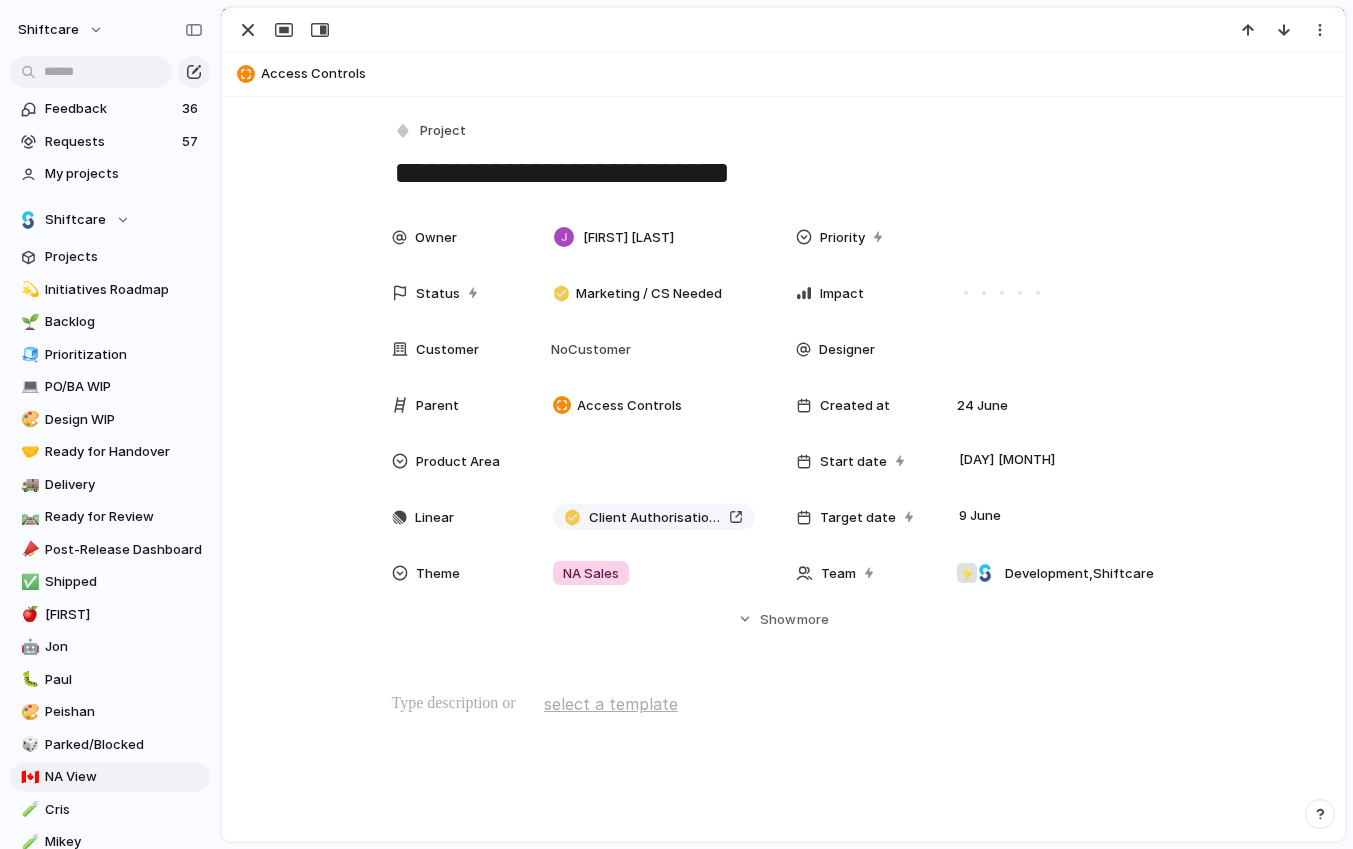 scroll, scrollTop: 0, scrollLeft: 0, axis: both 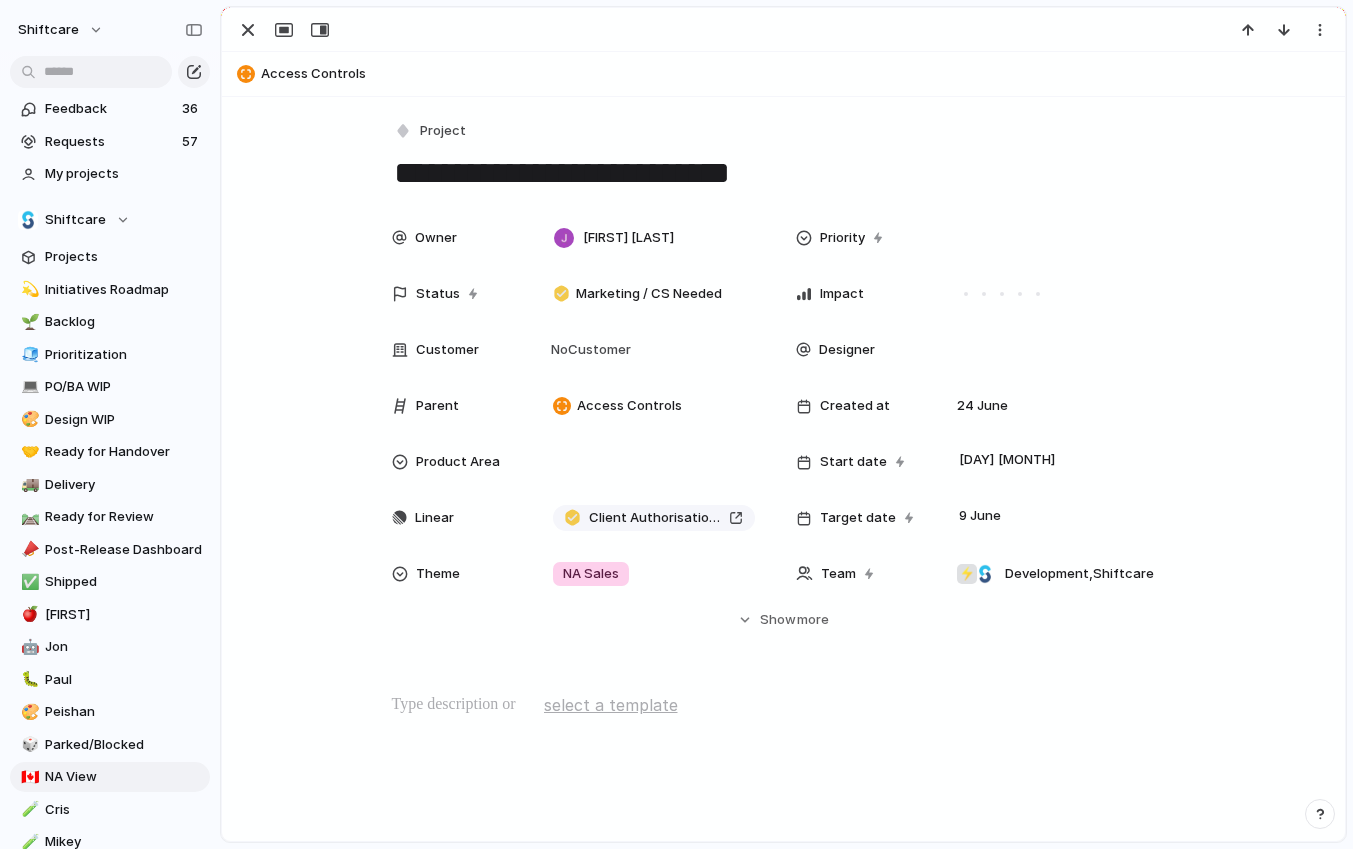 click at bounding box center [248, 30] 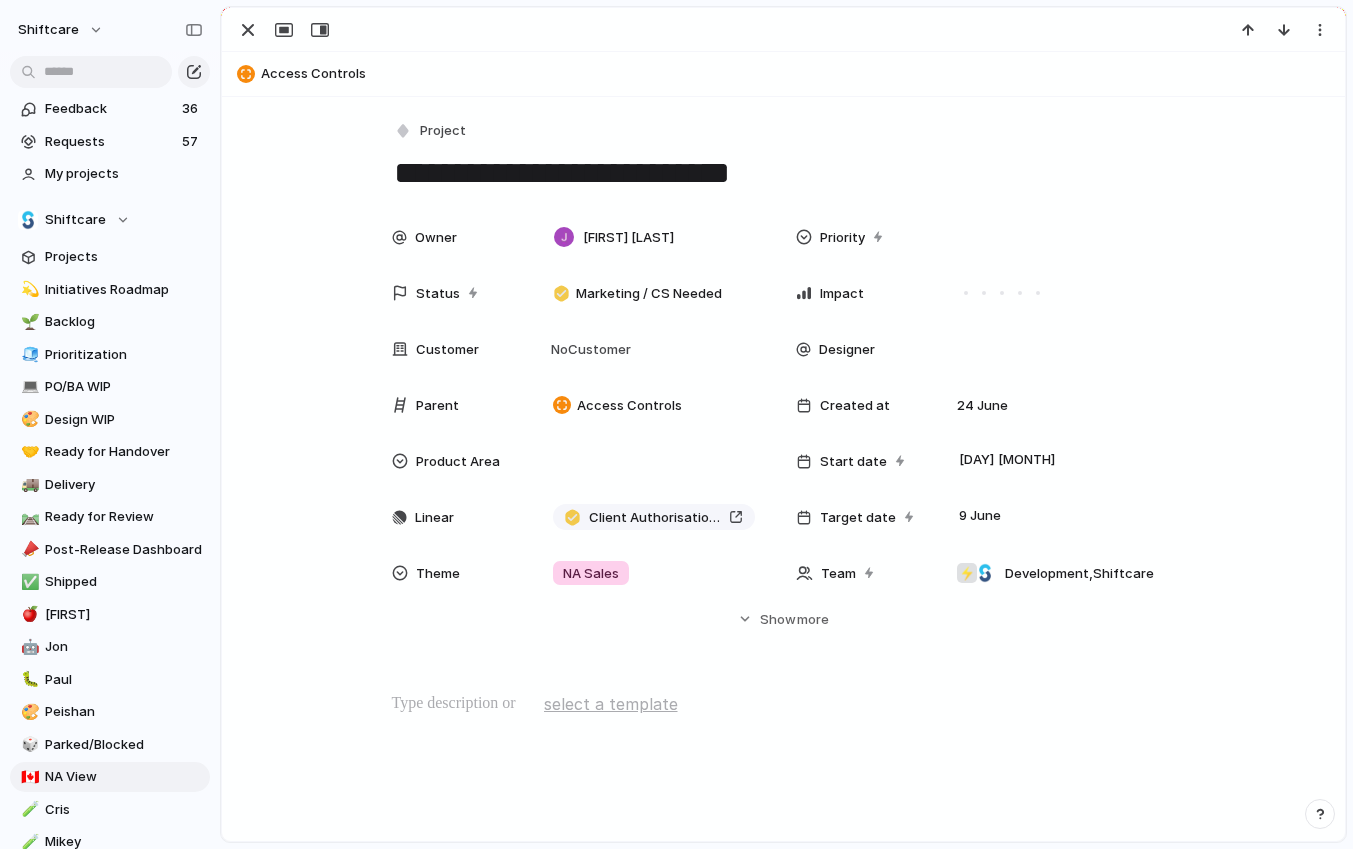 scroll, scrollTop: 0, scrollLeft: 0, axis: both 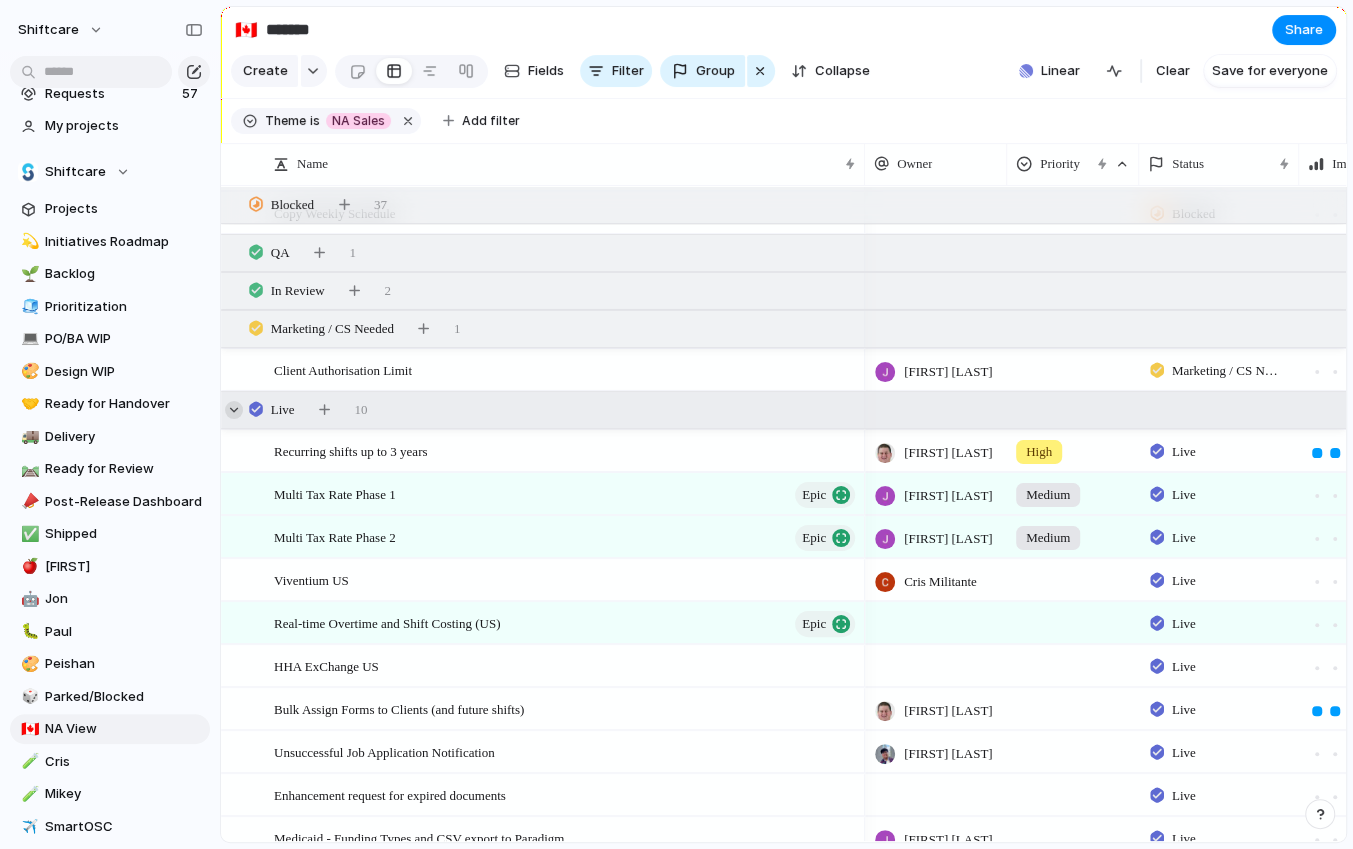 click at bounding box center [234, 410] 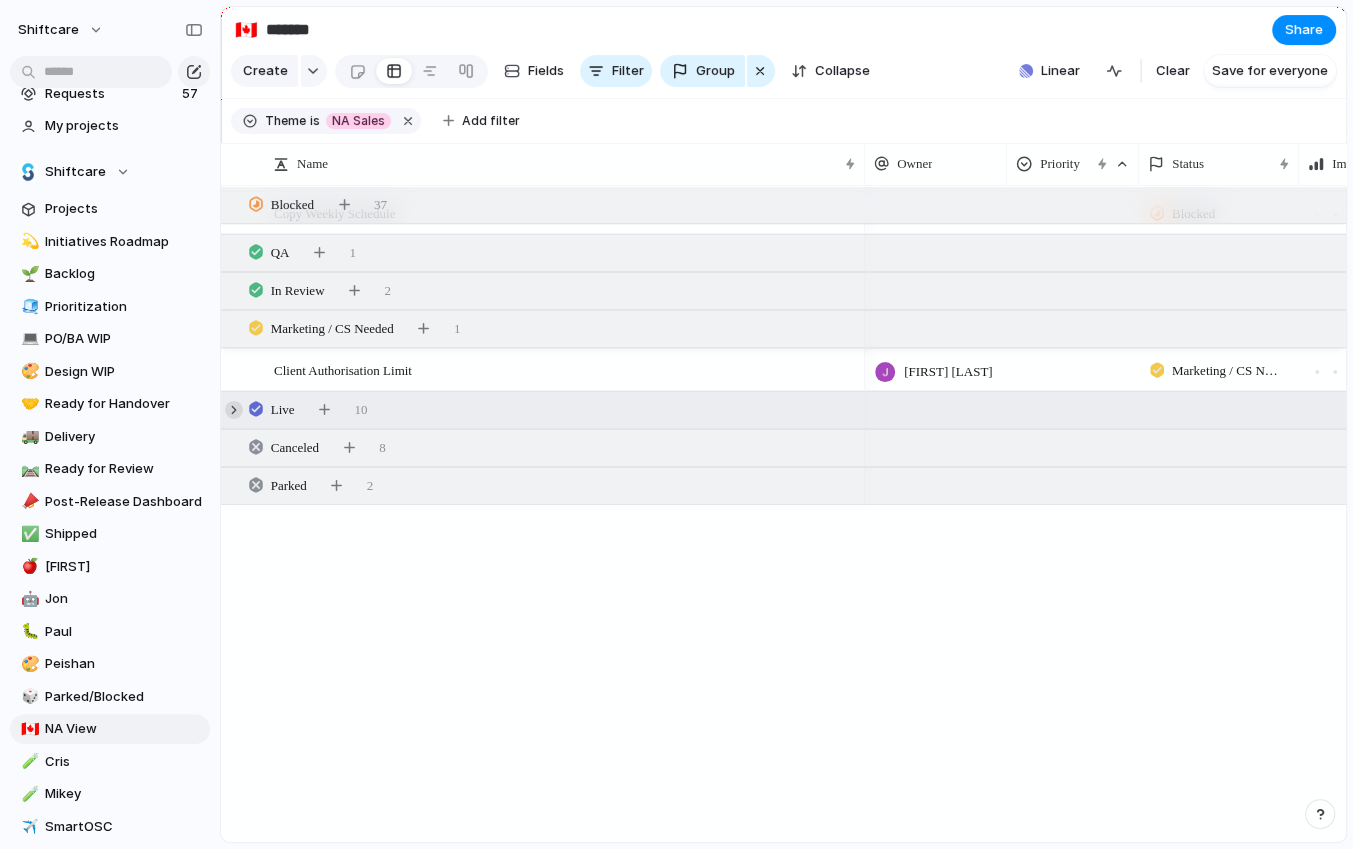 scroll, scrollTop: 9187, scrollLeft: 0, axis: vertical 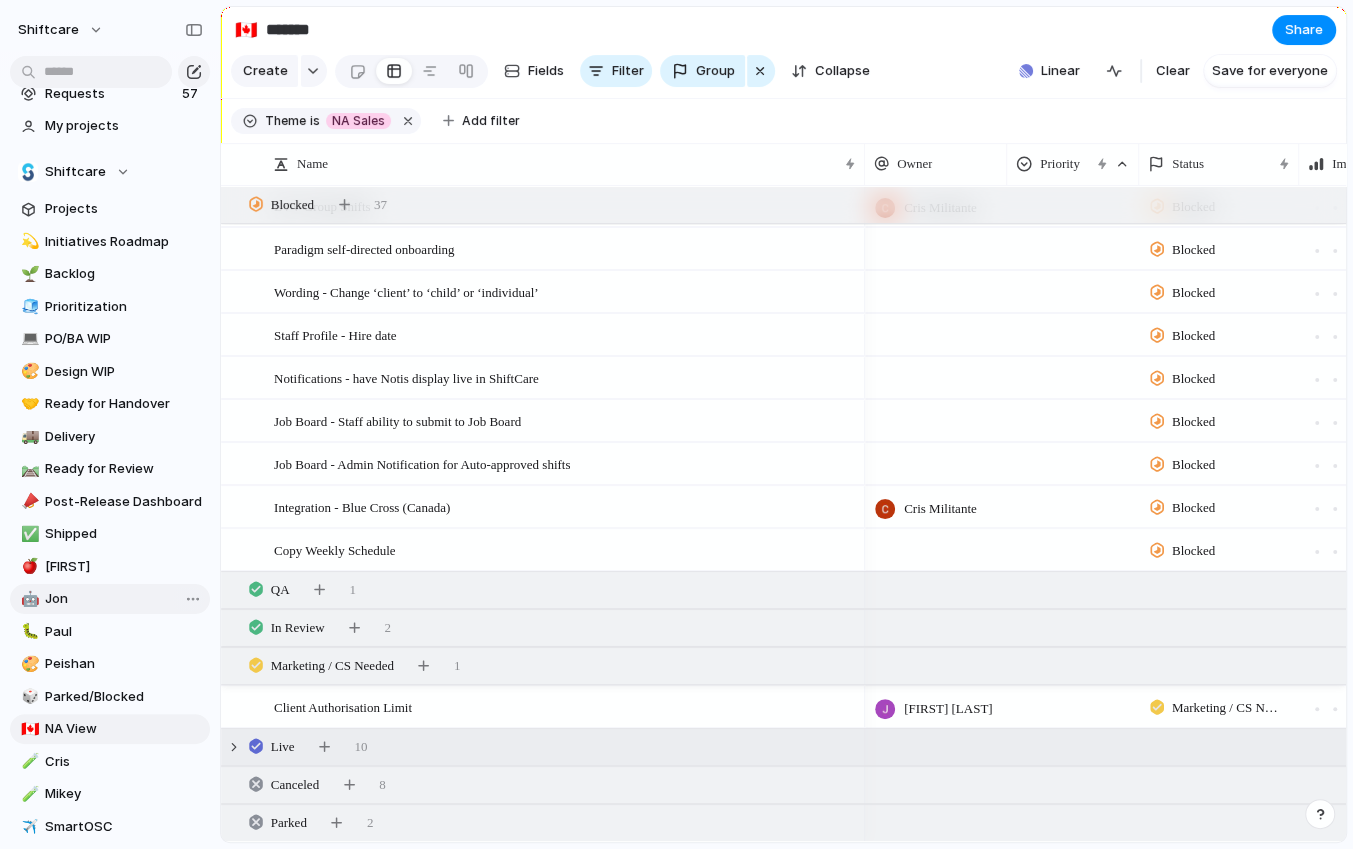 click on "Jon" at bounding box center [124, 599] 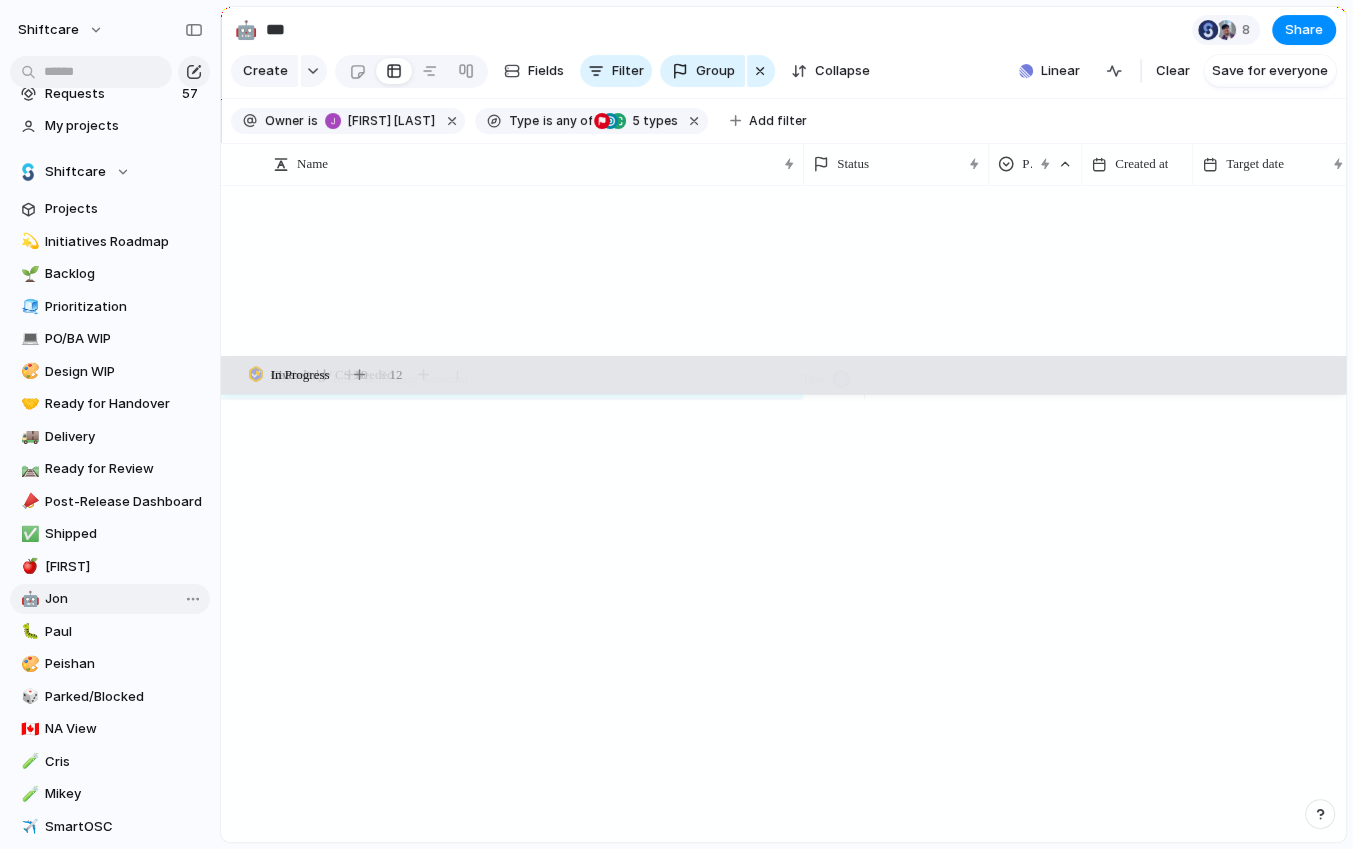 type on "***" 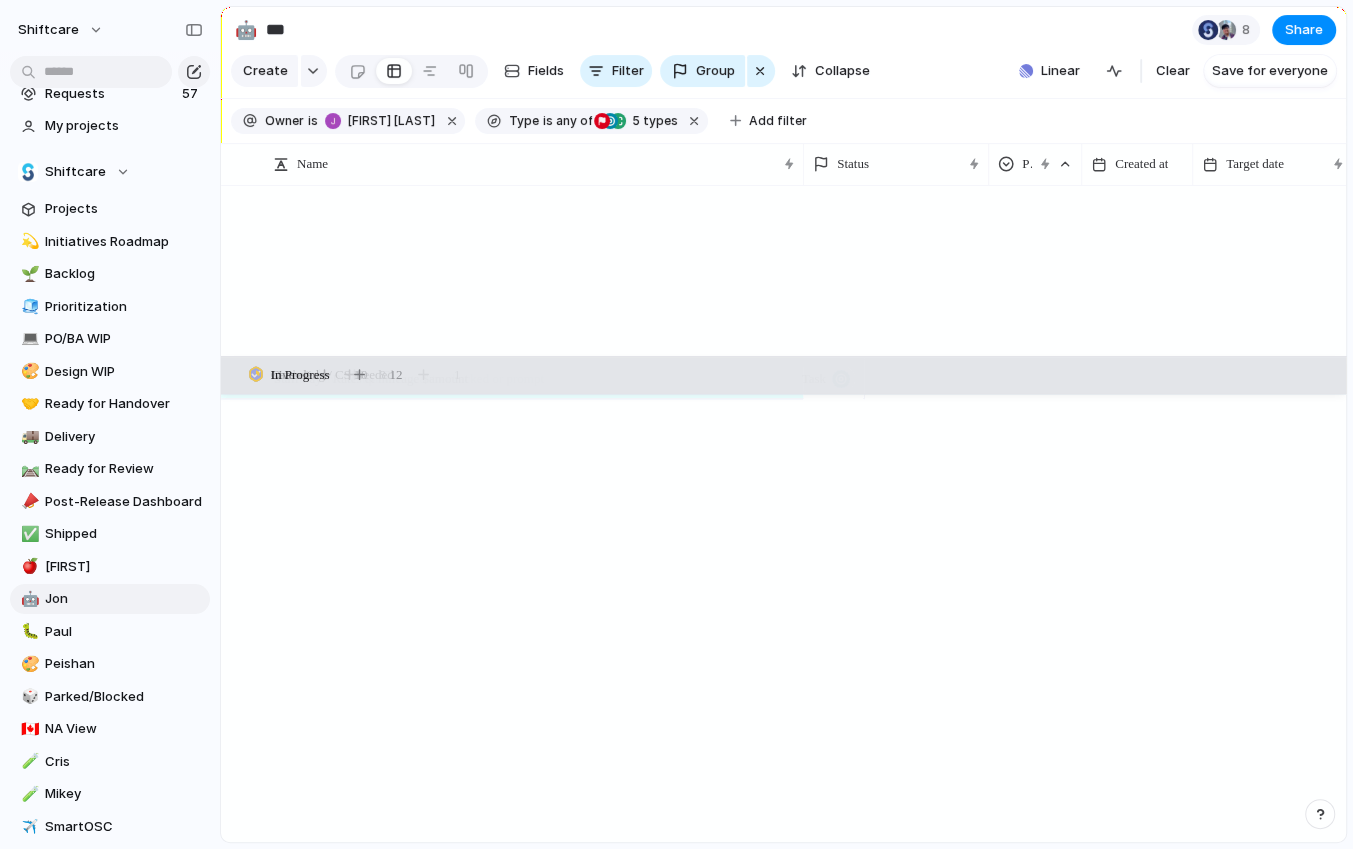 scroll, scrollTop: 3420, scrollLeft: 0, axis: vertical 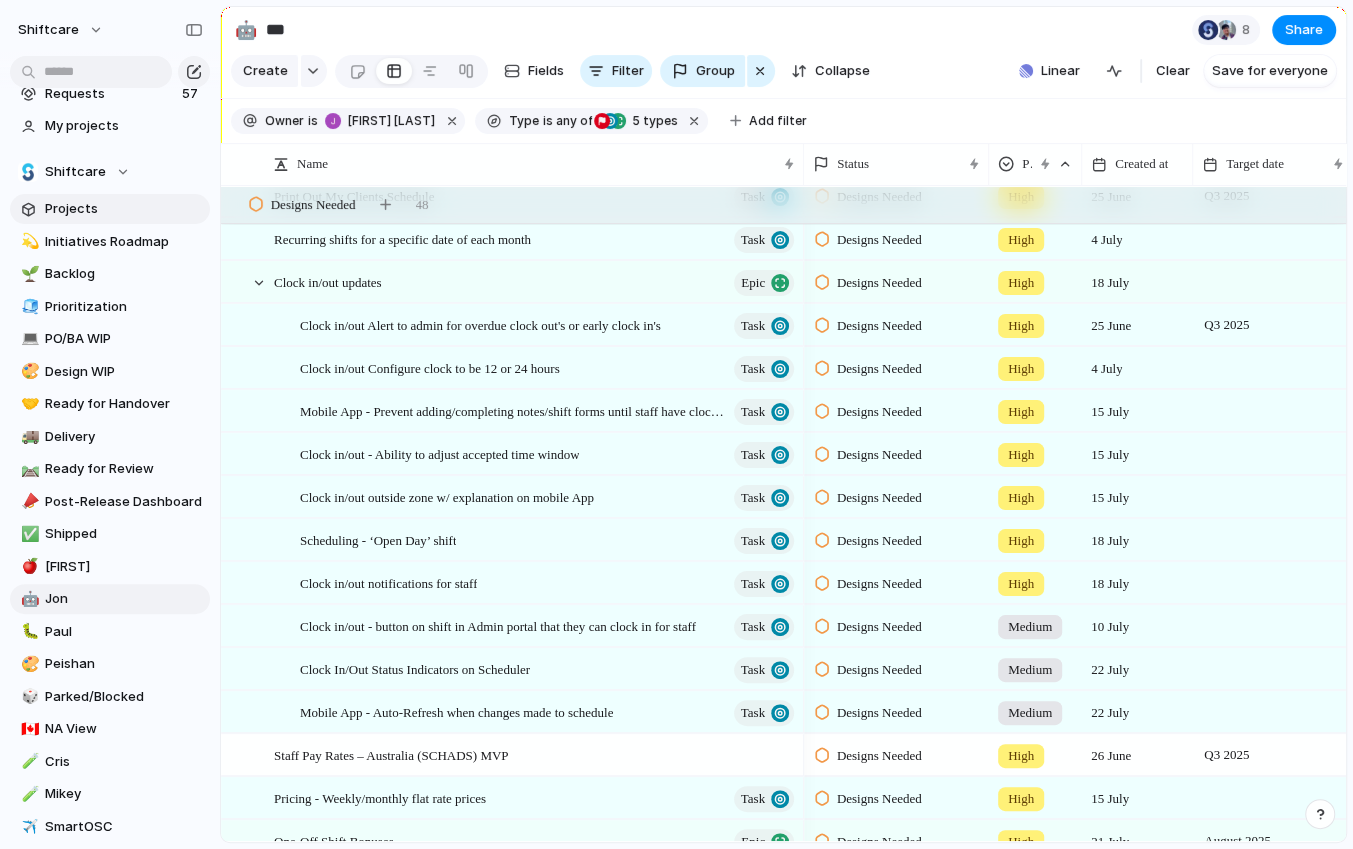 click on "Projects" at bounding box center [124, 209] 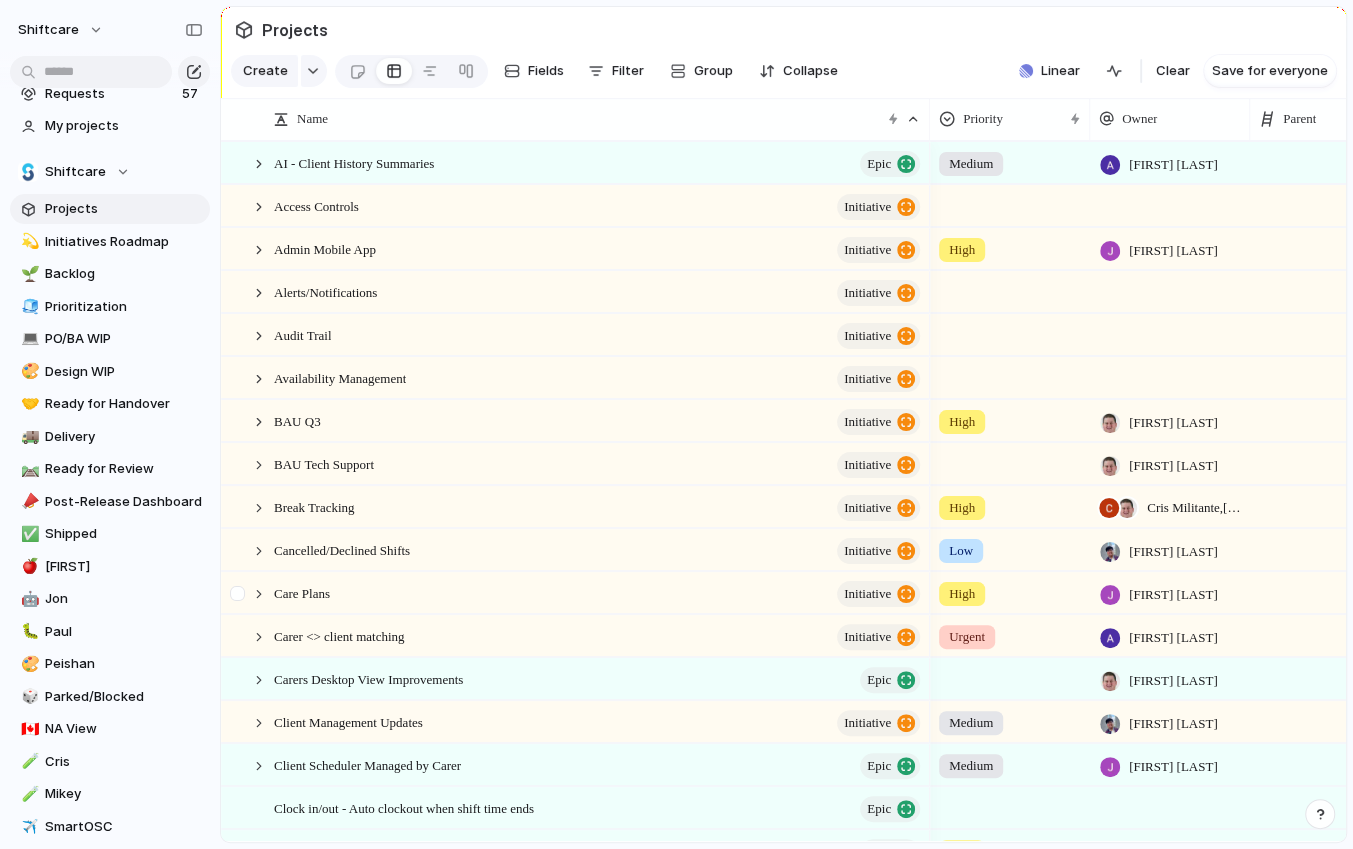 click at bounding box center (240, 600) 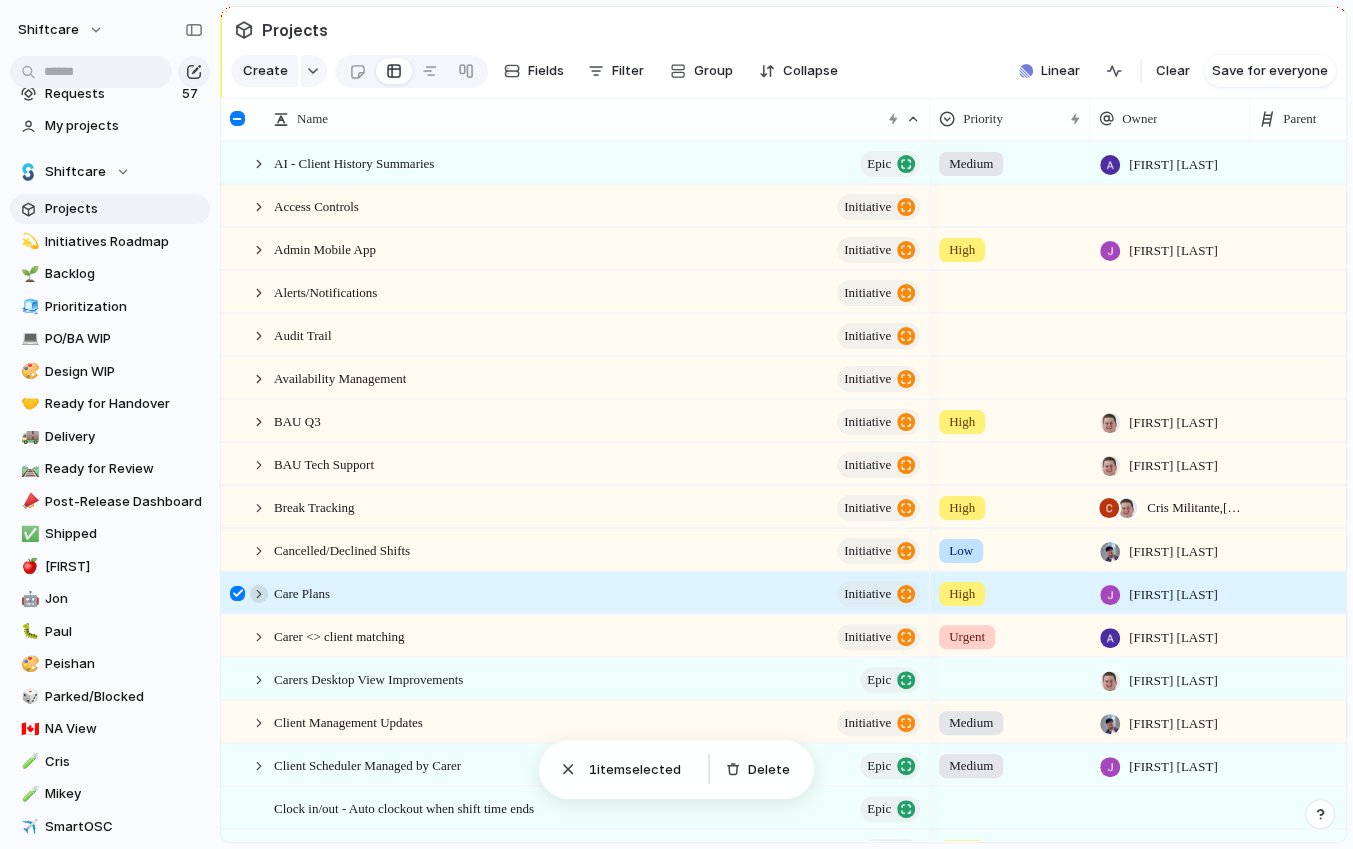 click at bounding box center (259, 594) 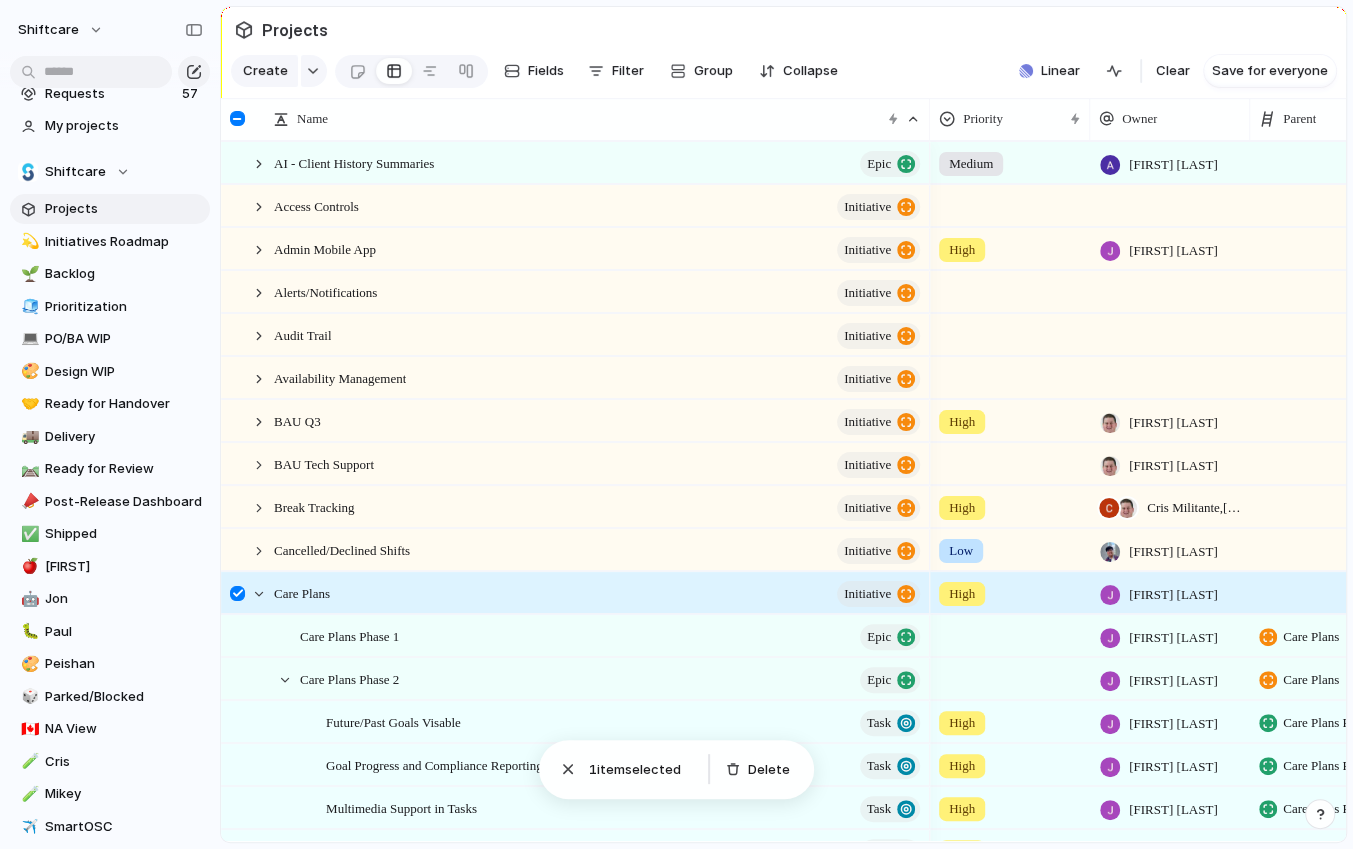 click at bounding box center [237, 593] 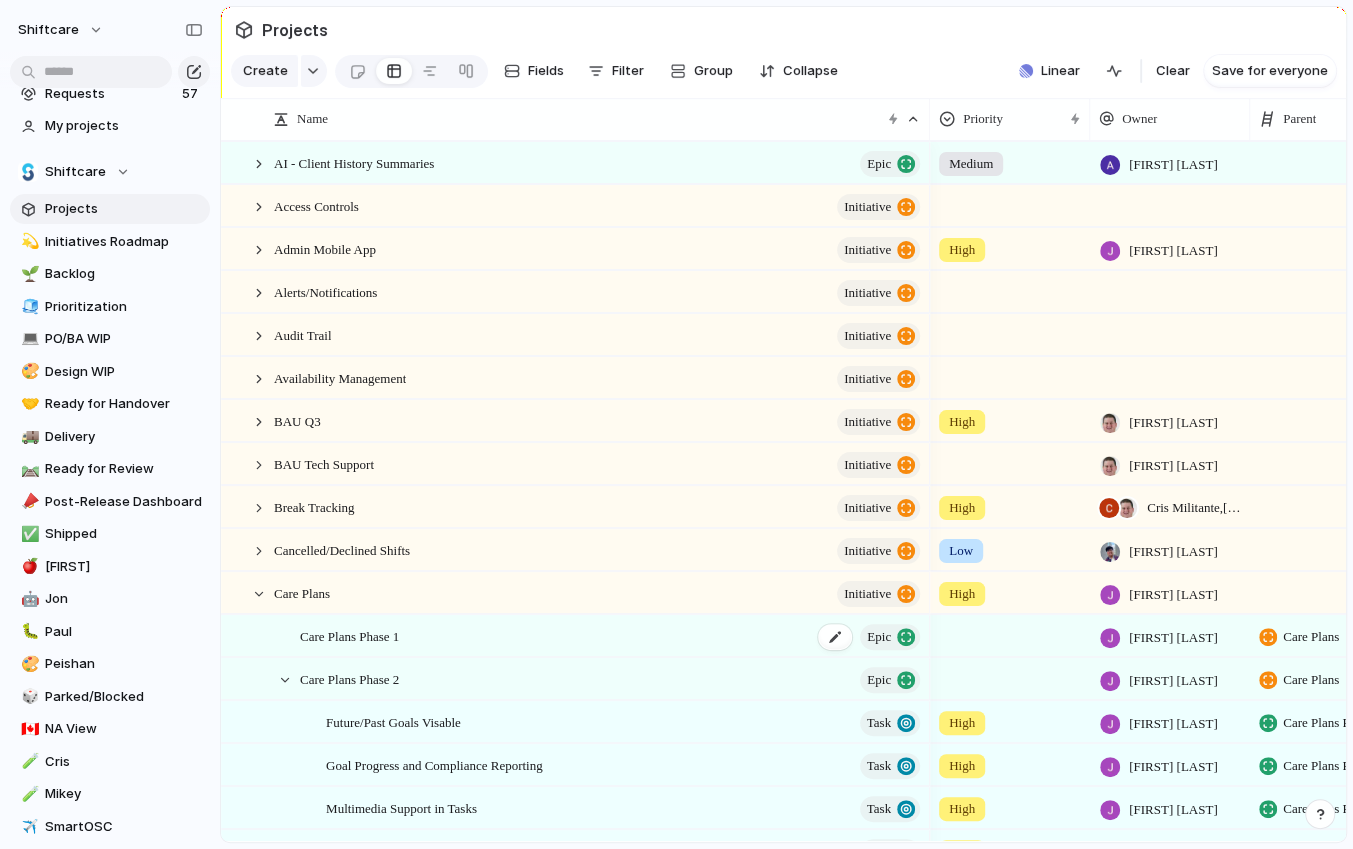 scroll, scrollTop: 230, scrollLeft: 0, axis: vertical 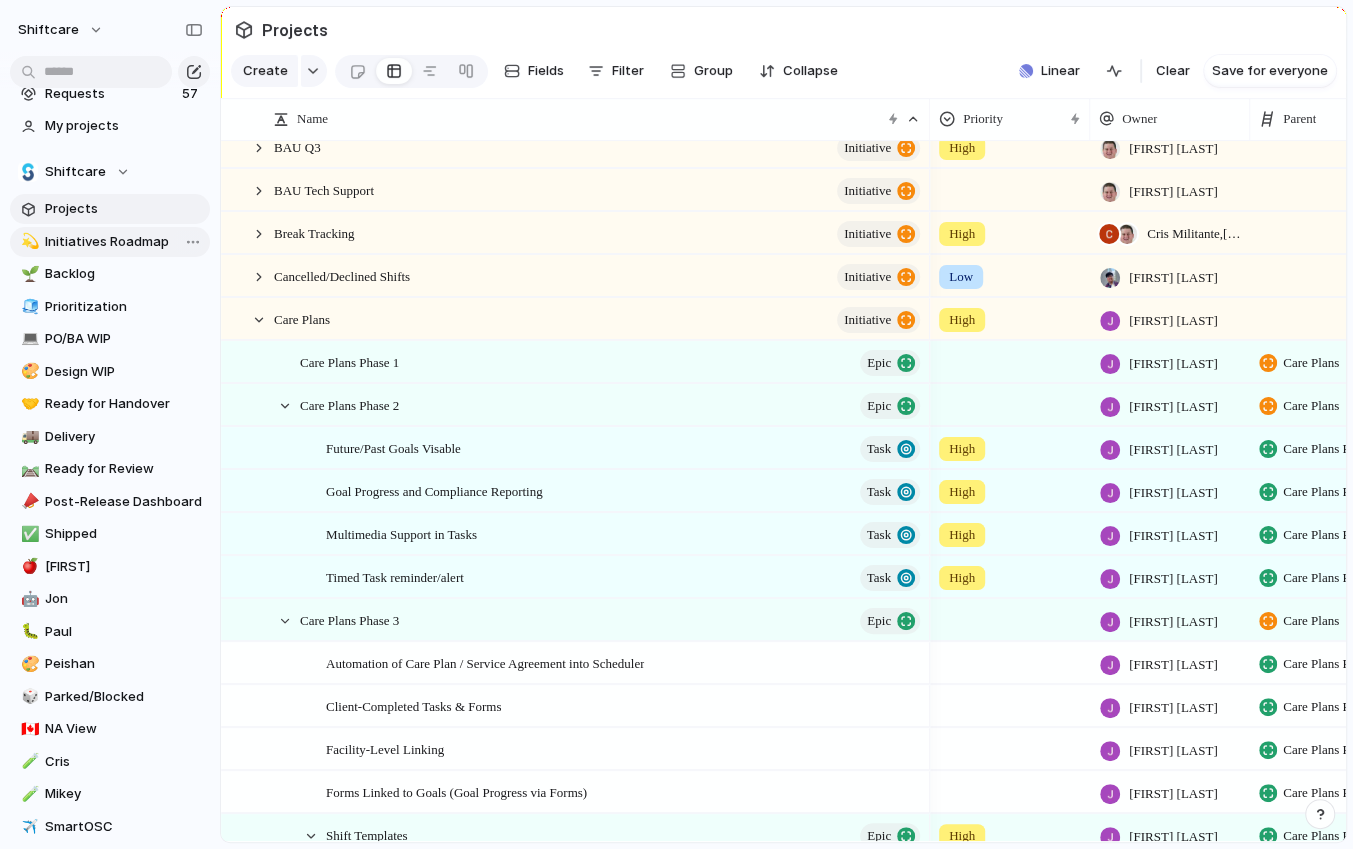 click on "Initiatives Roadmap" at bounding box center [124, 242] 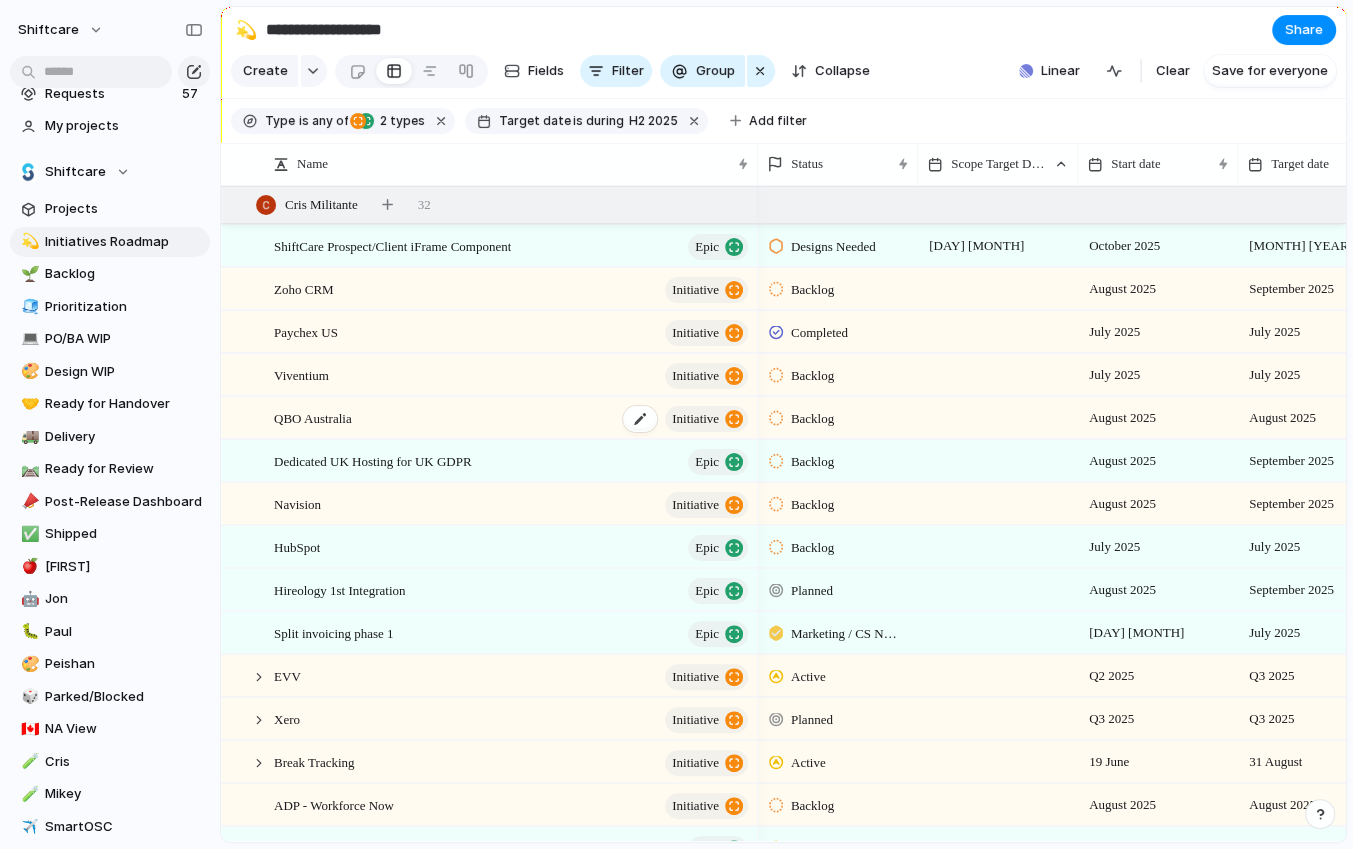 scroll, scrollTop: 17, scrollLeft: 0, axis: vertical 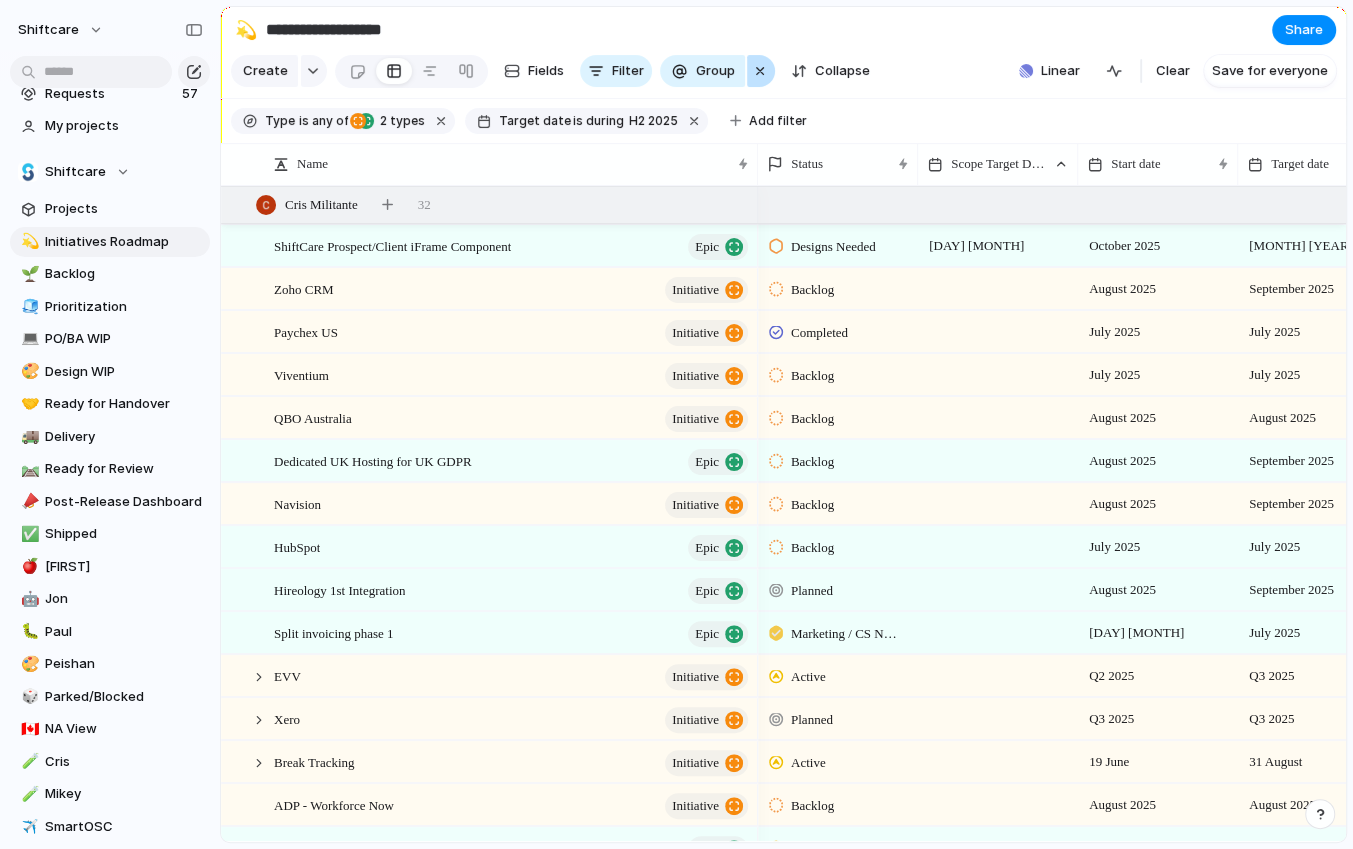 click at bounding box center (760, 71) 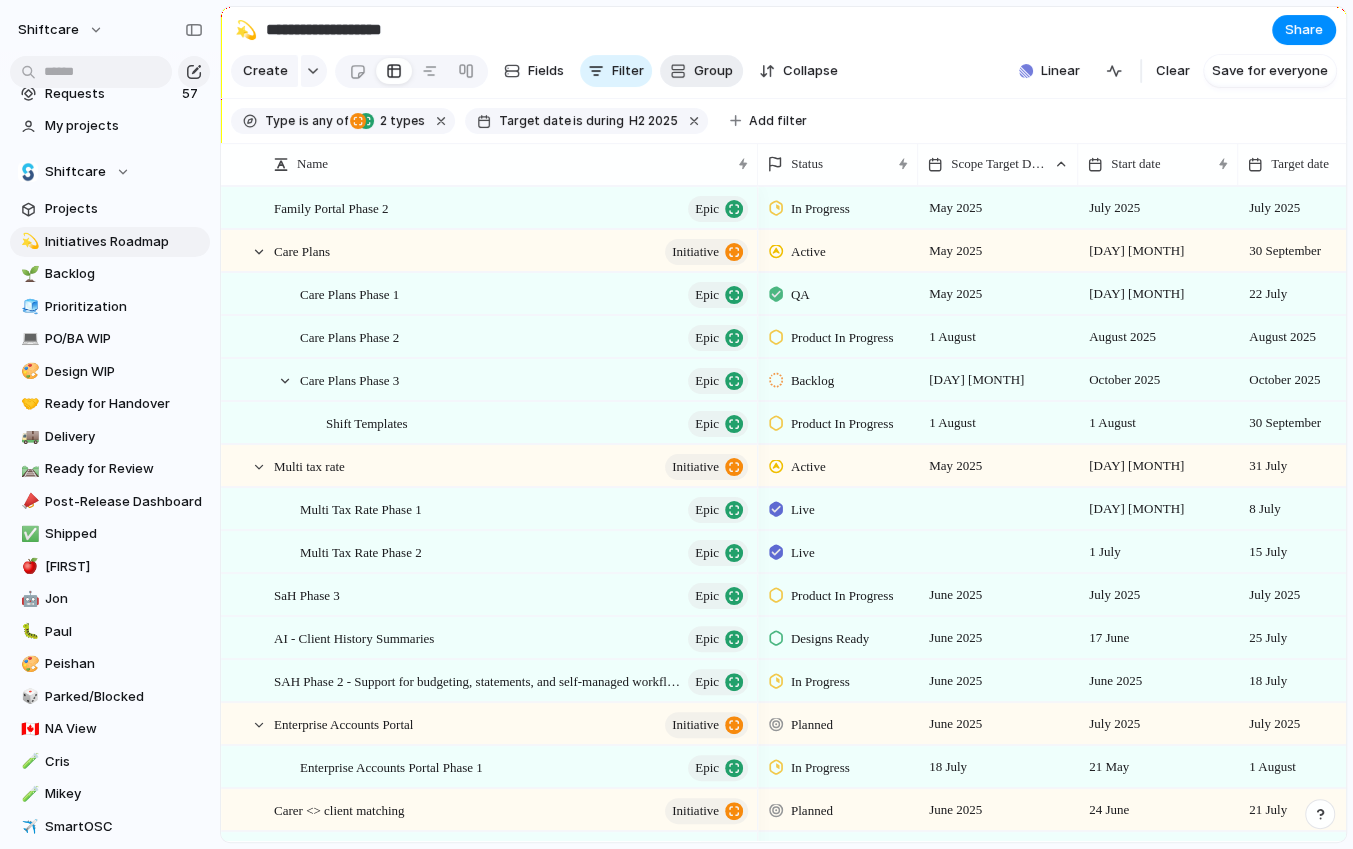 click on "Group" at bounding box center [713, 71] 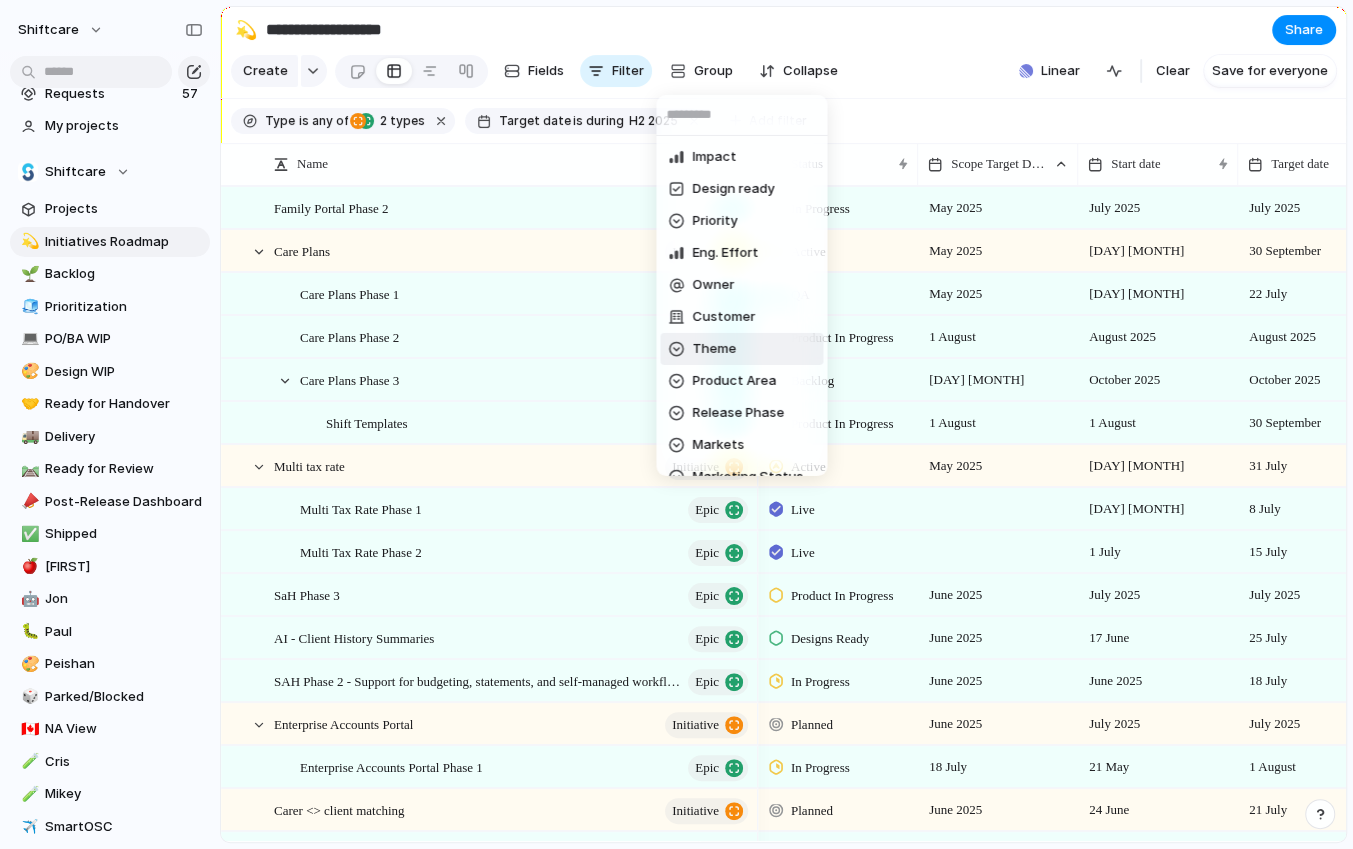 click on "Theme" at bounding box center (714, 349) 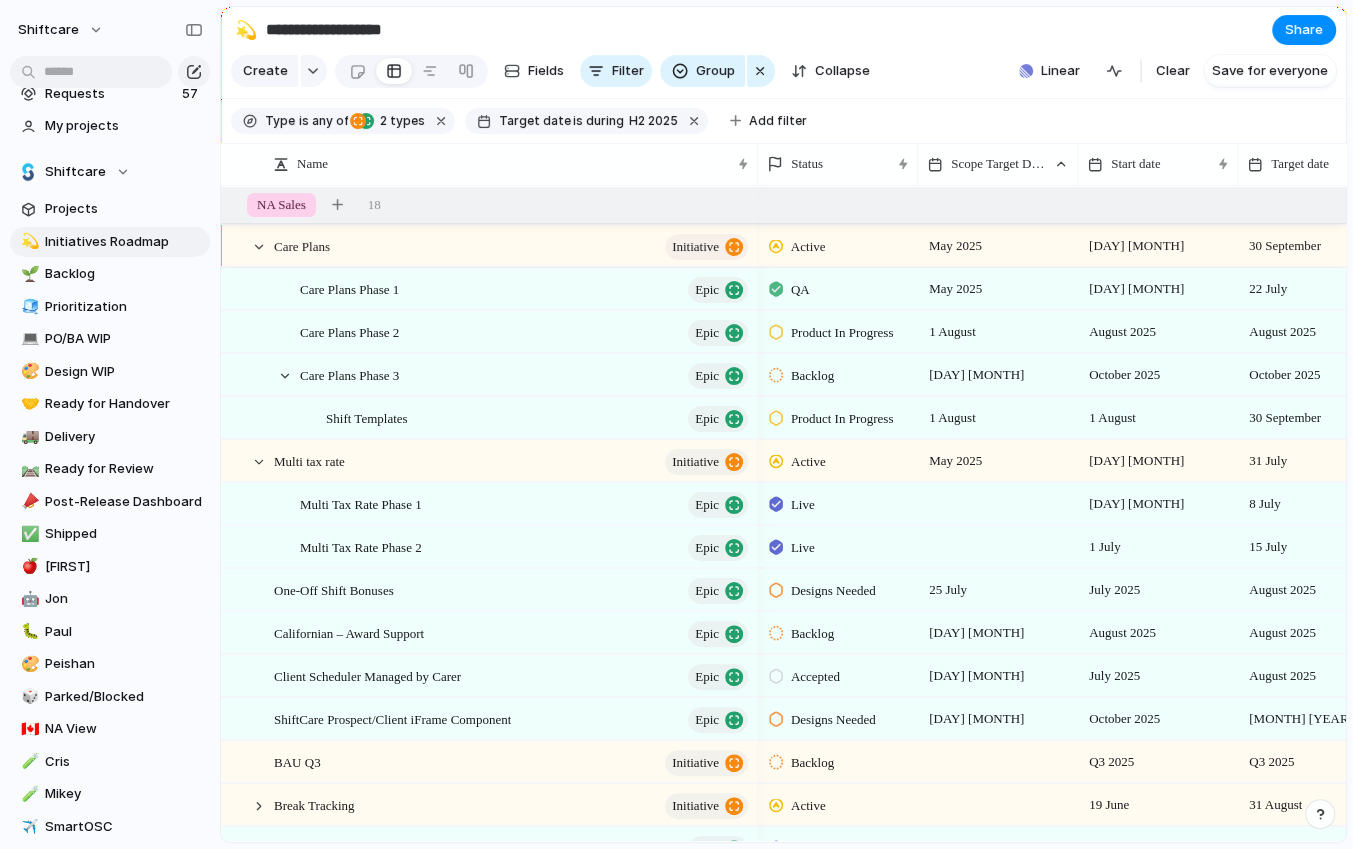 scroll, scrollTop: 107, scrollLeft: 0, axis: vertical 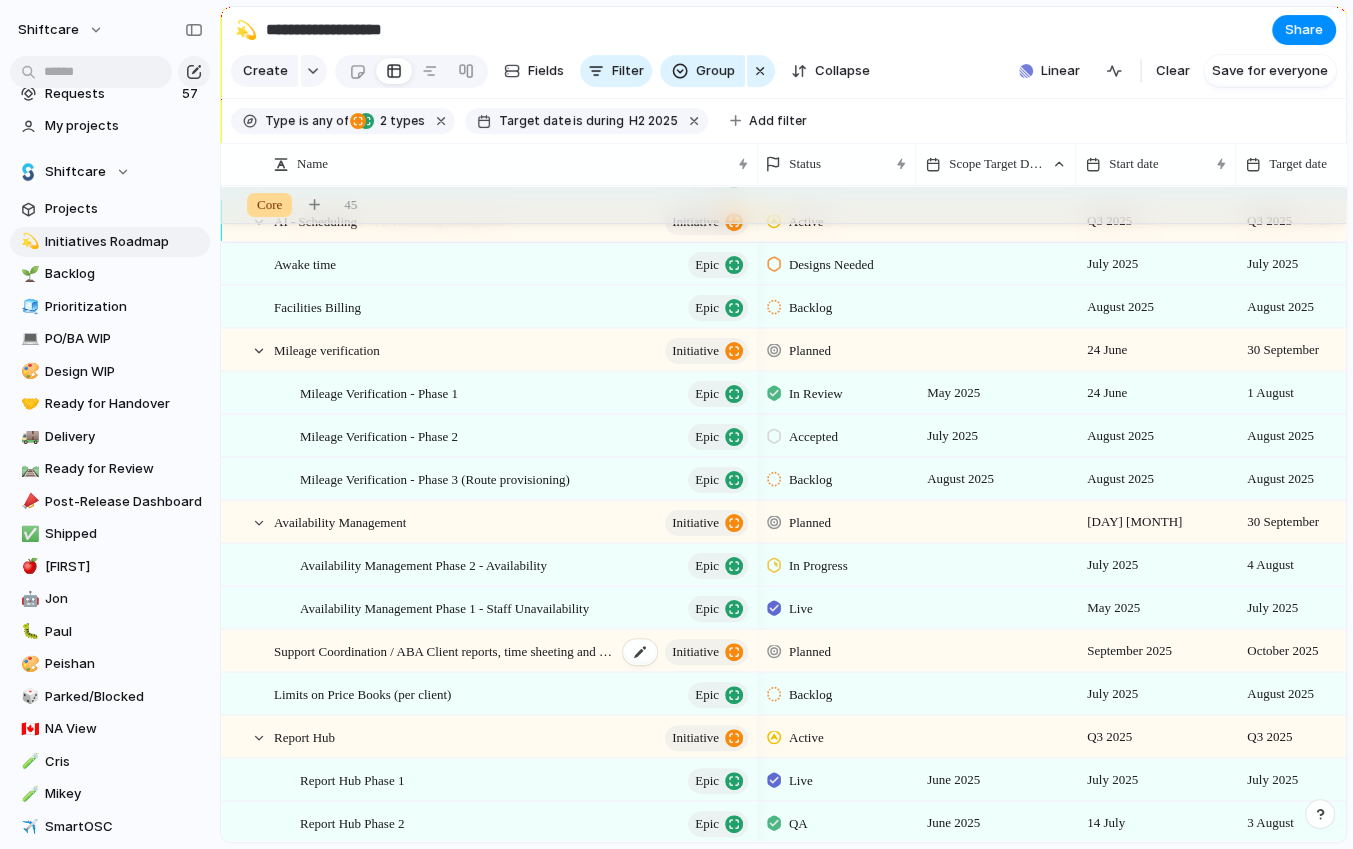 click on "Support Coordination / ABA Client reports, time sheeting and billing" at bounding box center [445, 650] 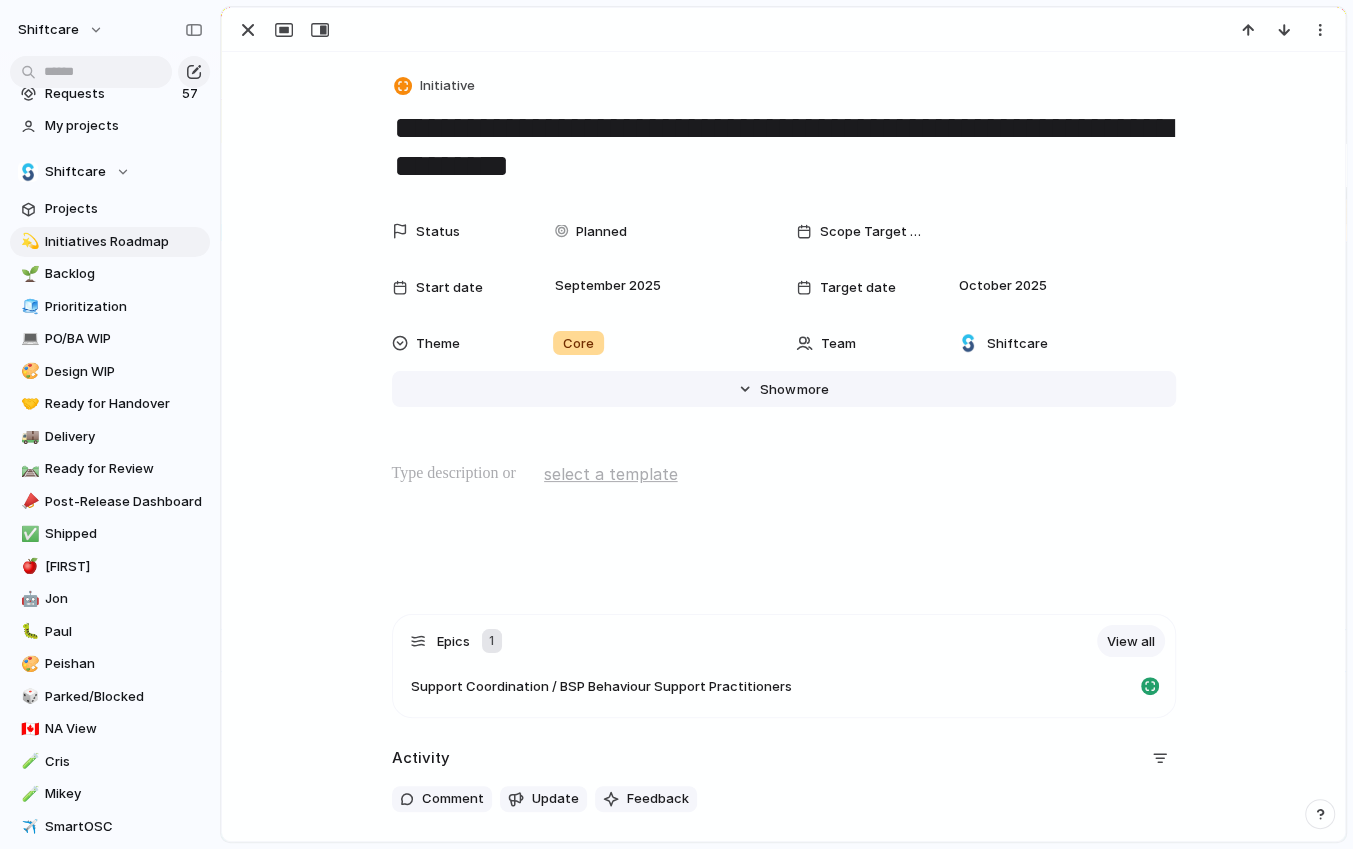 click on "Show" at bounding box center (778, 390) 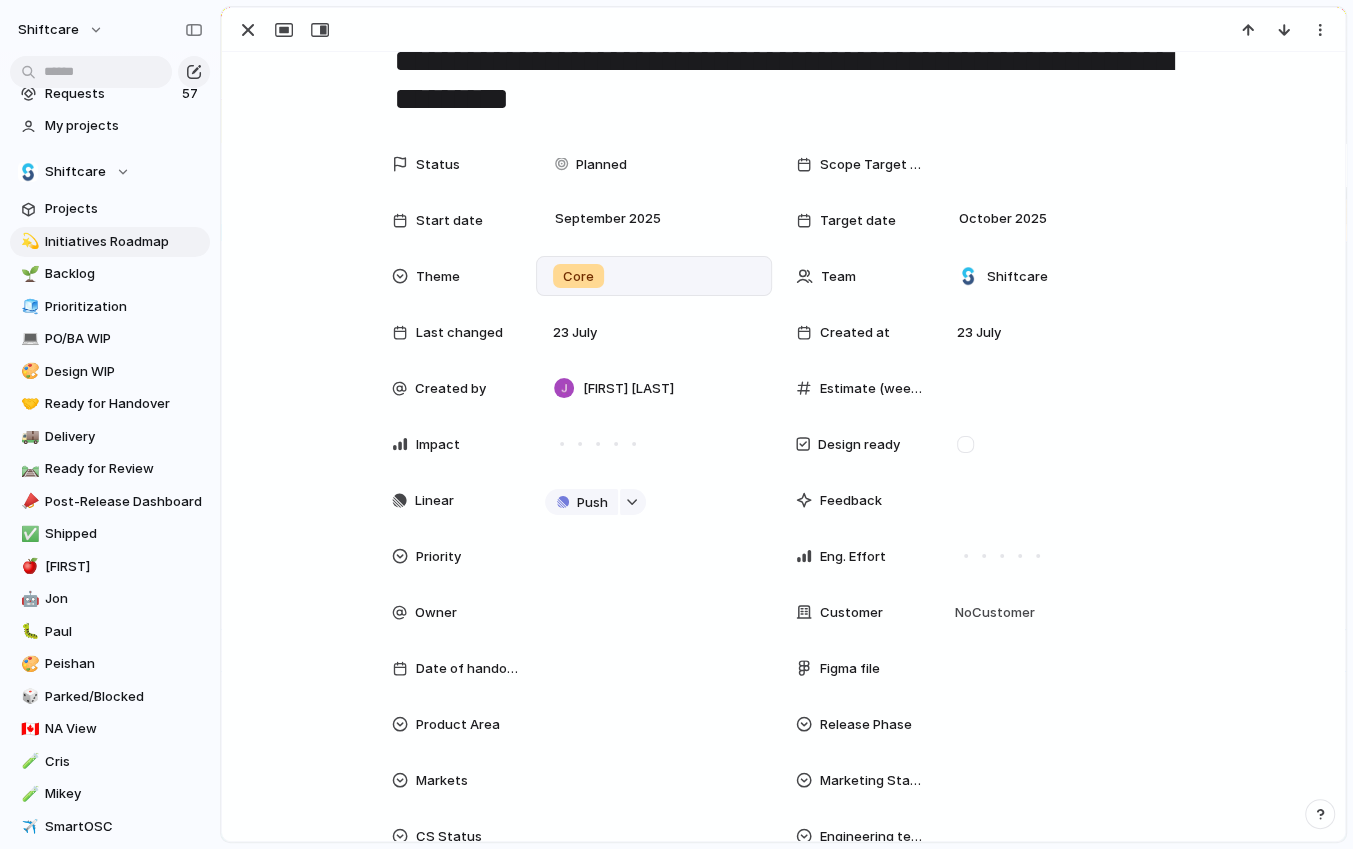 click on "Core" at bounding box center [654, 276] 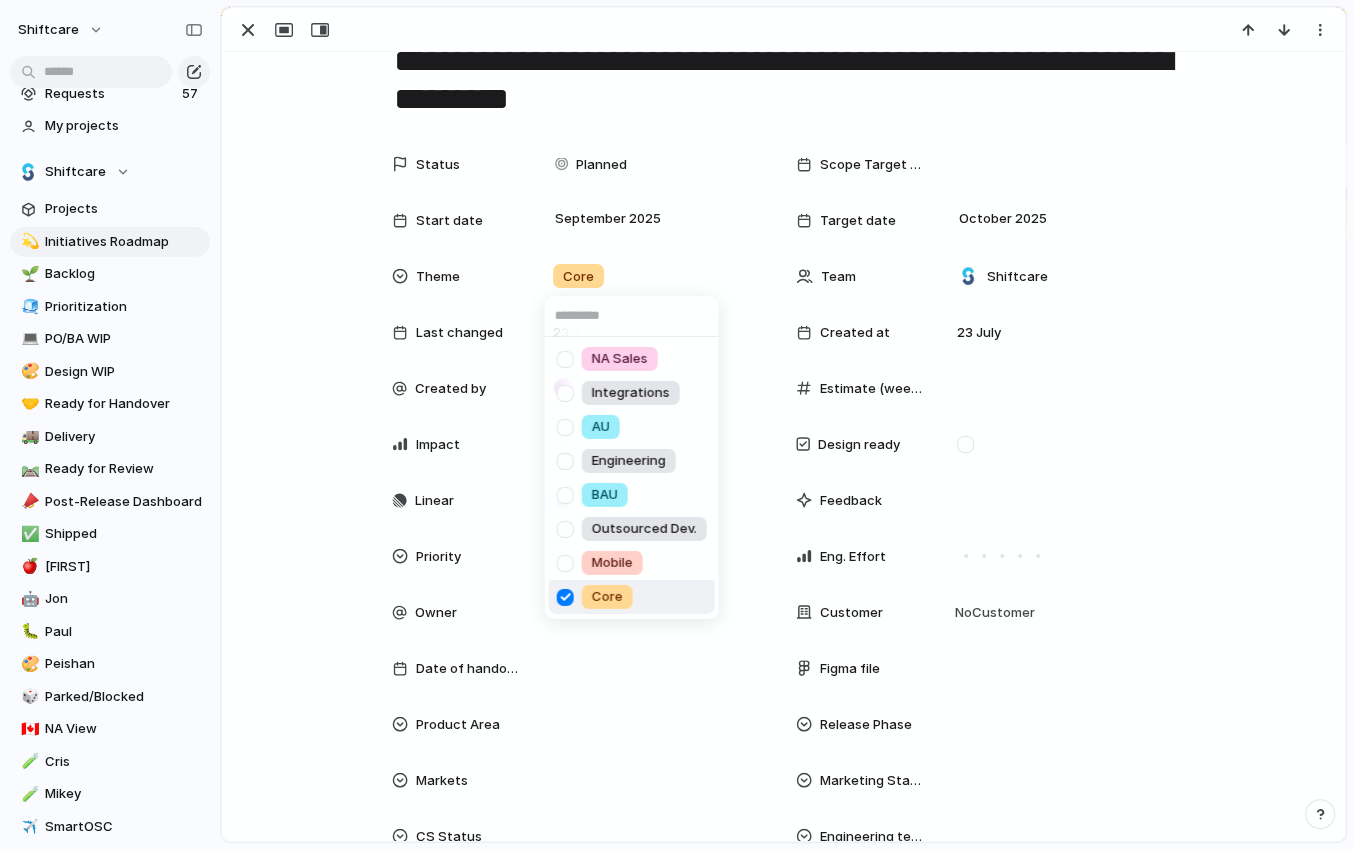 click at bounding box center (565, 596) 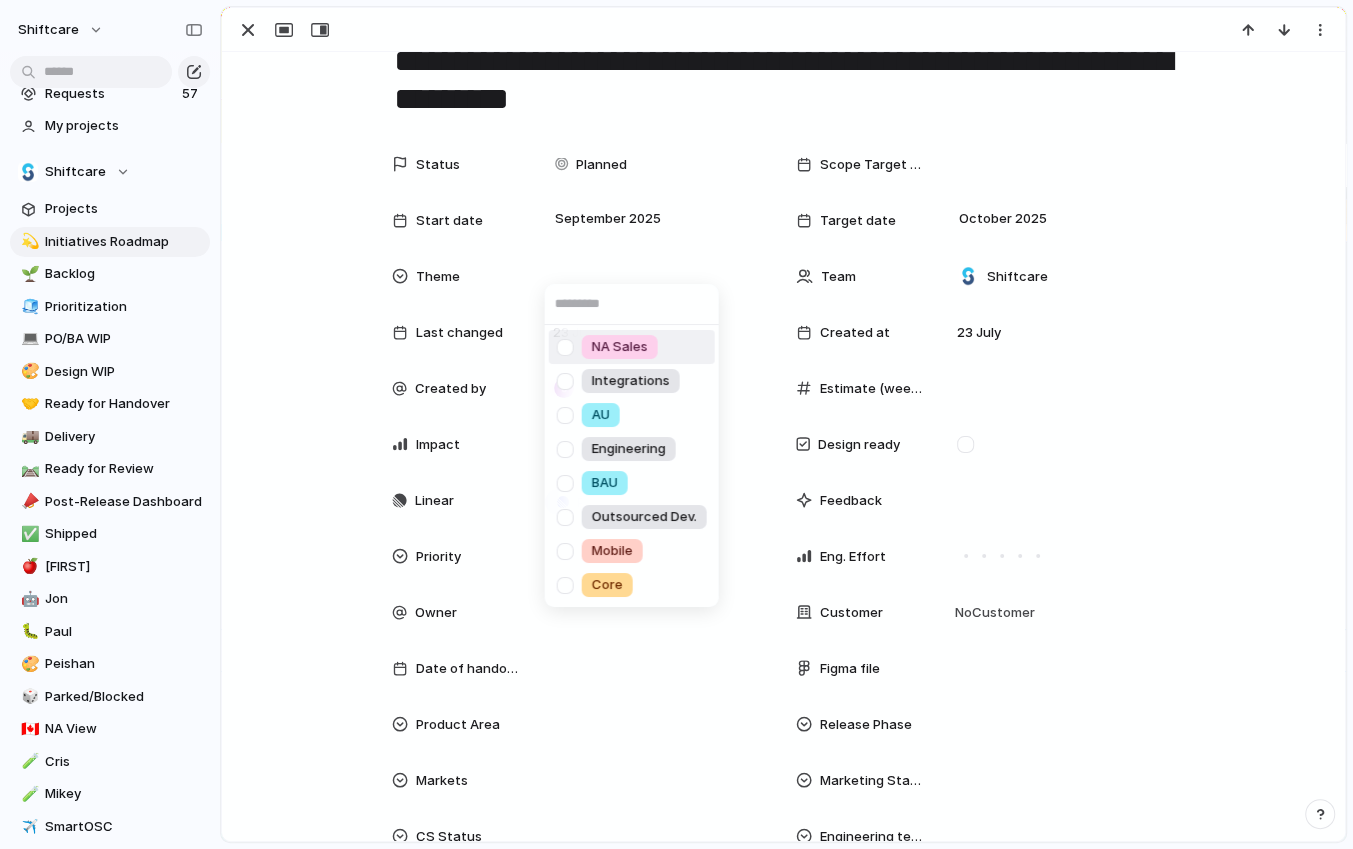 click at bounding box center (565, 347) 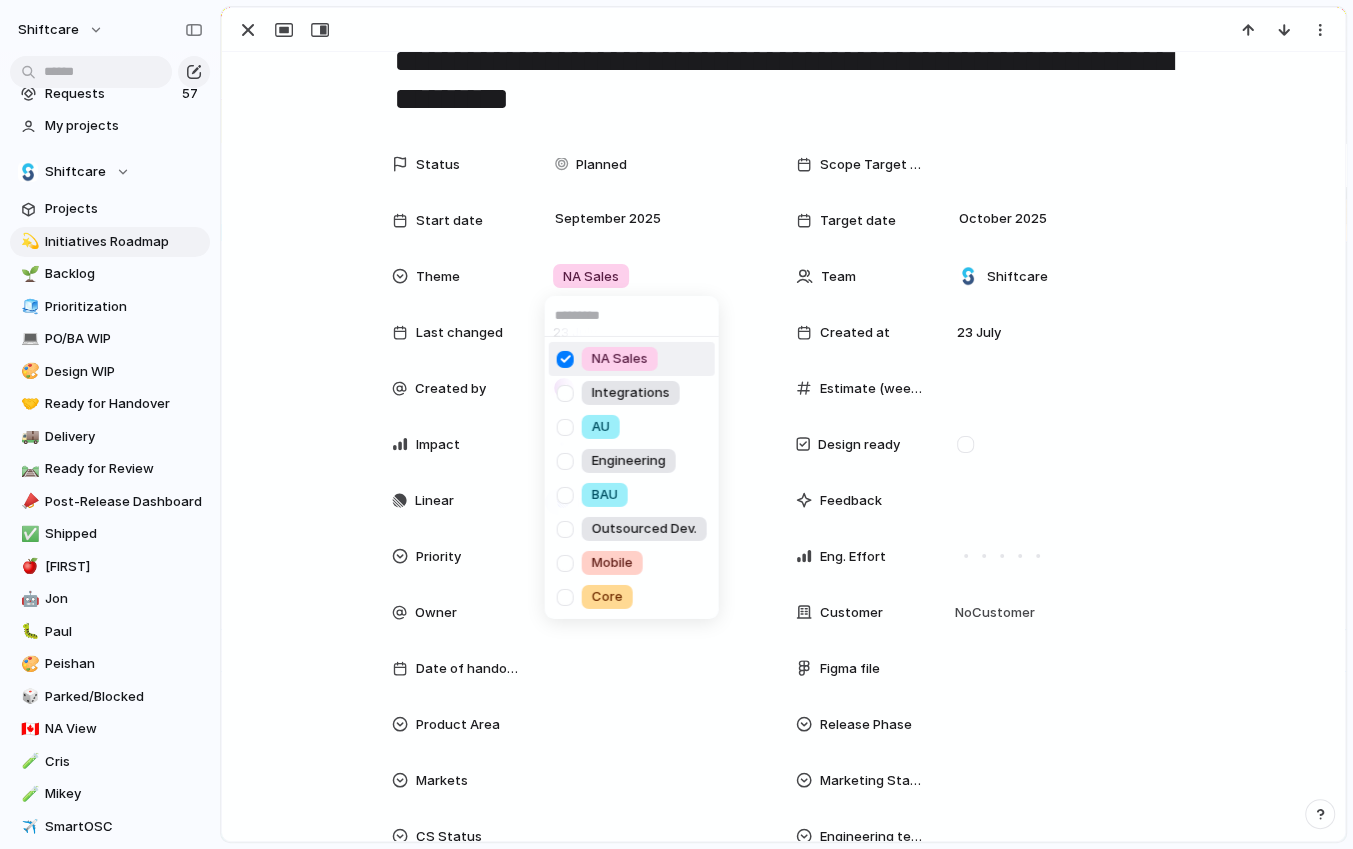 click on "NA Sales   Integrations   AU   Engineering   BAU   Outsourced Dev.   Mobile   Core" at bounding box center (676, 424) 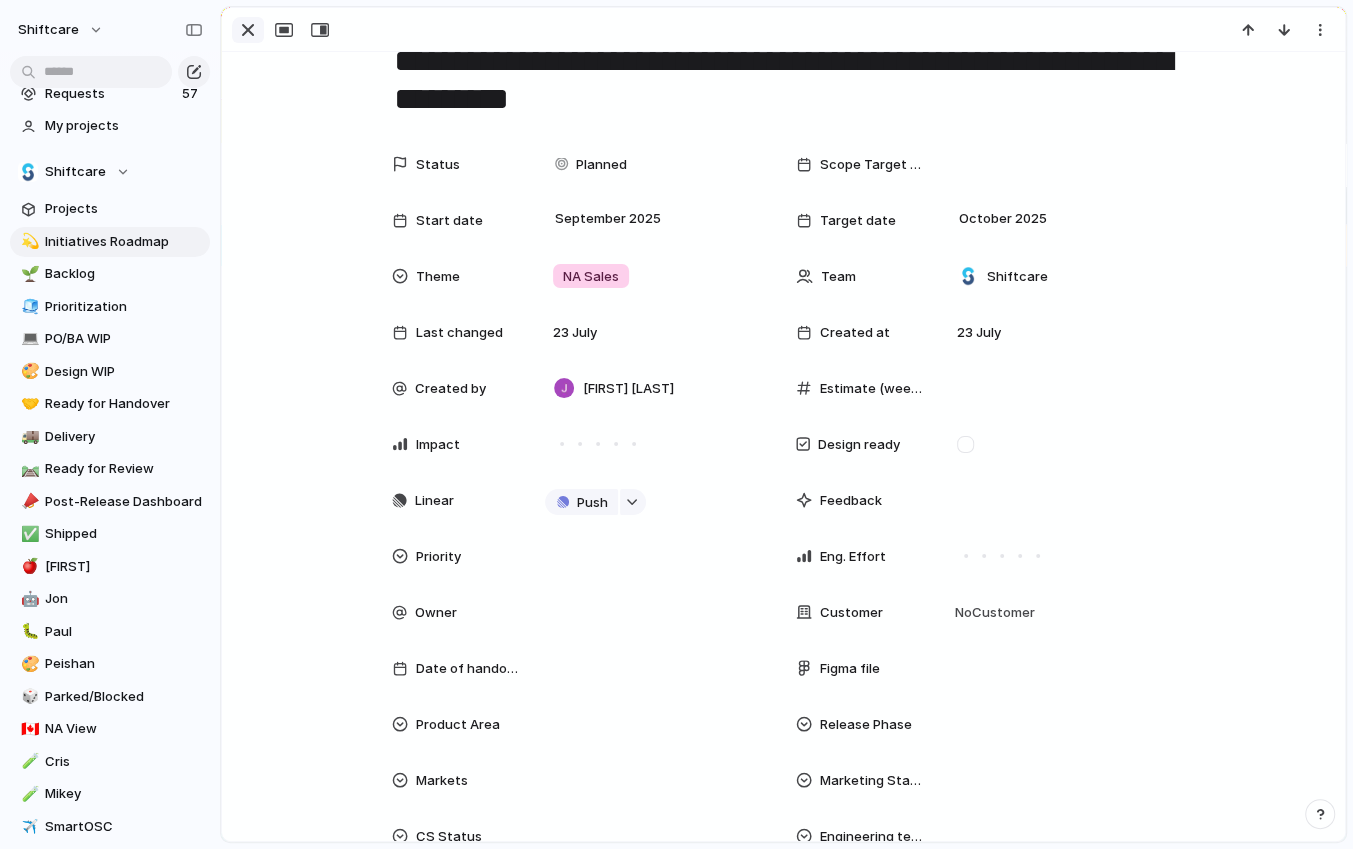 click at bounding box center [248, 30] 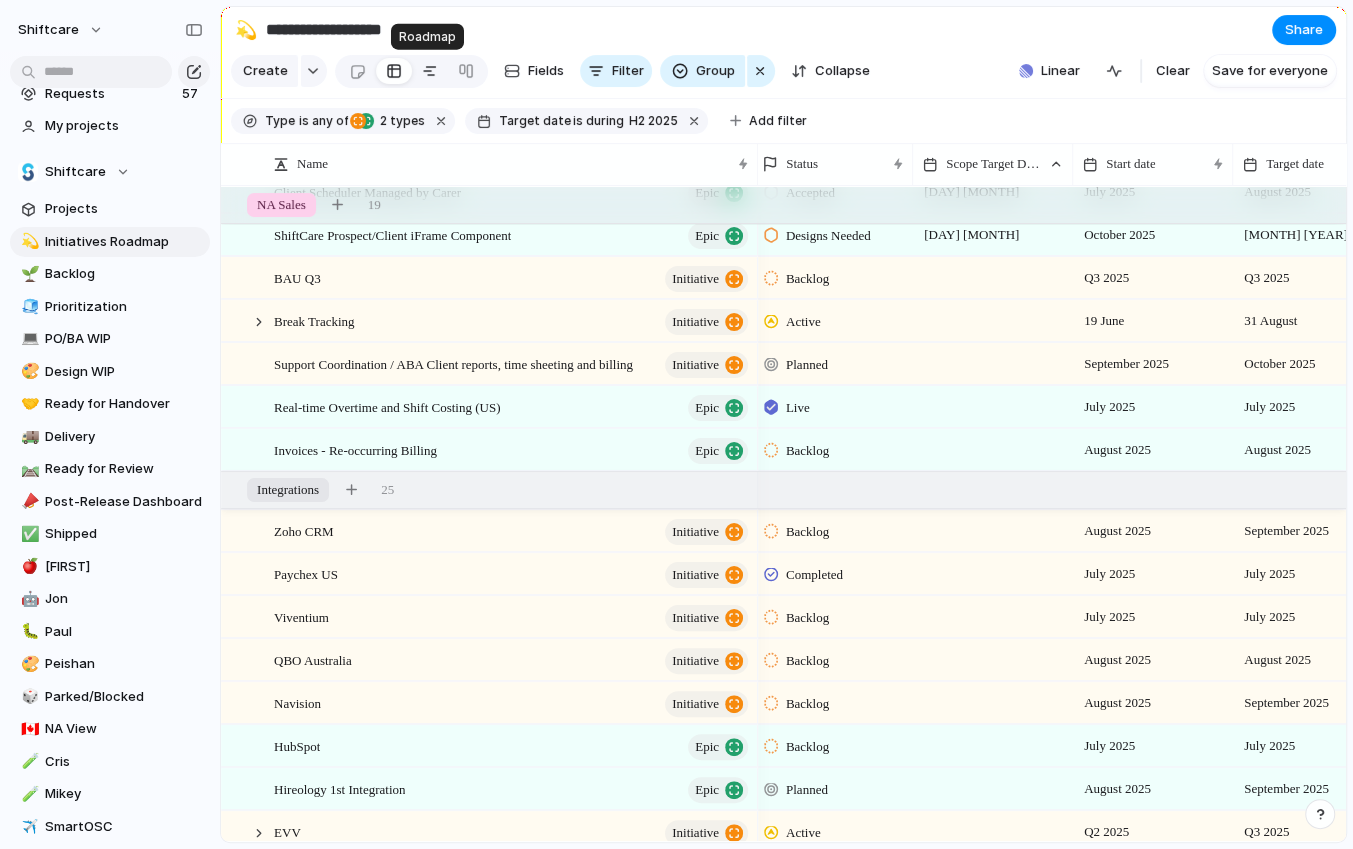 click at bounding box center (430, 71) 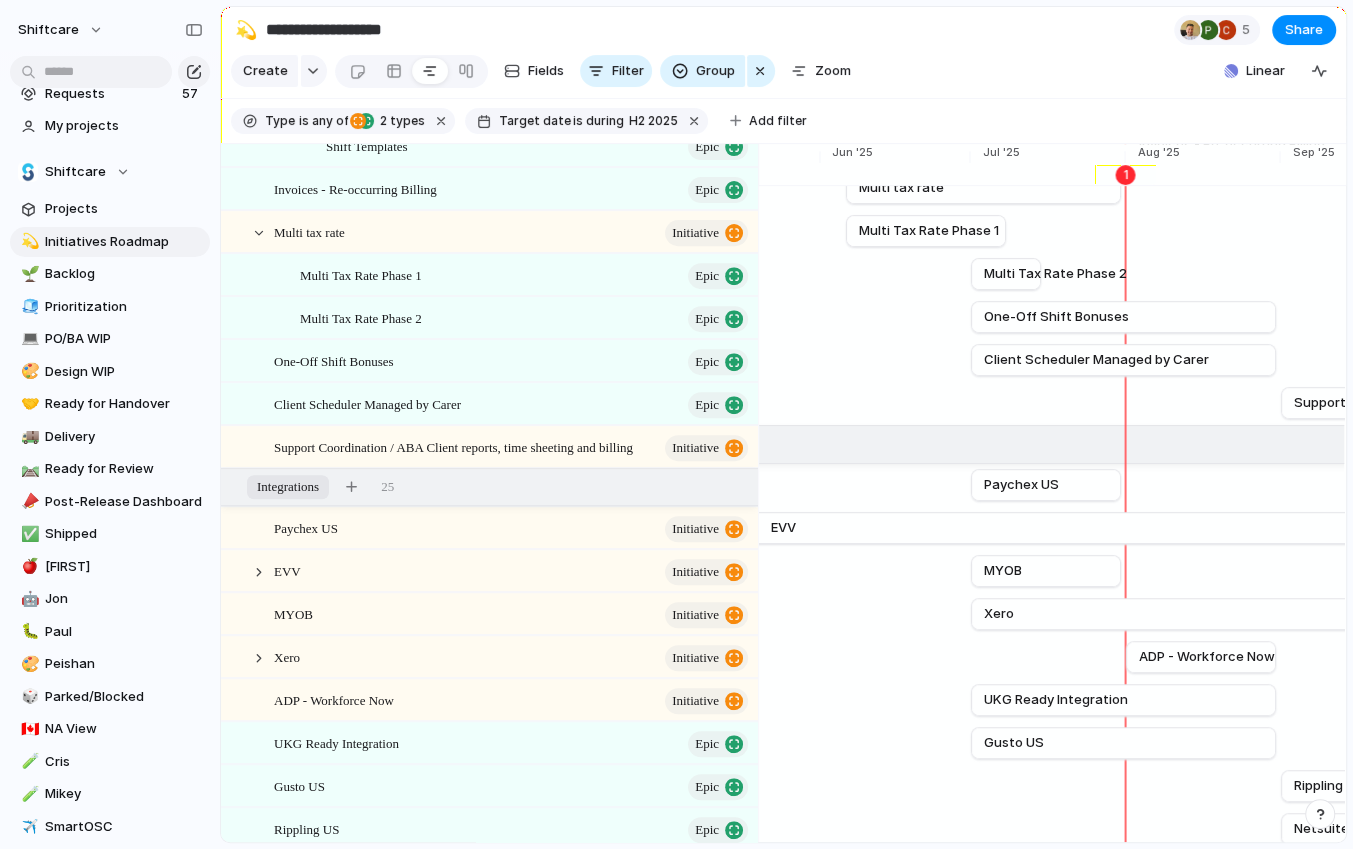 click on "Support Coordination / ABA Client reports, time sheeting and billing" at bounding box center (453, 446) 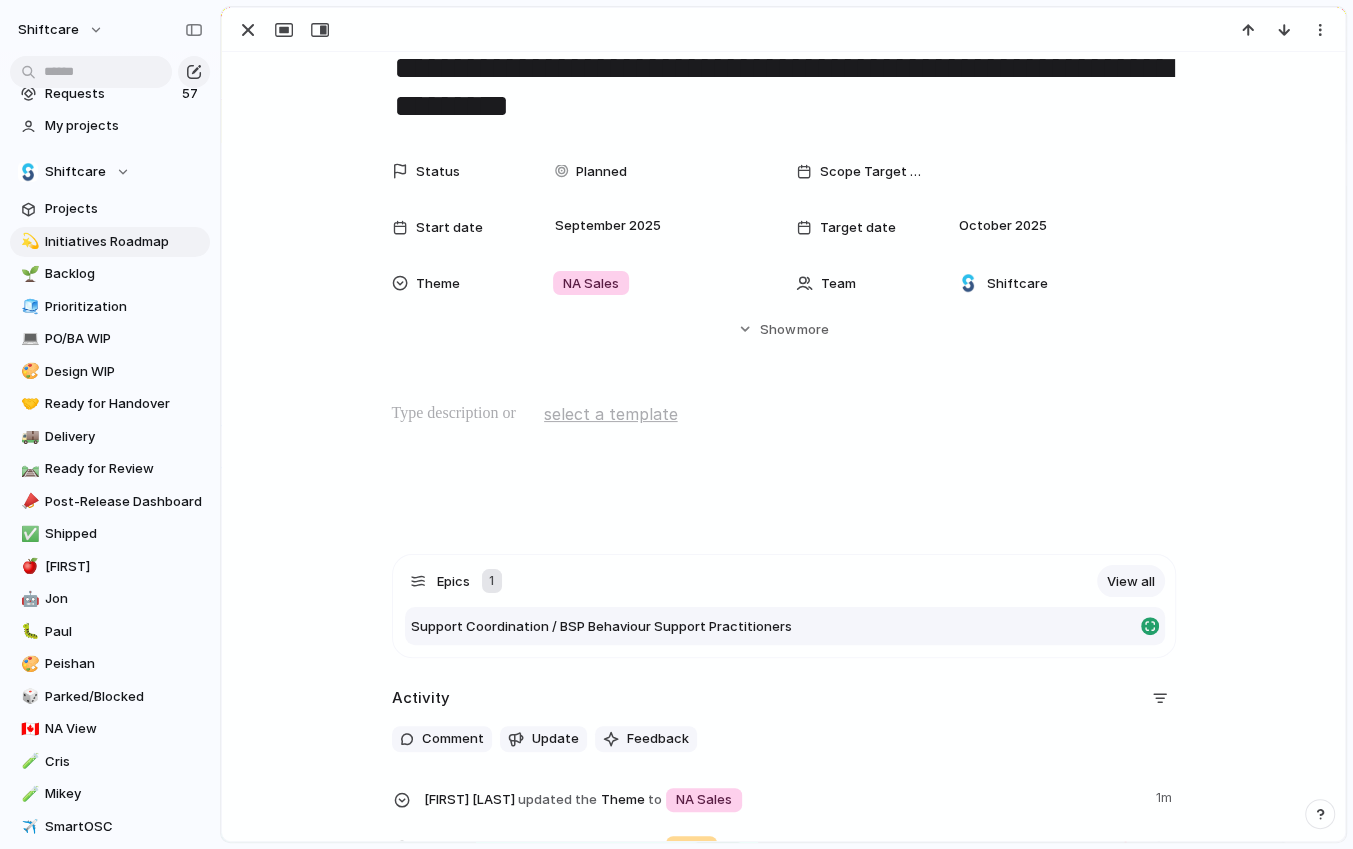 click on "Support Coordination / BSP Behaviour Support Practitioners" at bounding box center (601, 627) 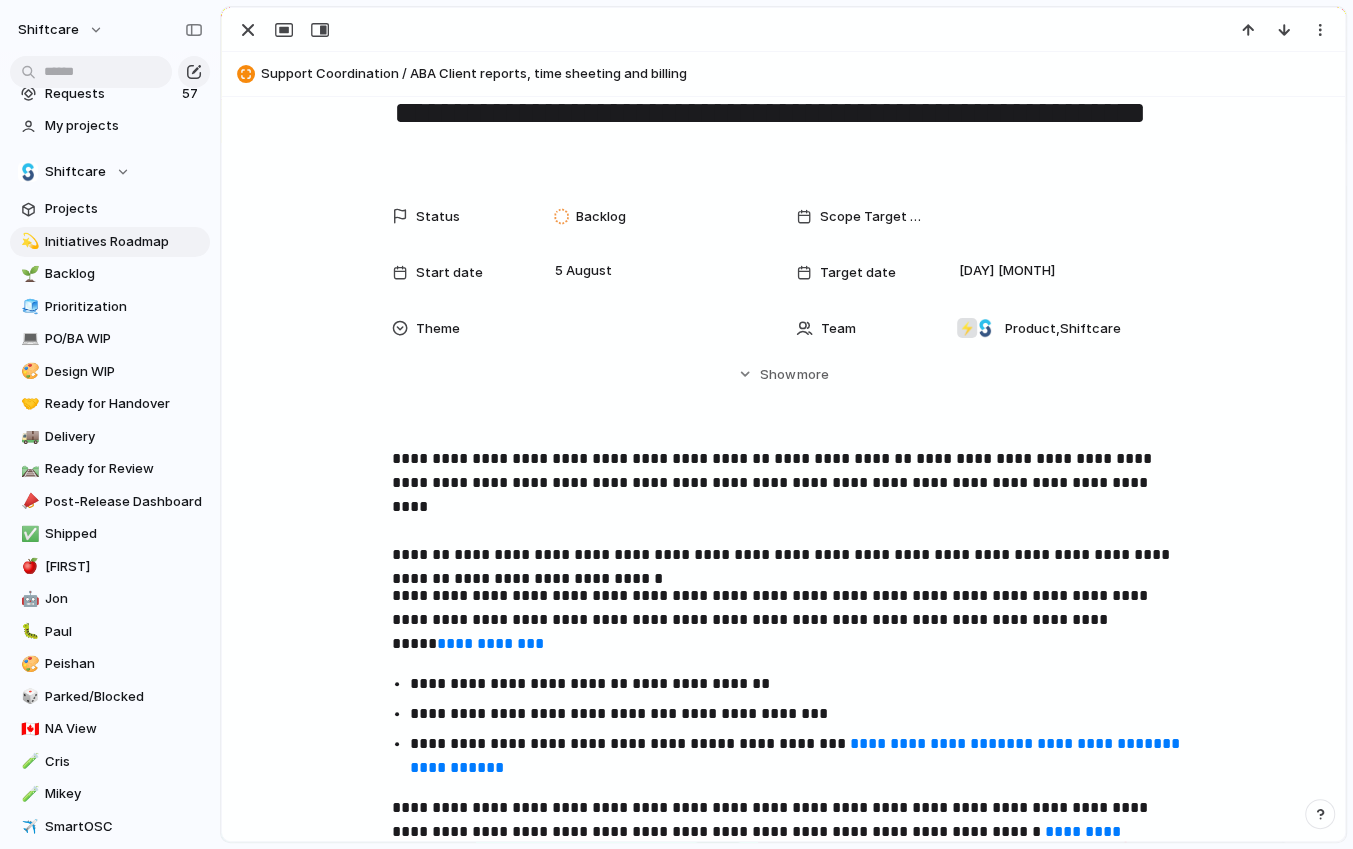 click on "**********" at bounding box center (784, 132) 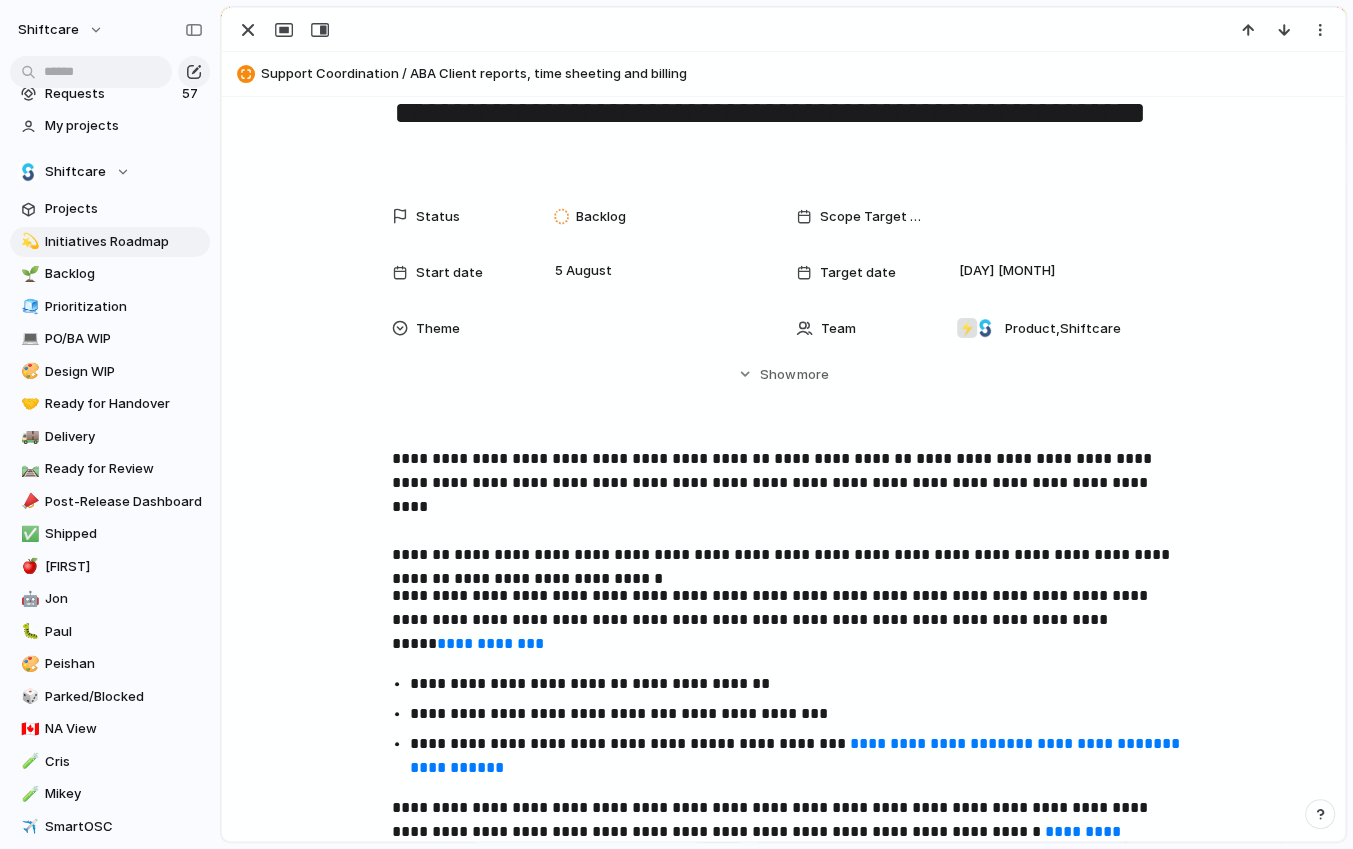 click on "Support Coordination / ABA Client reports, time sheeting and billing" at bounding box center [783, 74] 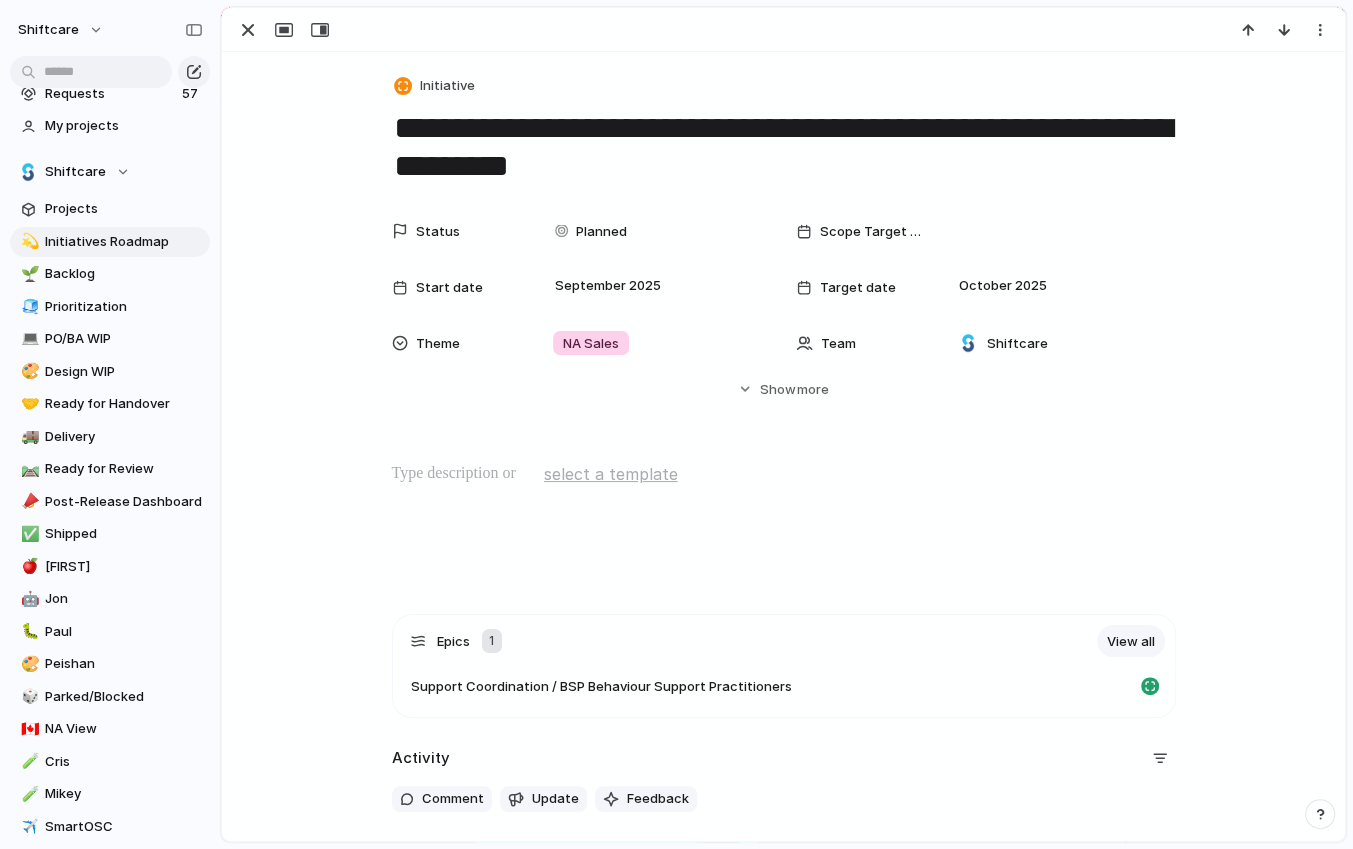 click at bounding box center (783, 30) 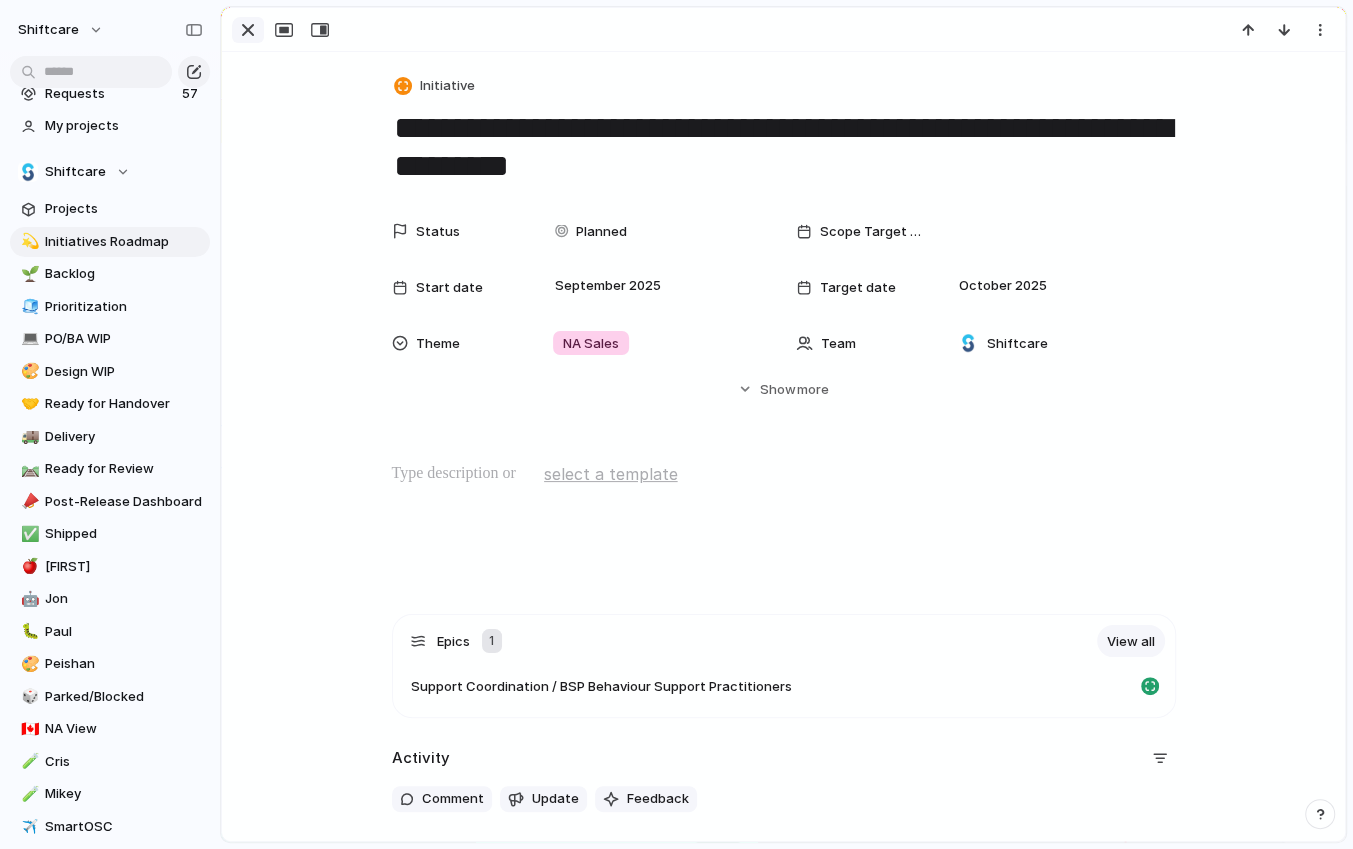 click at bounding box center (248, 30) 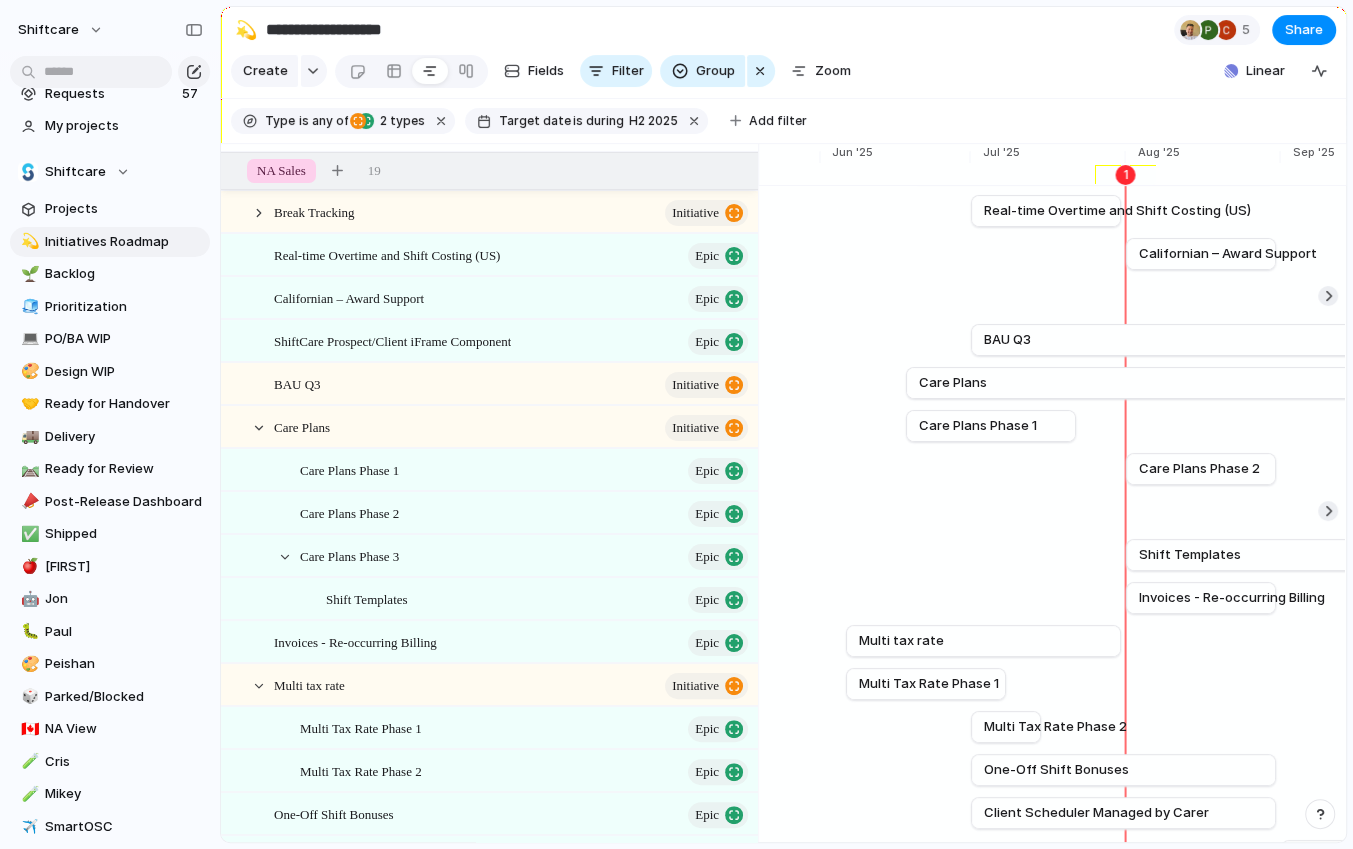 scroll, scrollTop: 0, scrollLeft: 0, axis: both 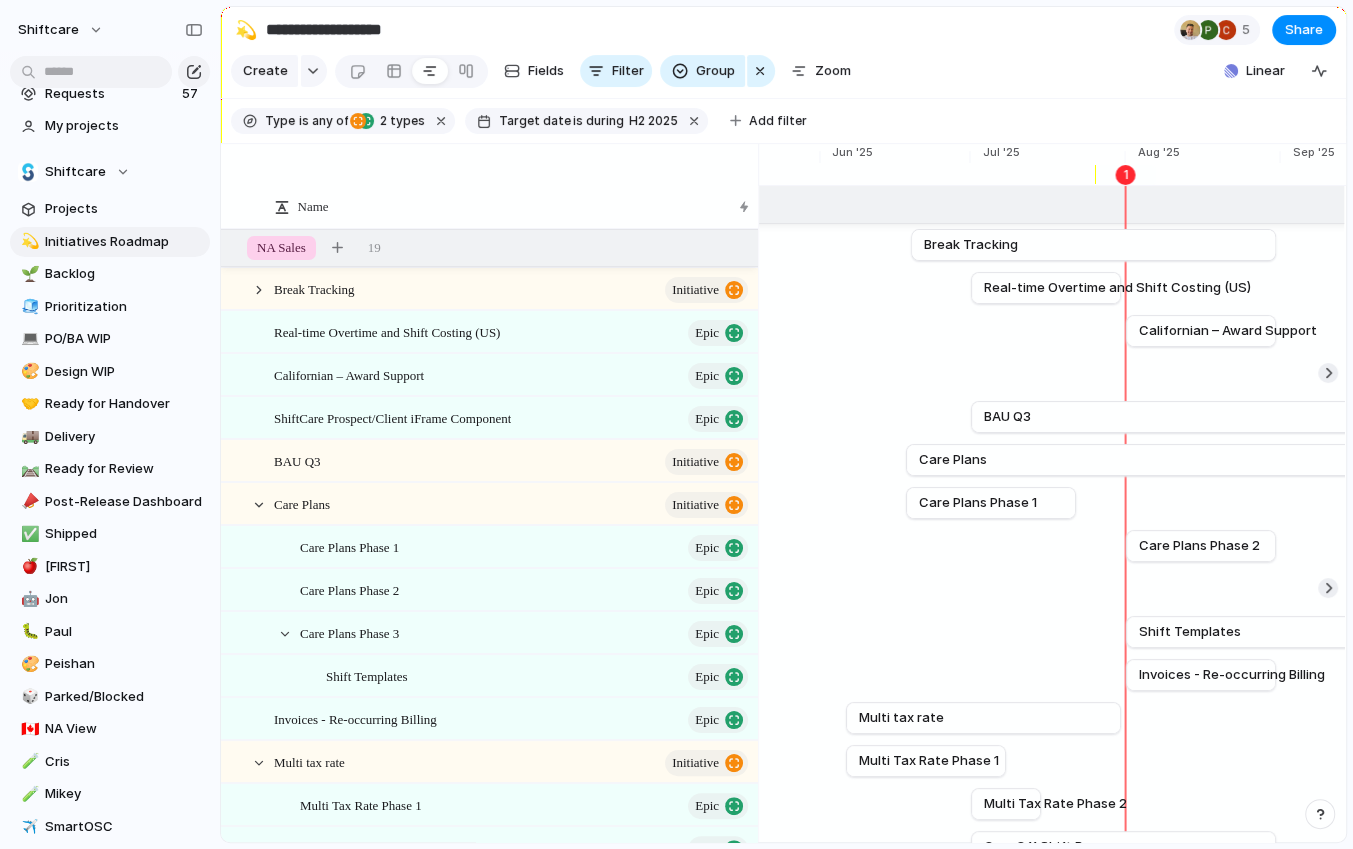 click on "Shiftcare Projects 💫 Initiatives Roadmap 🌱 Backlog 🧊 Prioritization 💻 PO/BA WIP 🎨 Design WIP 🤝 Ready for Handover 🚚 Delivery 🛤️ Ready for Review 📣 Post-Release Dashboard ✅ Shipped 🍎 Abner 🤖 Jon 🐛 Paul 🎨 Peishan 🎲 Parked/Blocked 🇨🇦 NA View 🧪 Cris 🧪 Mikey ✈️ SmartOSC 🔮 Afford 🧒 EHCA 📝 Forms 👪 Family Portal 💸 Quotes 🚑 Incident Tickets ⬇️ Export View 🔑 Integrations
To pick up a draggable item, press the space bar.
While dragging, use the arrow keys to move the item.
Press space again to drop the item in its new position, or press escape to cancel.
Create view" at bounding box center [110, 637] 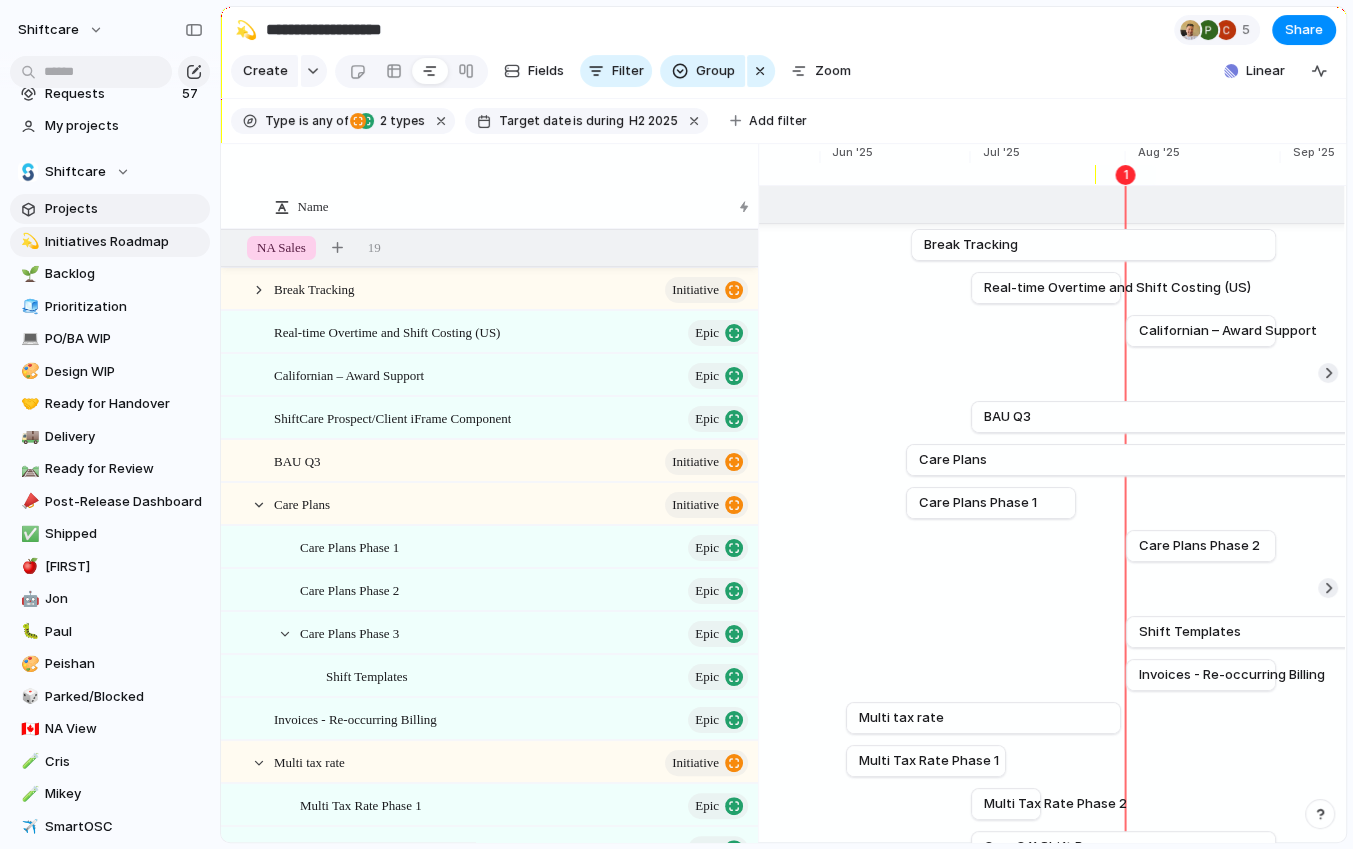 click on "Projects" at bounding box center (124, 209) 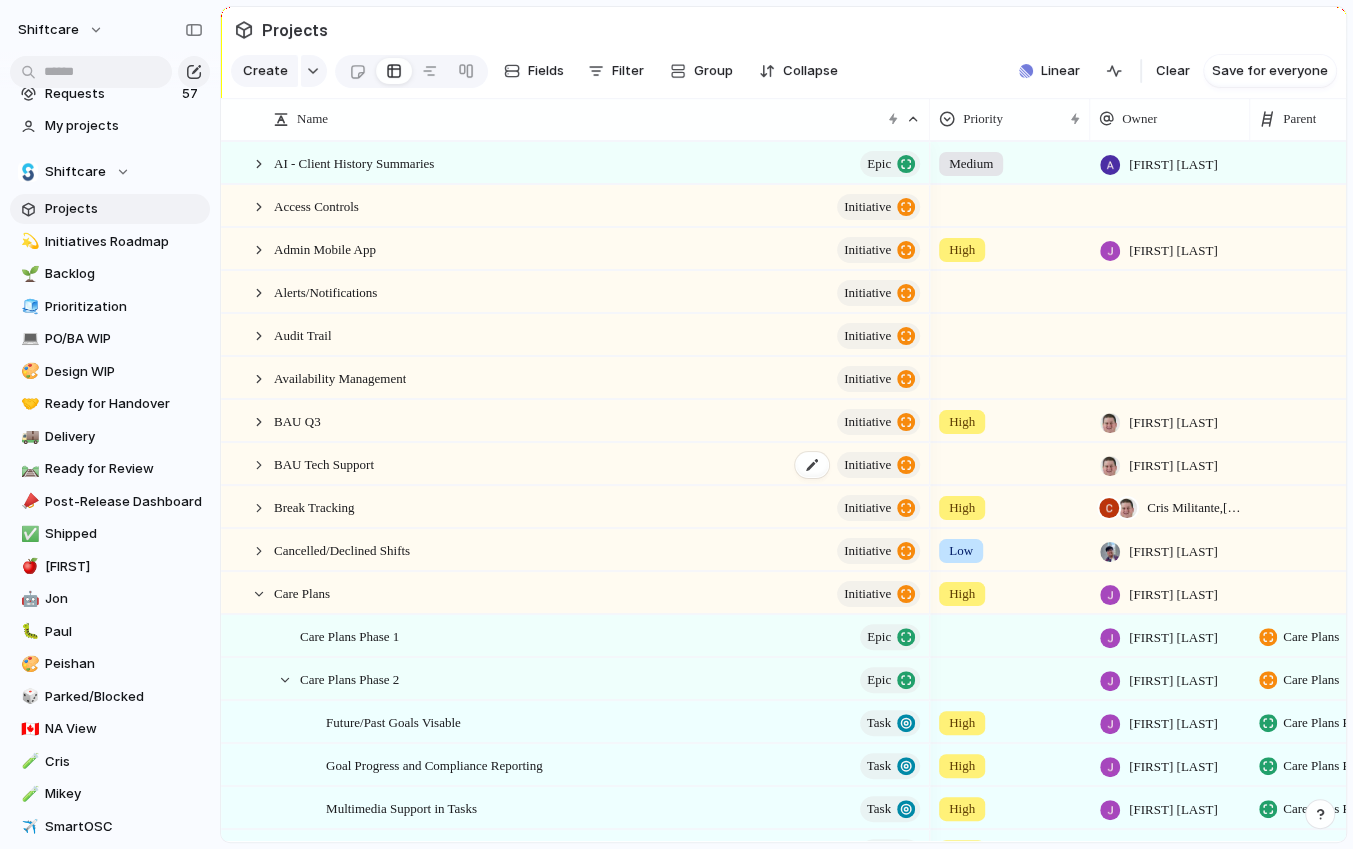 scroll, scrollTop: 41, scrollLeft: 0, axis: vertical 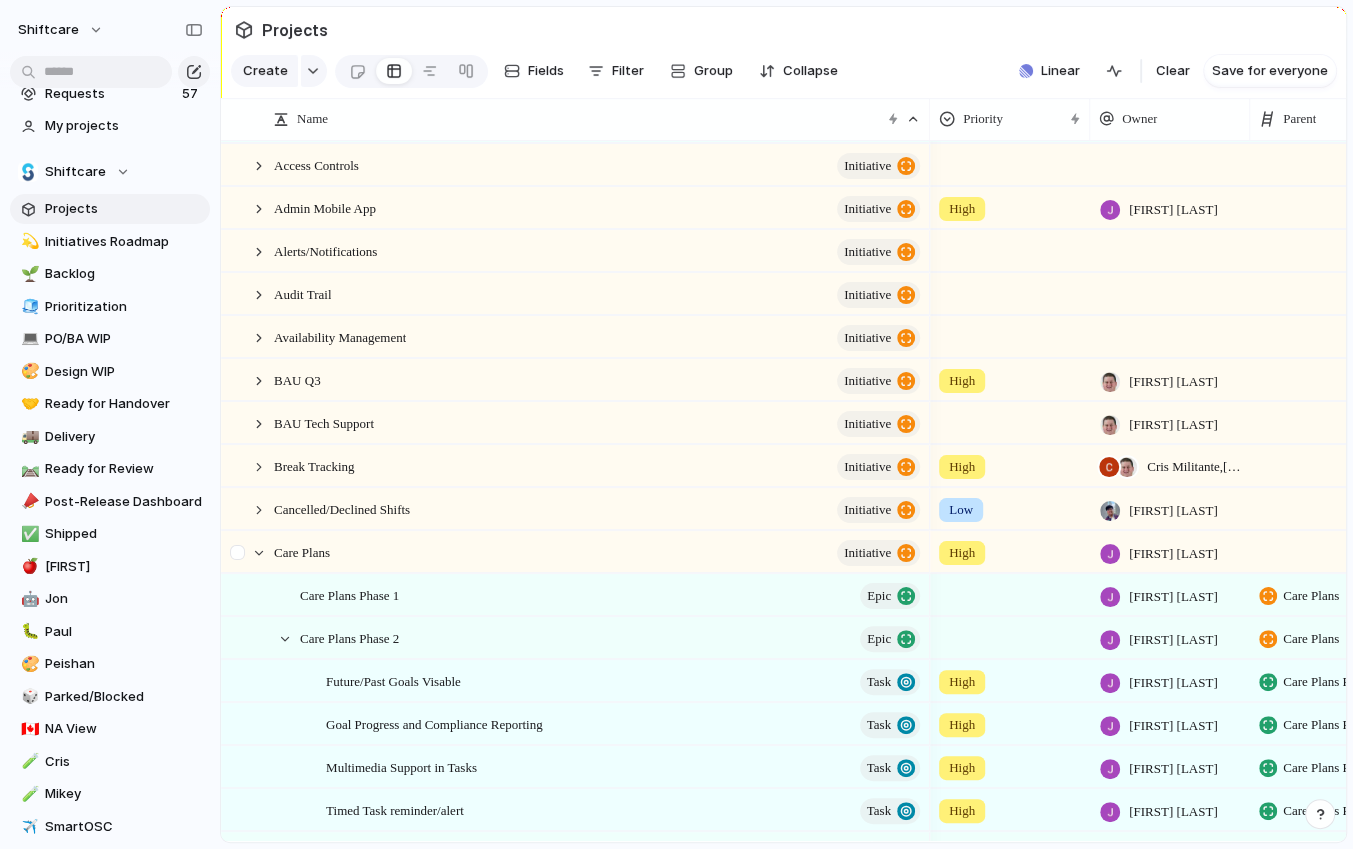 click at bounding box center (249, 552) 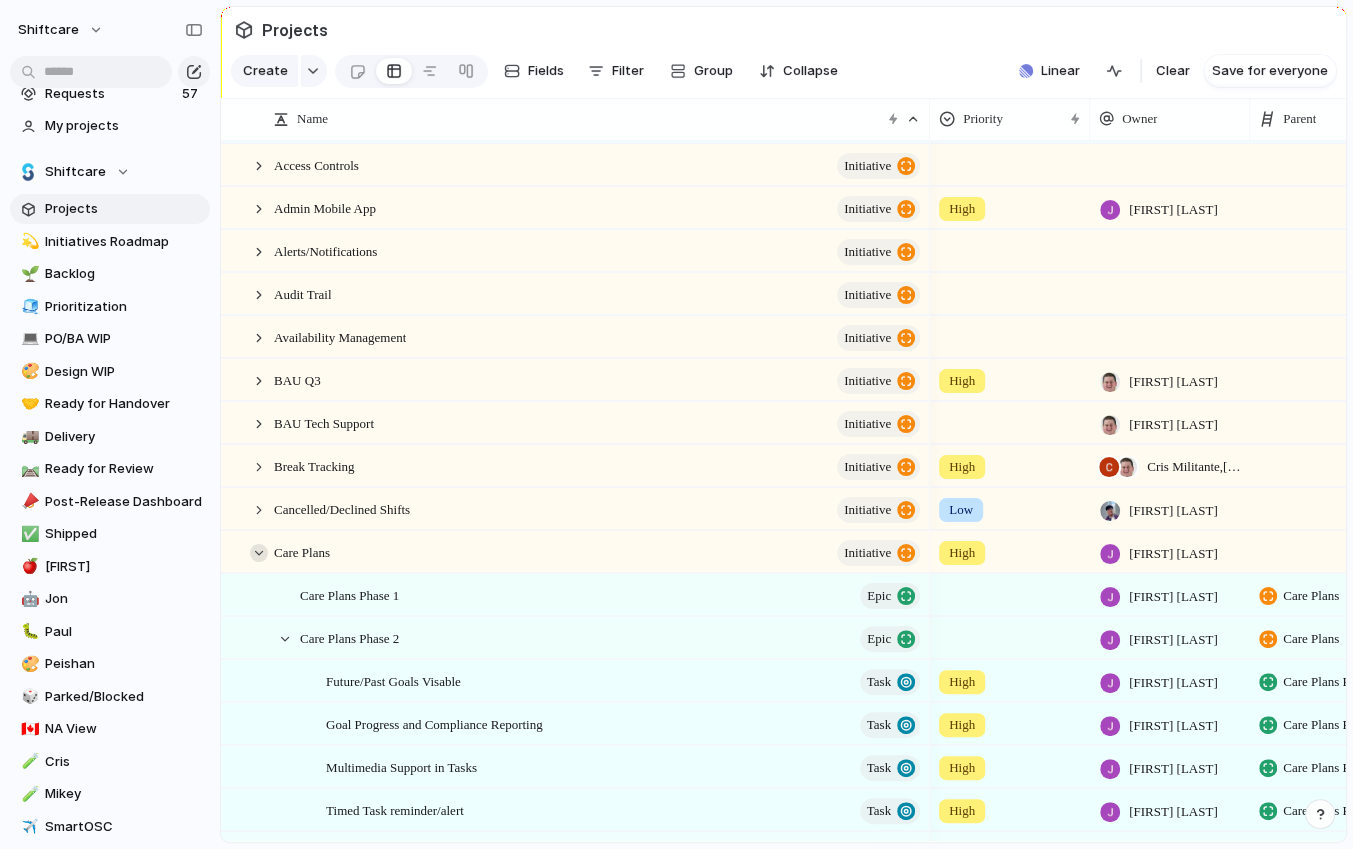 click at bounding box center [259, 553] 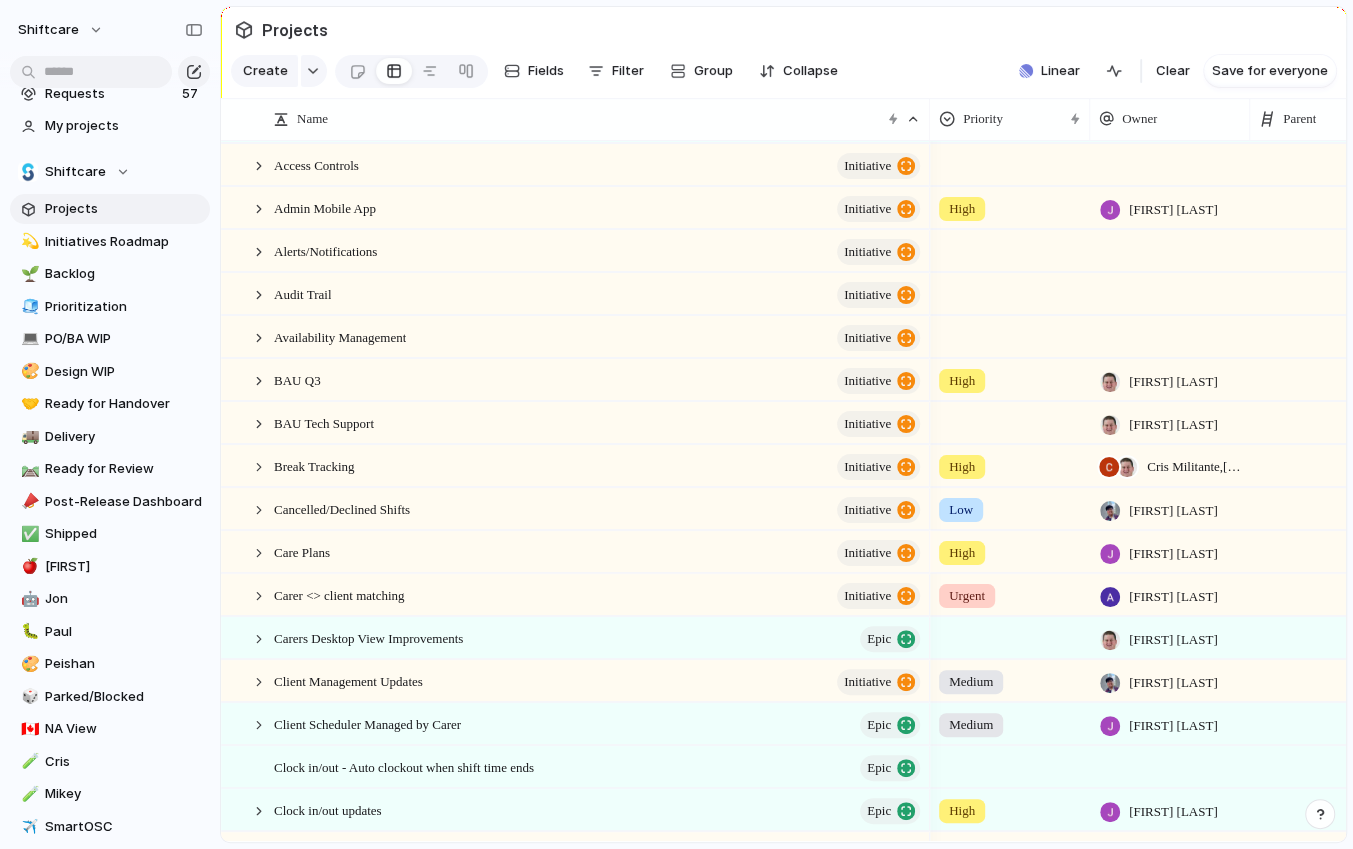 scroll, scrollTop: 173, scrollLeft: 0, axis: vertical 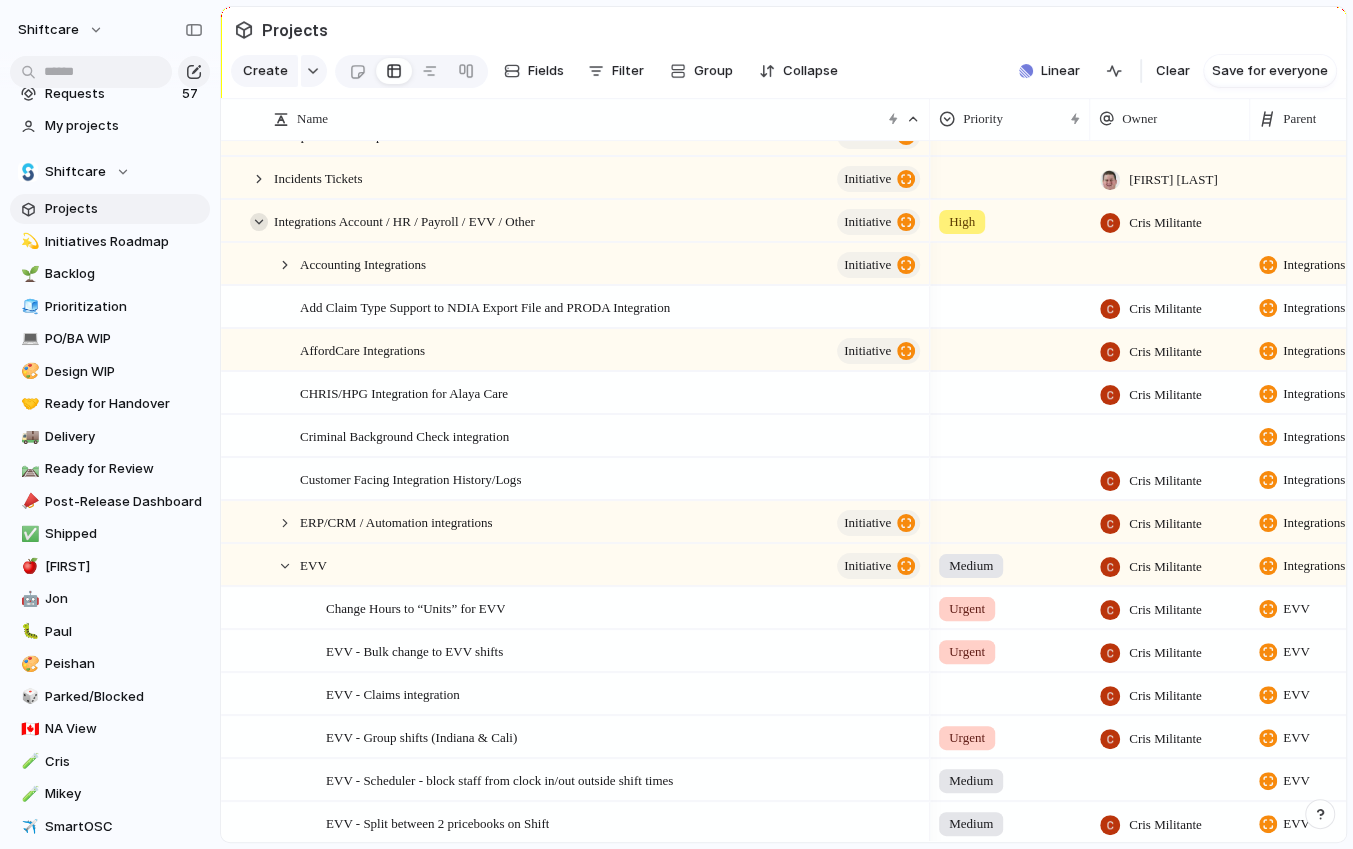 click at bounding box center [259, 222] 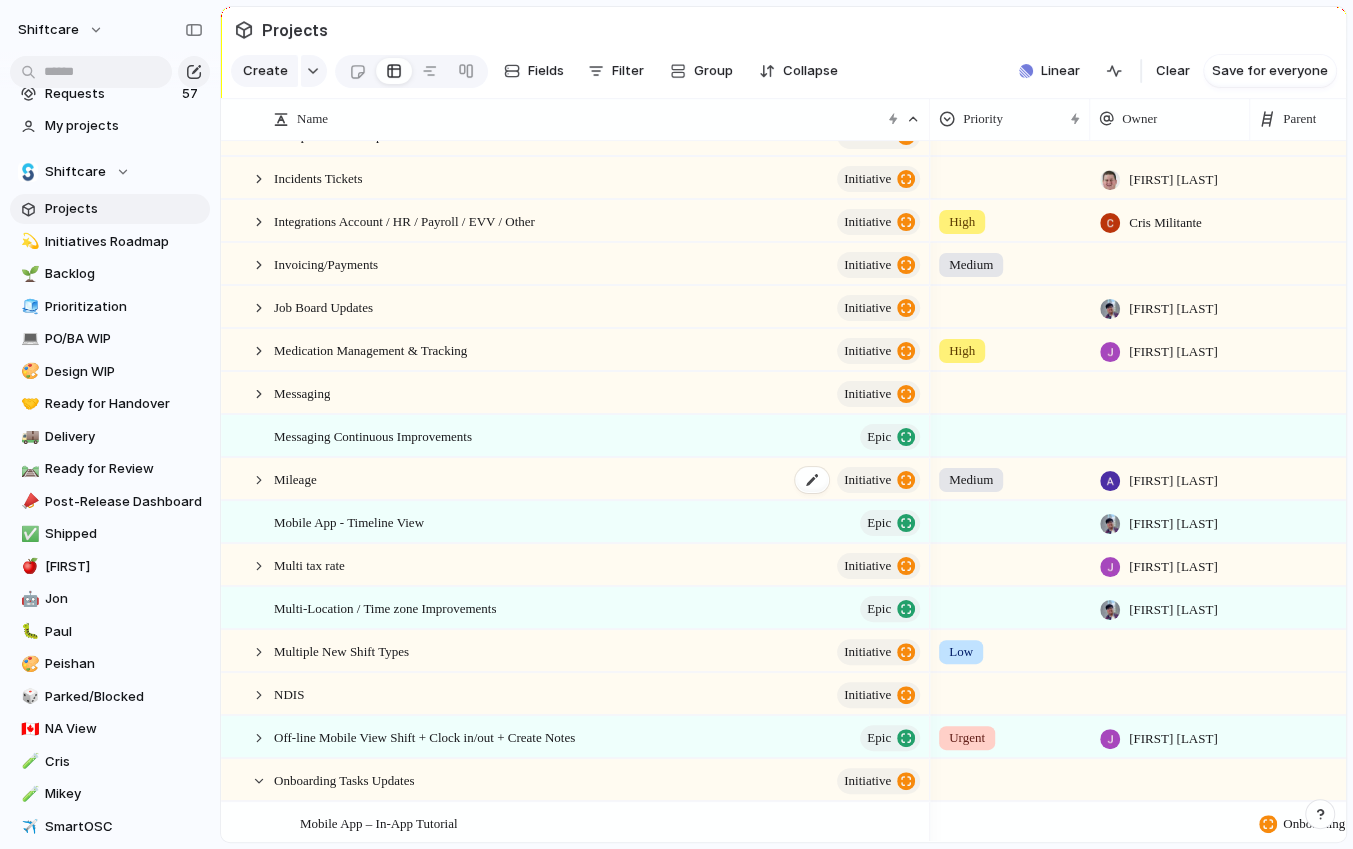 scroll, scrollTop: 1419, scrollLeft: 0, axis: vertical 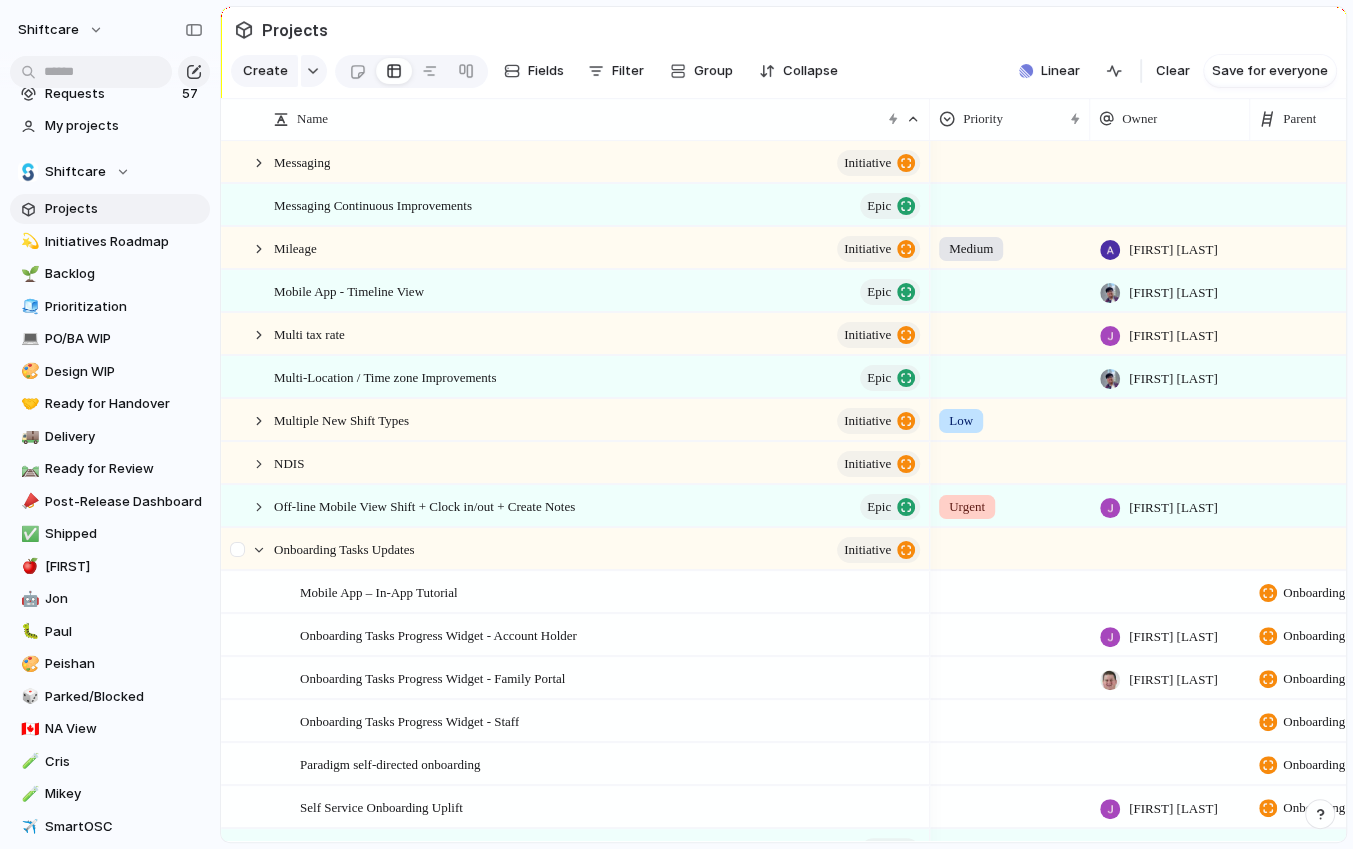 click at bounding box center (240, 556) 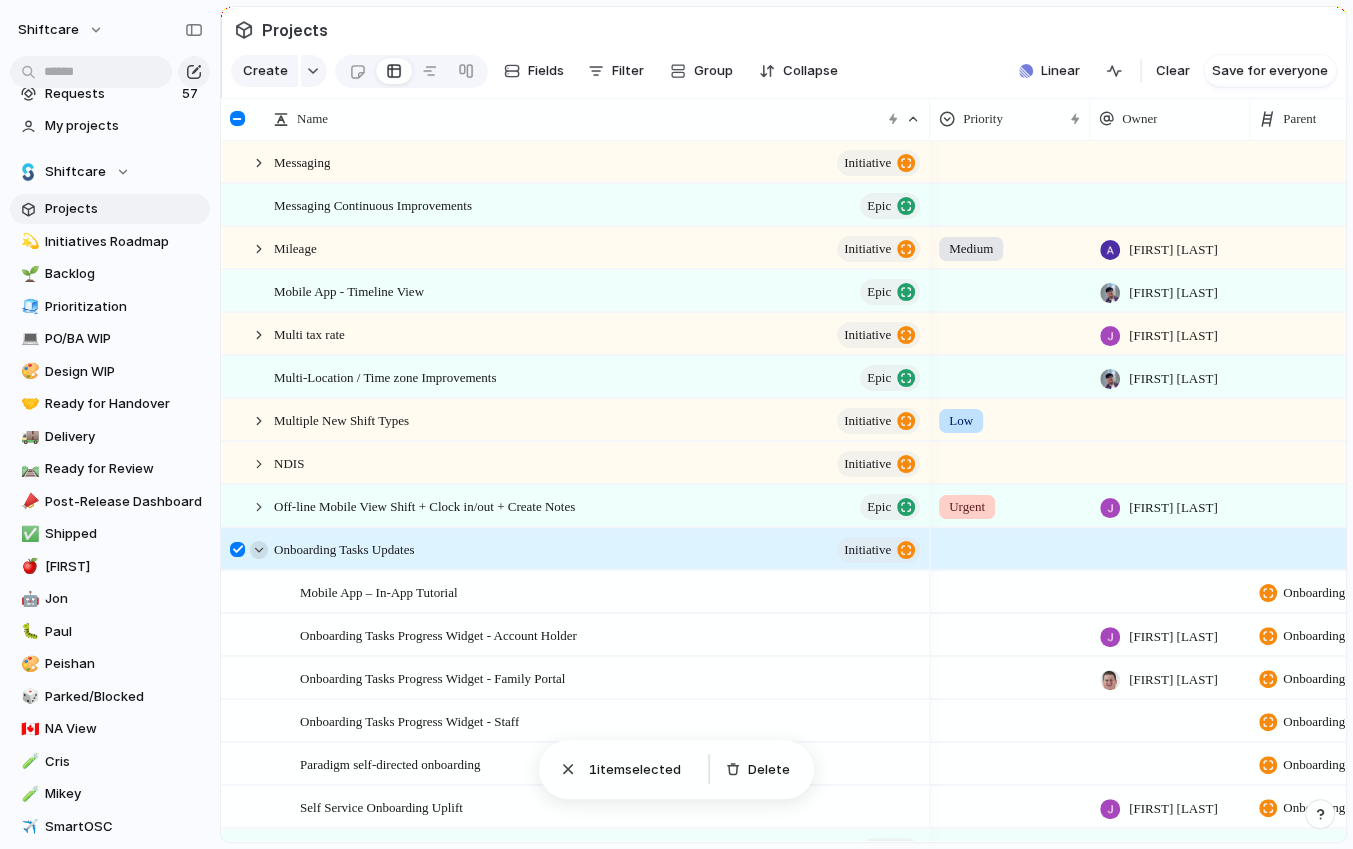 click at bounding box center (259, 550) 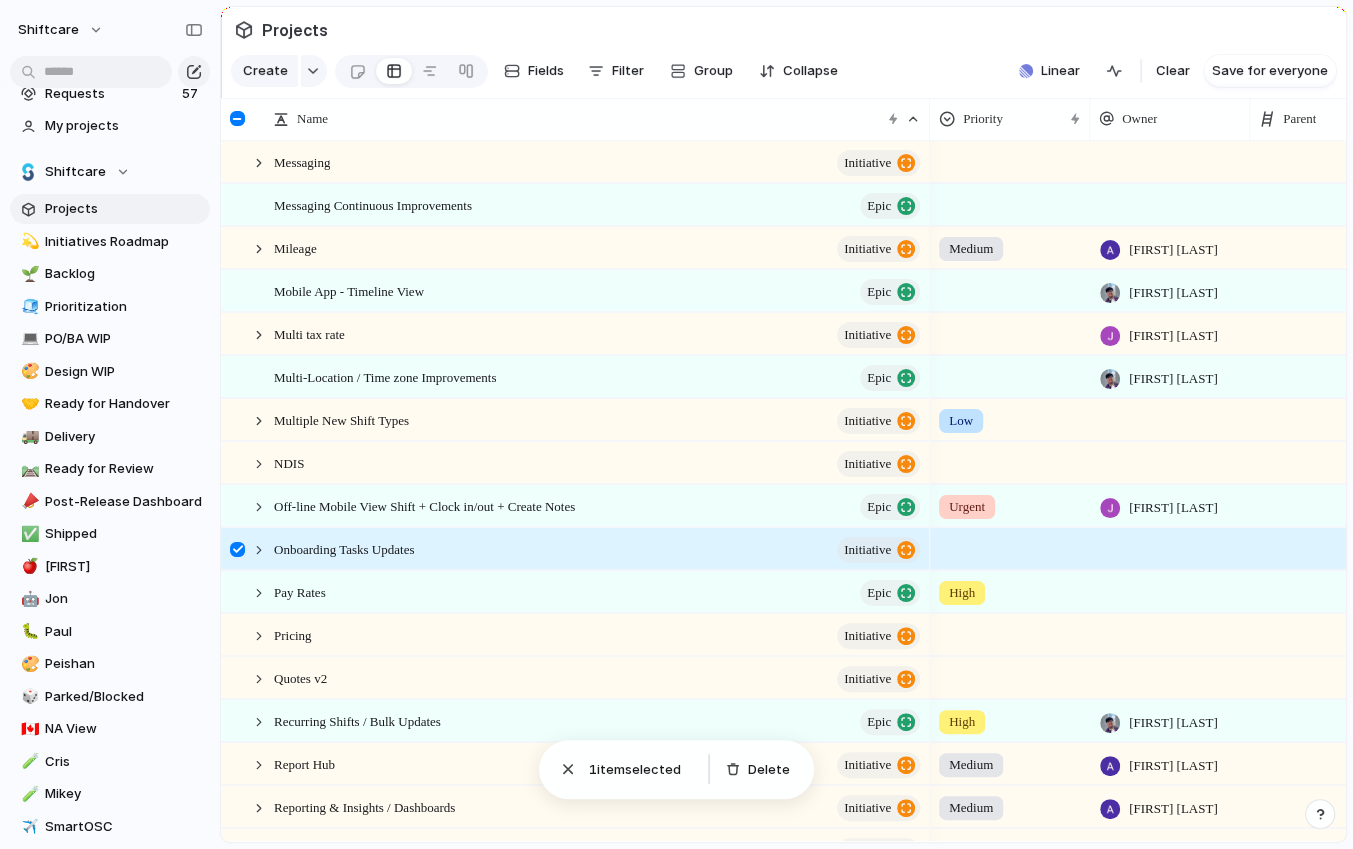 click at bounding box center [237, 549] 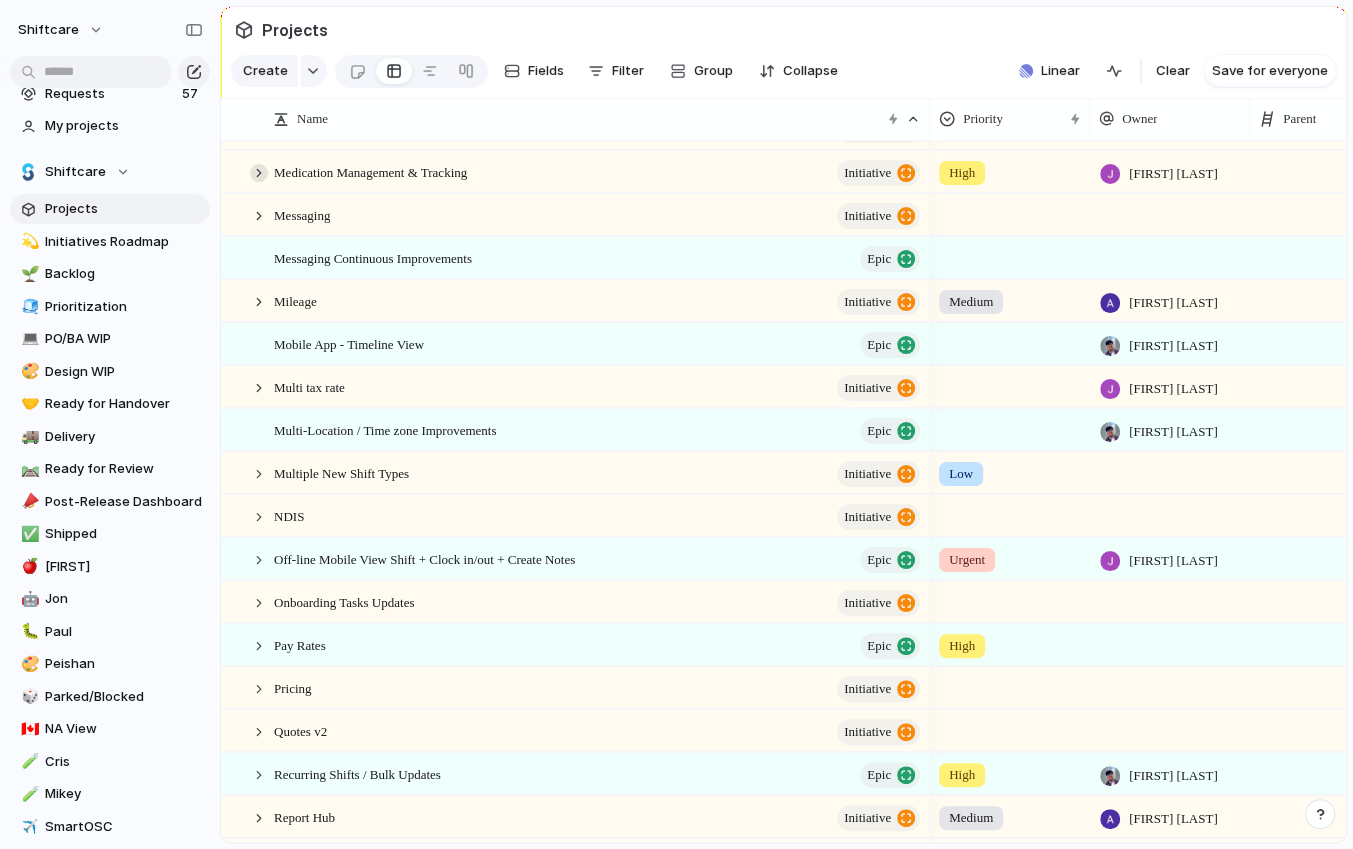 click at bounding box center (259, 173) 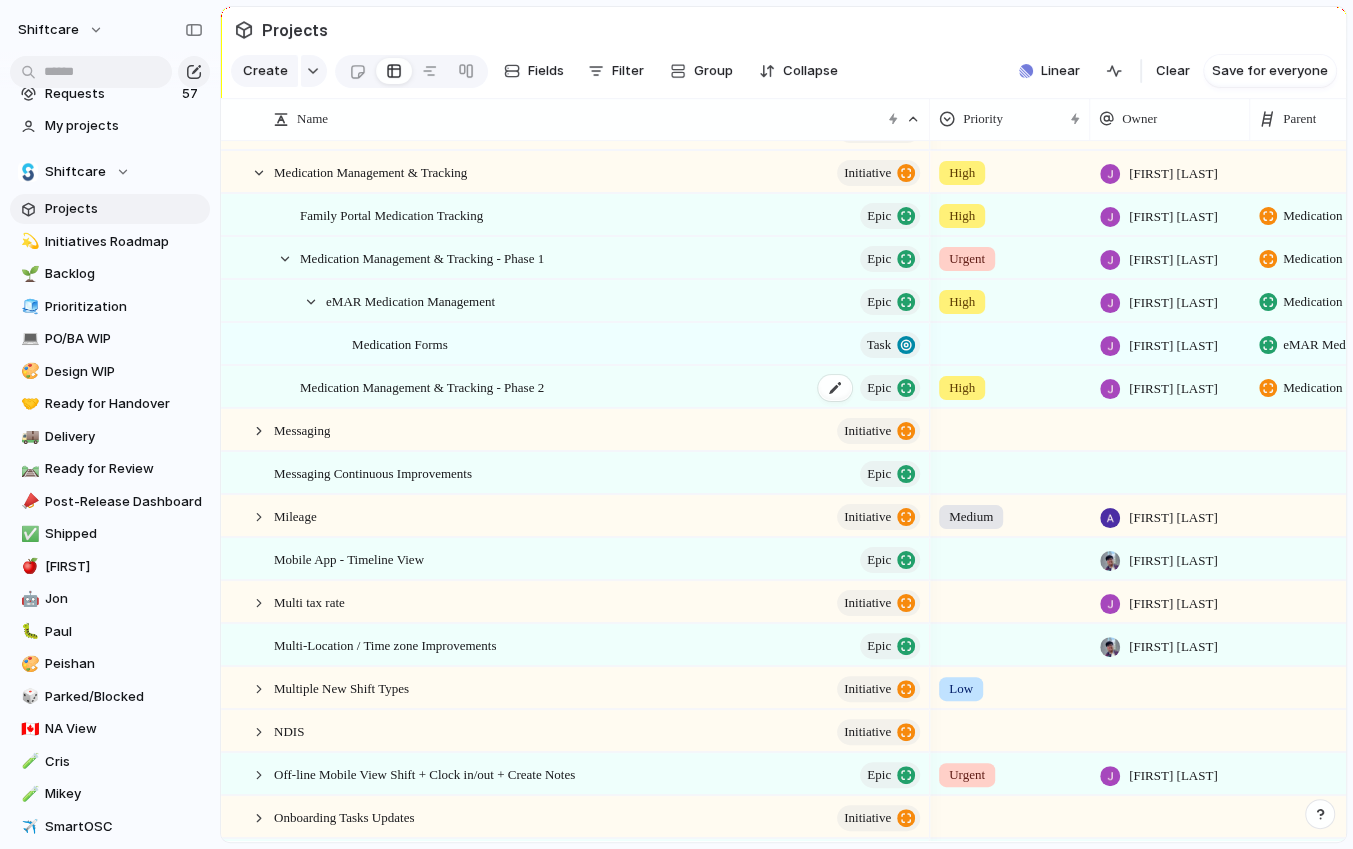 click on "Medication Management & Tracking - Phase 2" at bounding box center (422, 386) 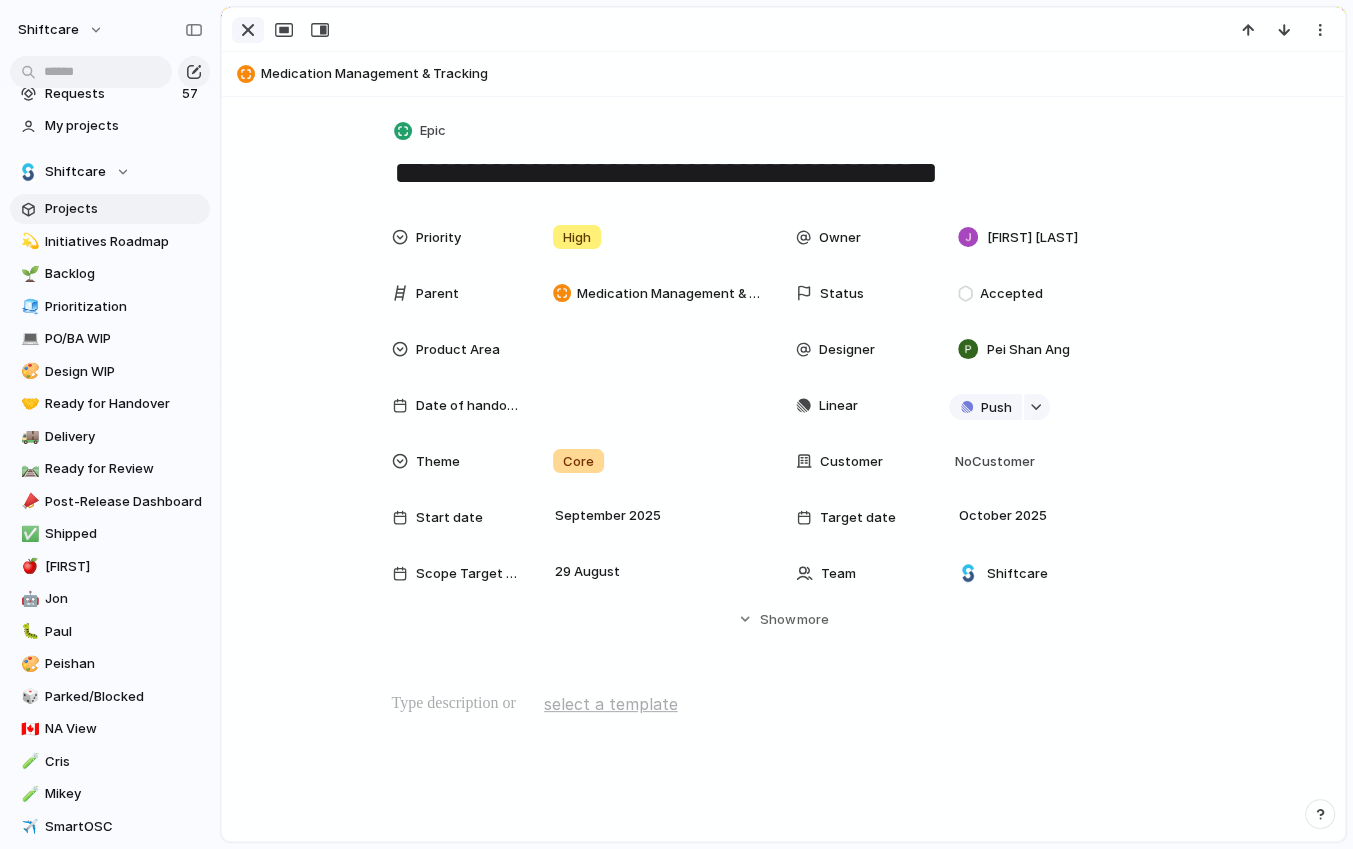 click at bounding box center (248, 30) 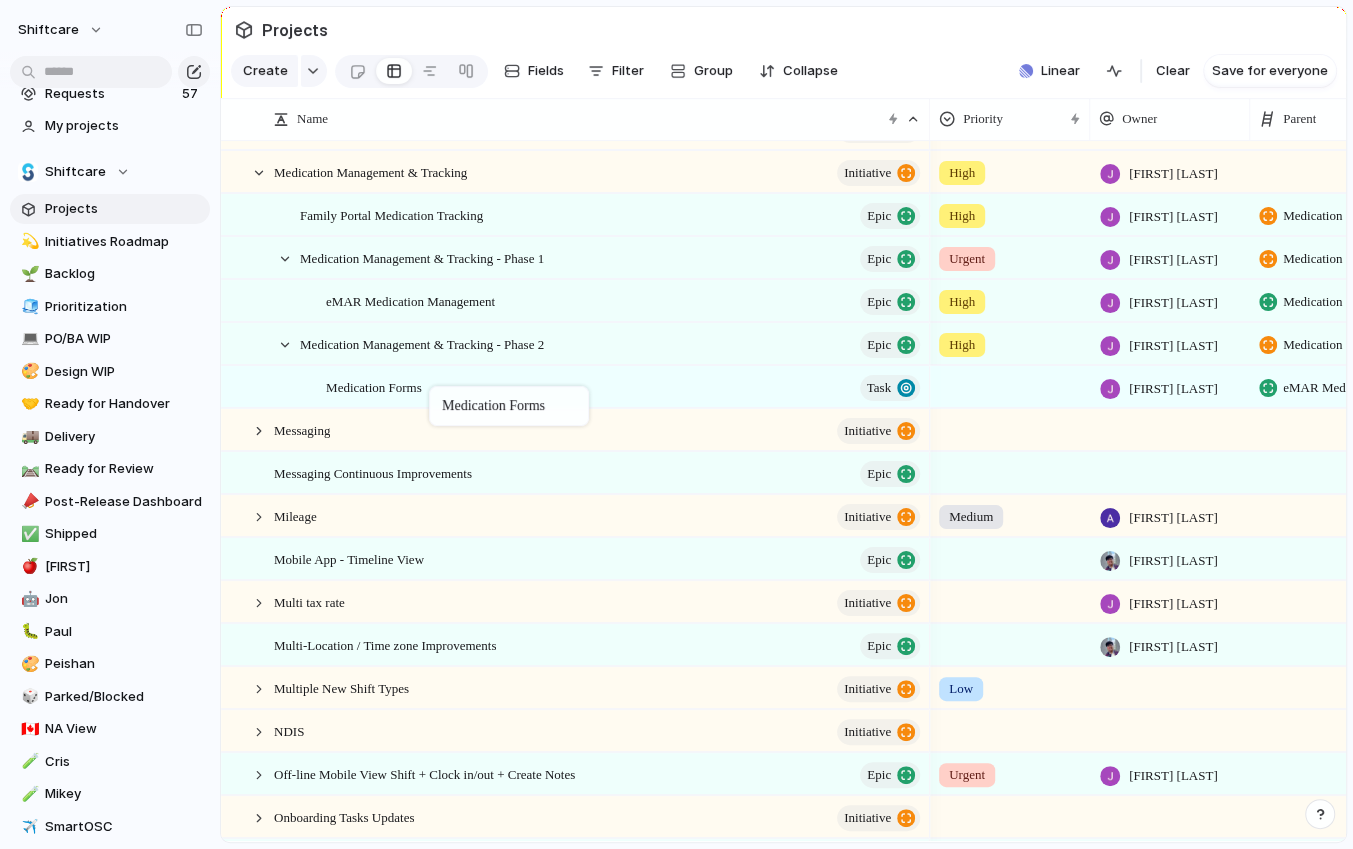 drag, startPoint x: 429, startPoint y: 348, endPoint x: 439, endPoint y: 390, distance: 43.174065 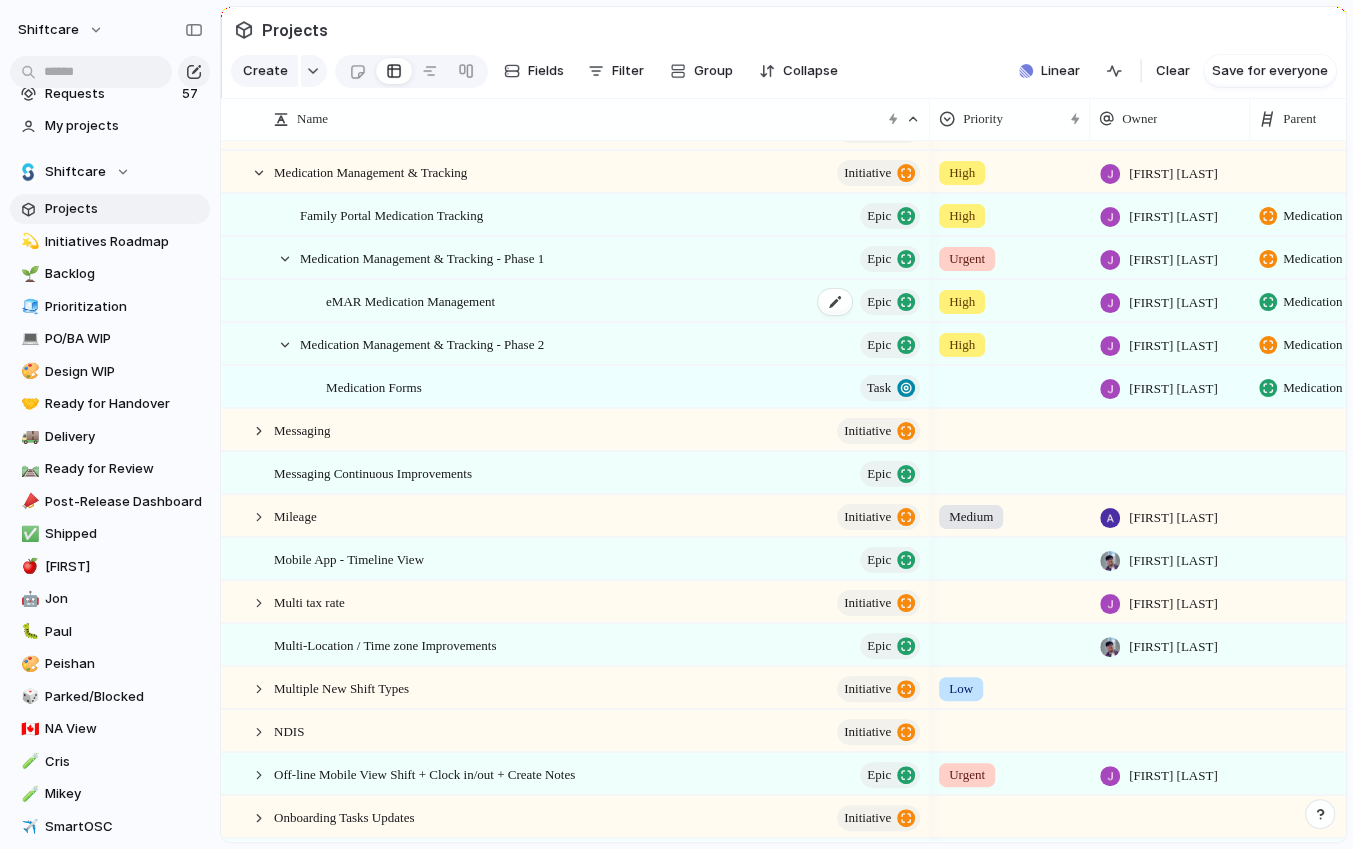 click on "eMAR Medication Management" at bounding box center (410, 300) 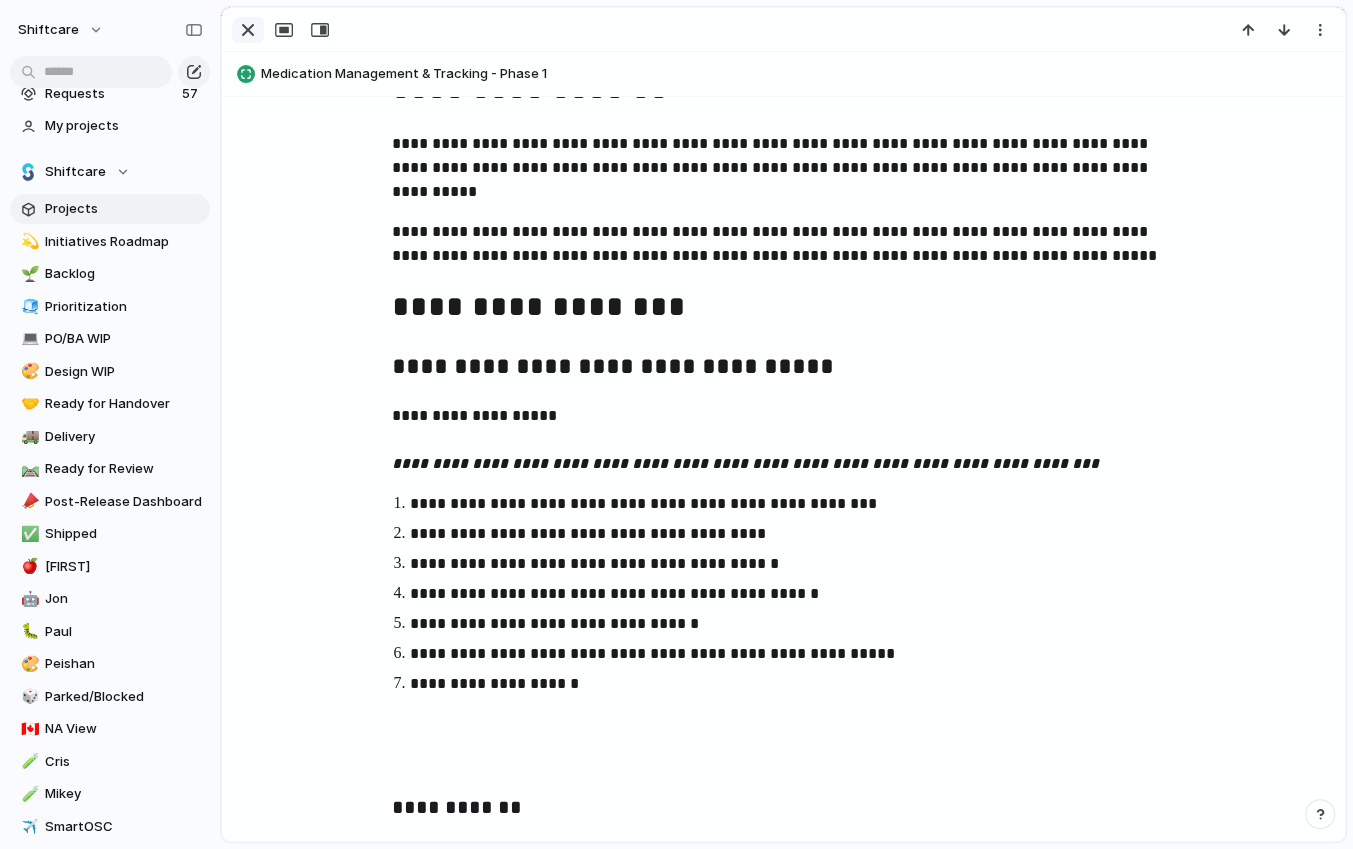 click at bounding box center (248, 30) 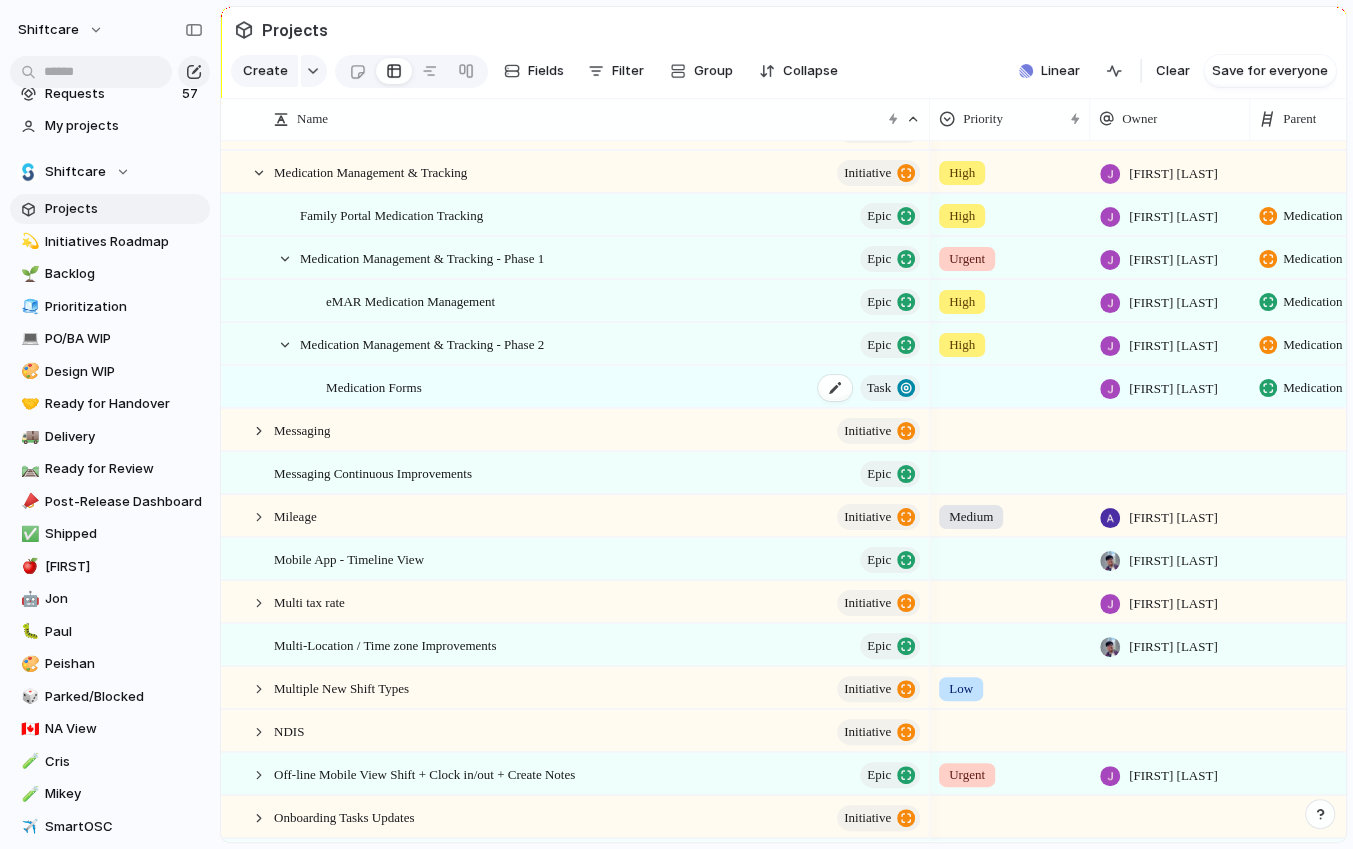 click on "Medication Forms Task" at bounding box center (624, 387) 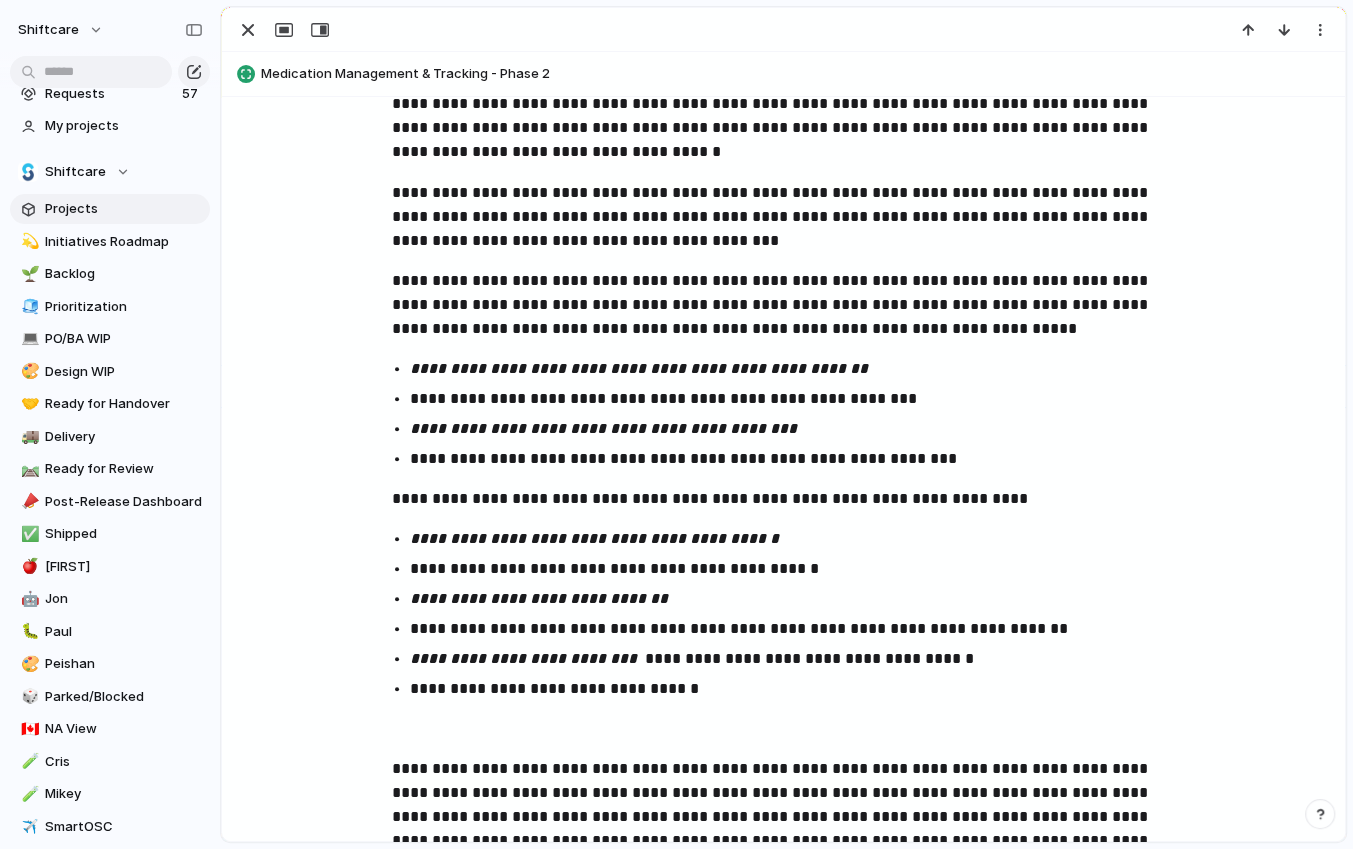 click on "**********" at bounding box center [784, 217] 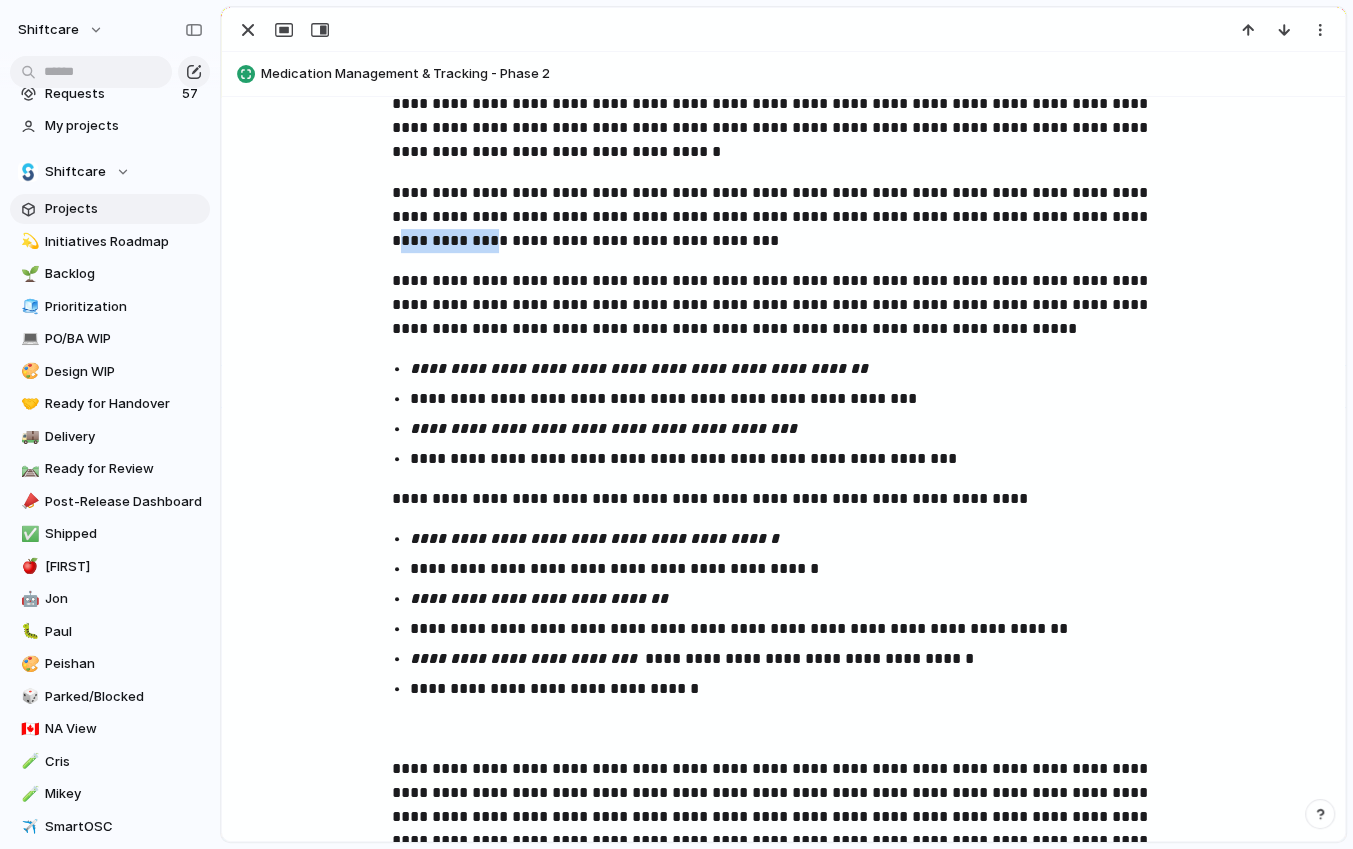 click on "**********" at bounding box center (784, 217) 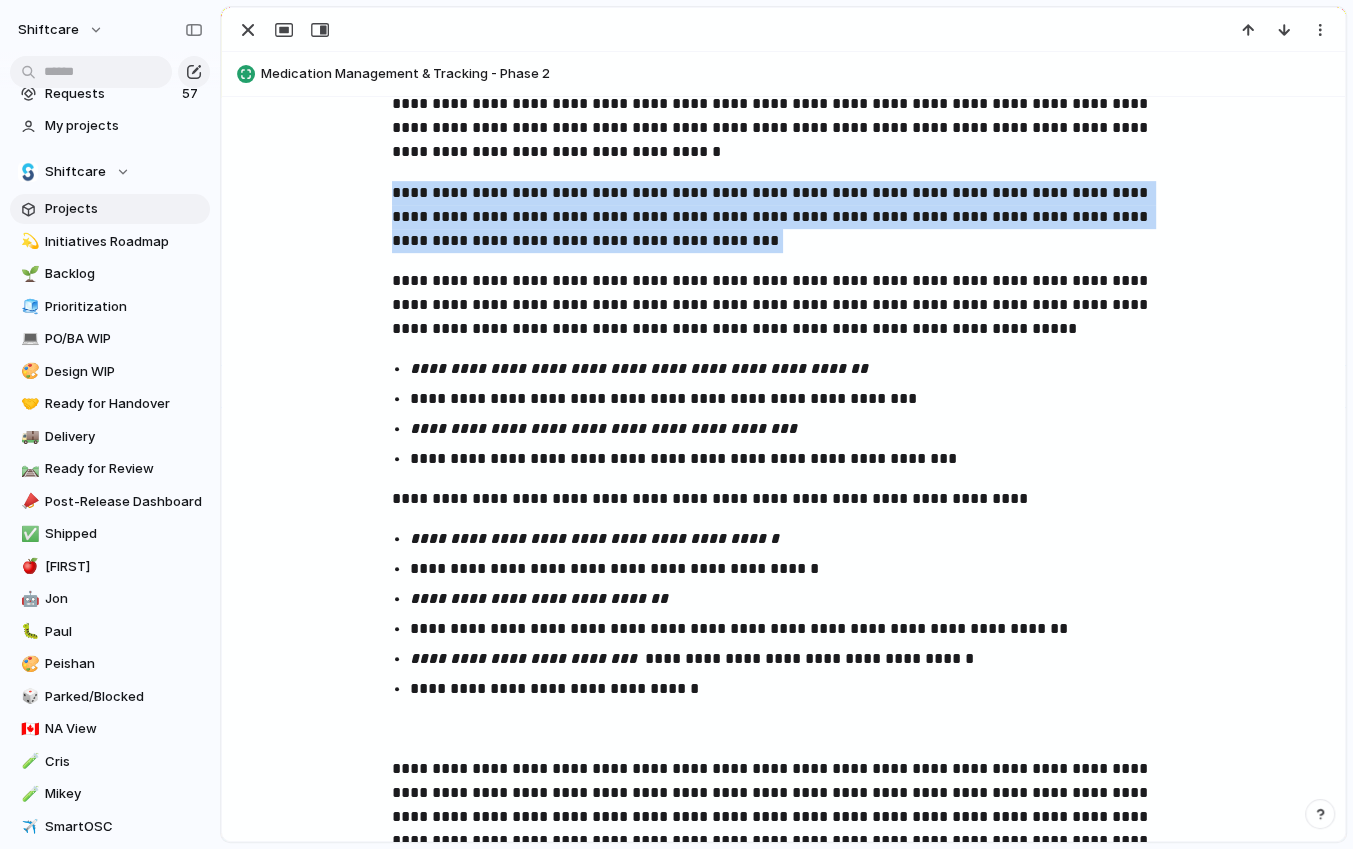 click on "**********" at bounding box center (784, 217) 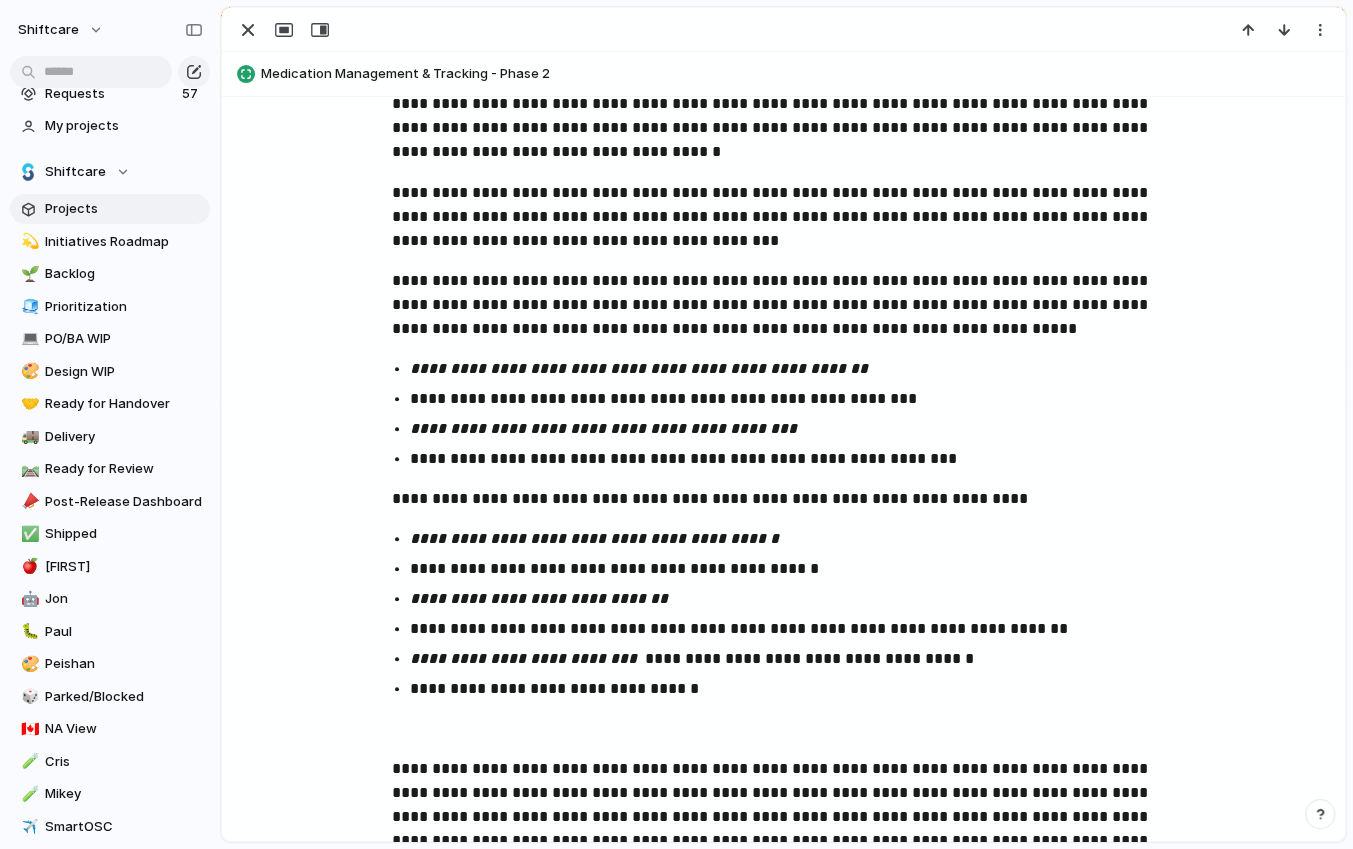 click on "**********" at bounding box center (802, 399) 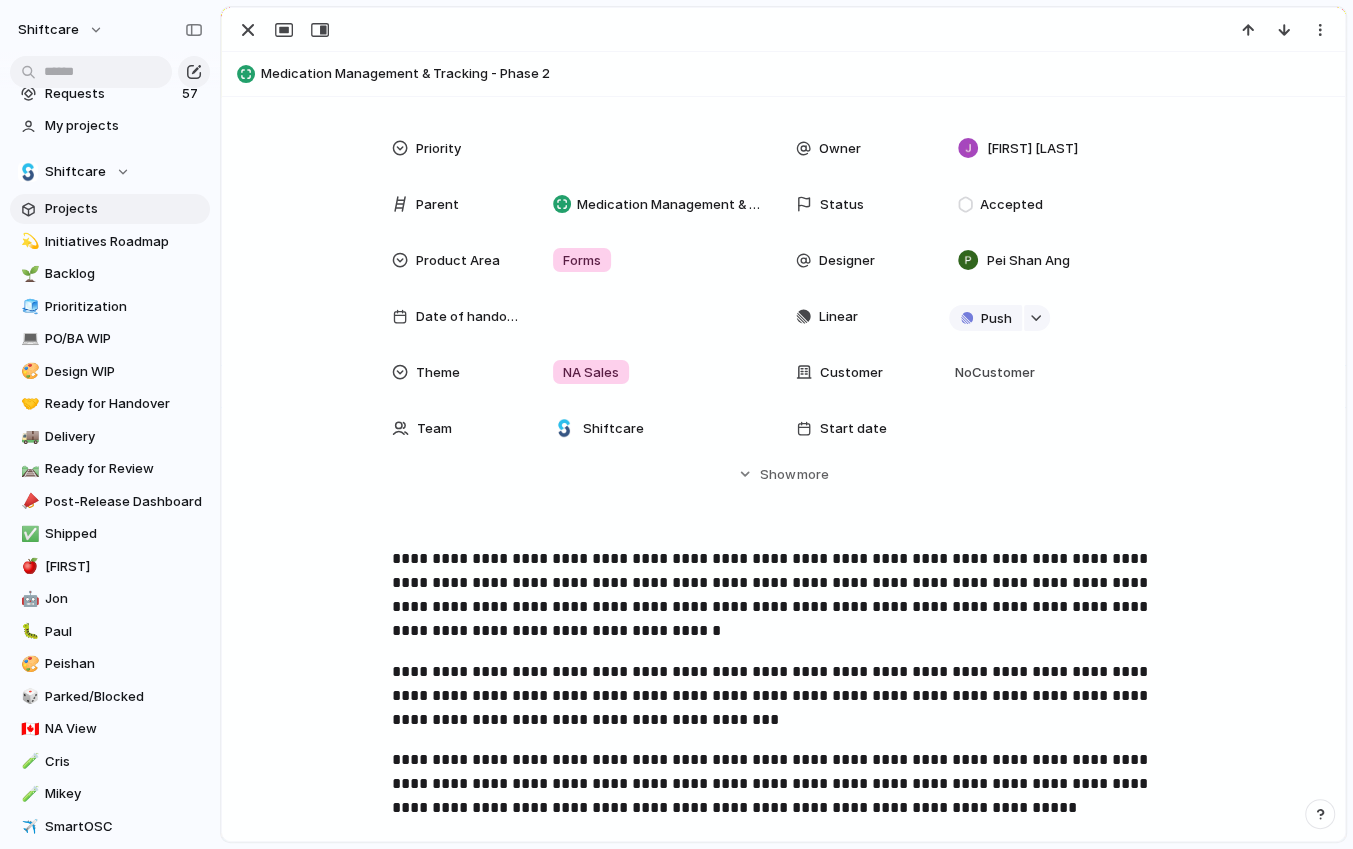 scroll, scrollTop: 0, scrollLeft: 0, axis: both 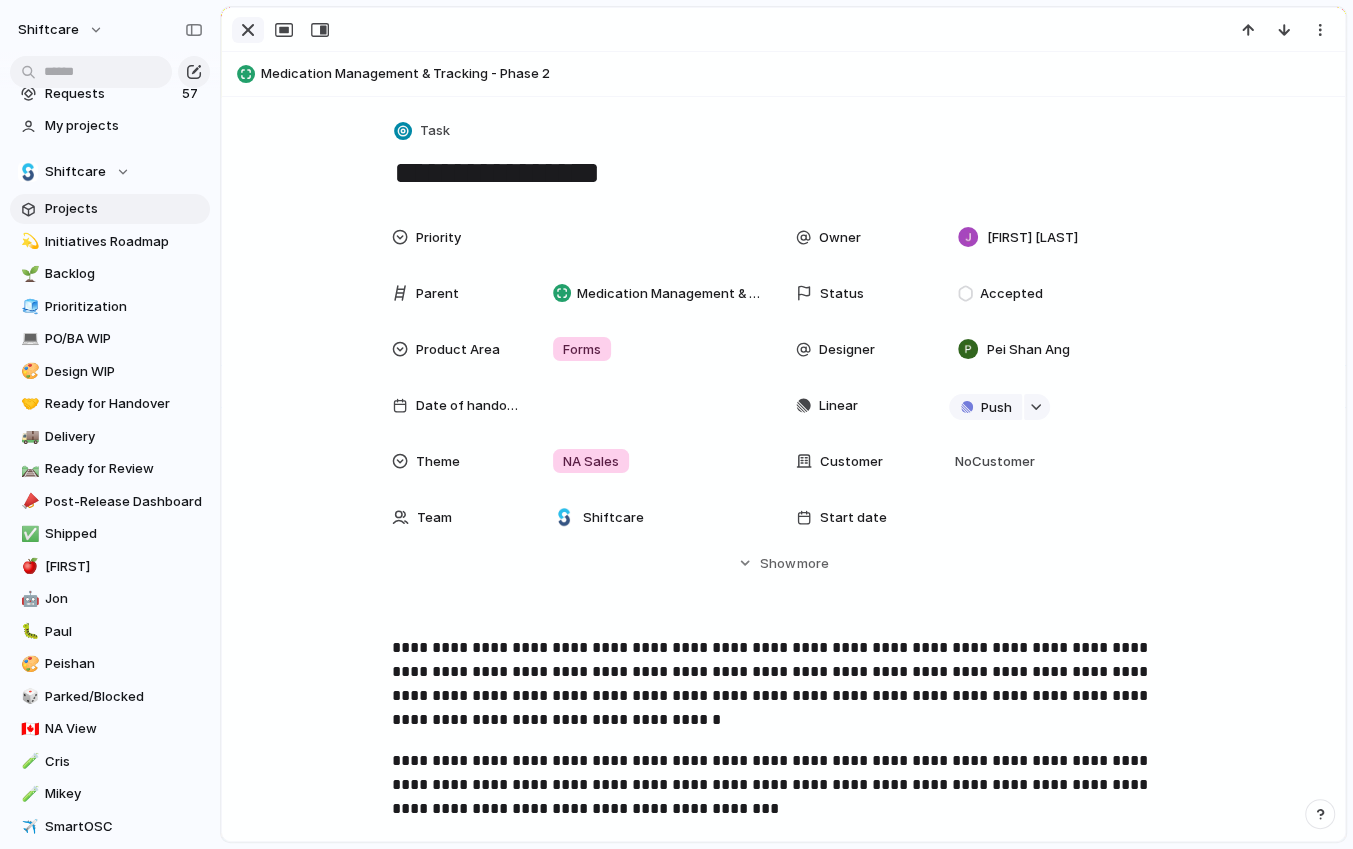 click at bounding box center [248, 30] 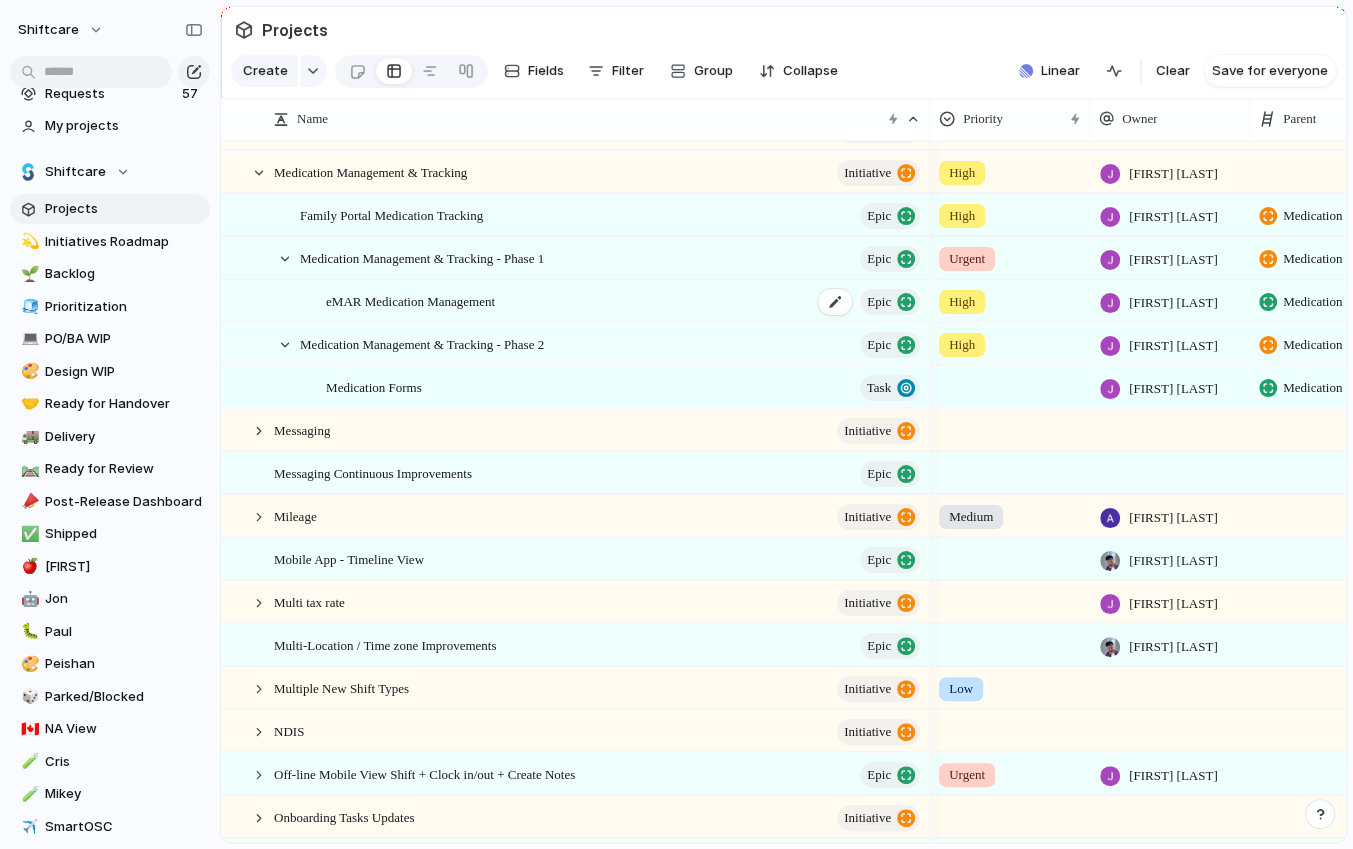click on "eMAR Medication Management" at bounding box center [410, 300] 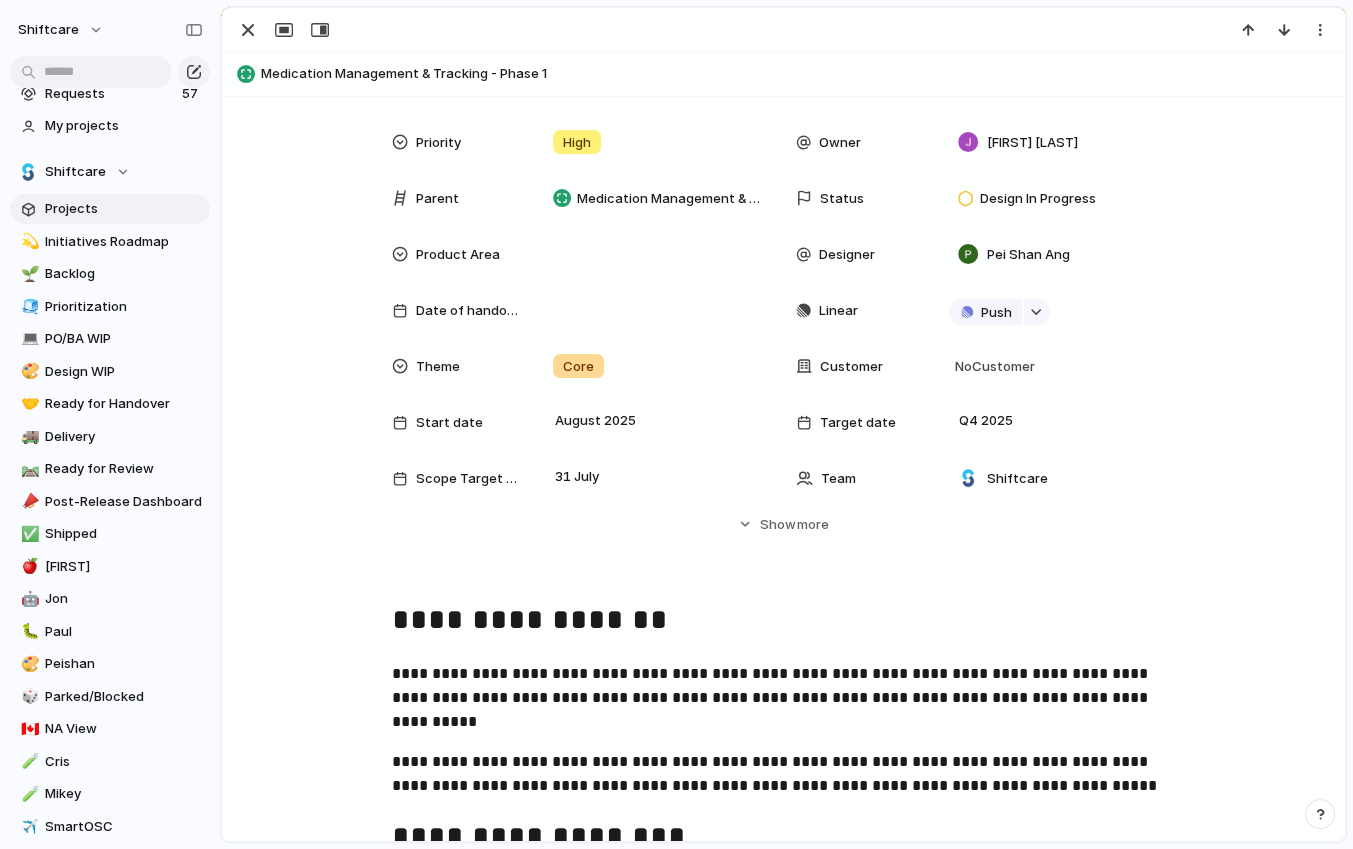 scroll, scrollTop: 249, scrollLeft: 0, axis: vertical 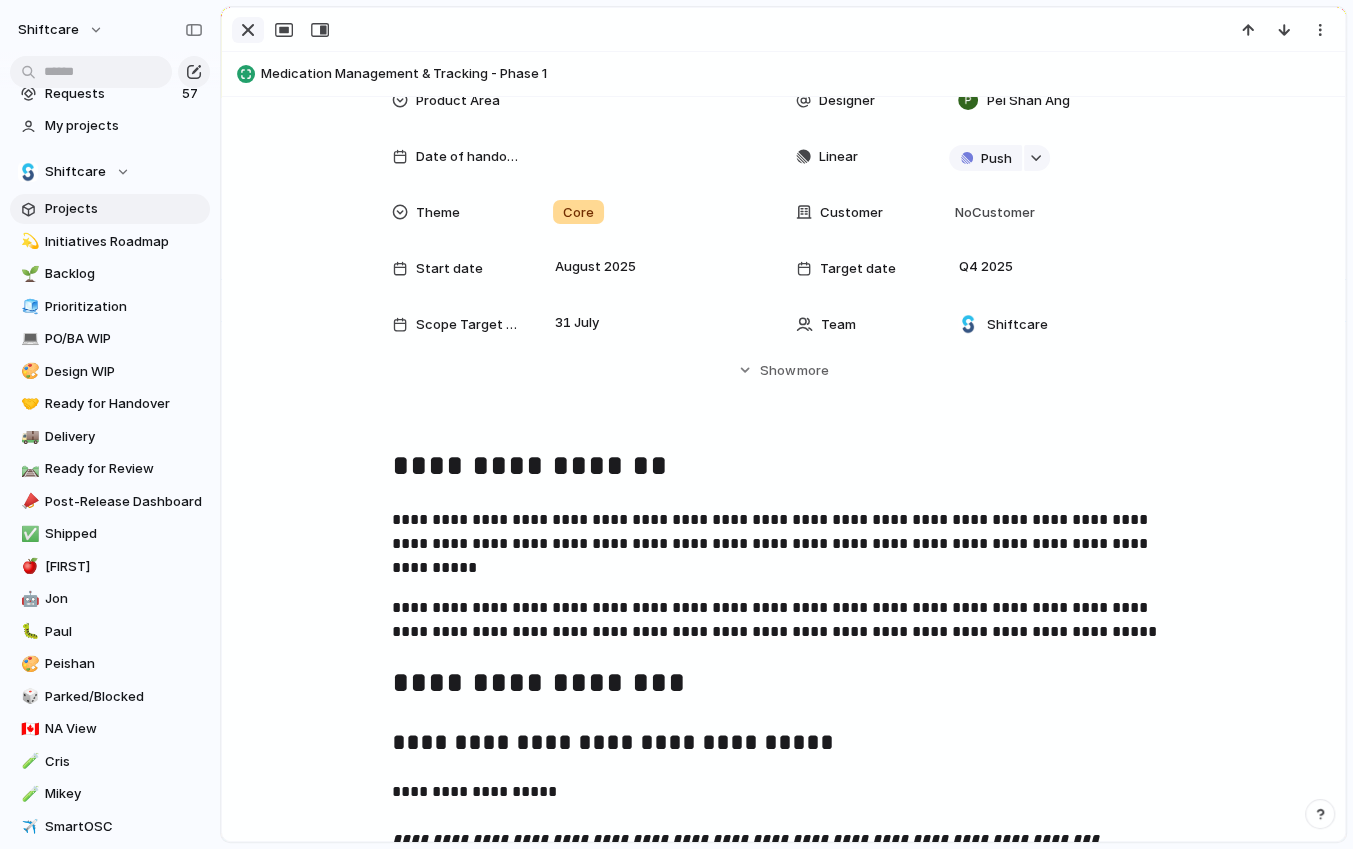 click at bounding box center [248, 30] 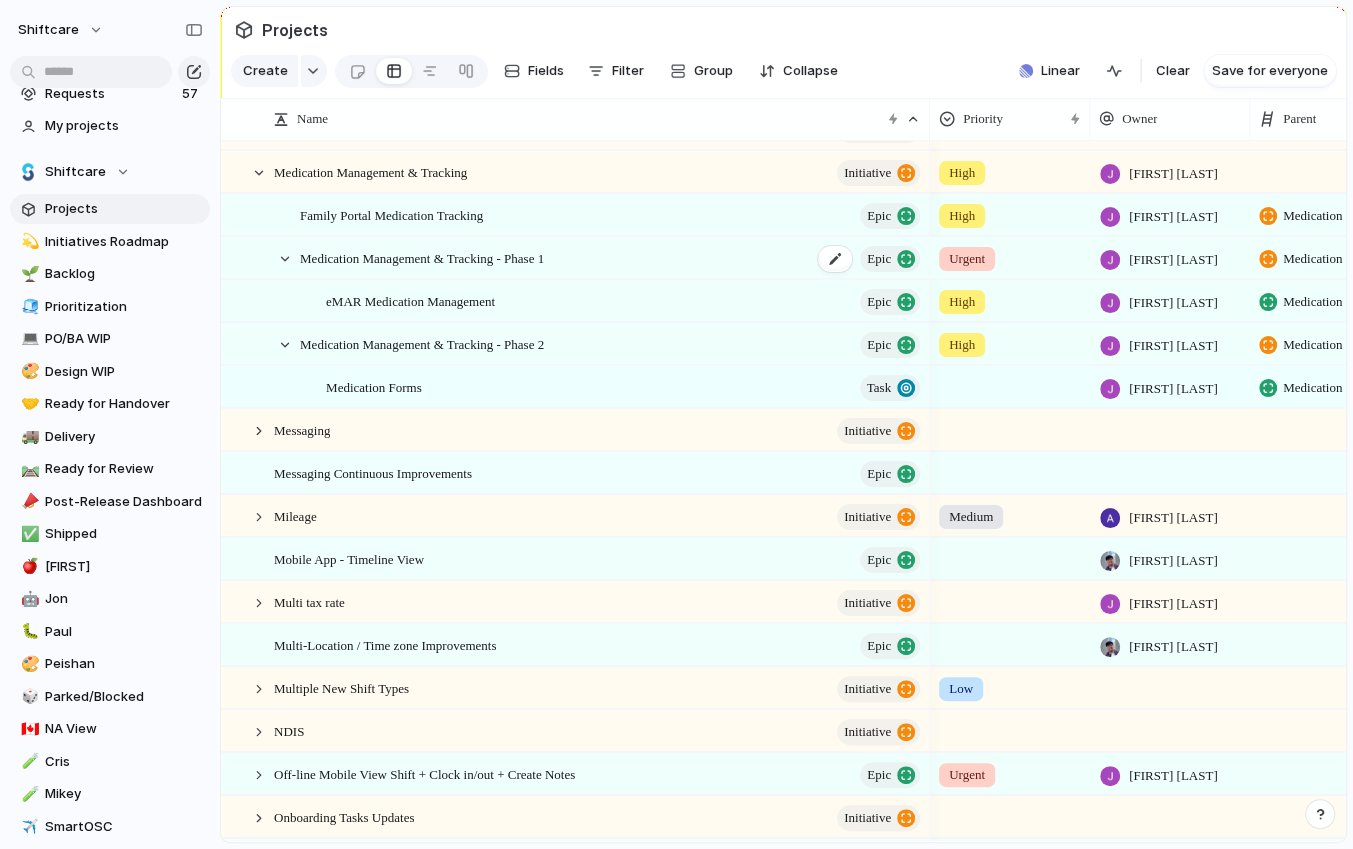 click on "Medication Management & Tracking - Phase 1" at bounding box center [422, 257] 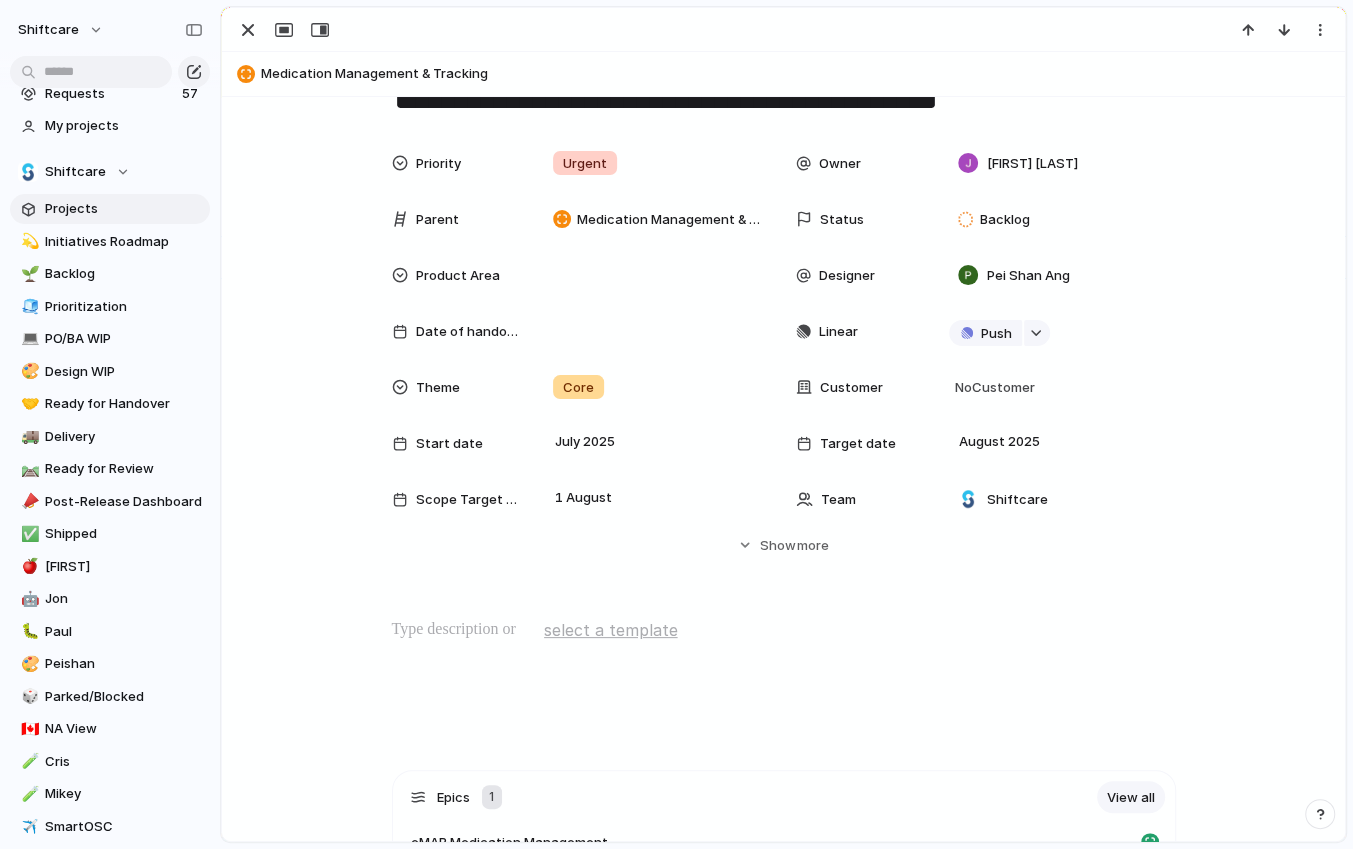 scroll, scrollTop: 0, scrollLeft: 0, axis: both 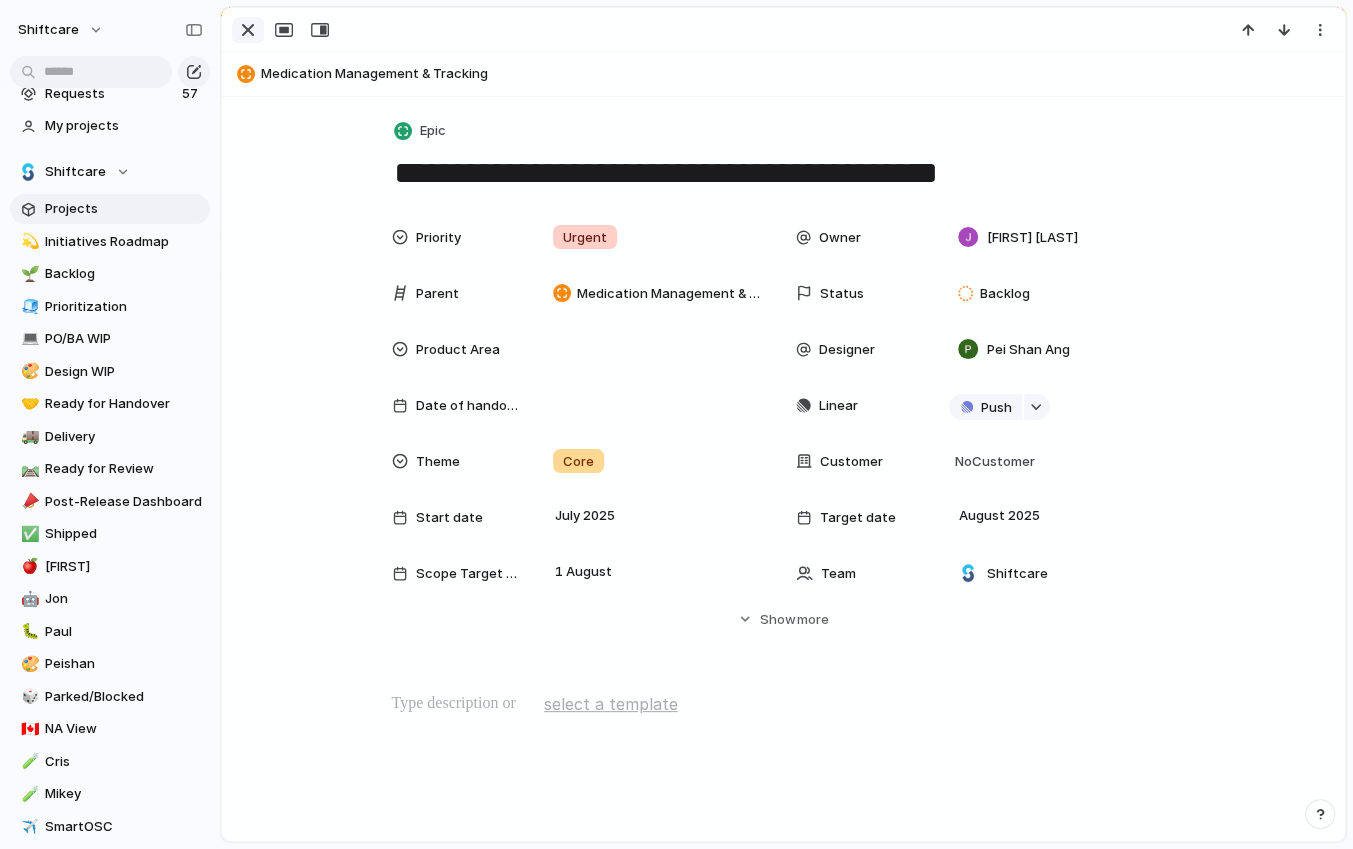 click at bounding box center [248, 30] 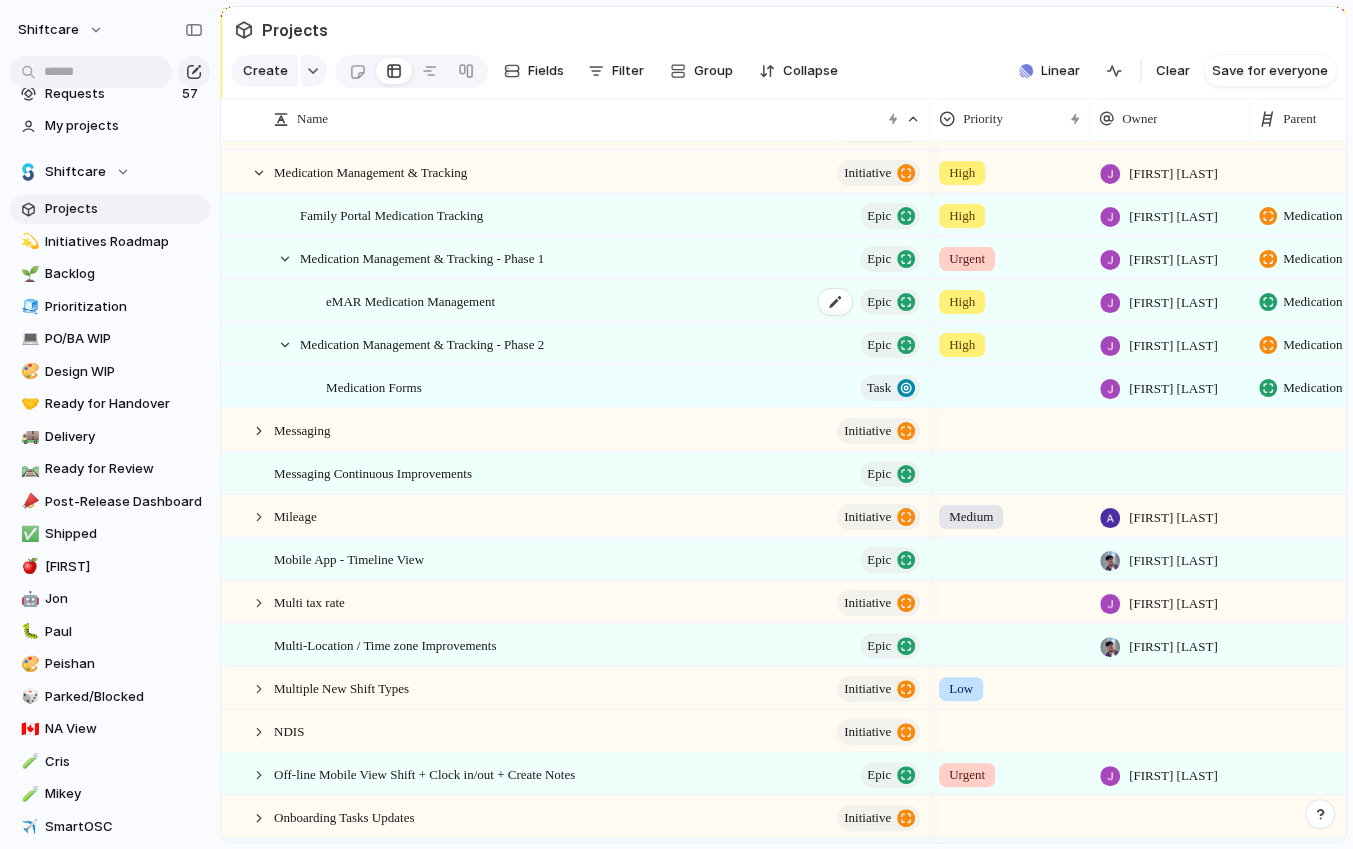 click on "eMAR Medication Management Epic" at bounding box center [624, 301] 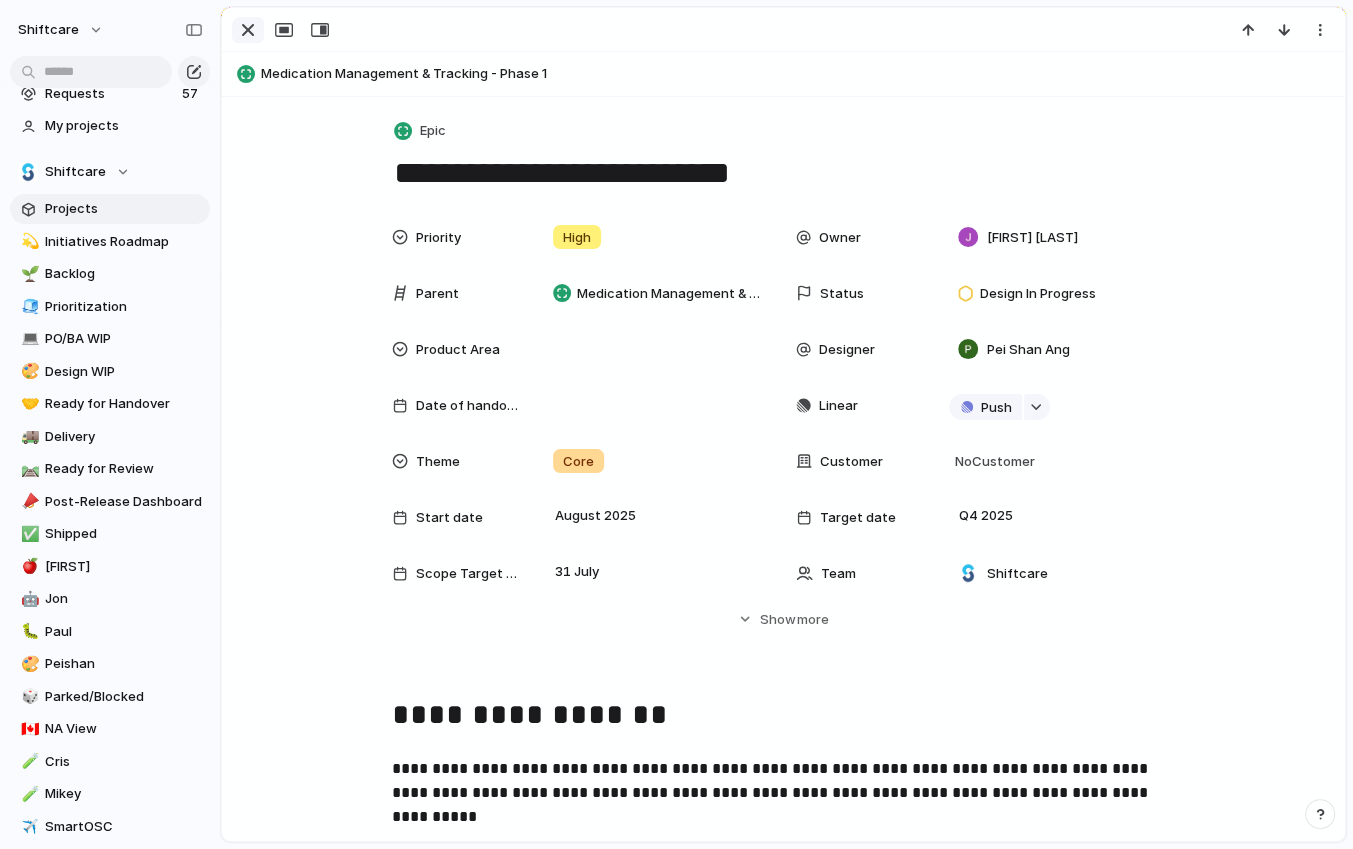 click at bounding box center (248, 30) 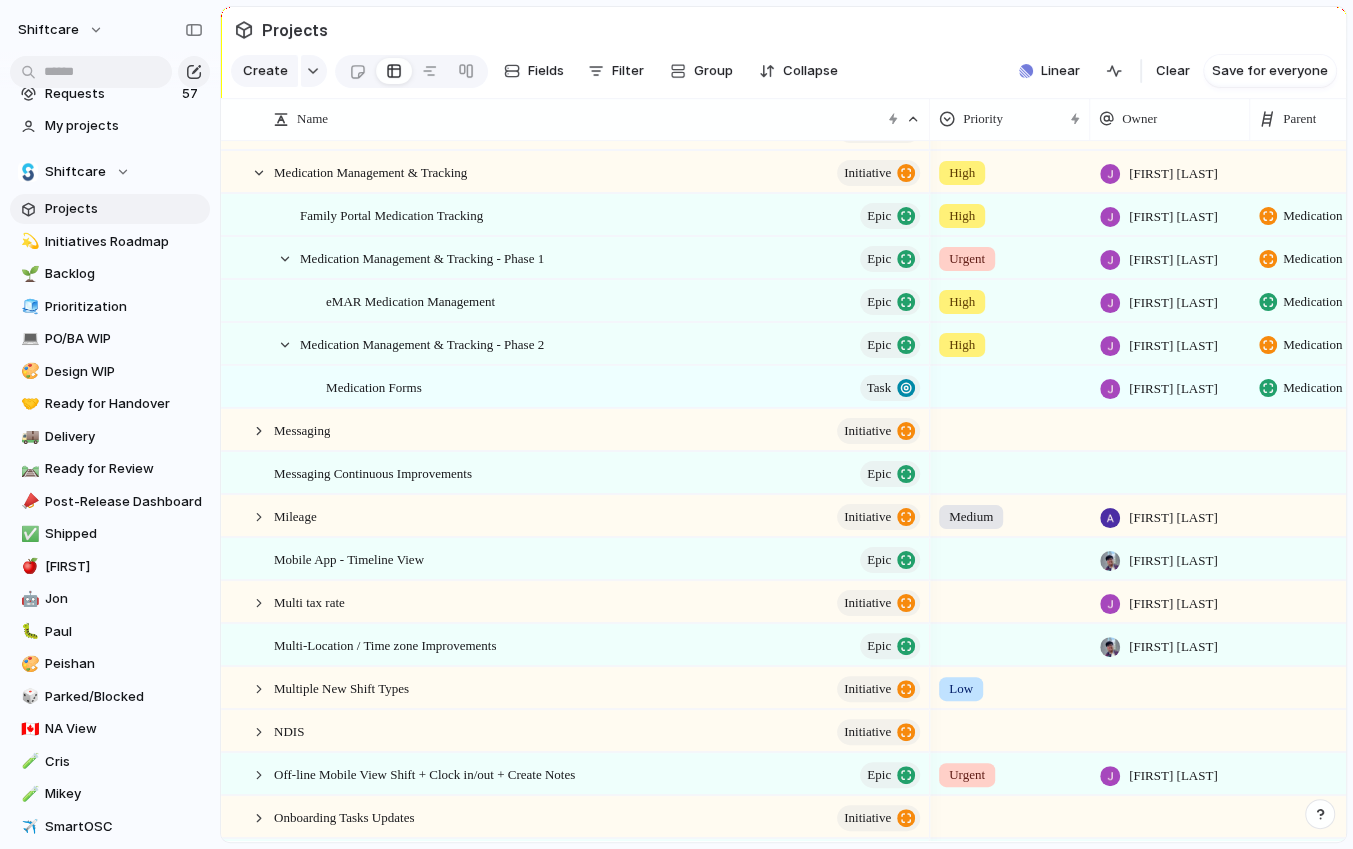 scroll, scrollTop: 0, scrollLeft: 347, axis: horizontal 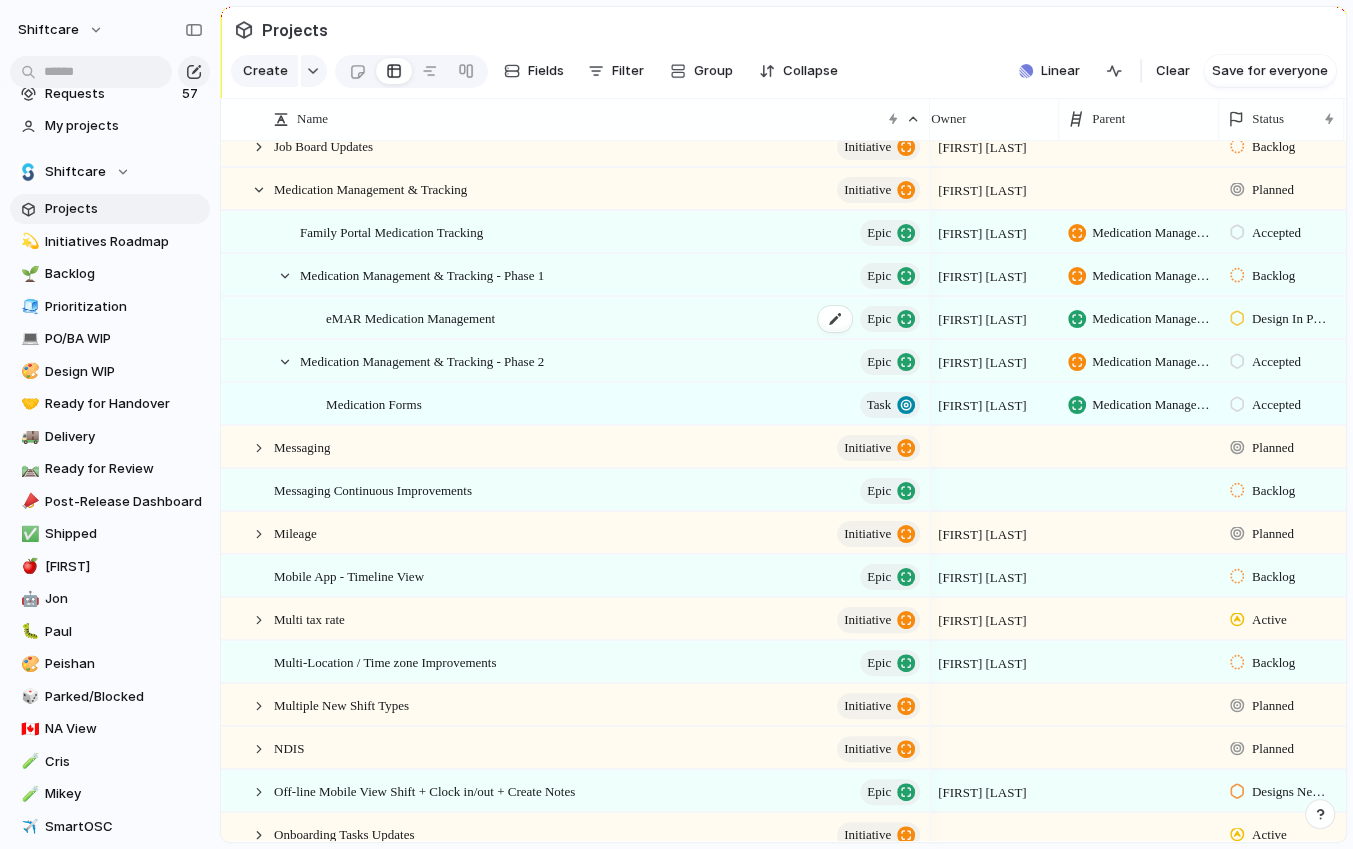 click on "eMAR Medication Management" at bounding box center [410, 317] 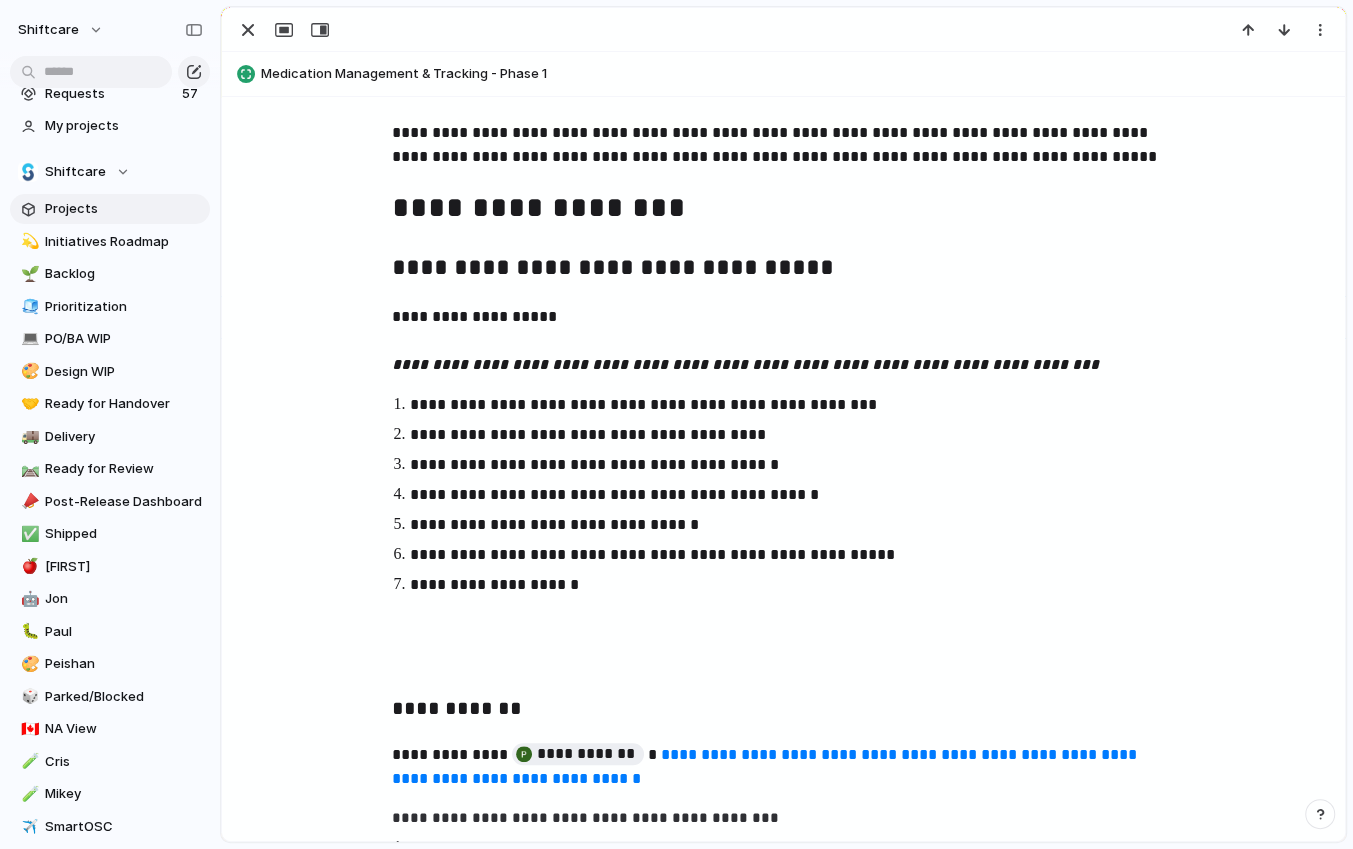 click on "**********" at bounding box center [745, 364] 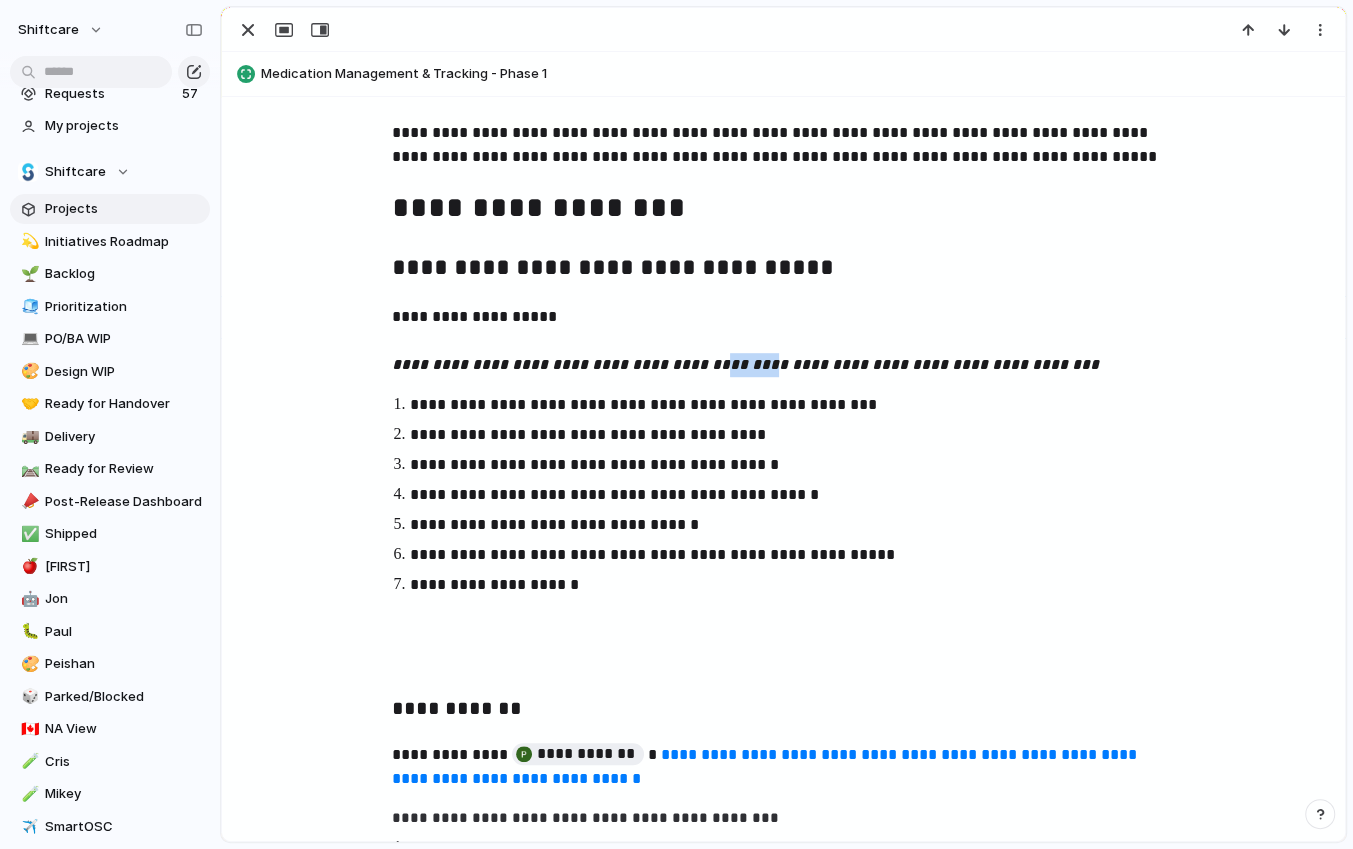 click on "**********" at bounding box center (745, 364) 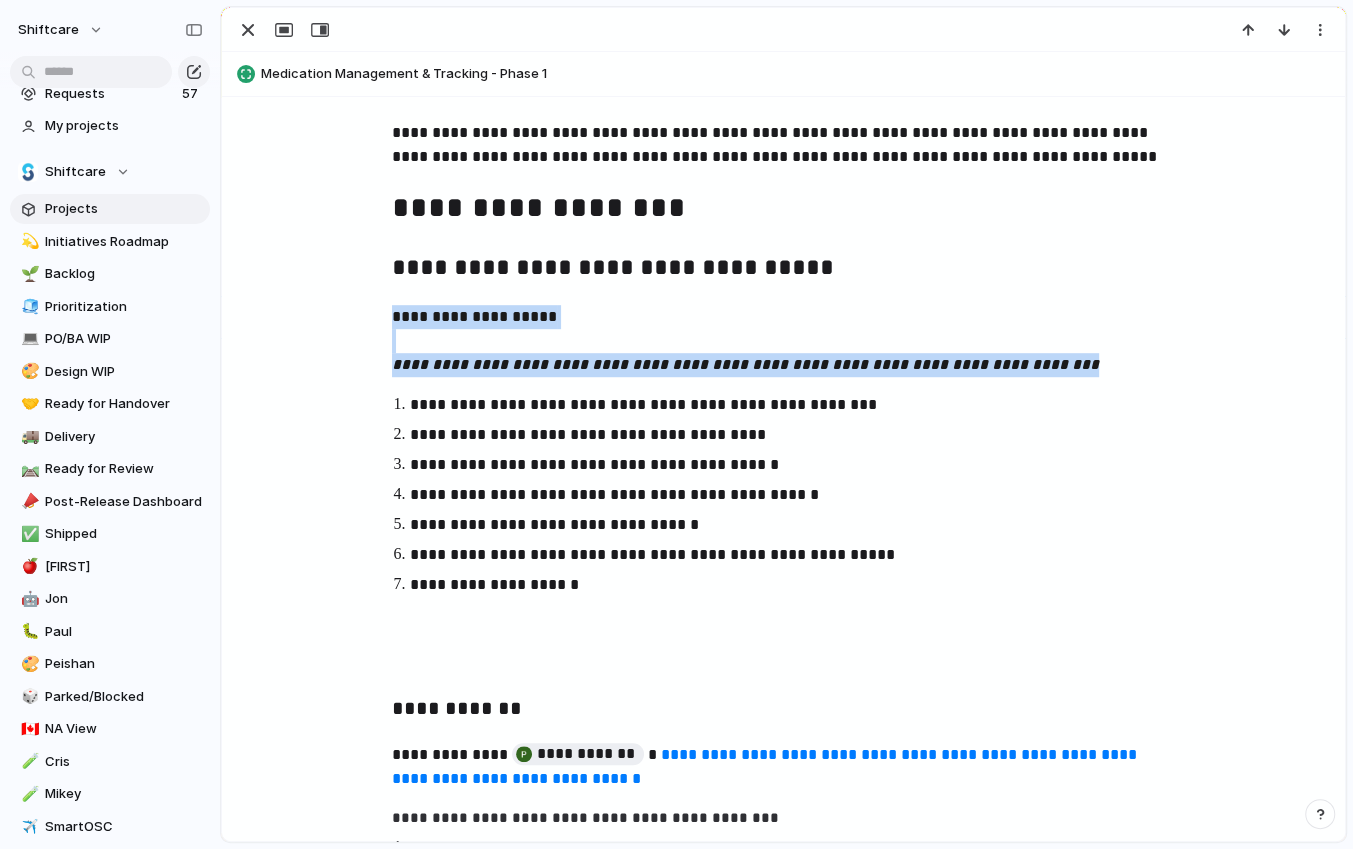 click on "**********" at bounding box center [745, 364] 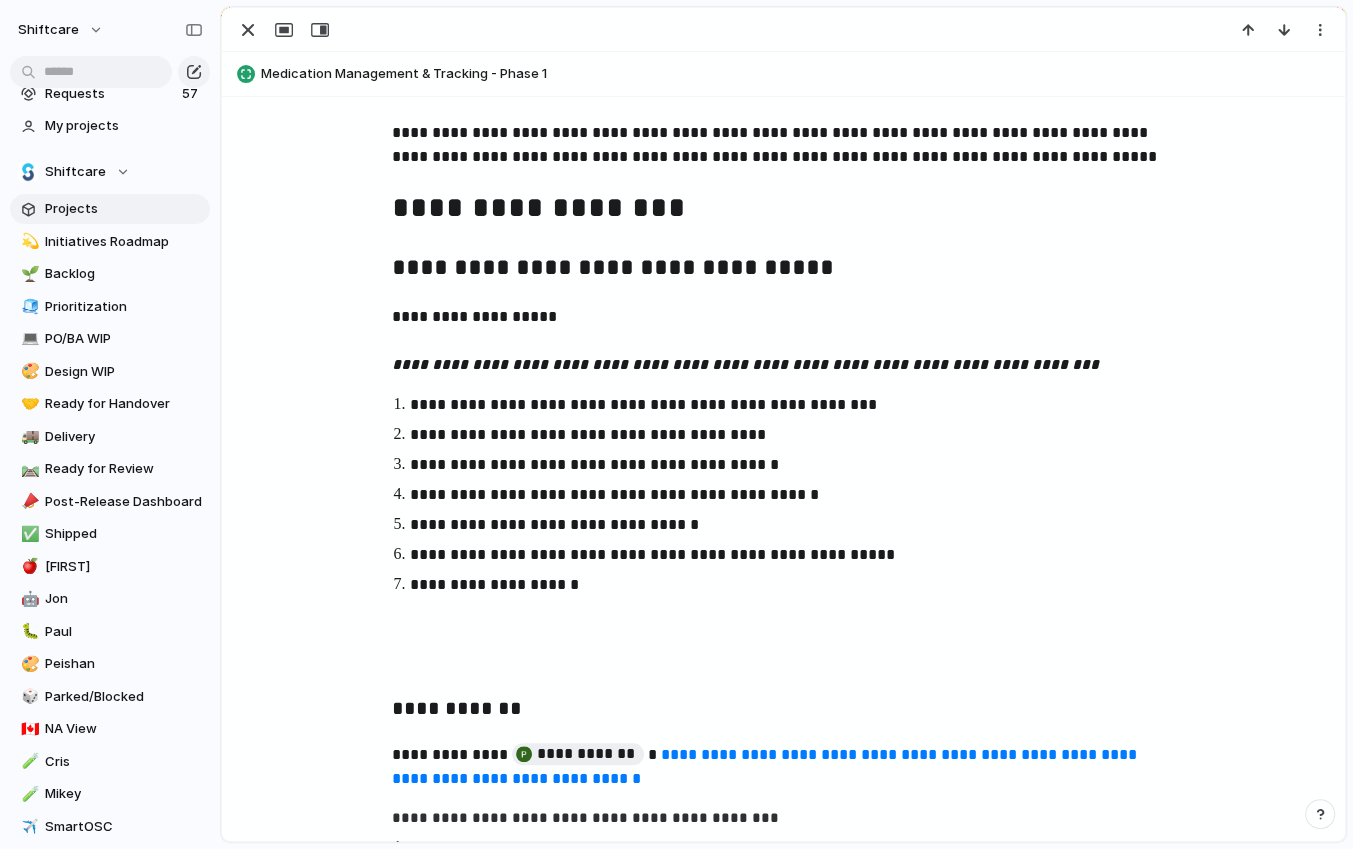 click on "**********" at bounding box center [783, 2740] 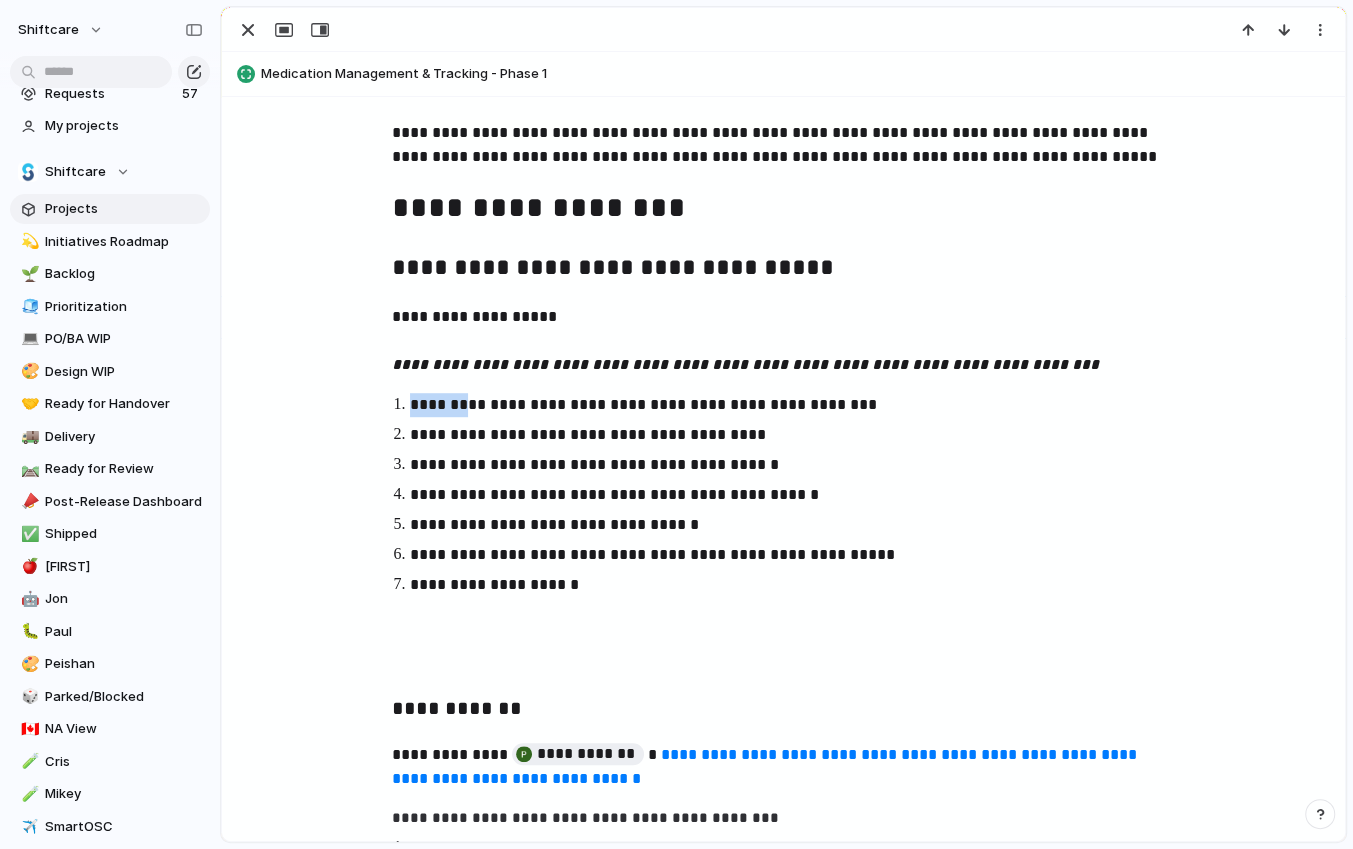 click on "**********" at bounding box center [783, 2740] 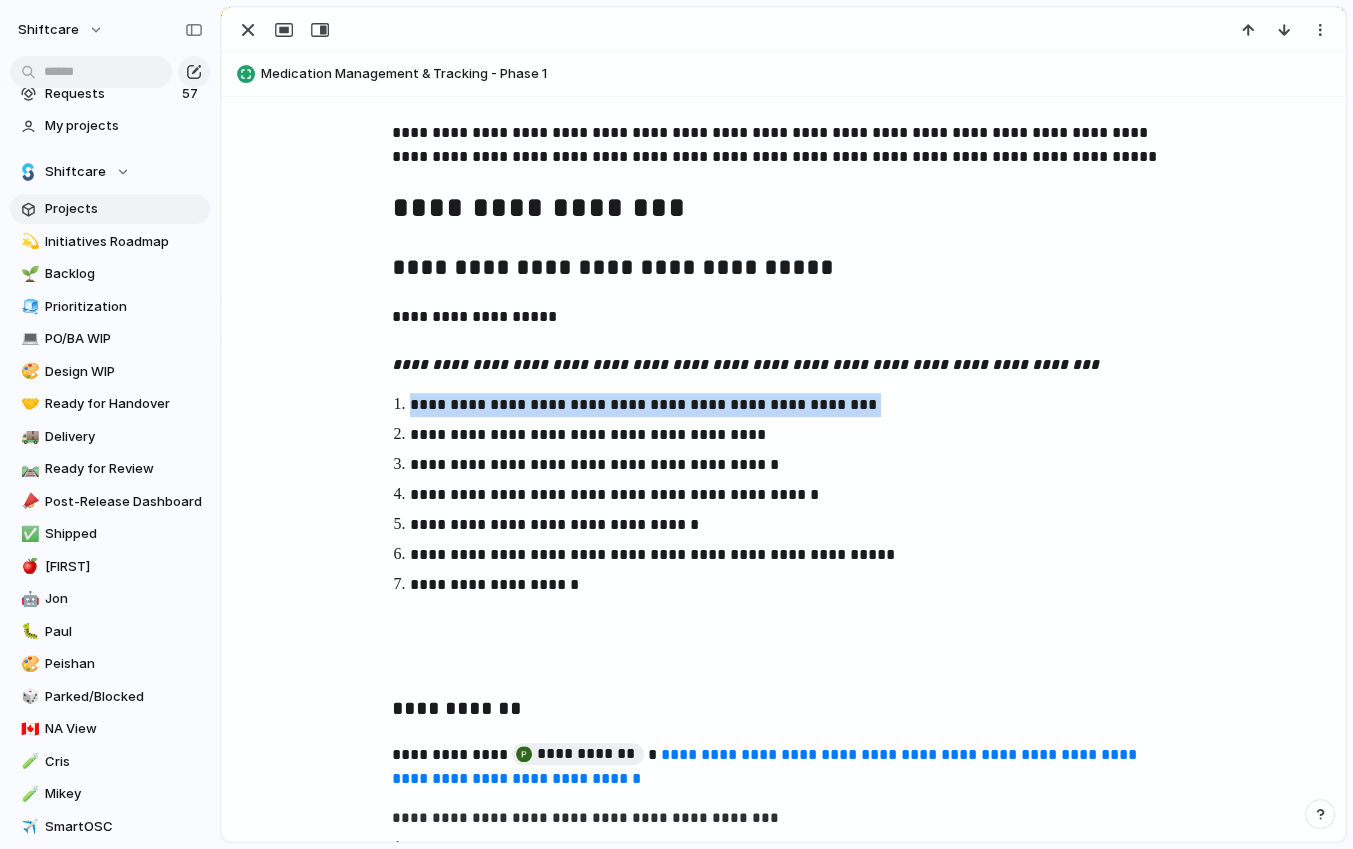 click on "**********" at bounding box center (783, 2740) 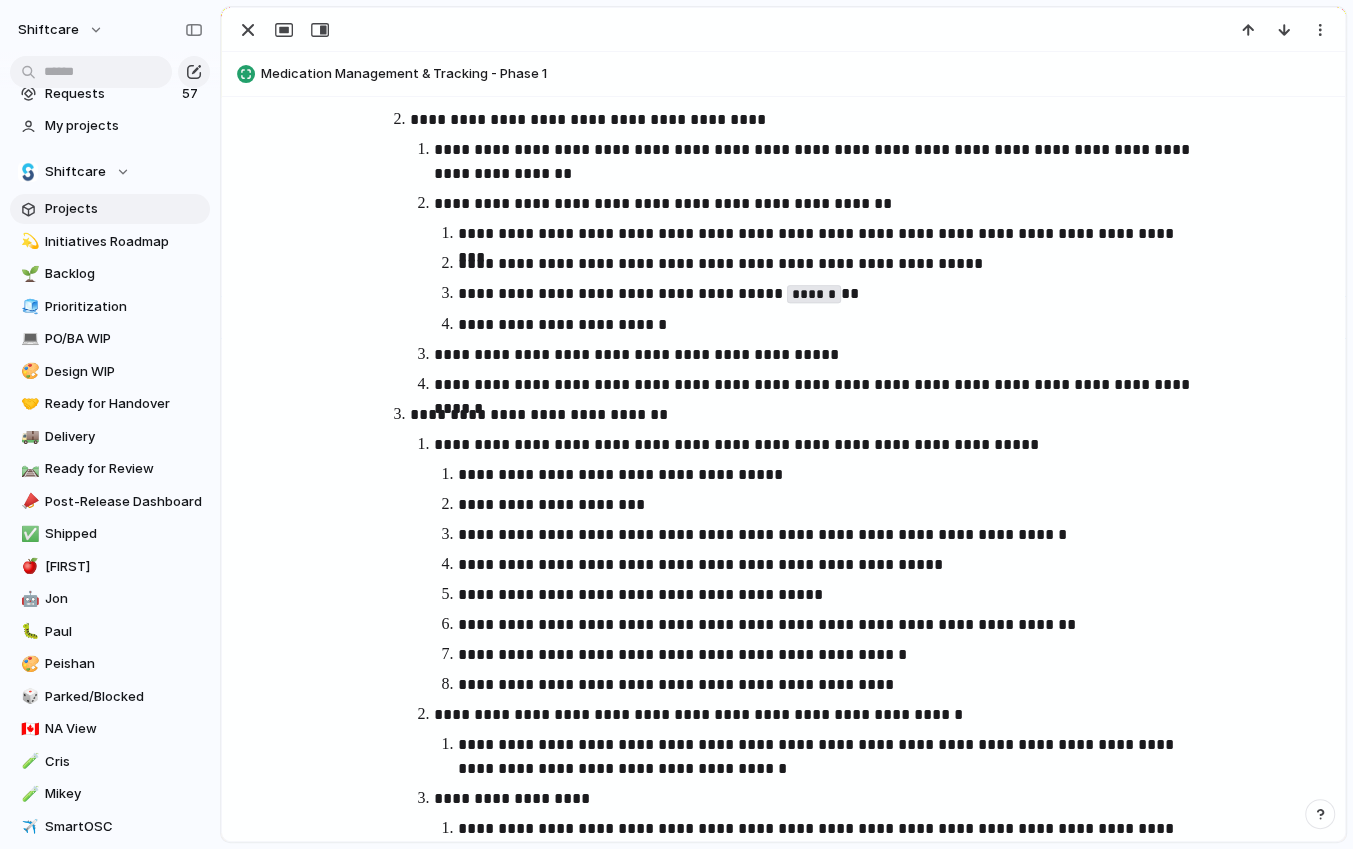 click on "**********" at bounding box center (826, 565) 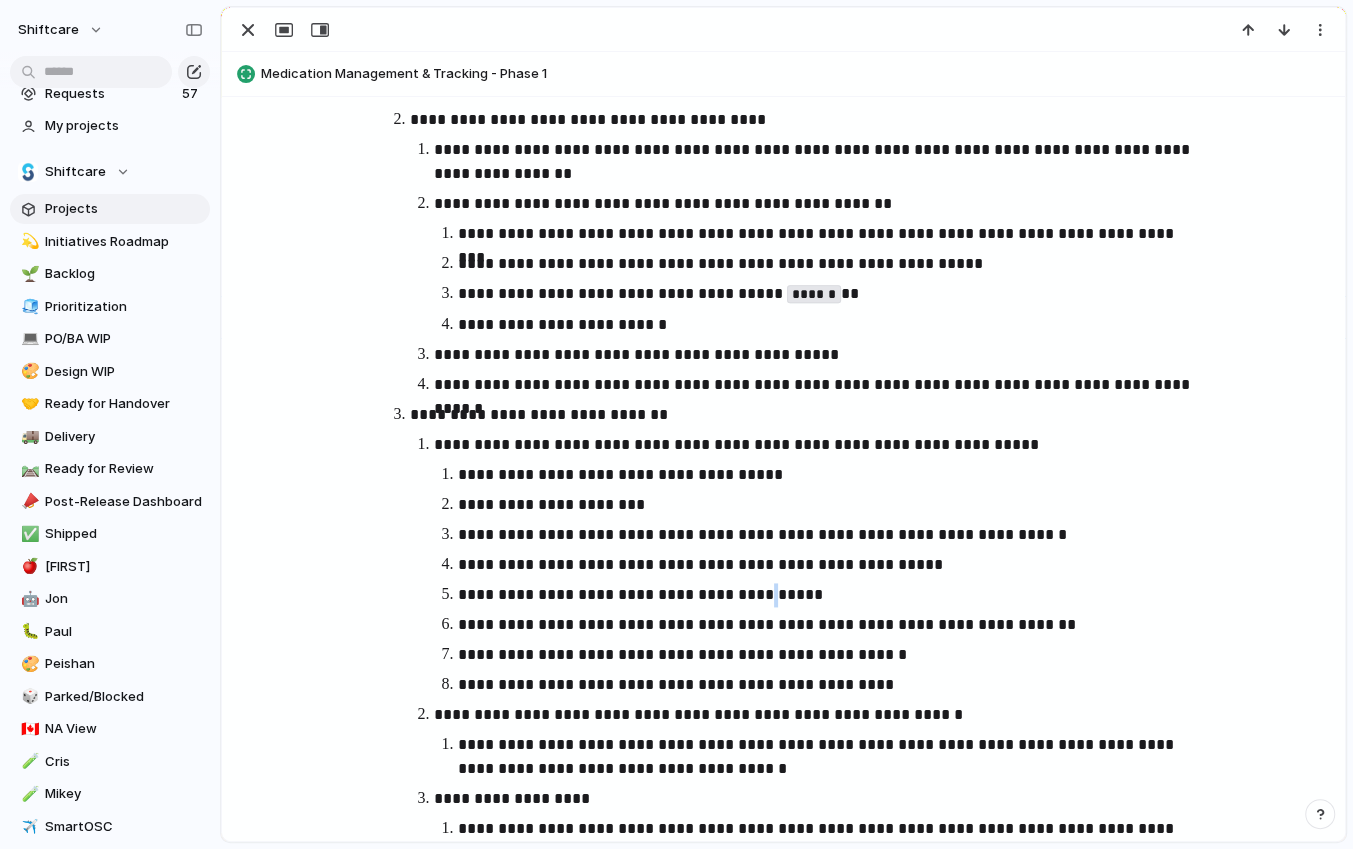 click on "**********" at bounding box center [826, 595] 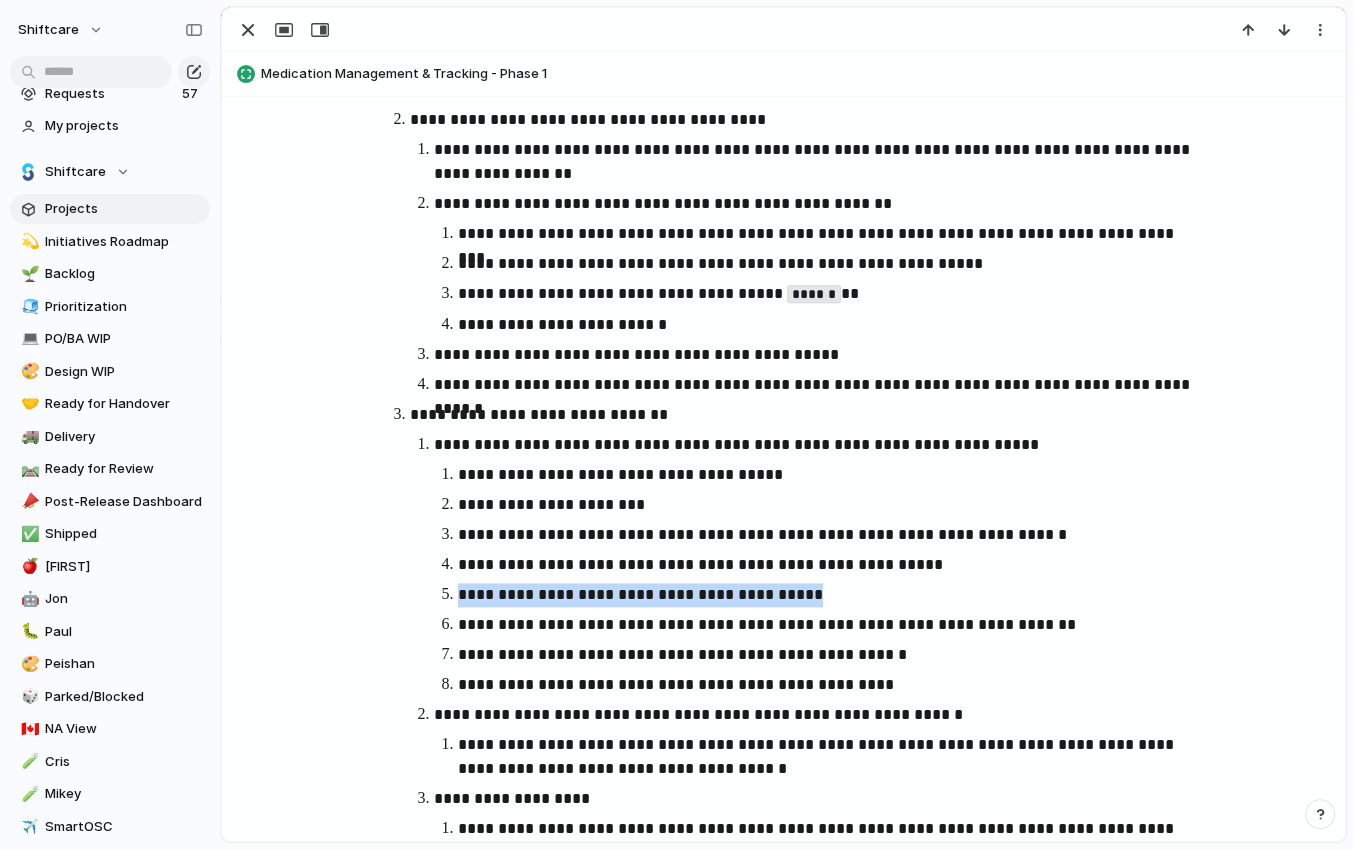 click on "**********" at bounding box center (826, 595) 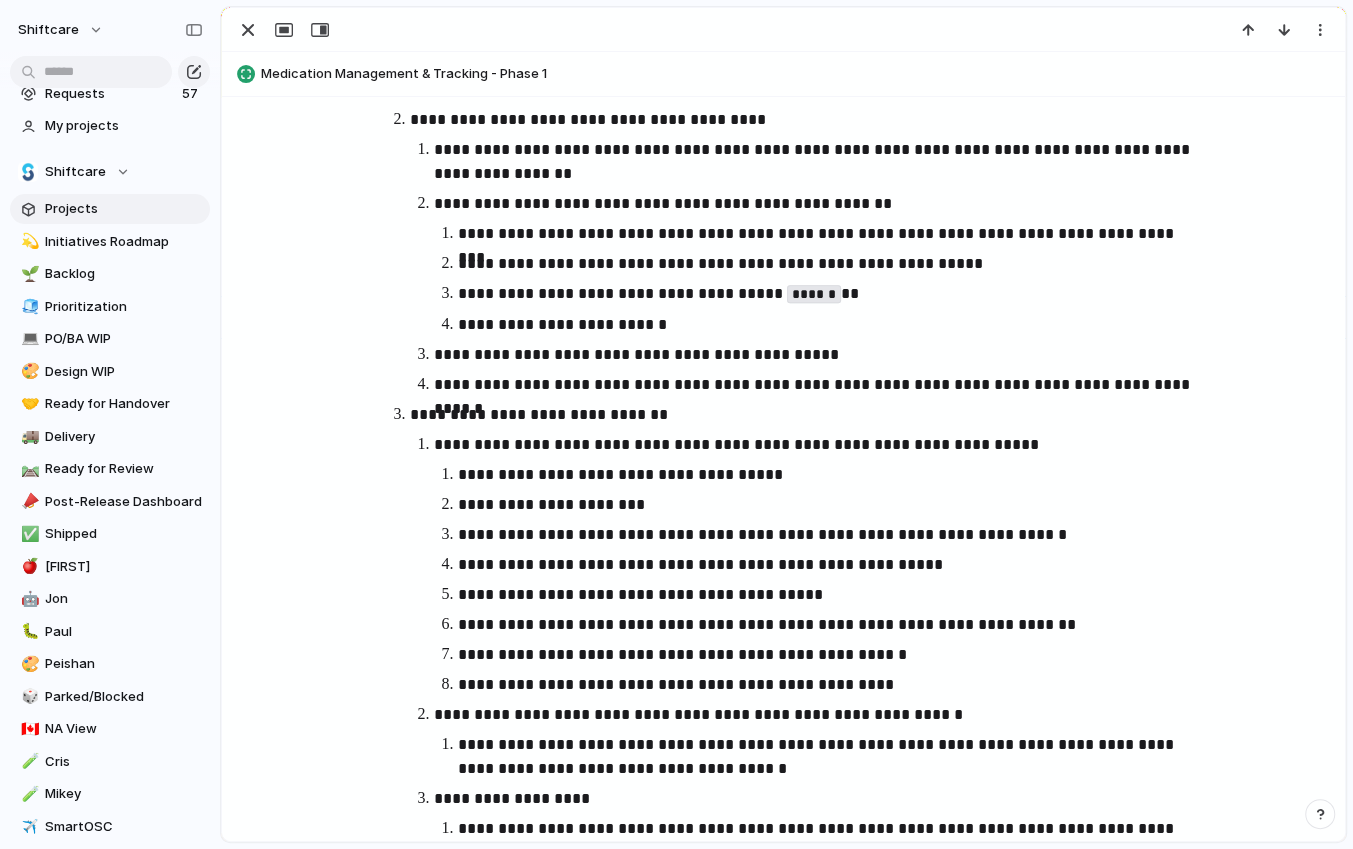 click on "**********" at bounding box center [826, 655] 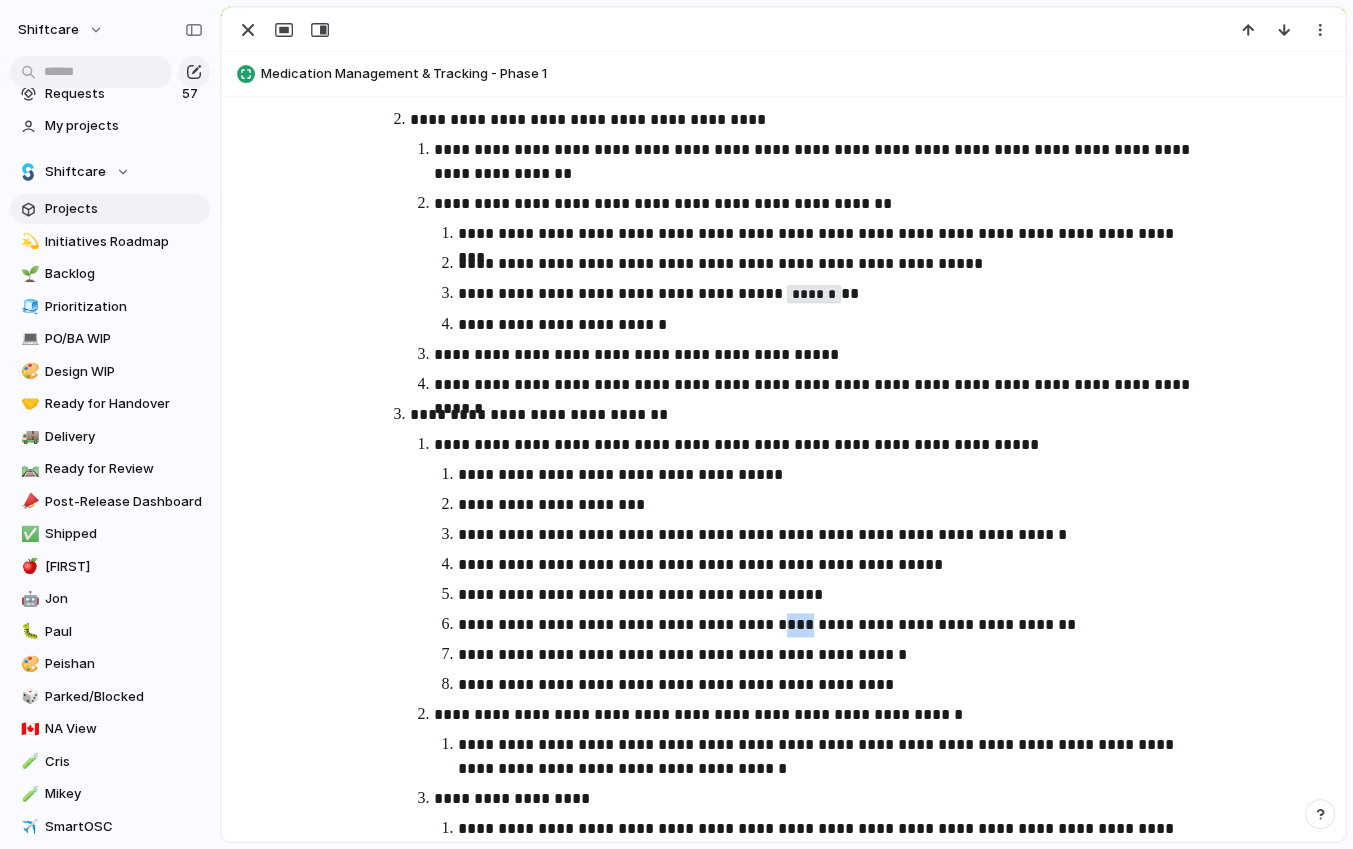 click on "**********" at bounding box center [826, 625] 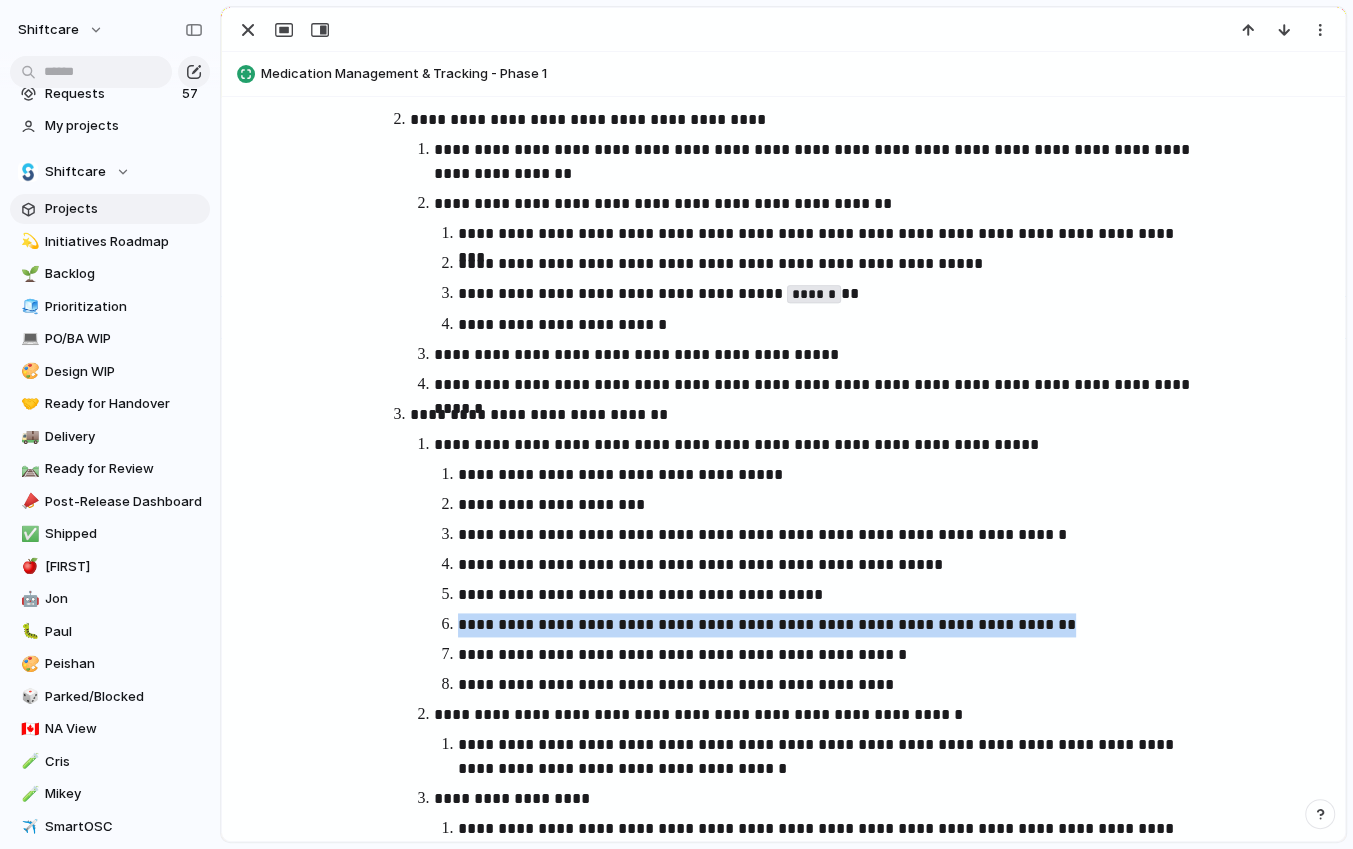 click on "**********" at bounding box center [826, 625] 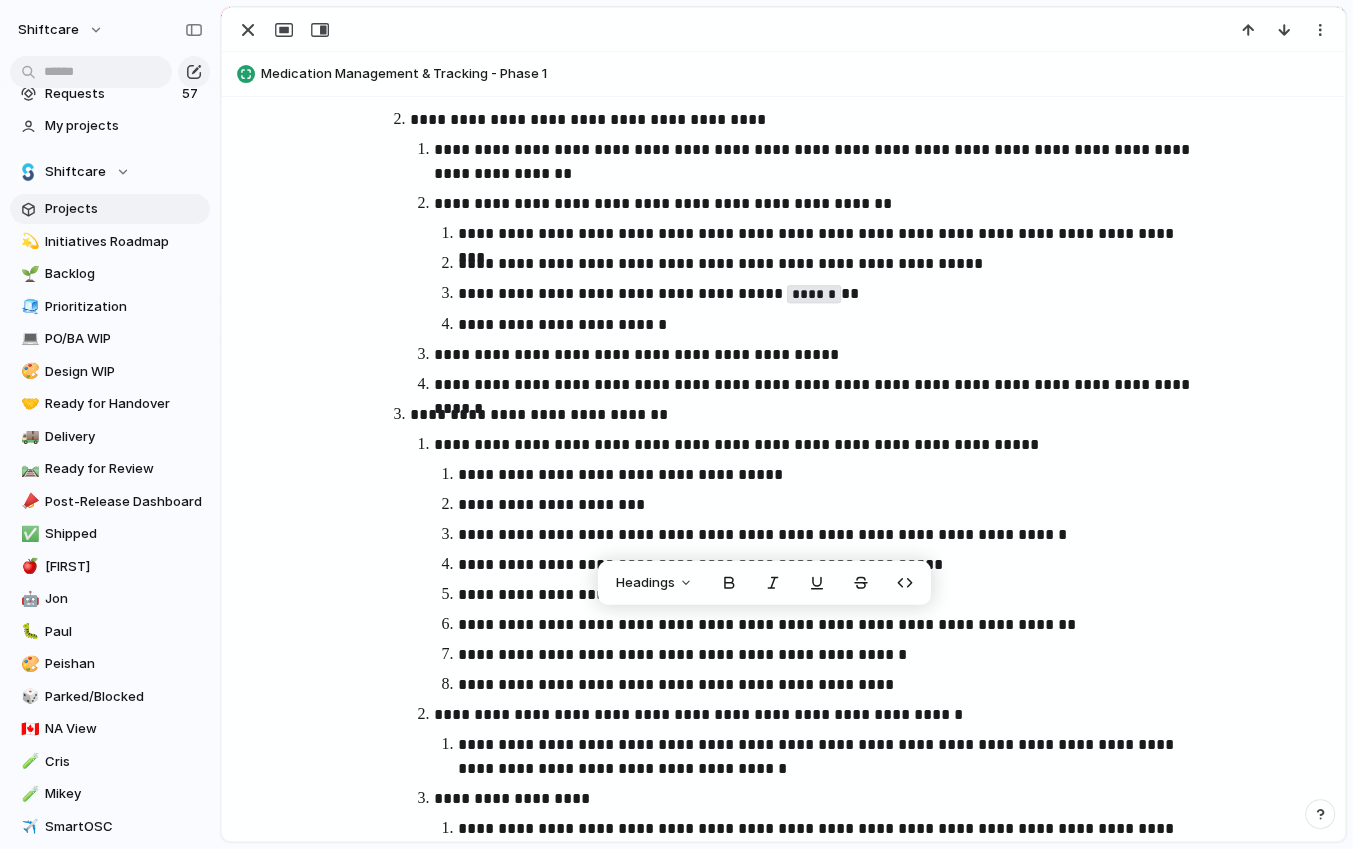 click on "**********" at bounding box center [826, 655] 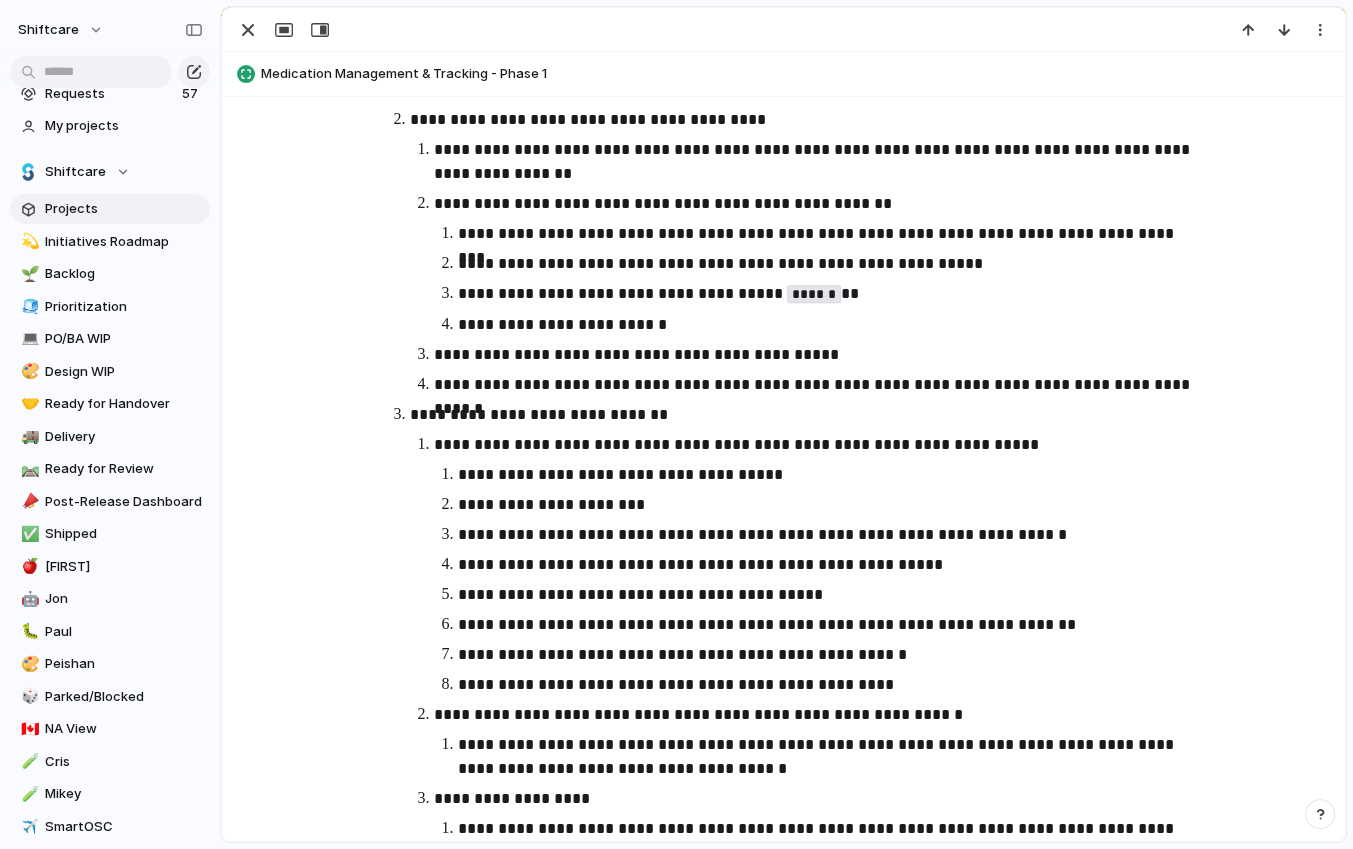 click on "**********" at bounding box center [826, 655] 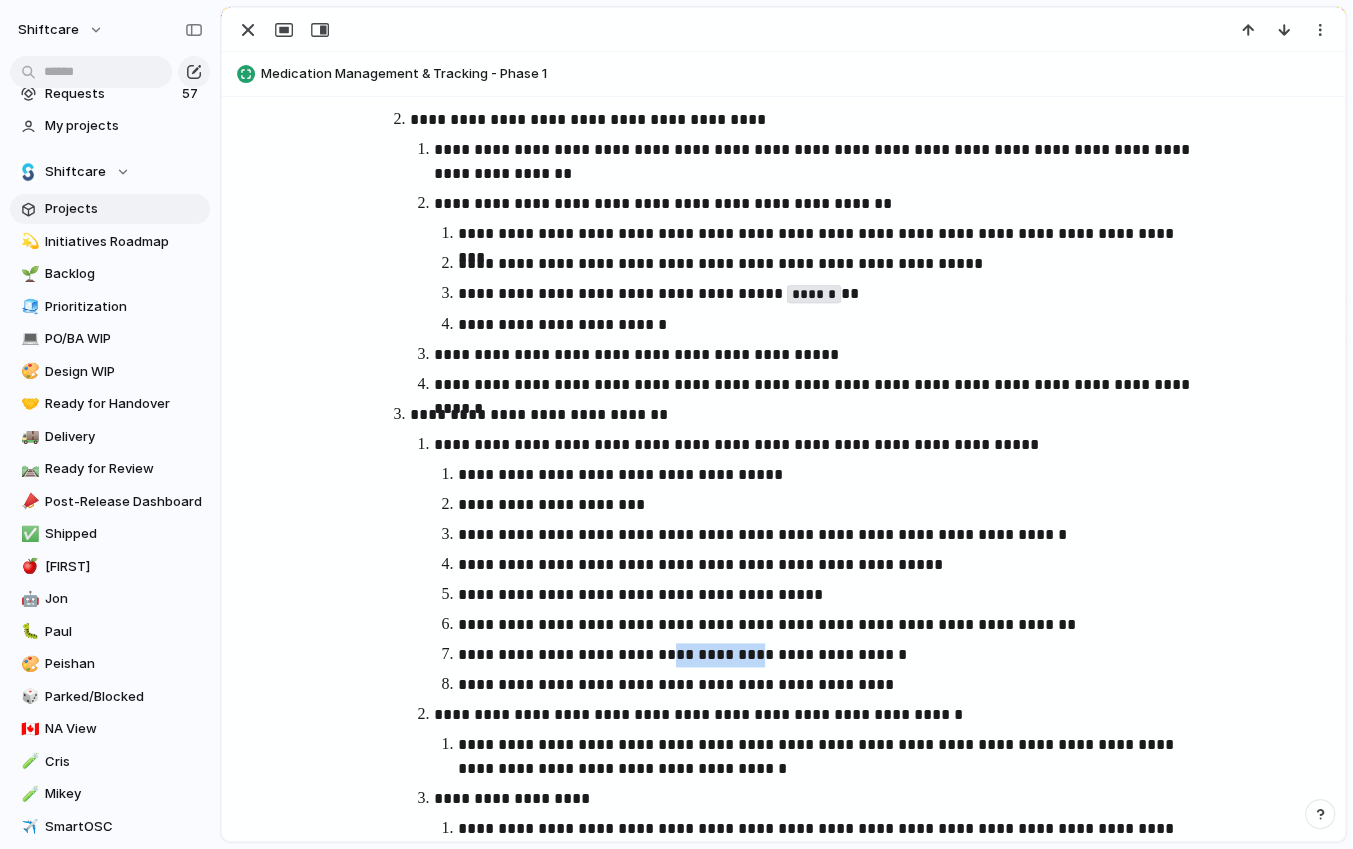 click on "**********" at bounding box center [826, 655] 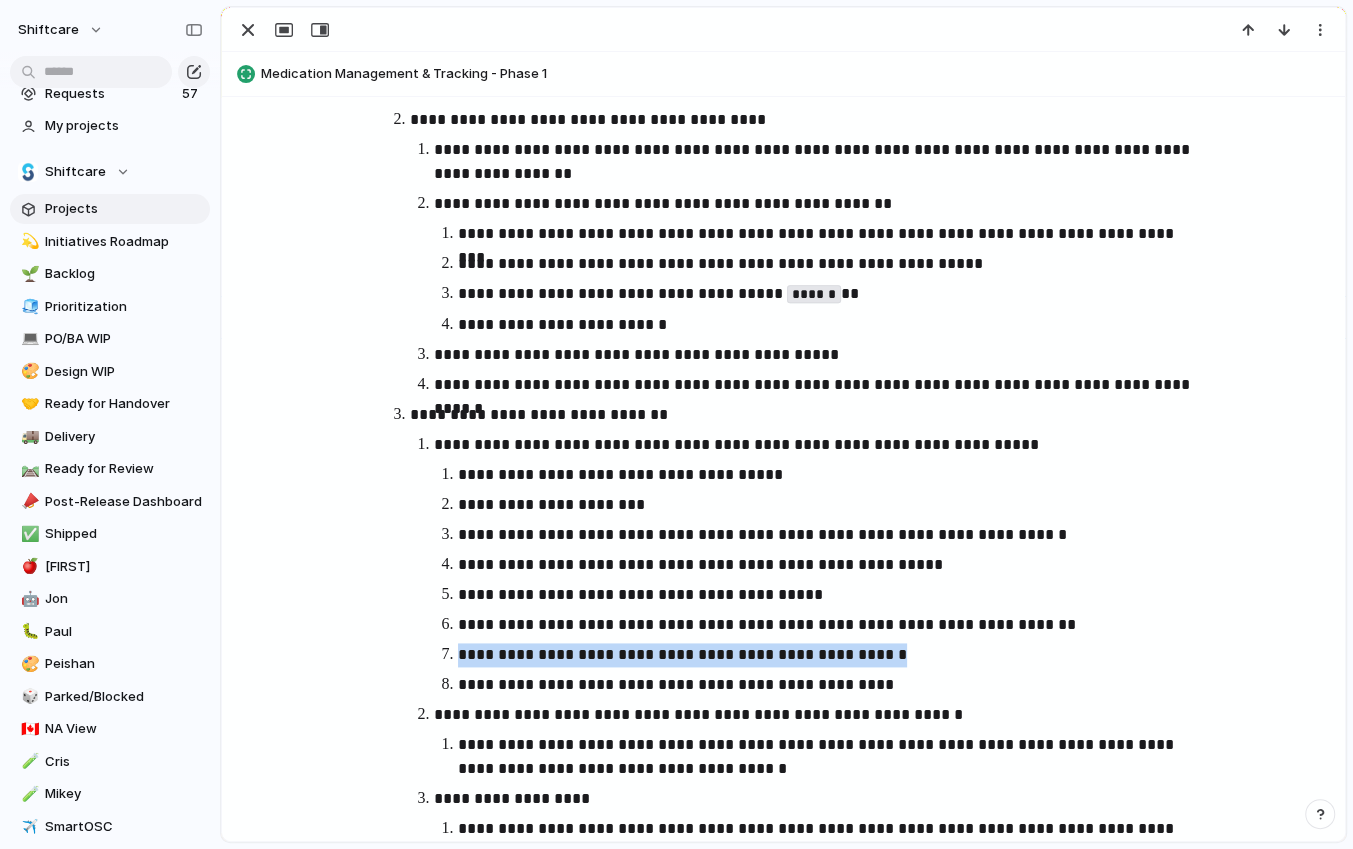 click on "**********" at bounding box center (826, 655) 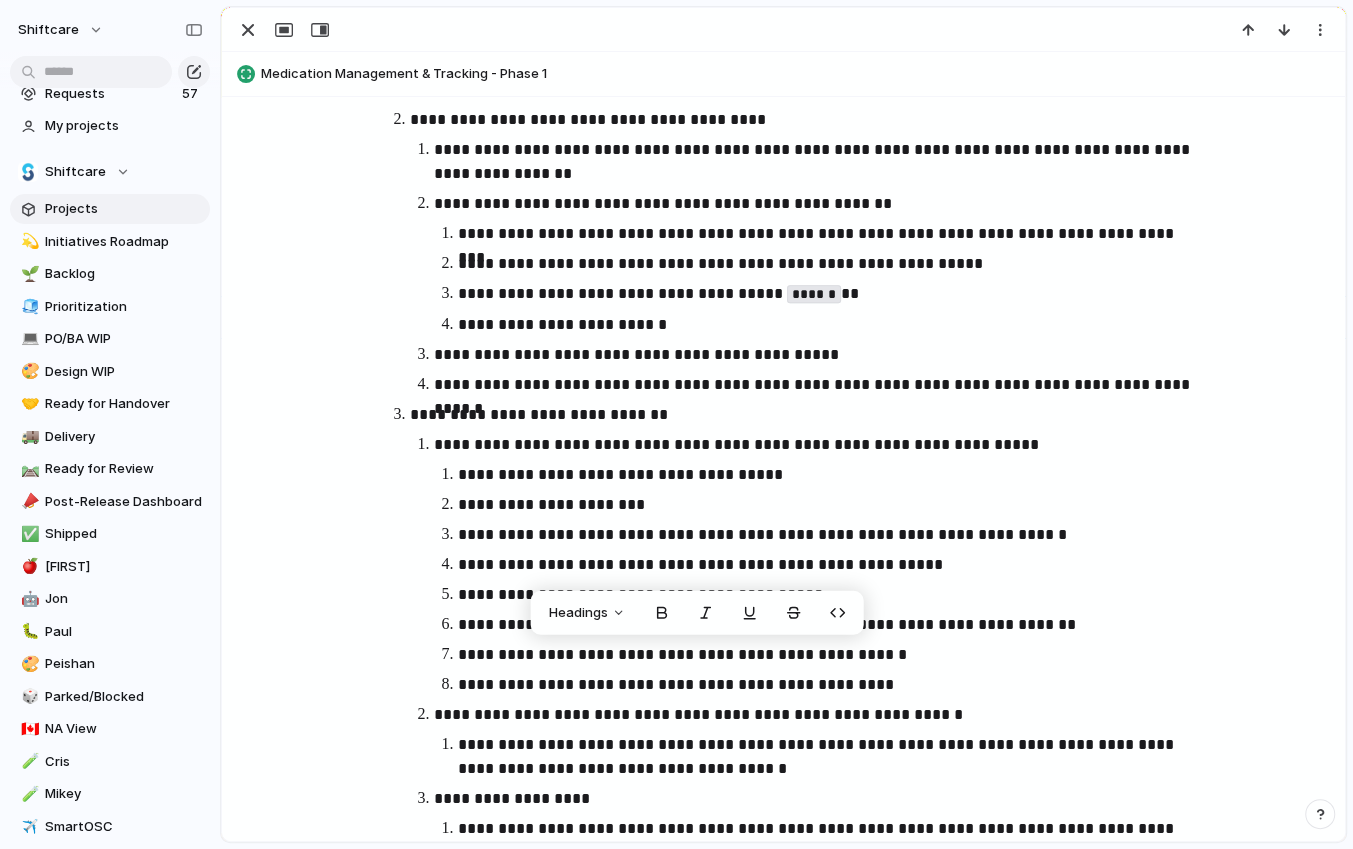 click on "**********" at bounding box center [826, 325] 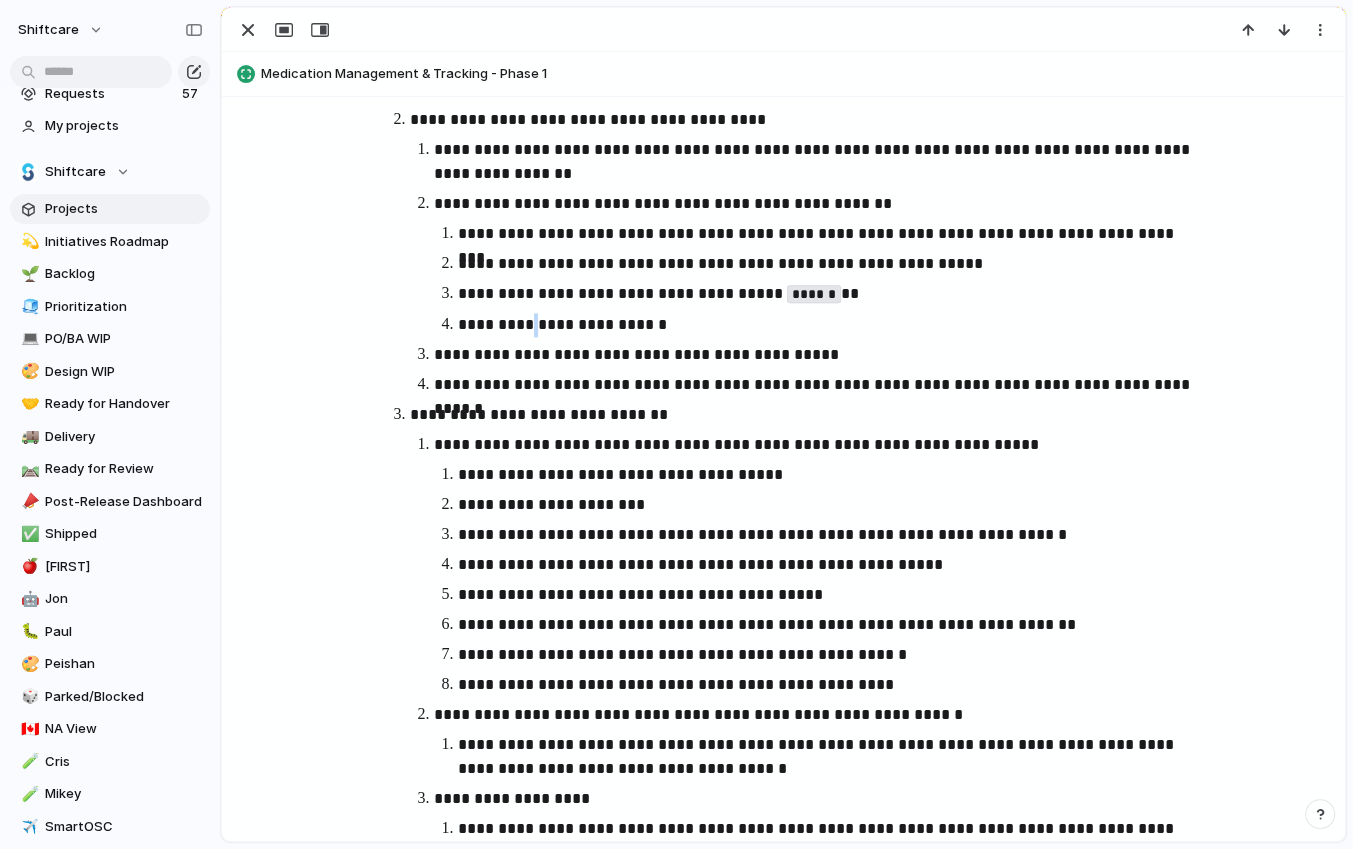 click on "**********" at bounding box center [826, 325] 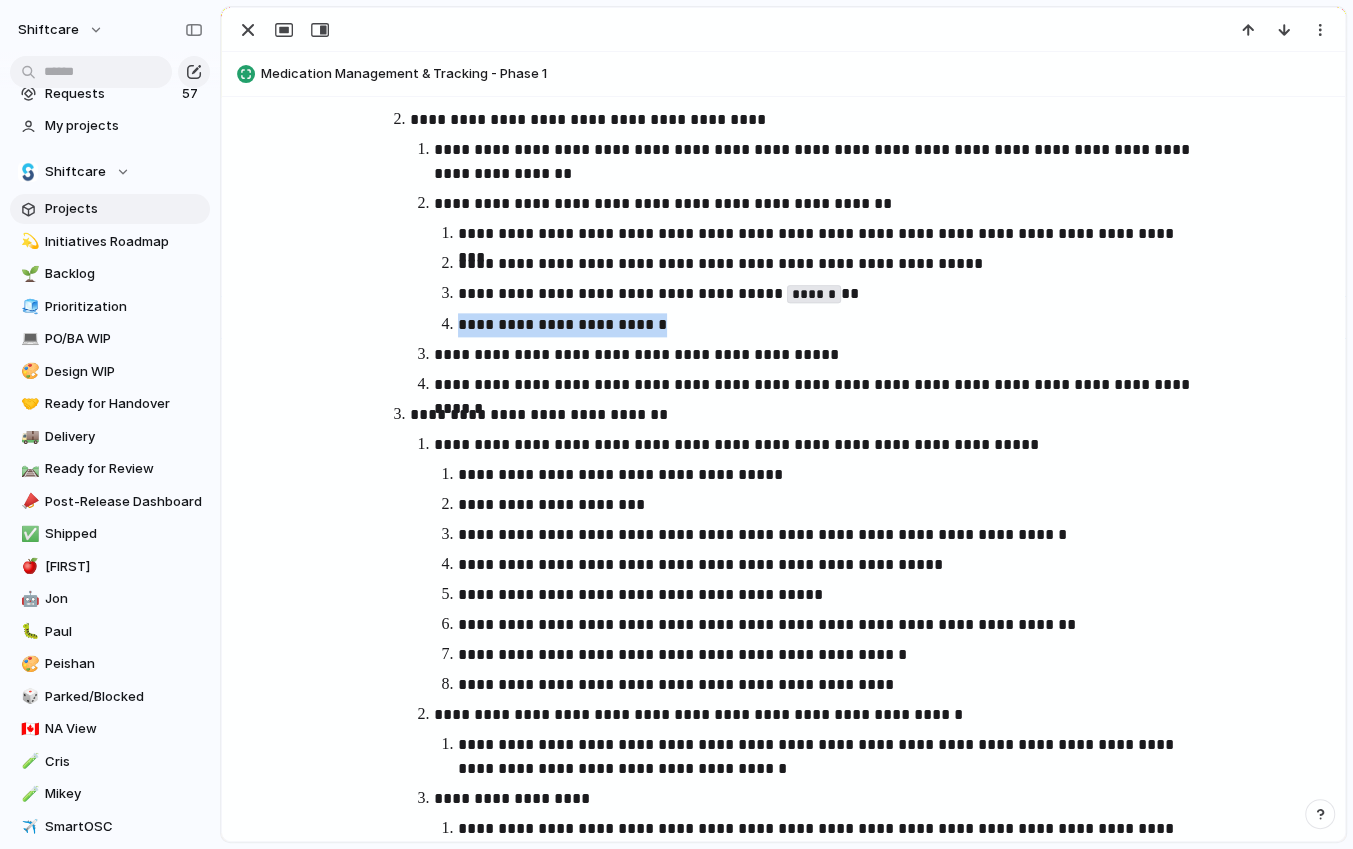 click on "**********" at bounding box center (826, 325) 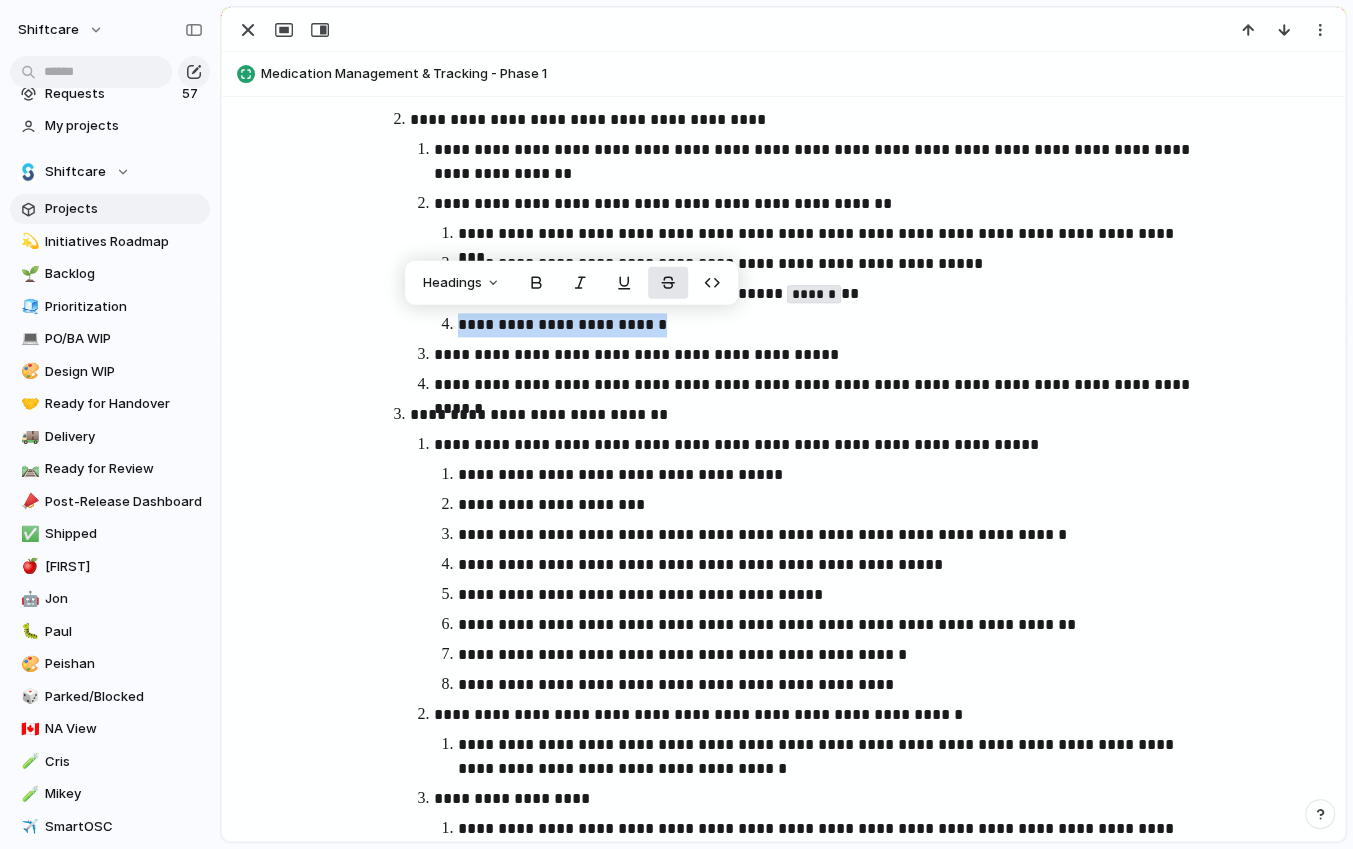 click at bounding box center [668, 283] 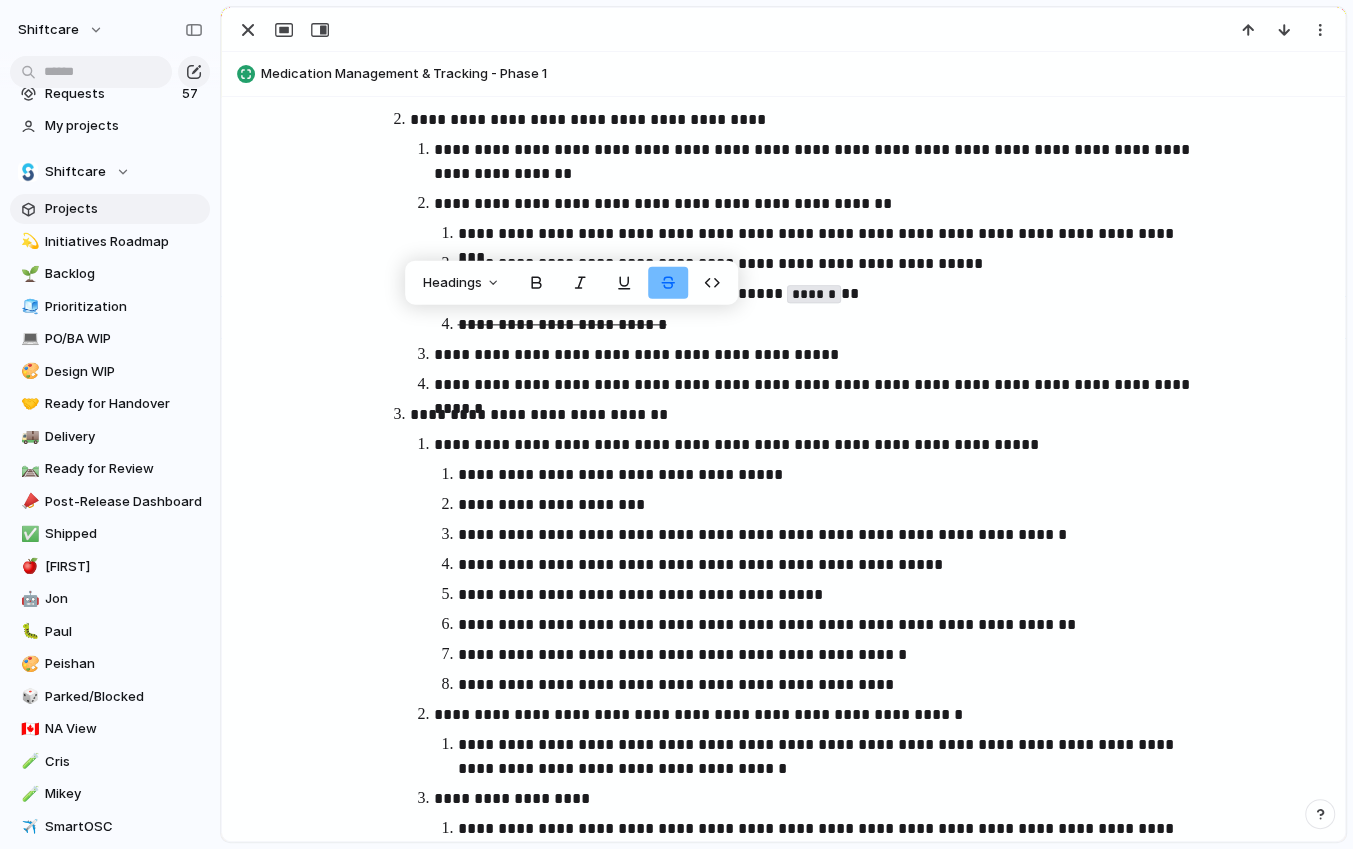 click at bounding box center [668, 283] 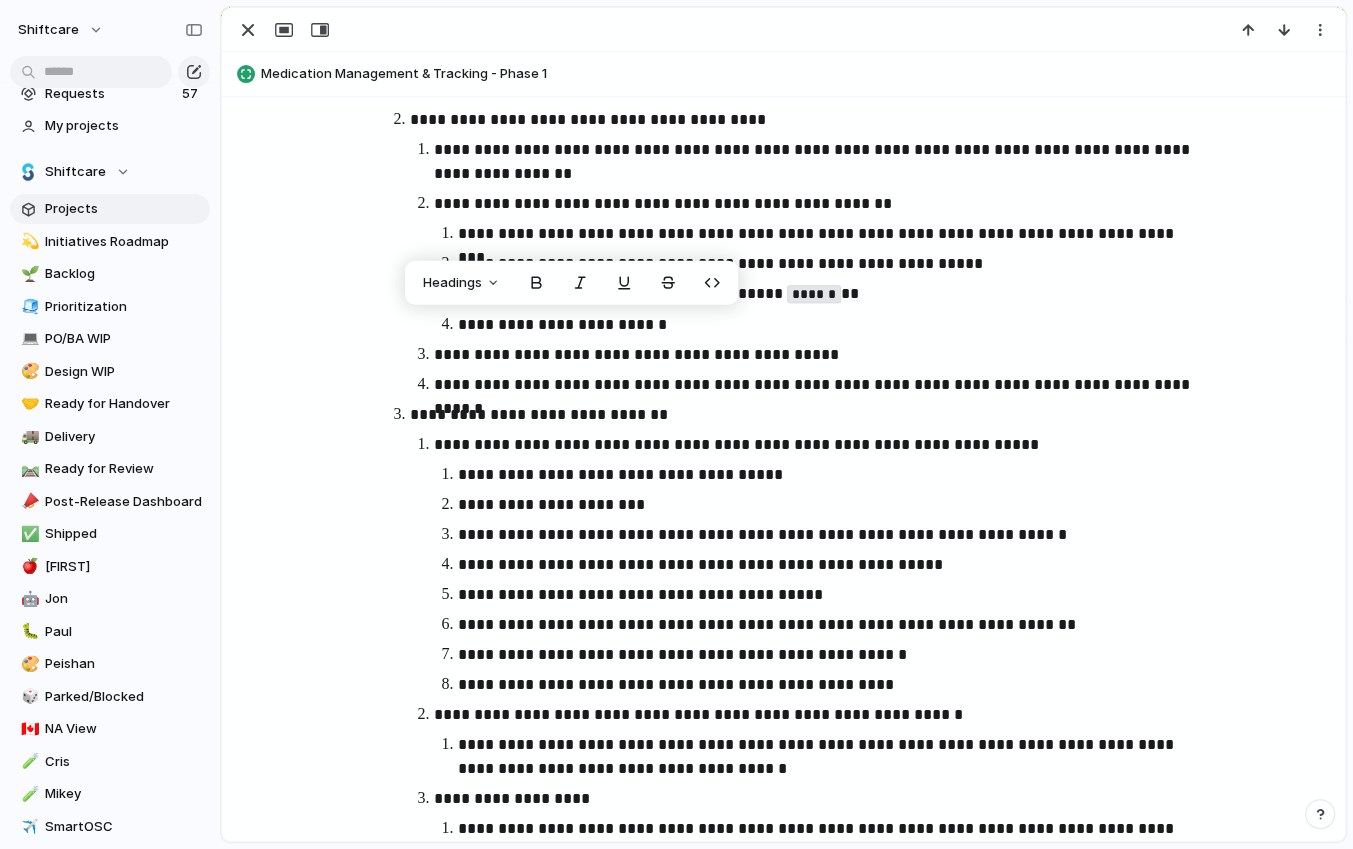 click on "**********" at bounding box center (802, 415) 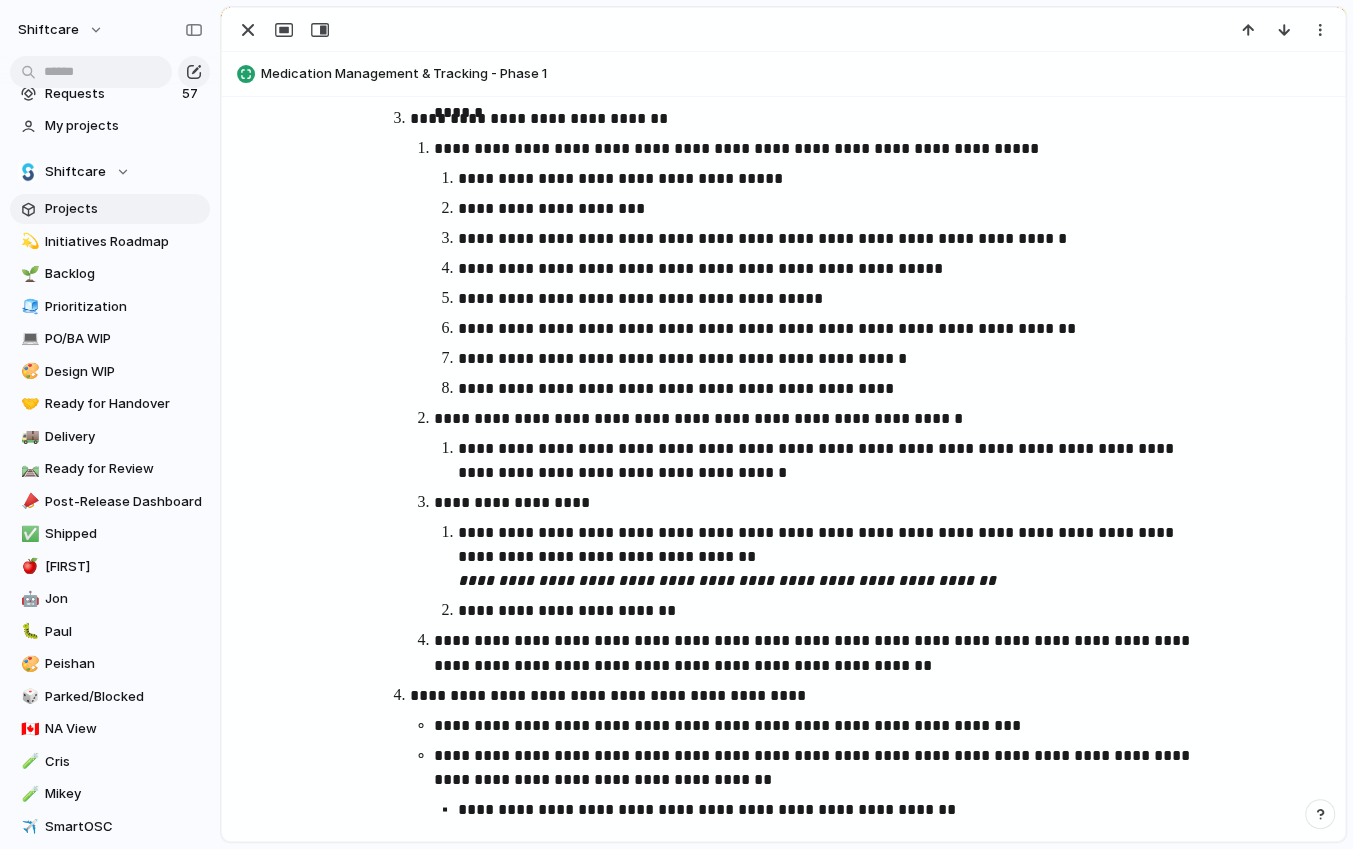 scroll, scrollTop: 1941, scrollLeft: 0, axis: vertical 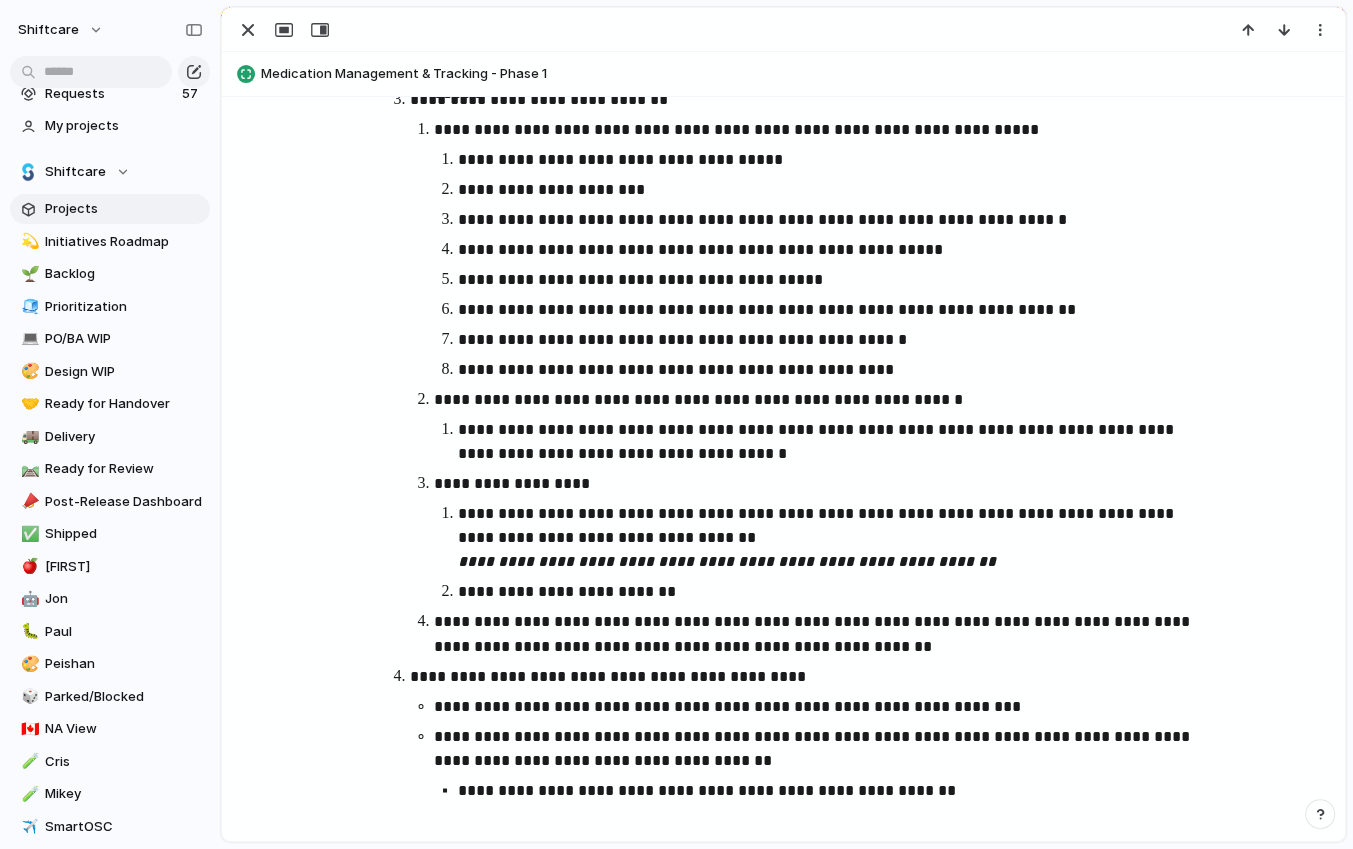 click on "**********" at bounding box center [802, 388] 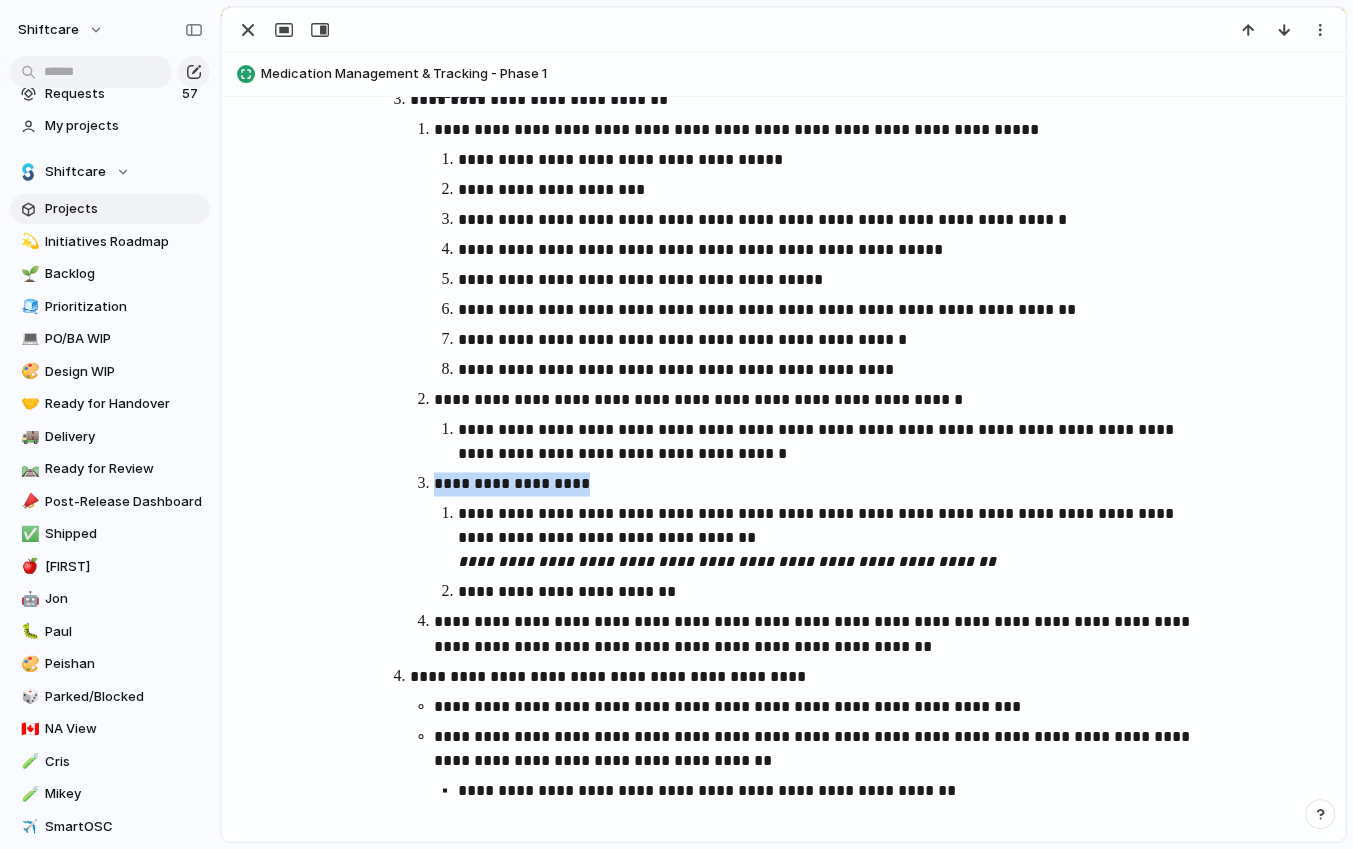 click on "**********" at bounding box center (814, 484) 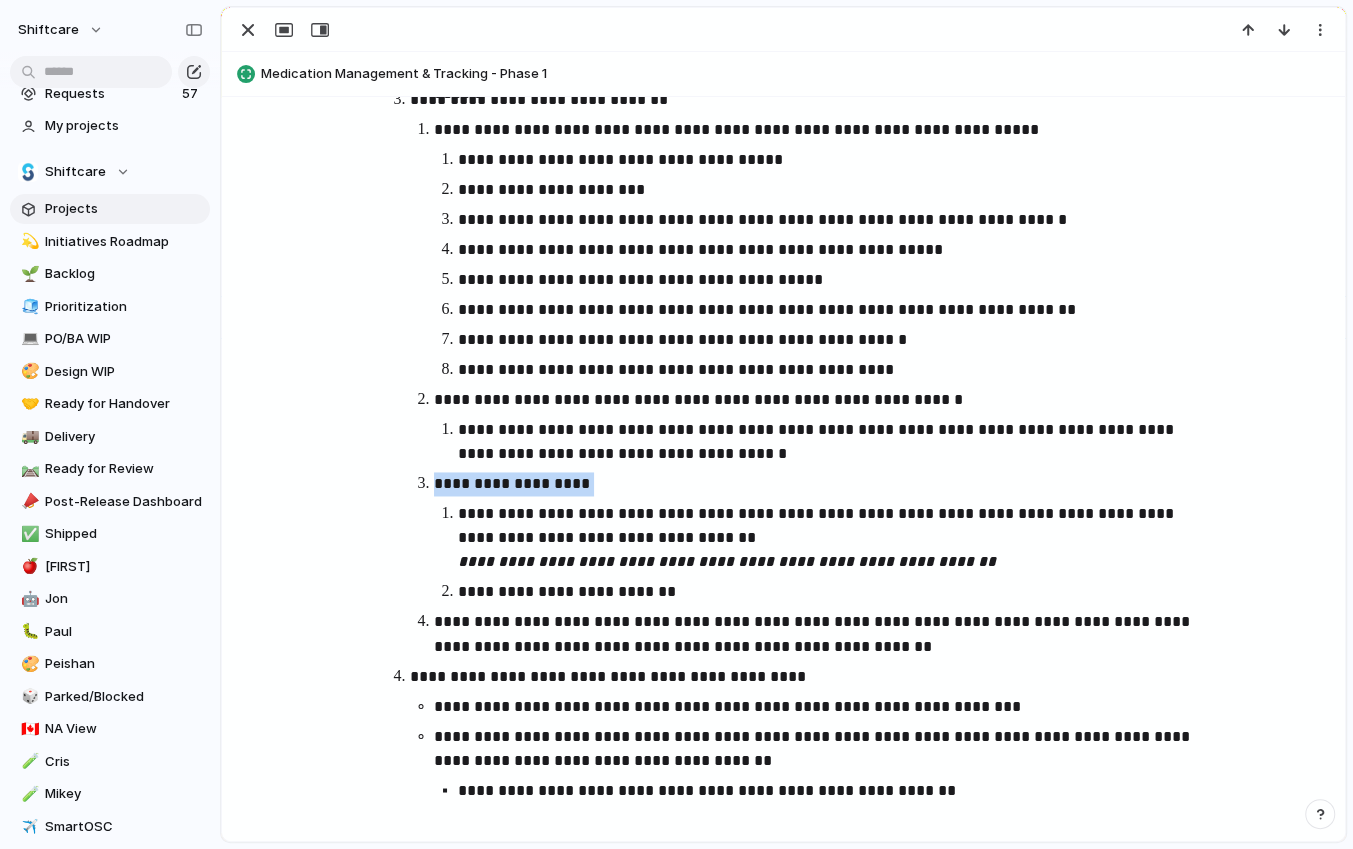 click on "**********" at bounding box center (814, 484) 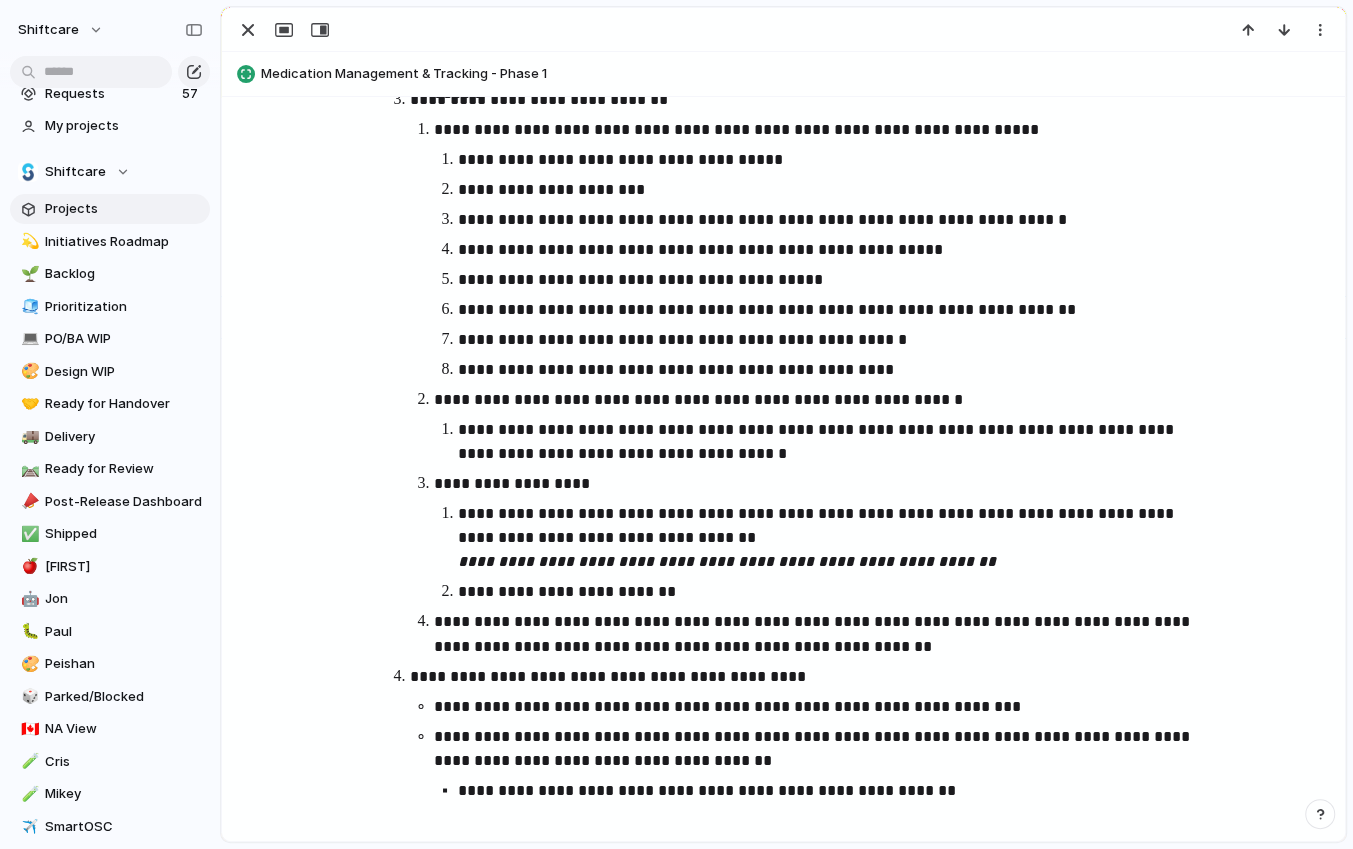 click on "**********" at bounding box center [727, 561] 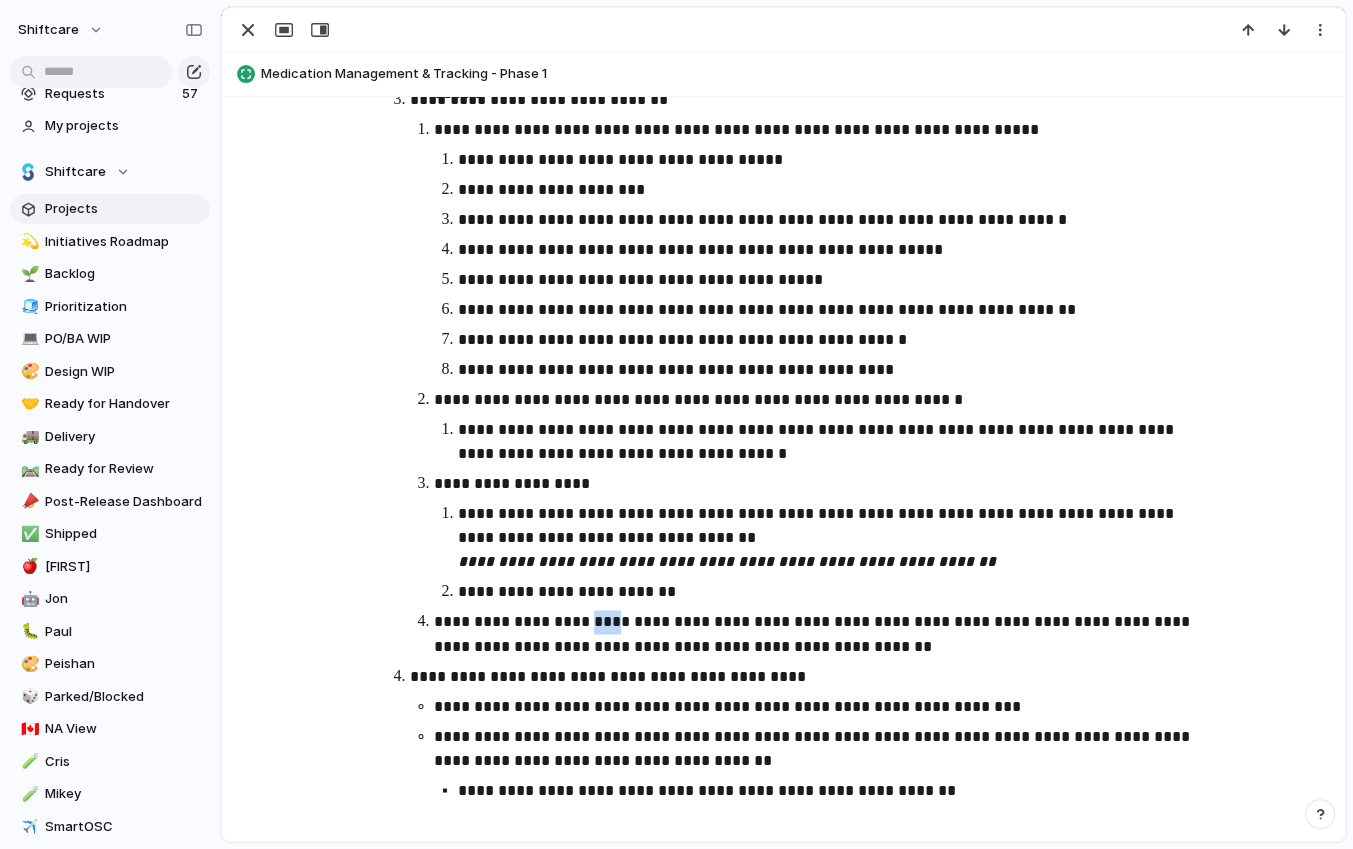 click on "**********" at bounding box center (814, 634) 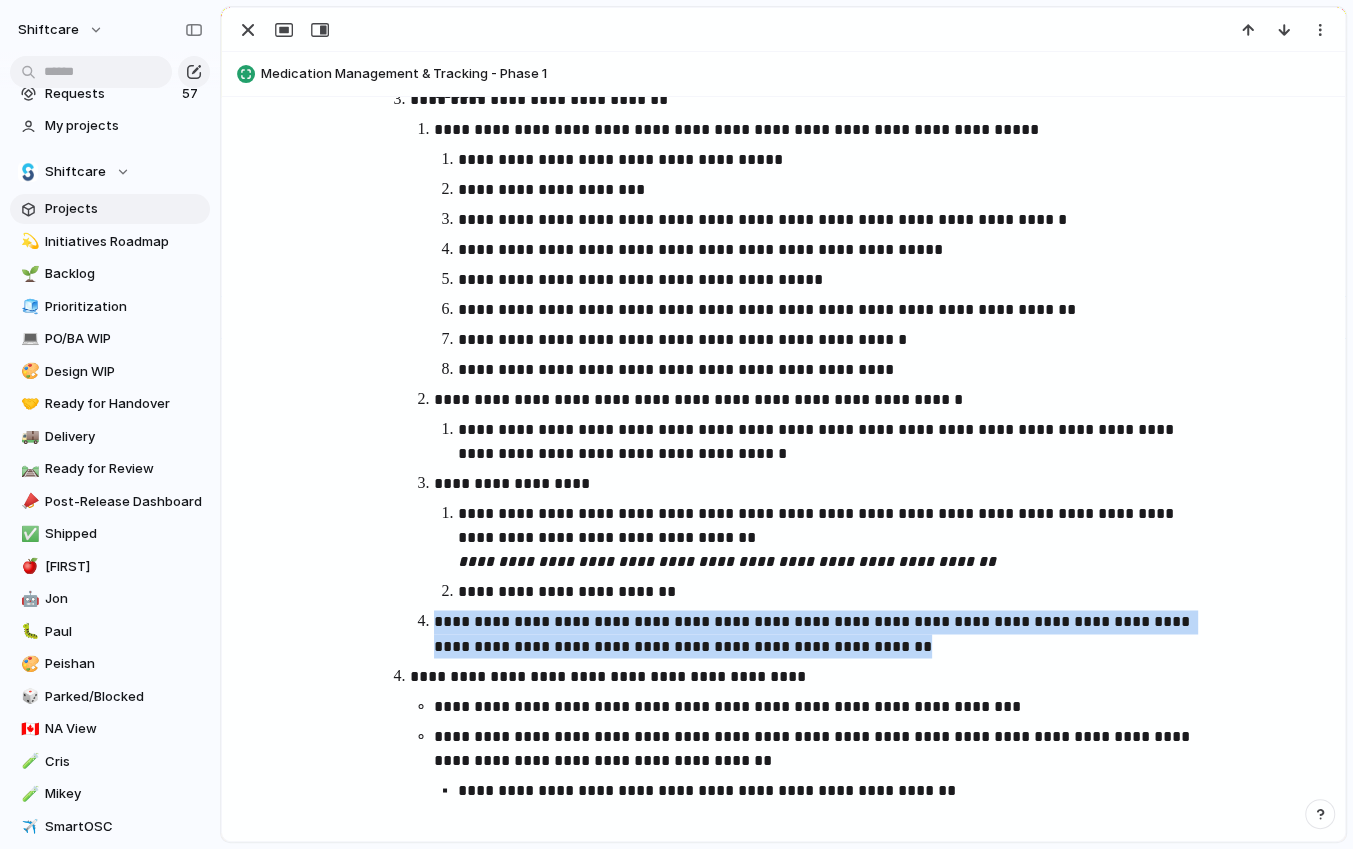 click on "**********" at bounding box center (814, 634) 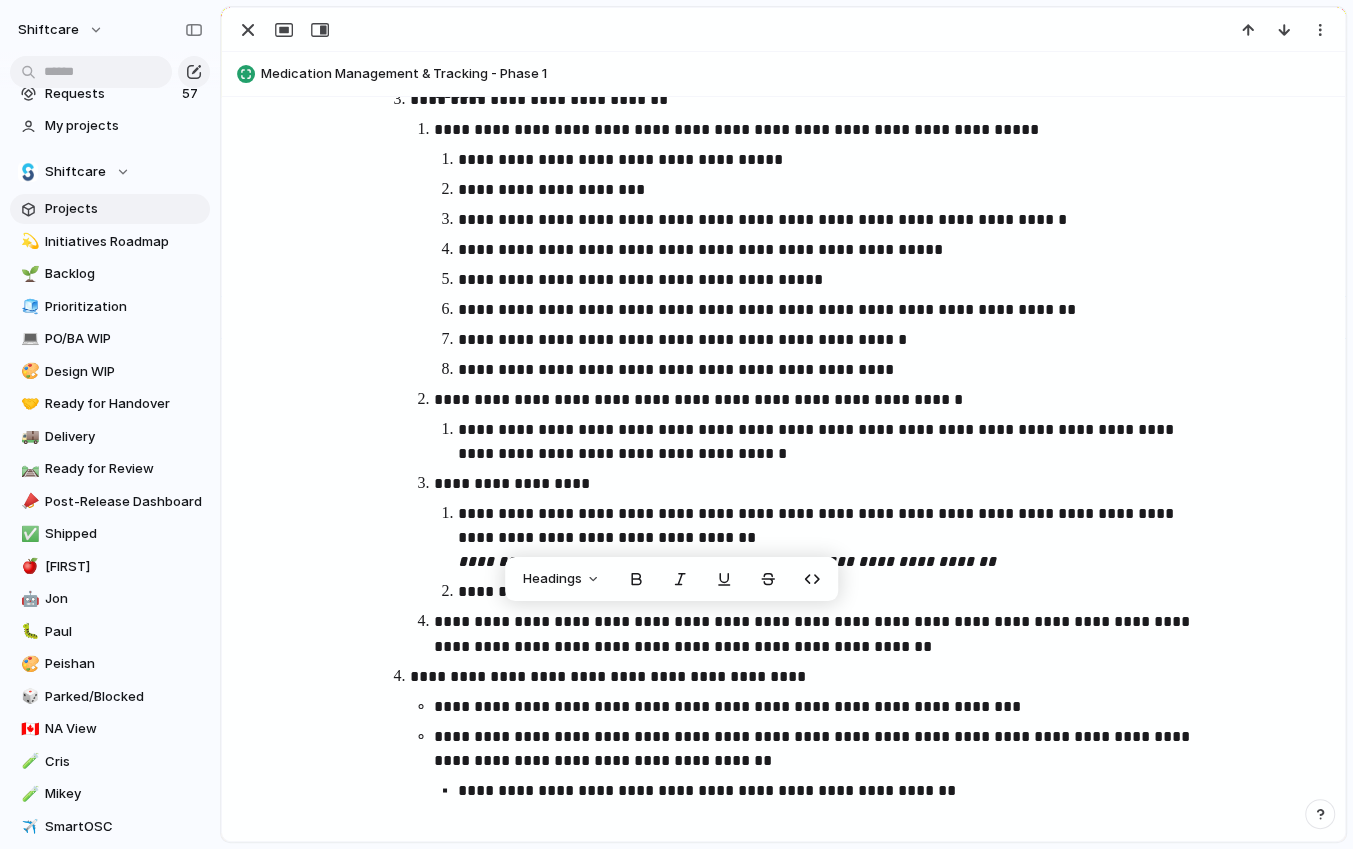 click on "**********" at bounding box center (802, 676) 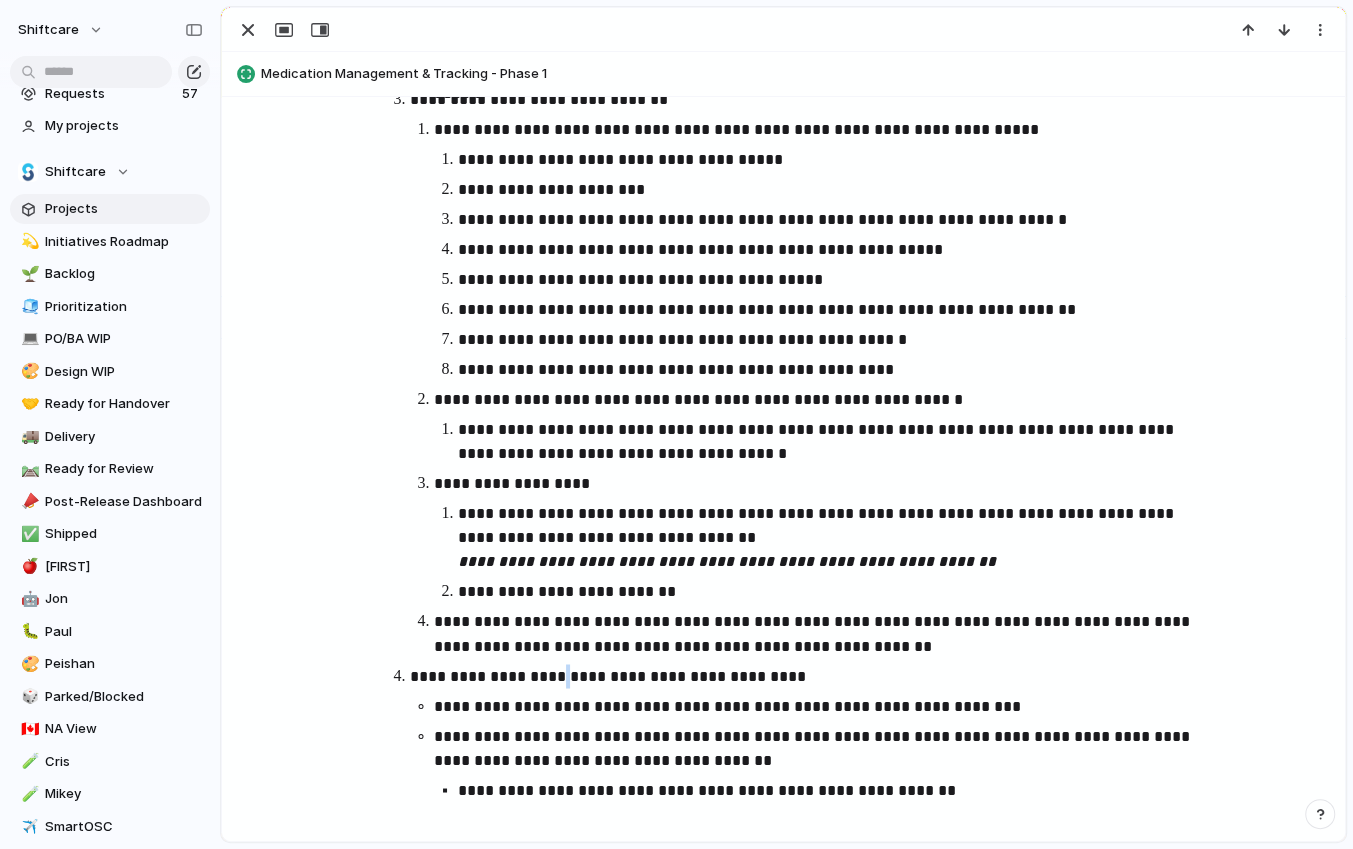 click on "**********" at bounding box center [802, 676] 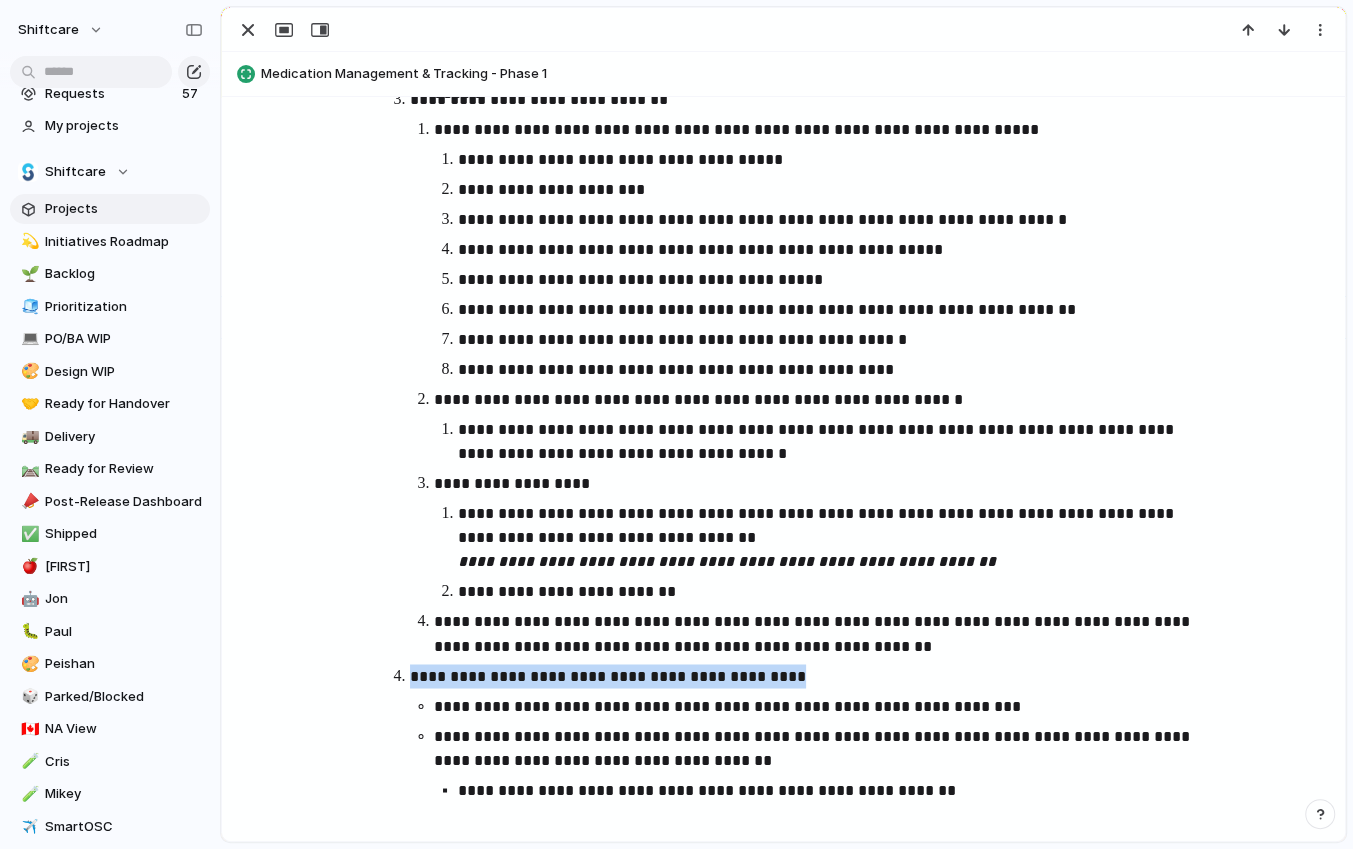 click on "**********" at bounding box center [802, 676] 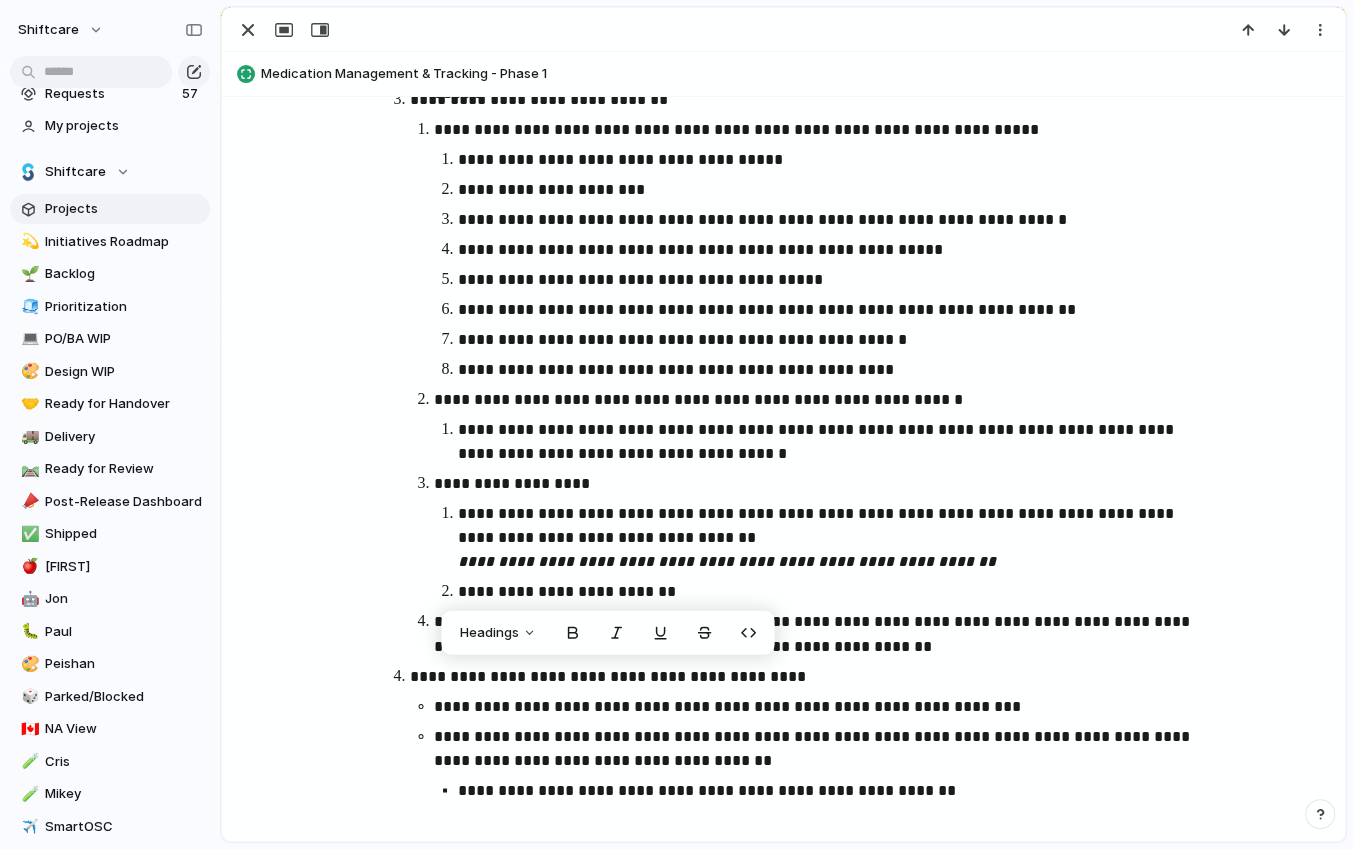 click on "**********" at bounding box center [814, 706] 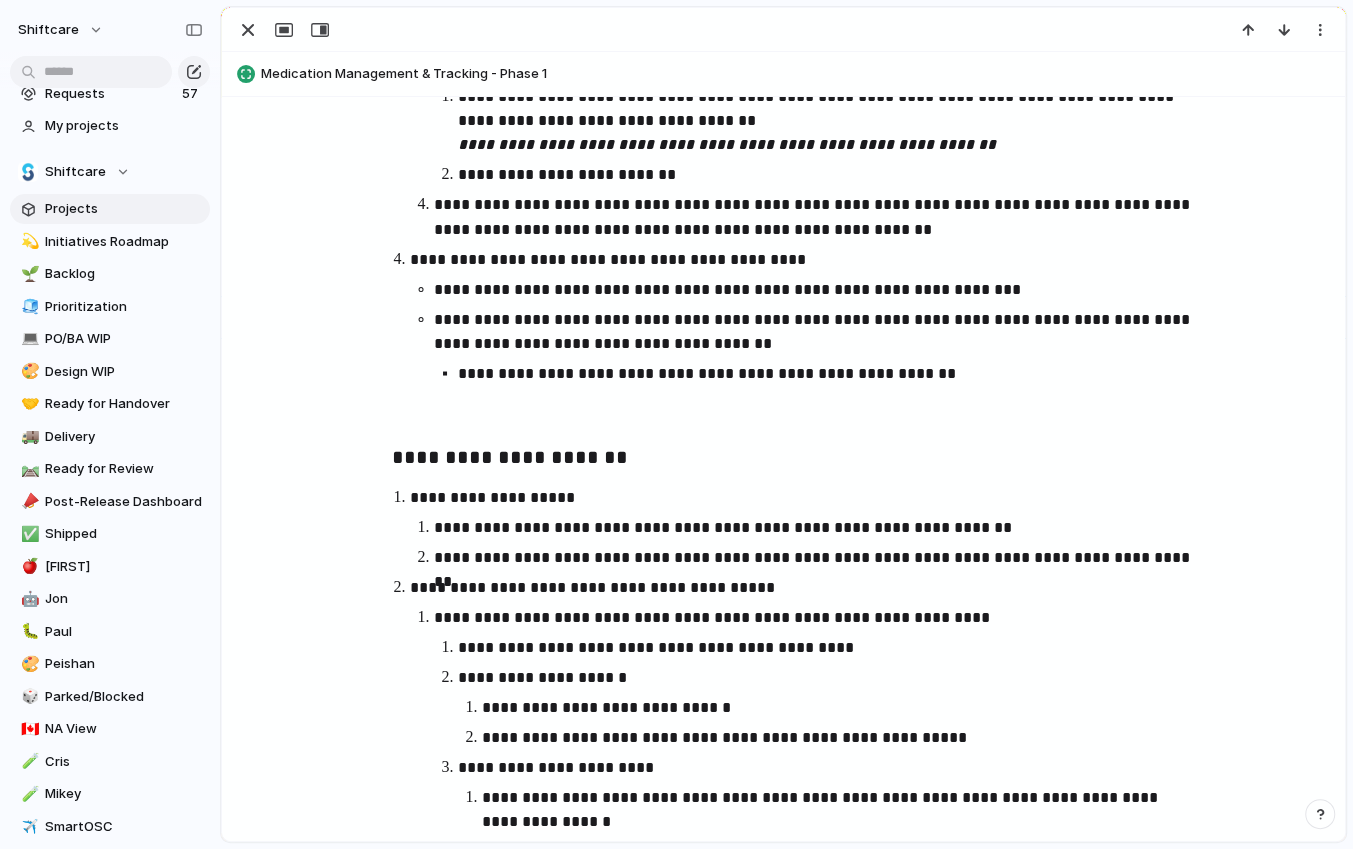 scroll, scrollTop: 2362, scrollLeft: 0, axis: vertical 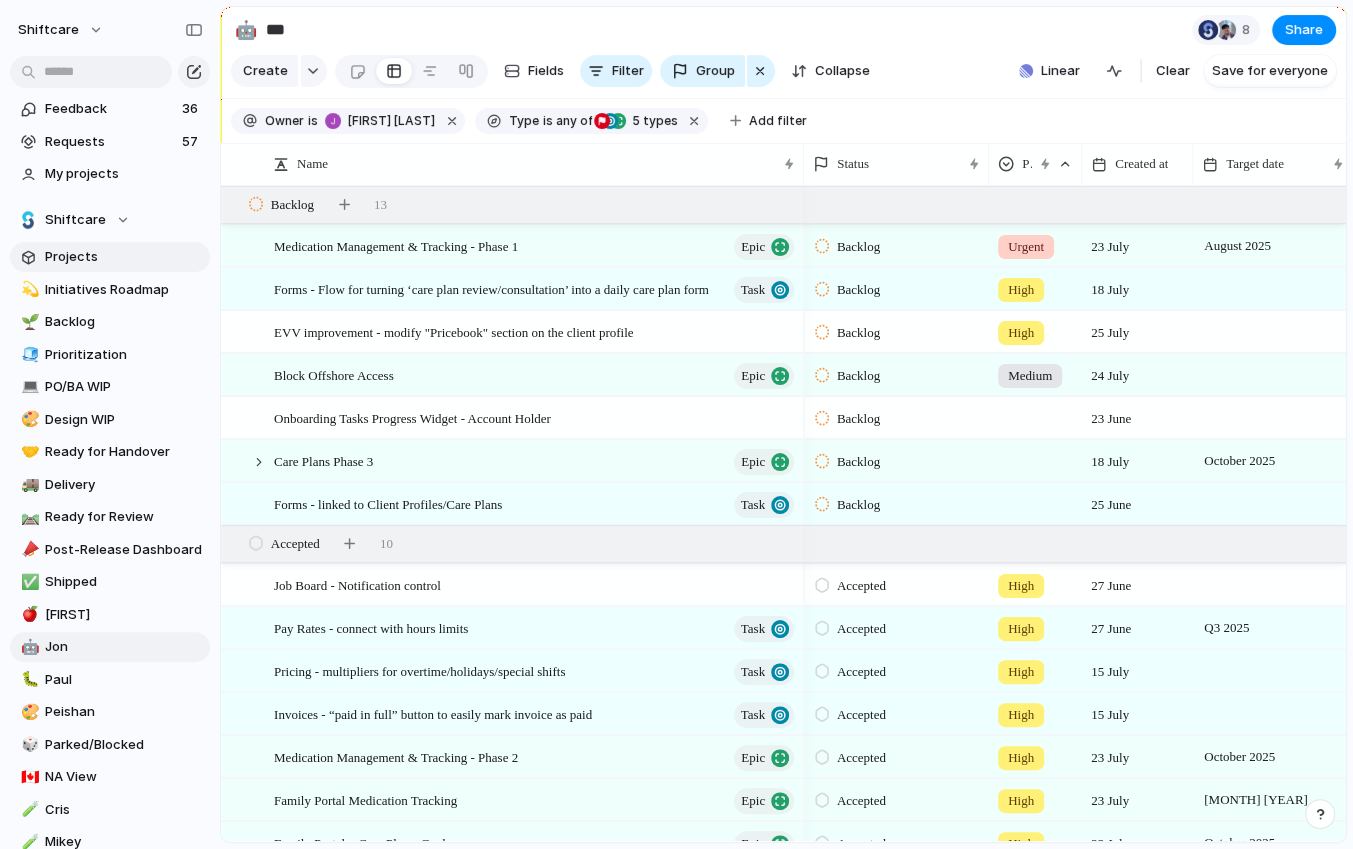 click on "Projects" at bounding box center [110, 257] 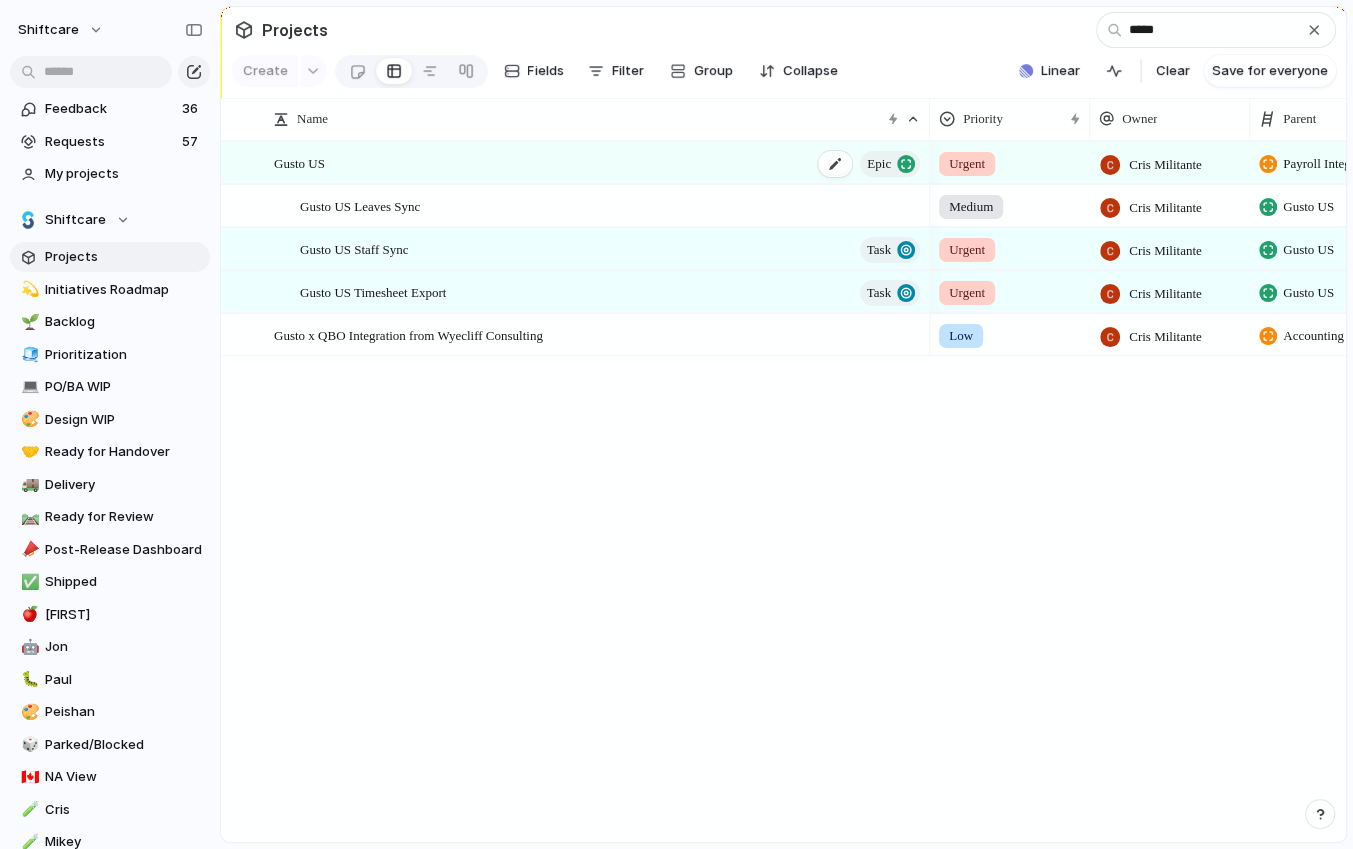 scroll, scrollTop: 0, scrollLeft: 80, axis: horizontal 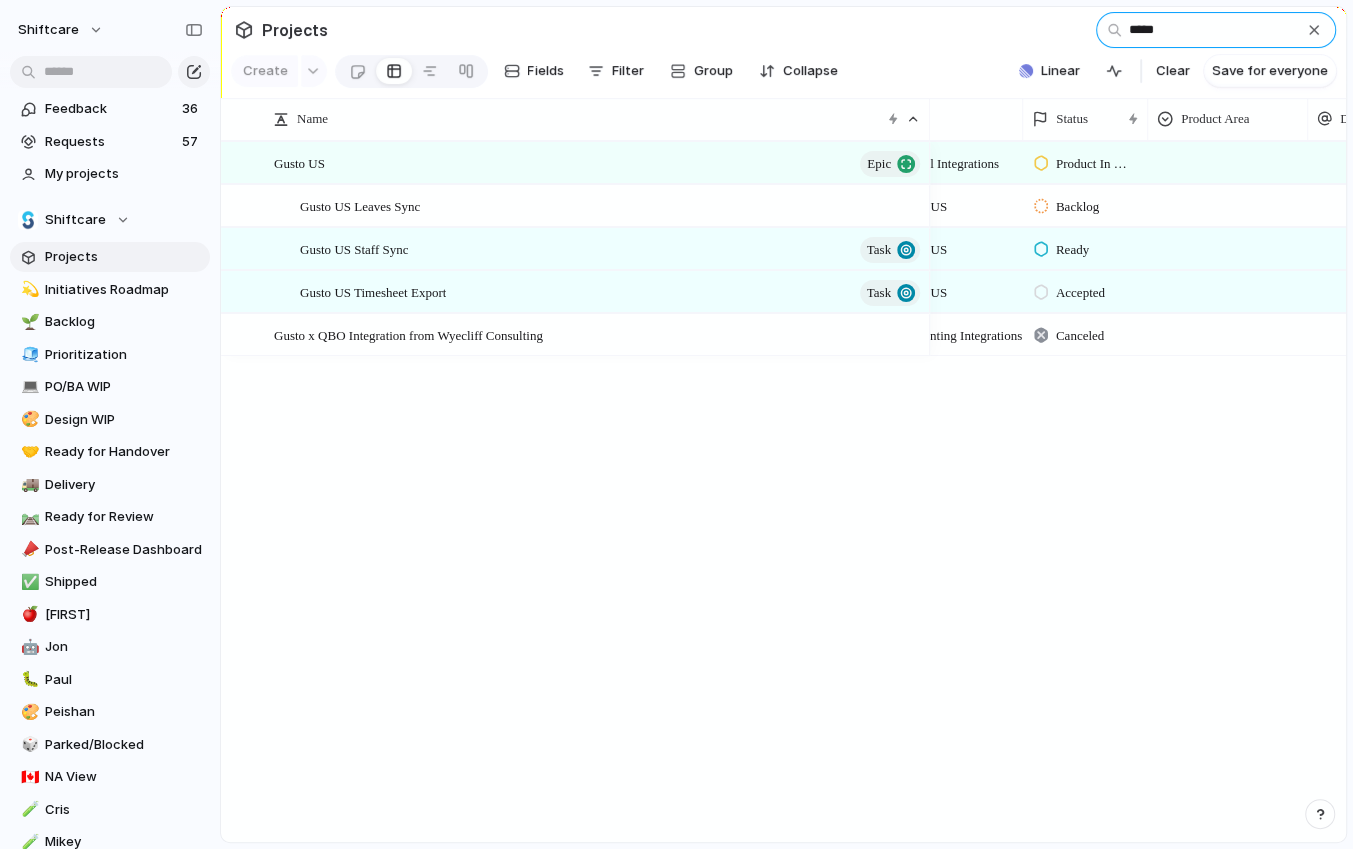 click on "*****" at bounding box center [1216, 30] 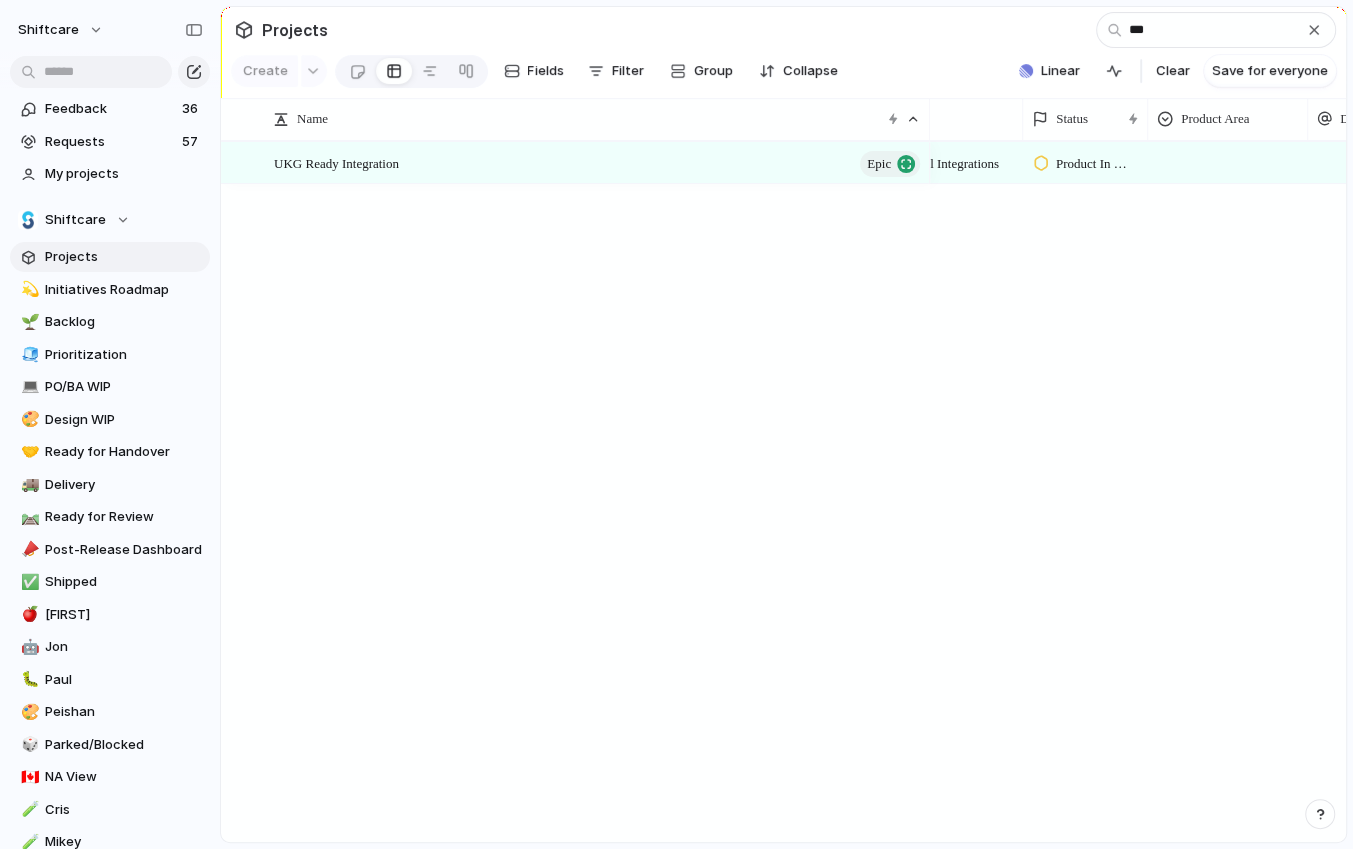 click on "Projects ***" at bounding box center (783, 29) 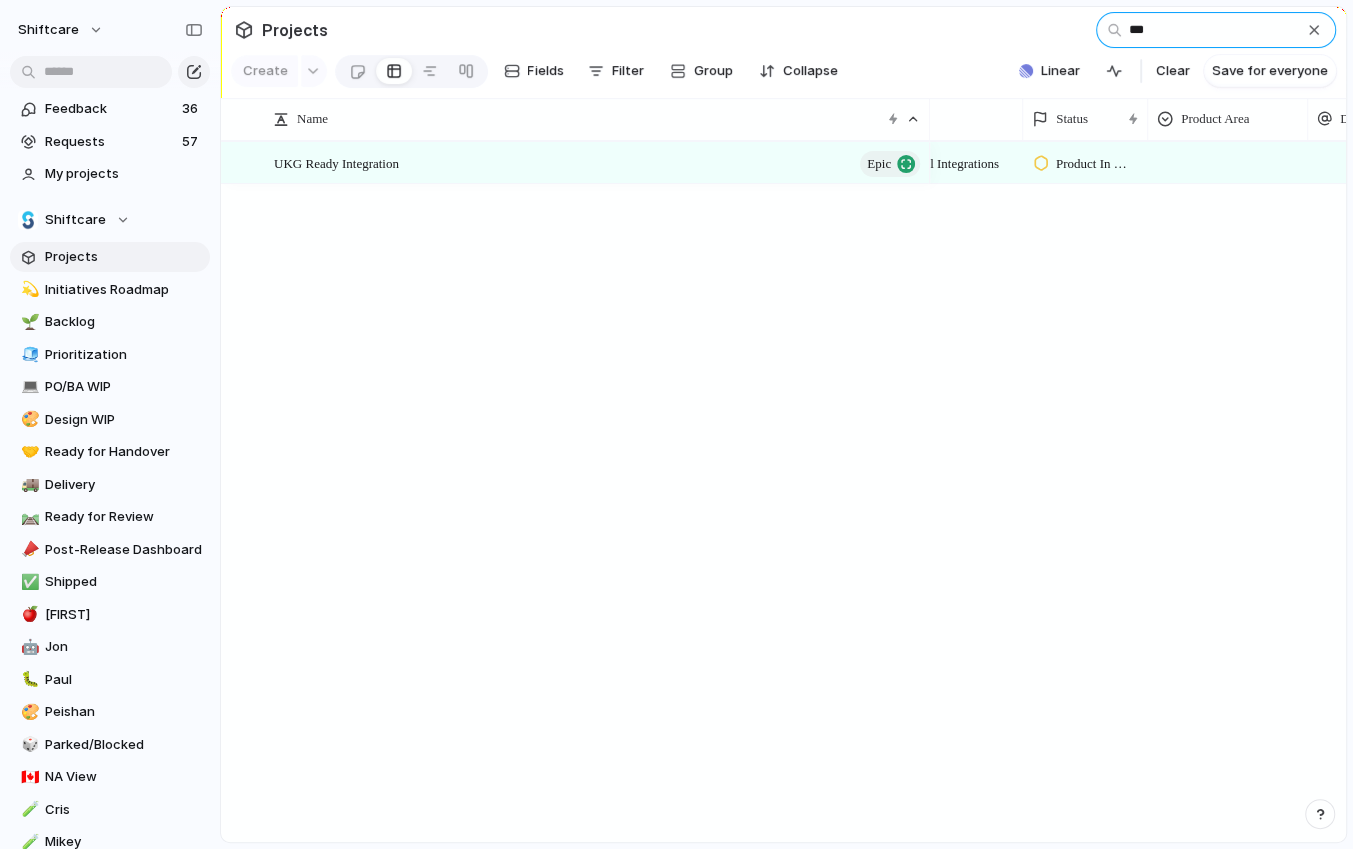 click on "***" at bounding box center [1216, 30] 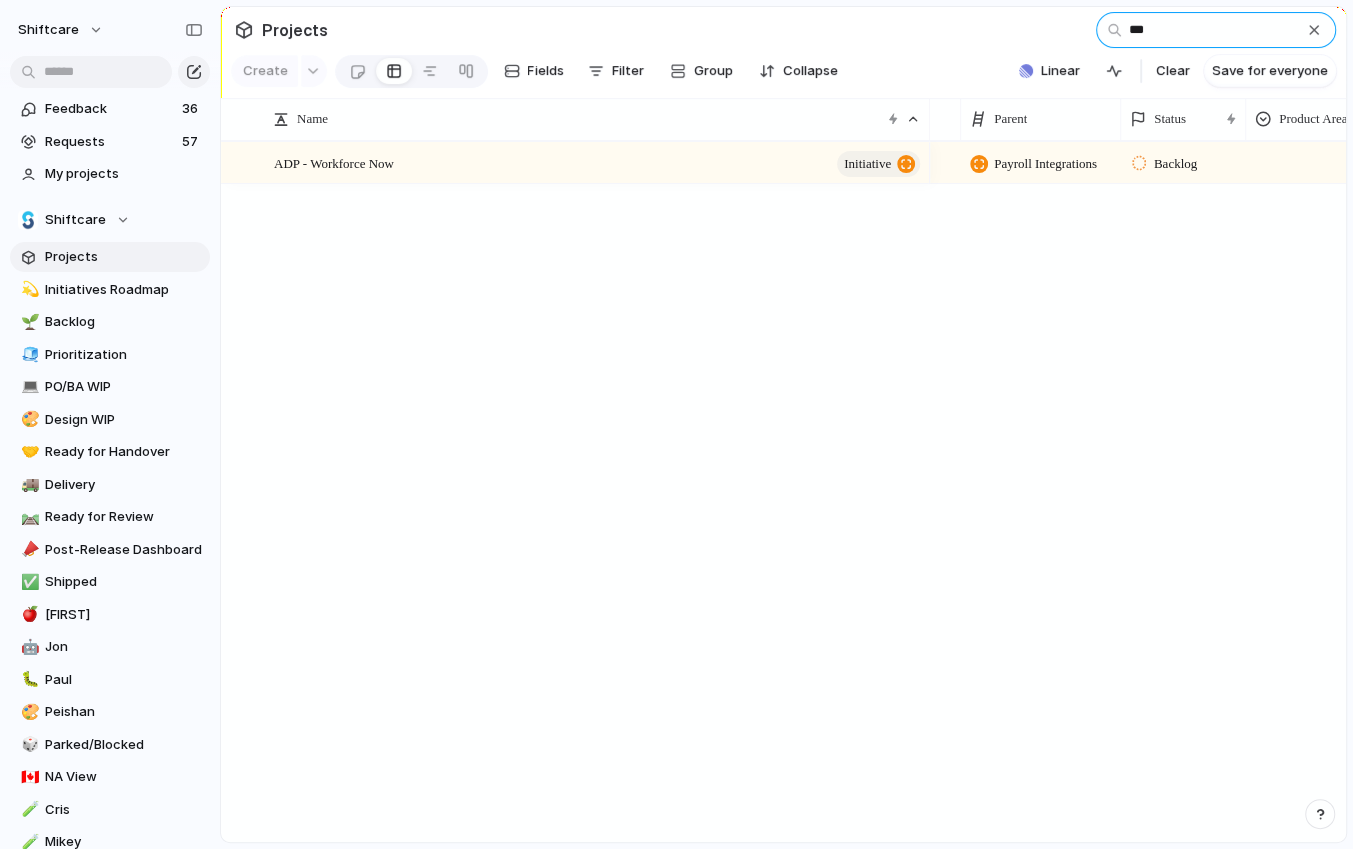 type on "***" 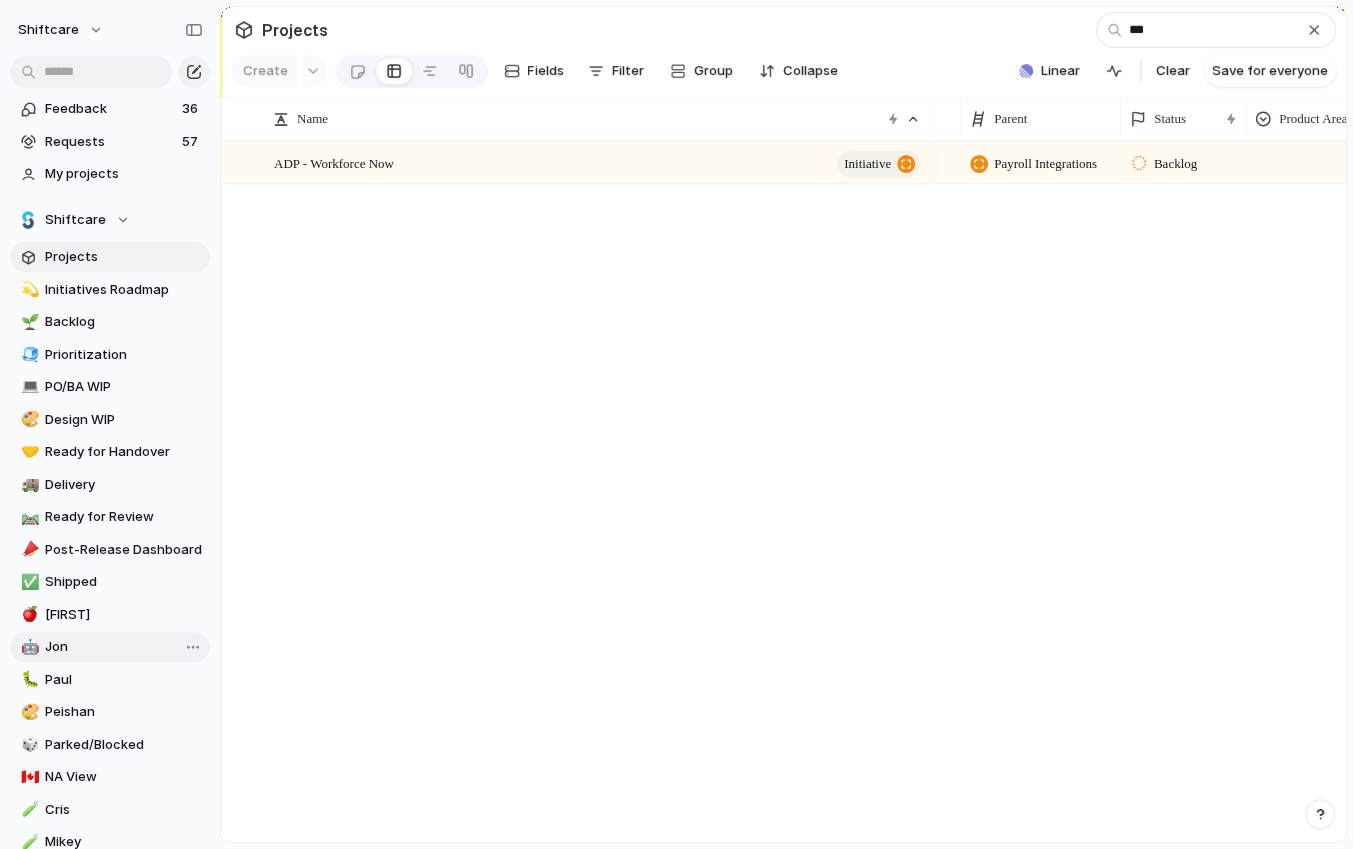 click on "🤖 Jon" at bounding box center [110, 647] 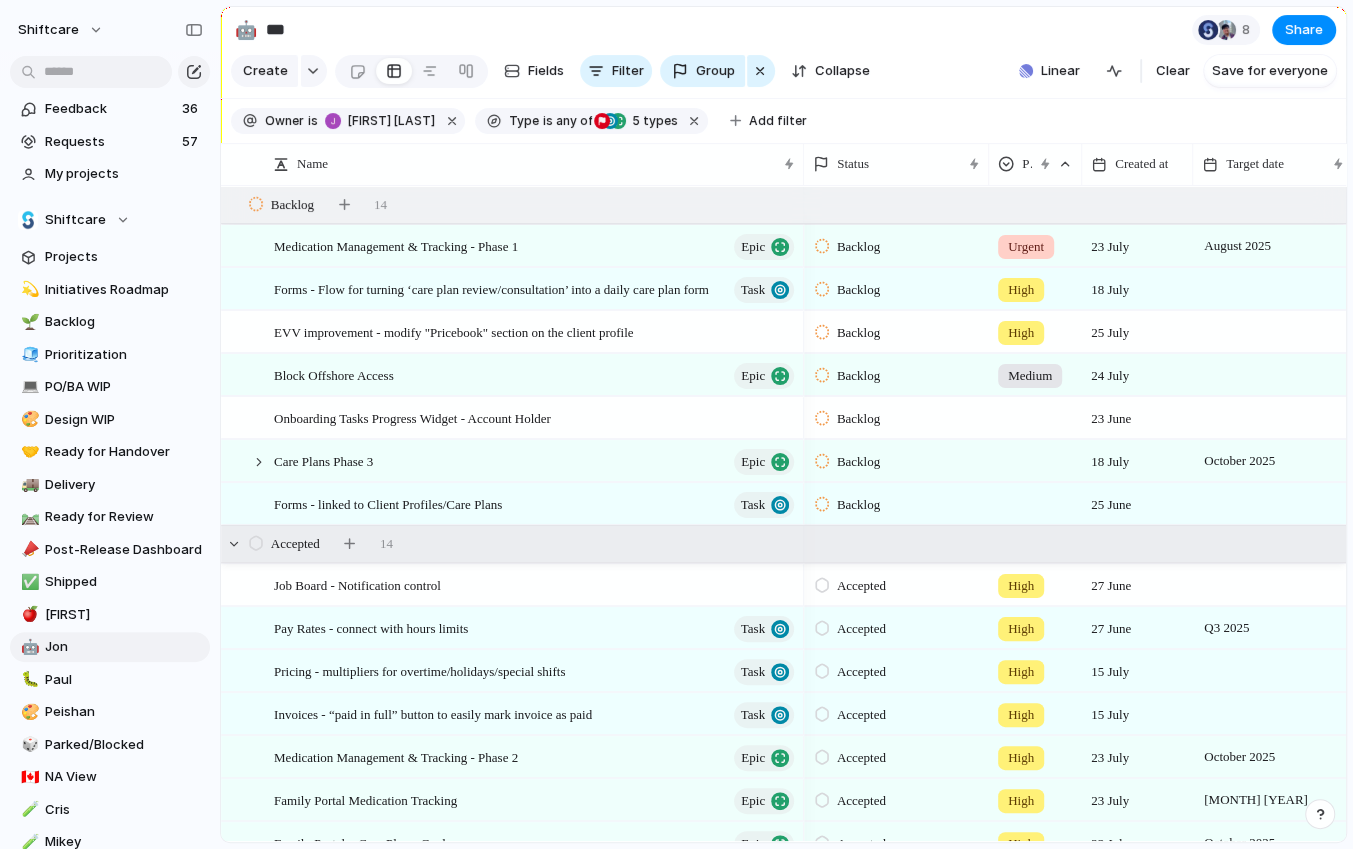 scroll, scrollTop: 296, scrollLeft: 0, axis: vertical 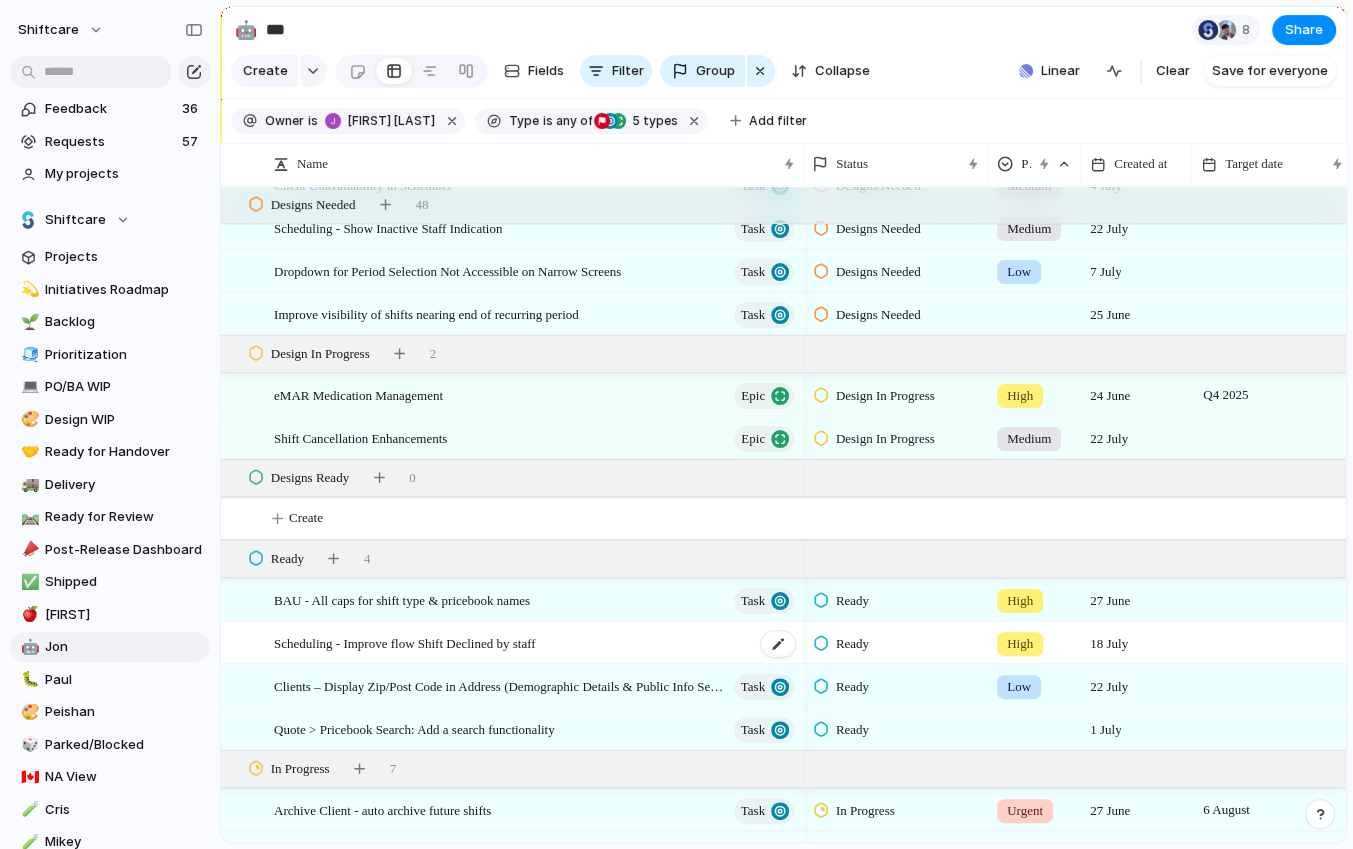 click on "Scheduling - Improve flow Shift Declined by staff" at bounding box center (405, 642) 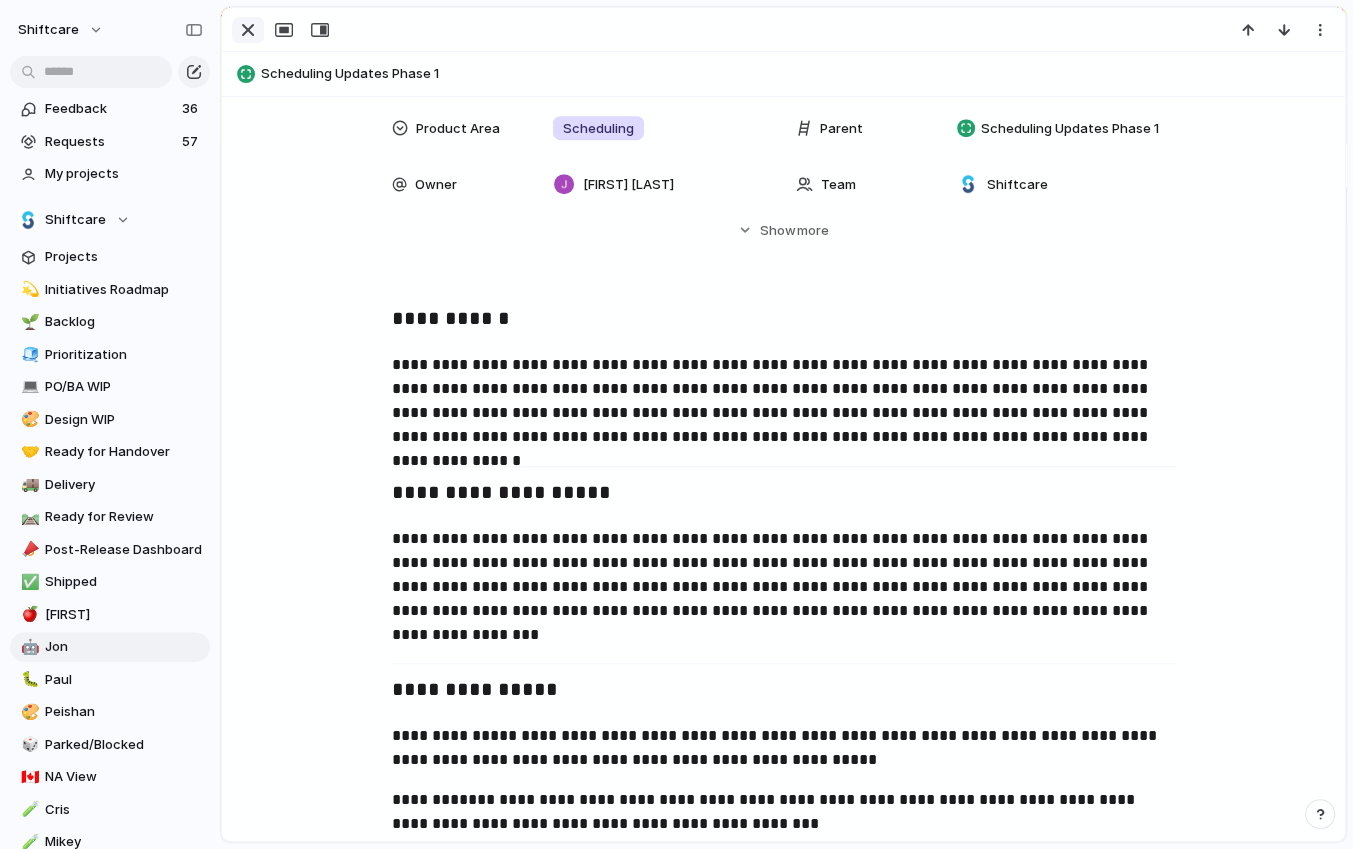 click at bounding box center [248, 30] 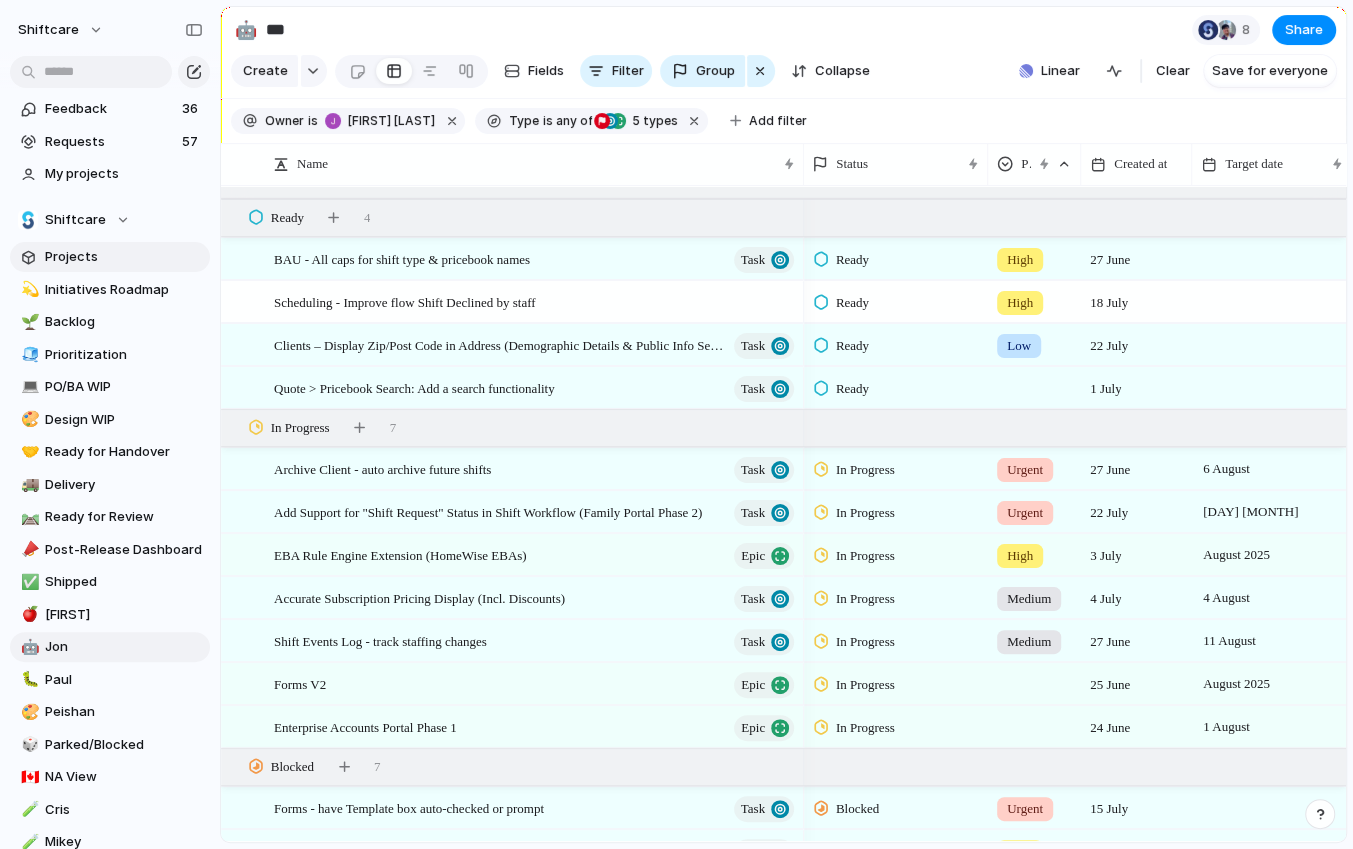 click on "Projects" at bounding box center [124, 257] 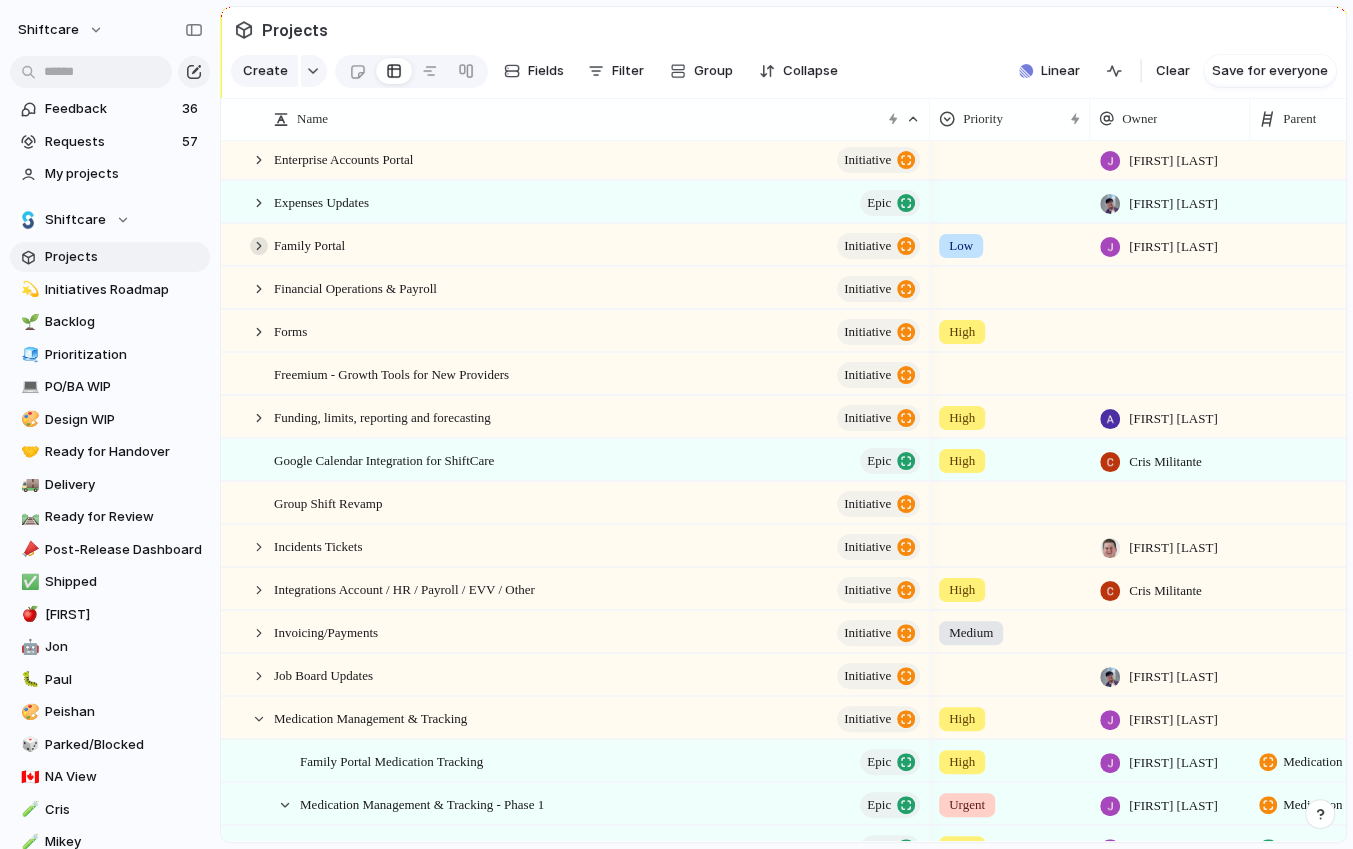 click at bounding box center (259, 246) 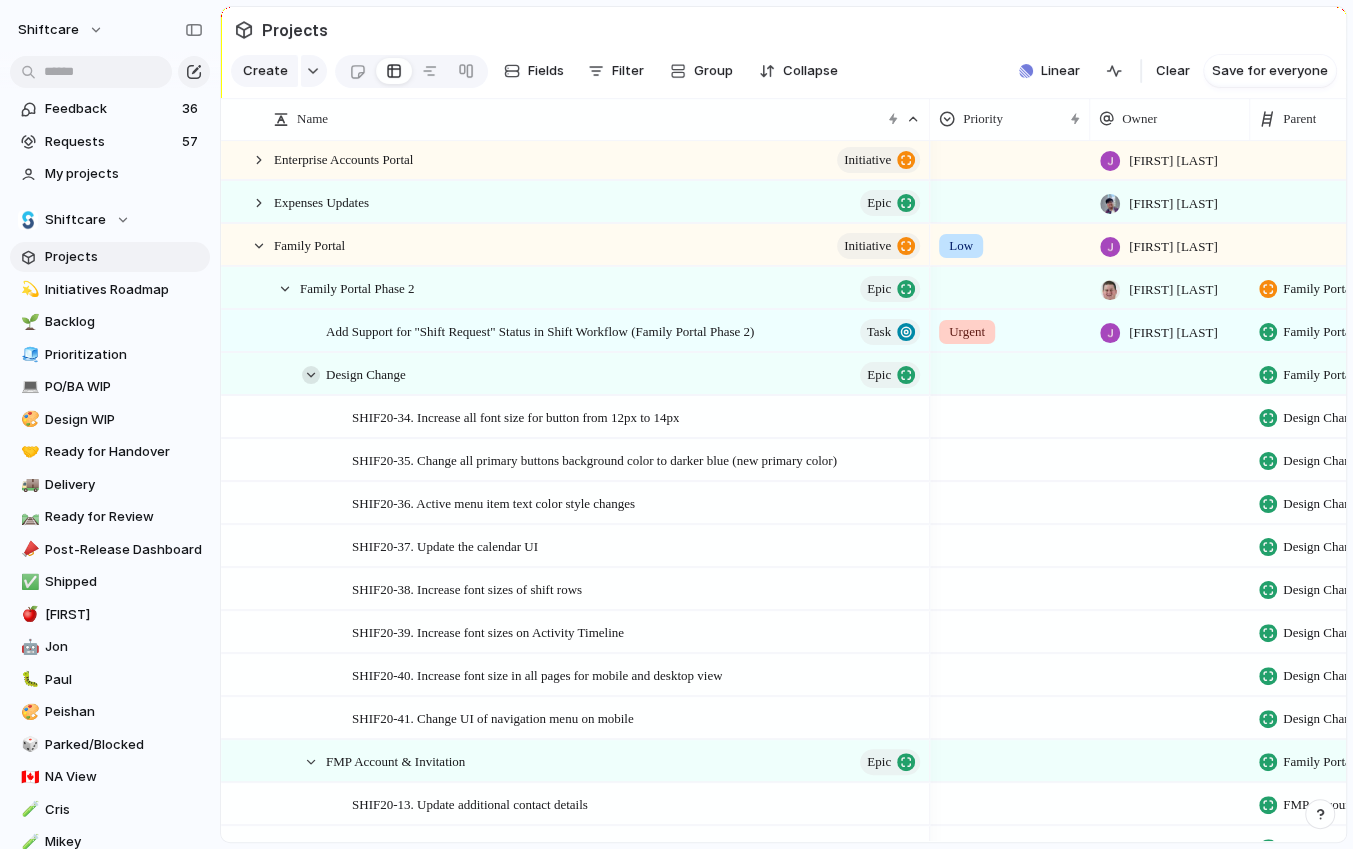 click at bounding box center [311, 375] 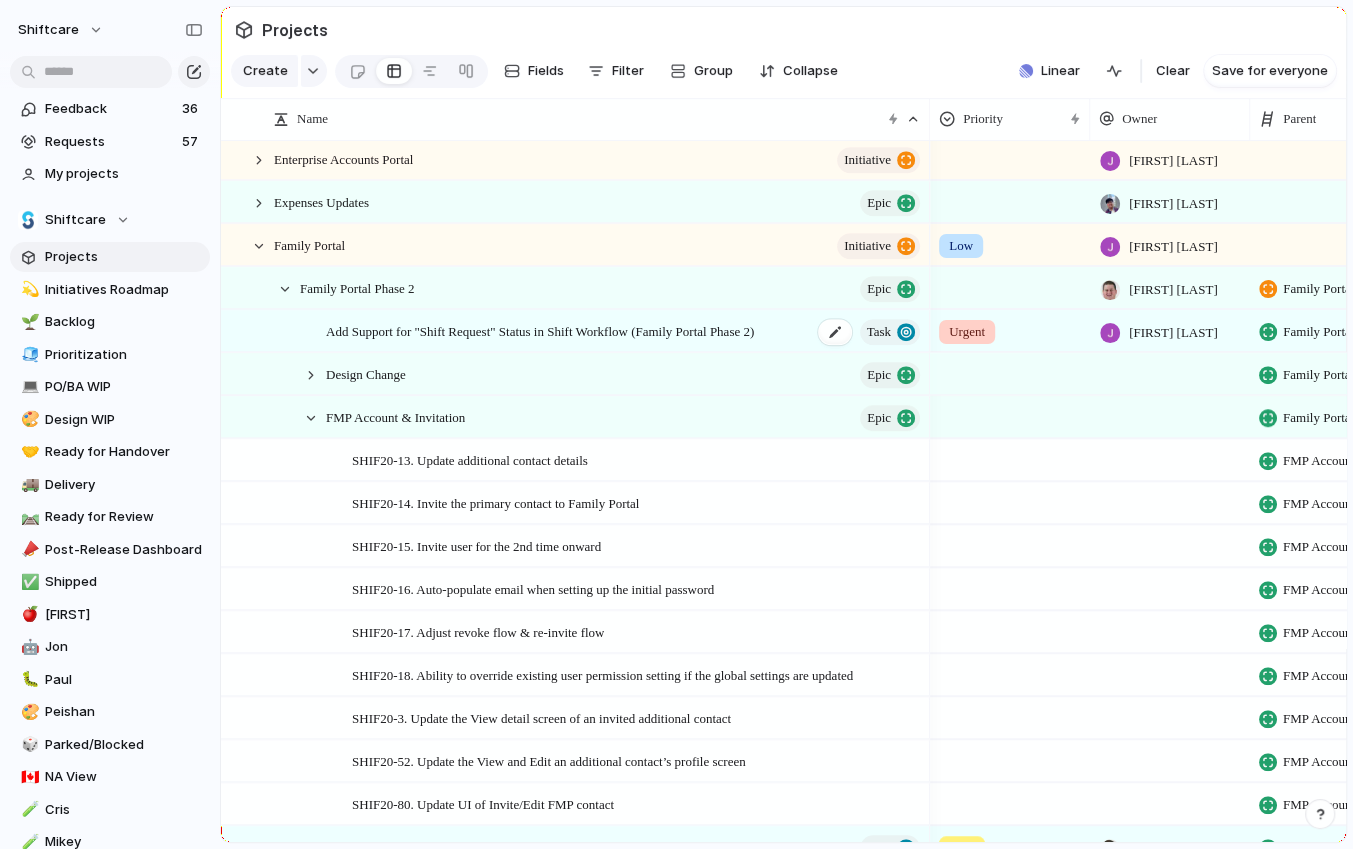 click on "Add Support for "Shift Request" Status in Shift Workflow (Family Portal Phase 2)" at bounding box center [540, 330] 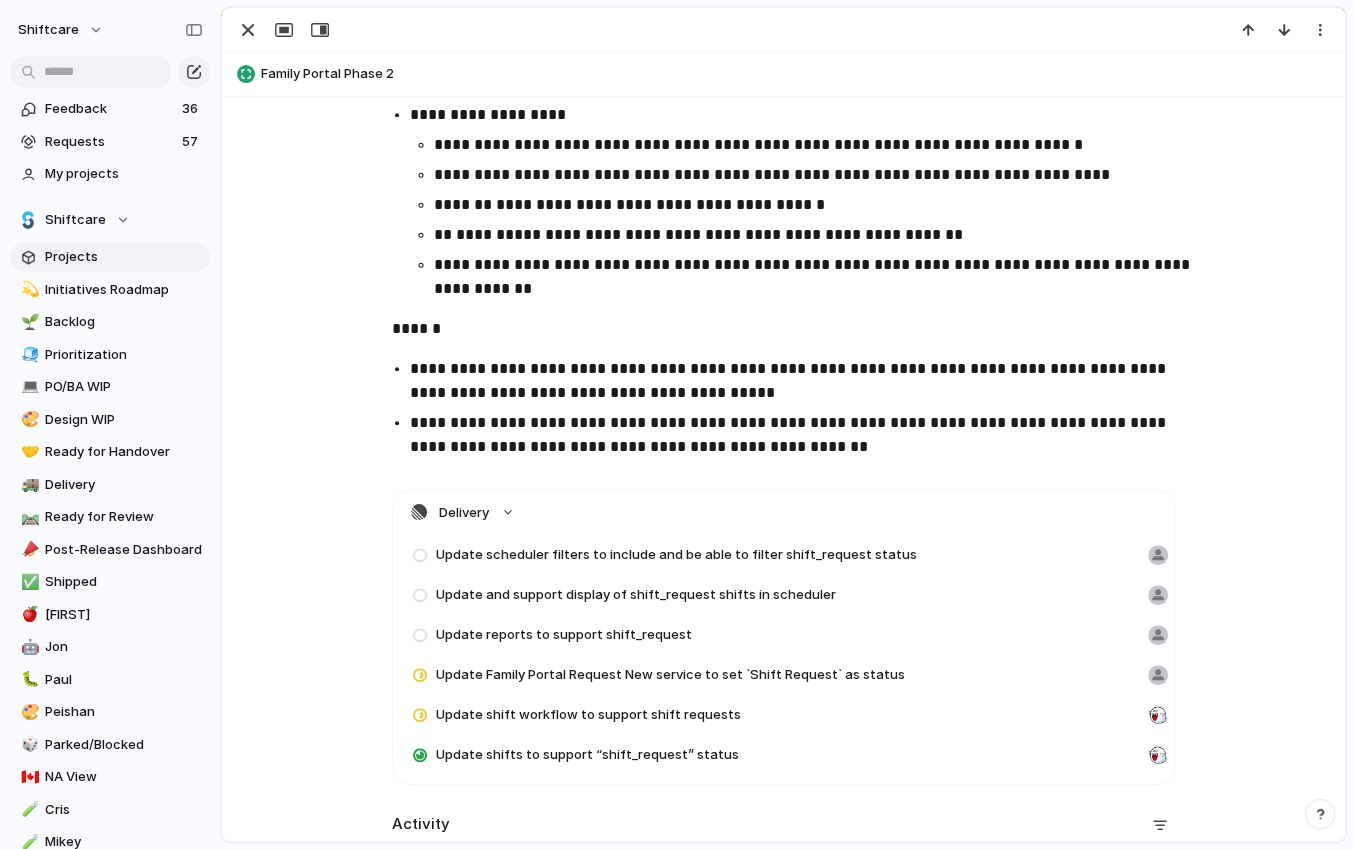 scroll, scrollTop: 0, scrollLeft: 0, axis: both 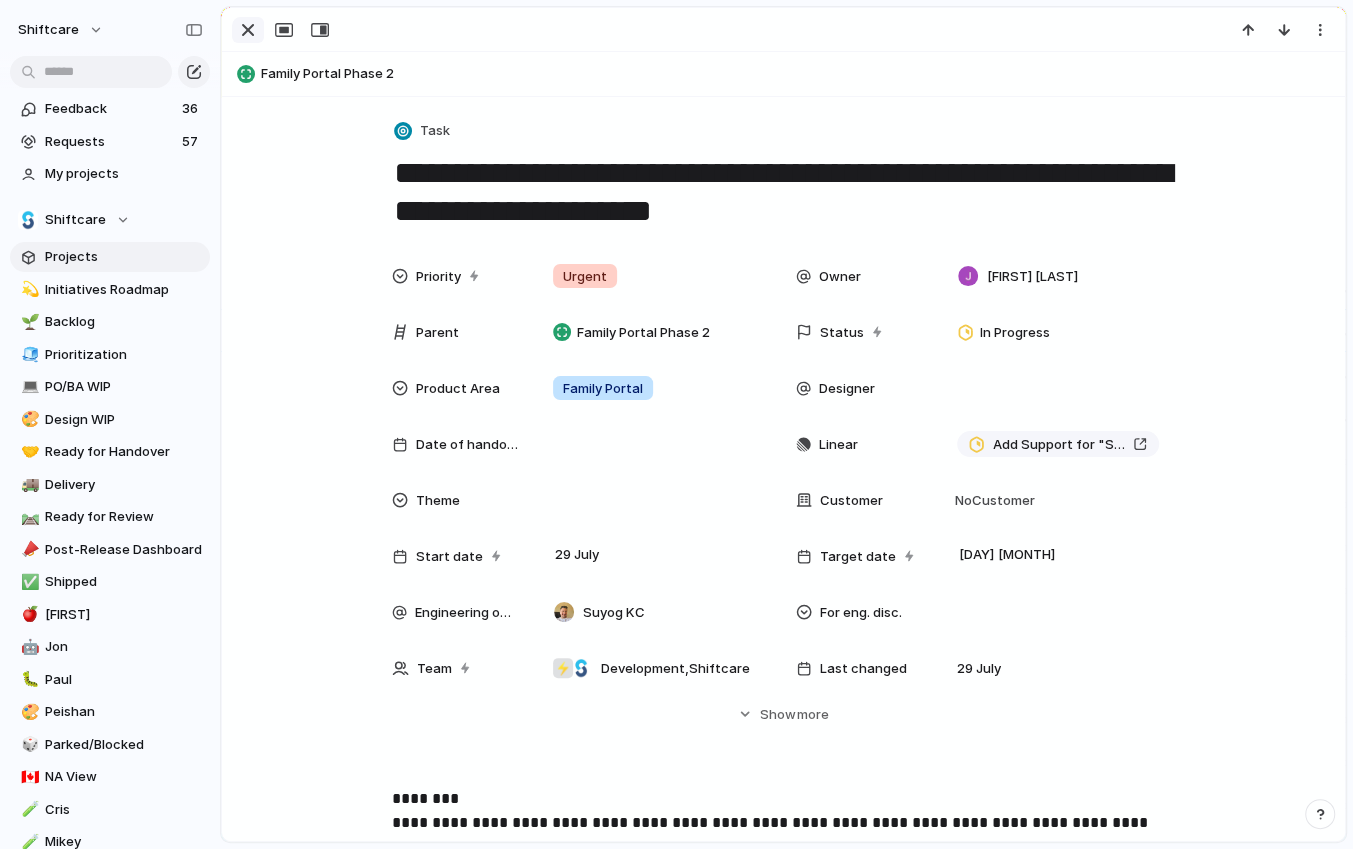 click at bounding box center [248, 30] 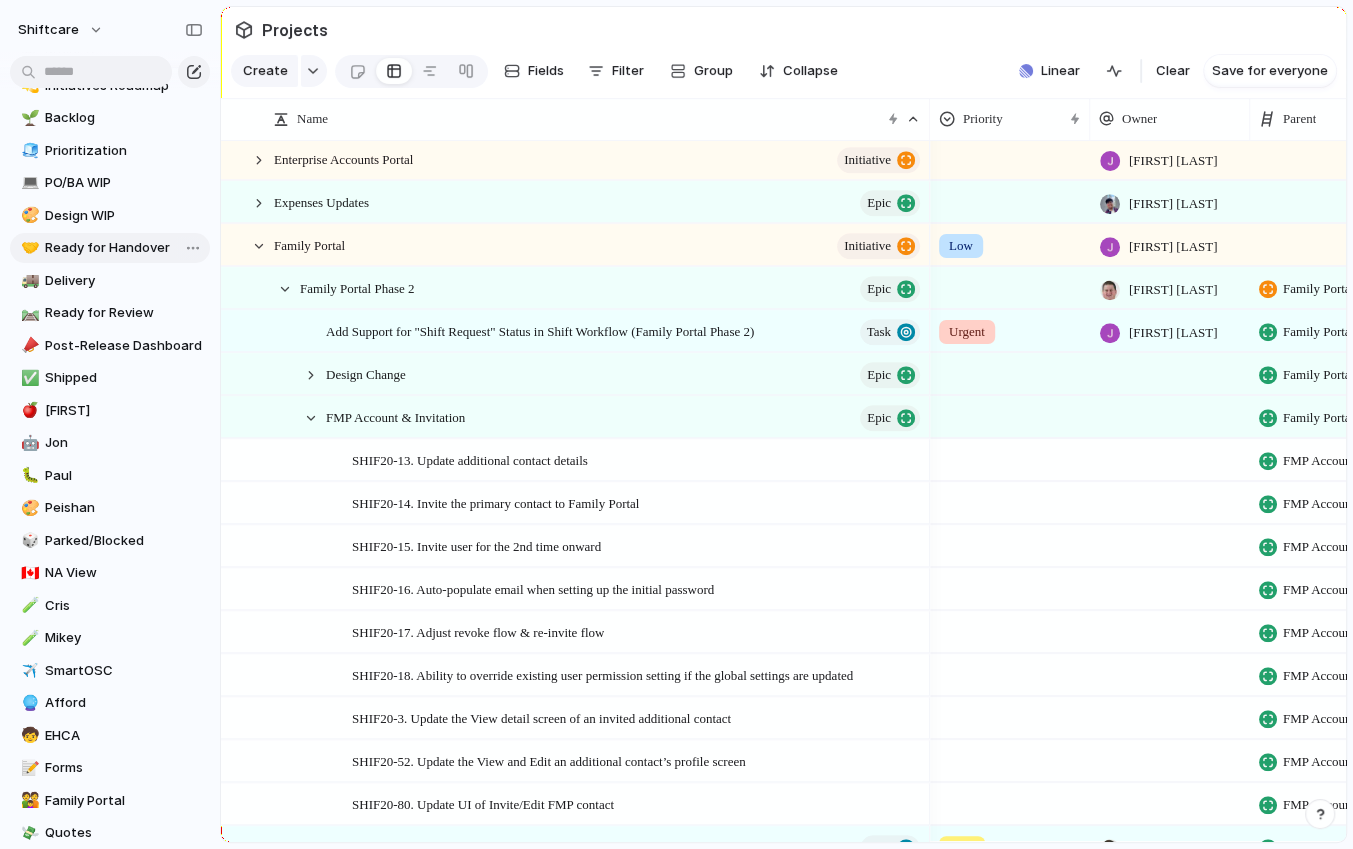 scroll, scrollTop: 282, scrollLeft: 0, axis: vertical 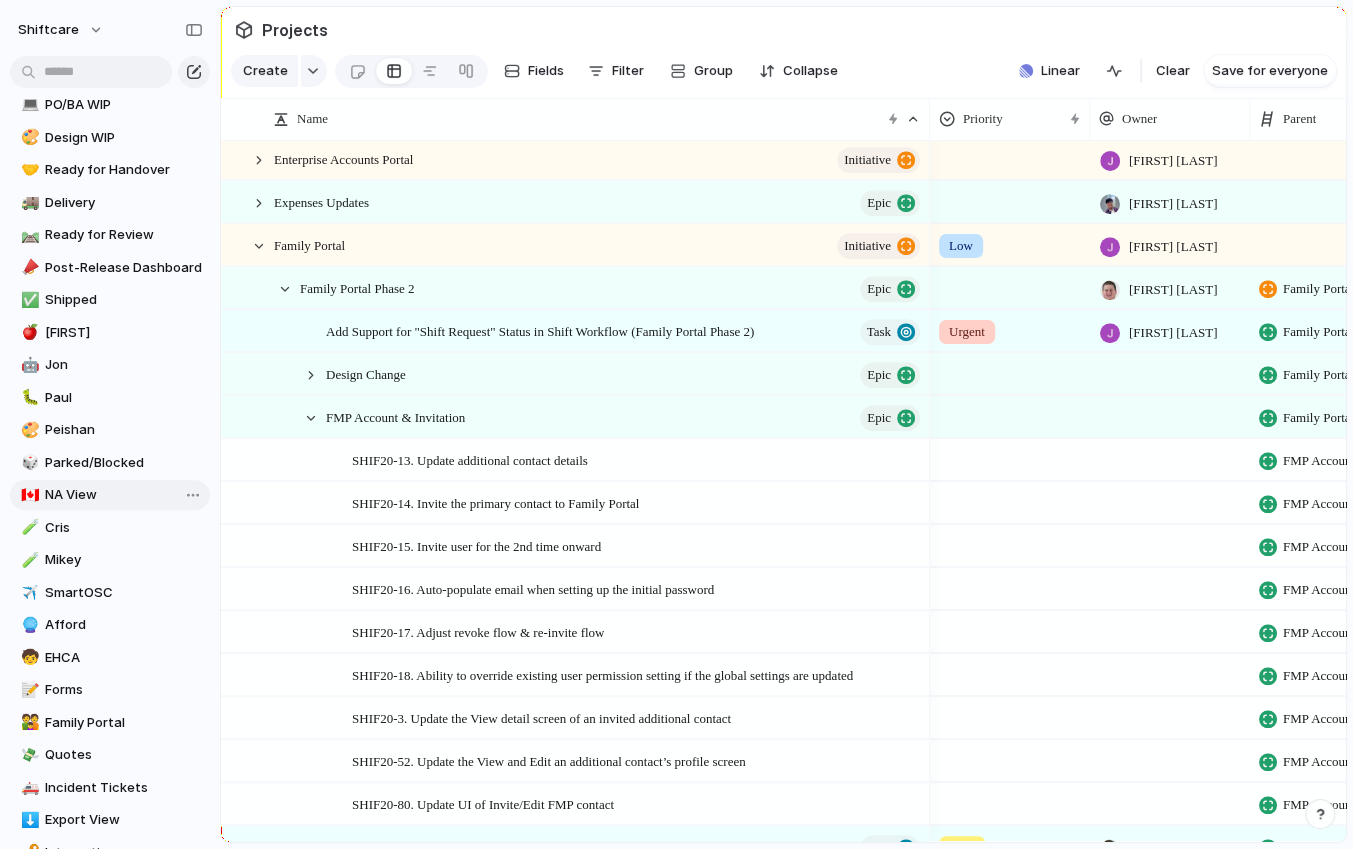 click on "🇨🇦 NA View" at bounding box center [110, 495] 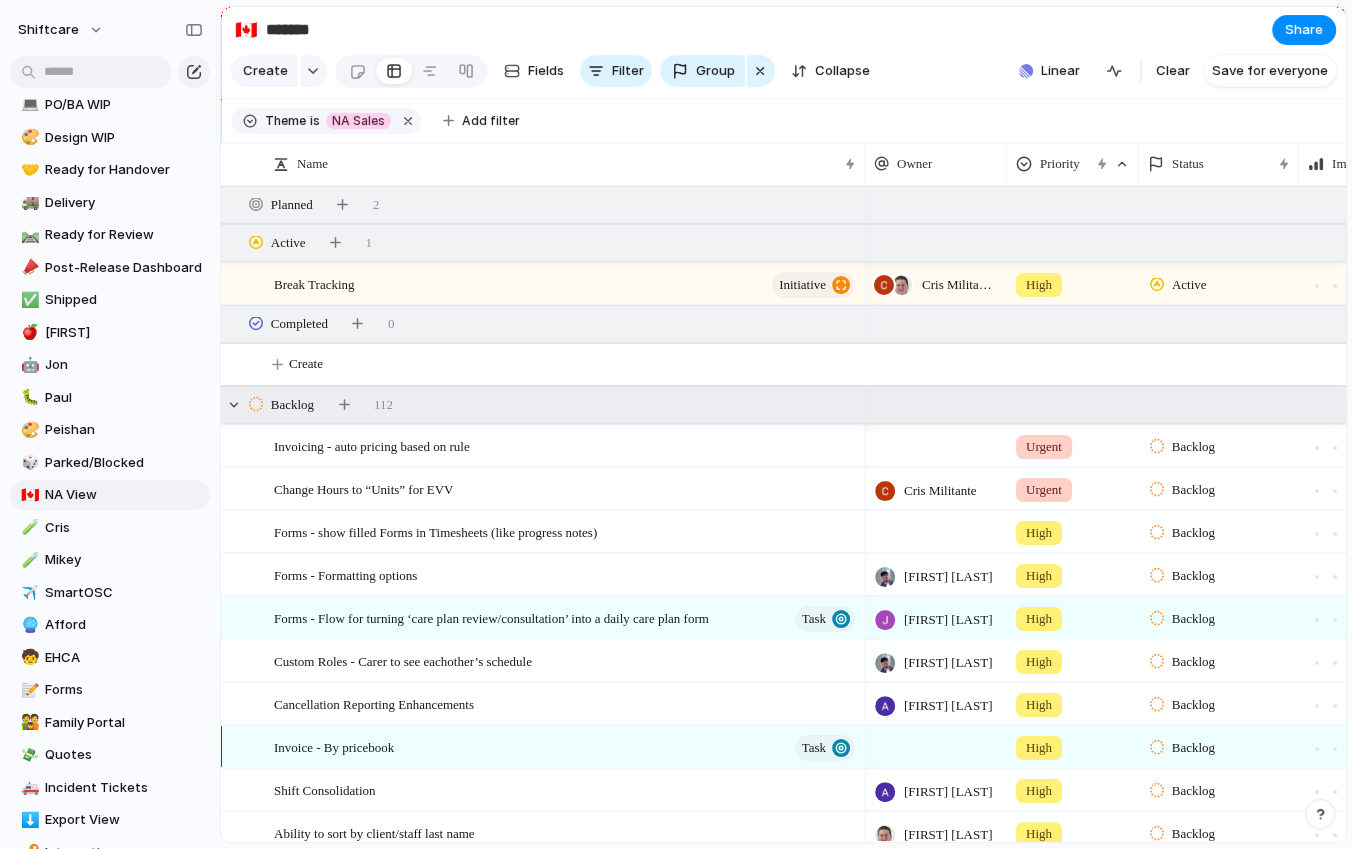 scroll, scrollTop: 149, scrollLeft: 0, axis: vertical 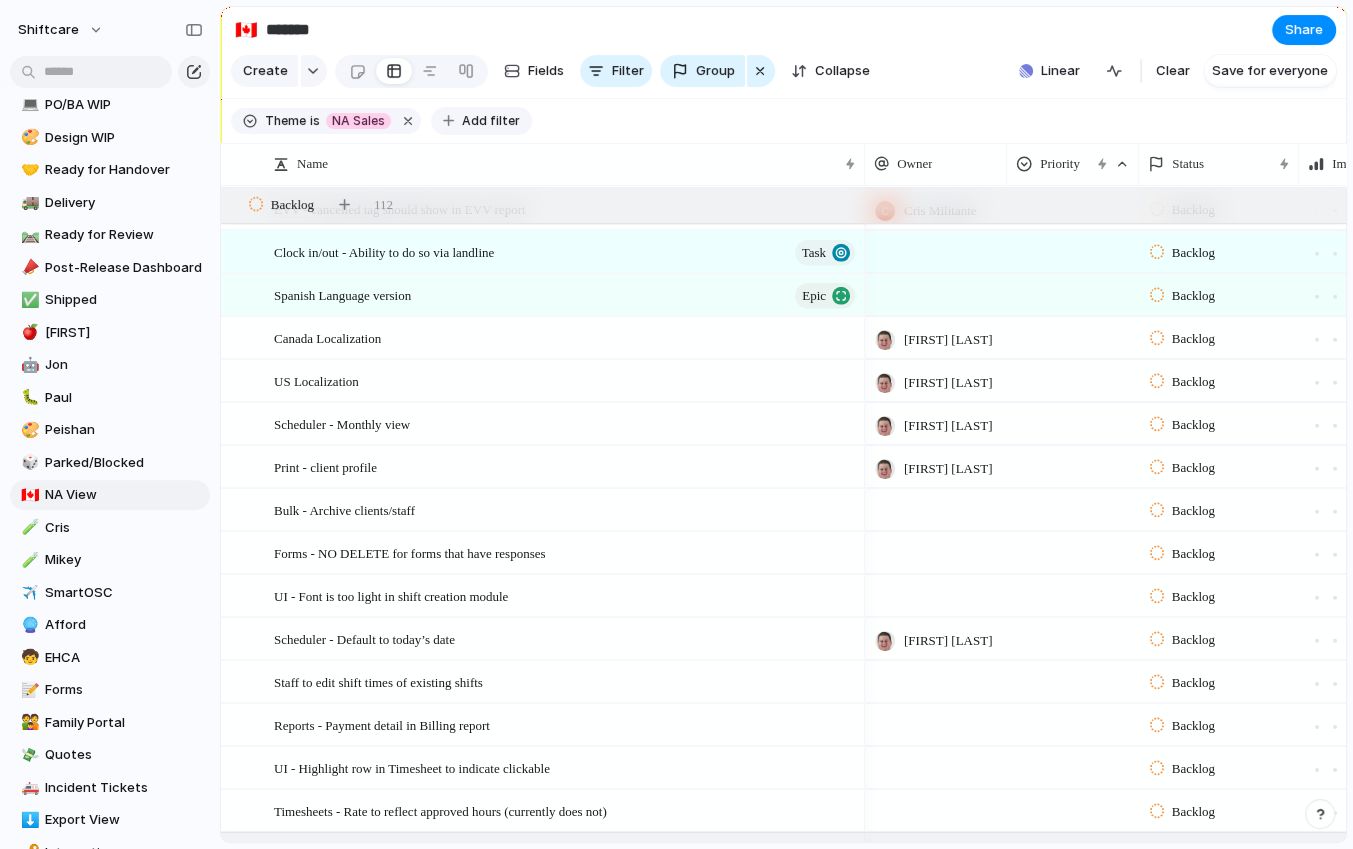 click on "Add filter" at bounding box center [481, 121] 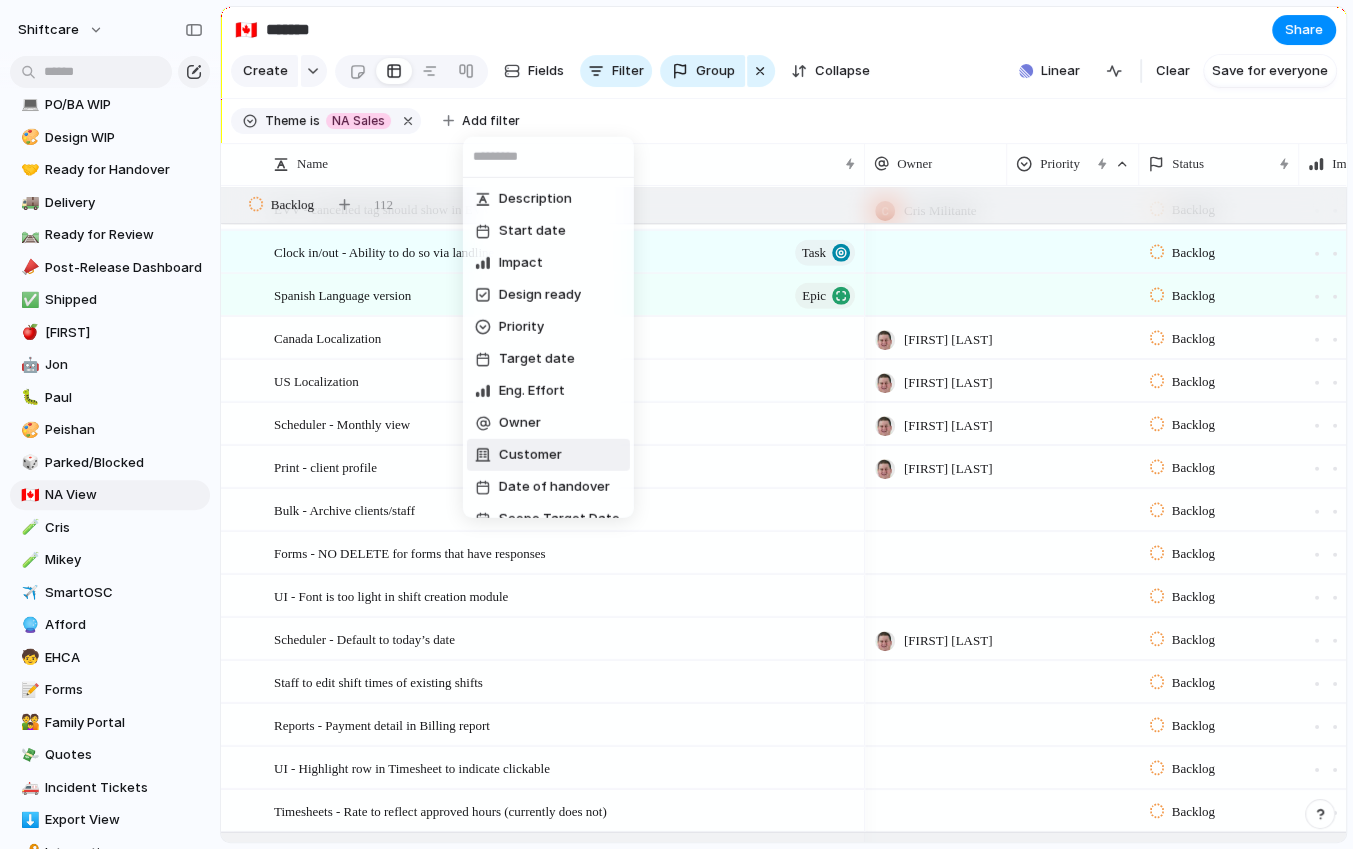 scroll, scrollTop: 597, scrollLeft: 0, axis: vertical 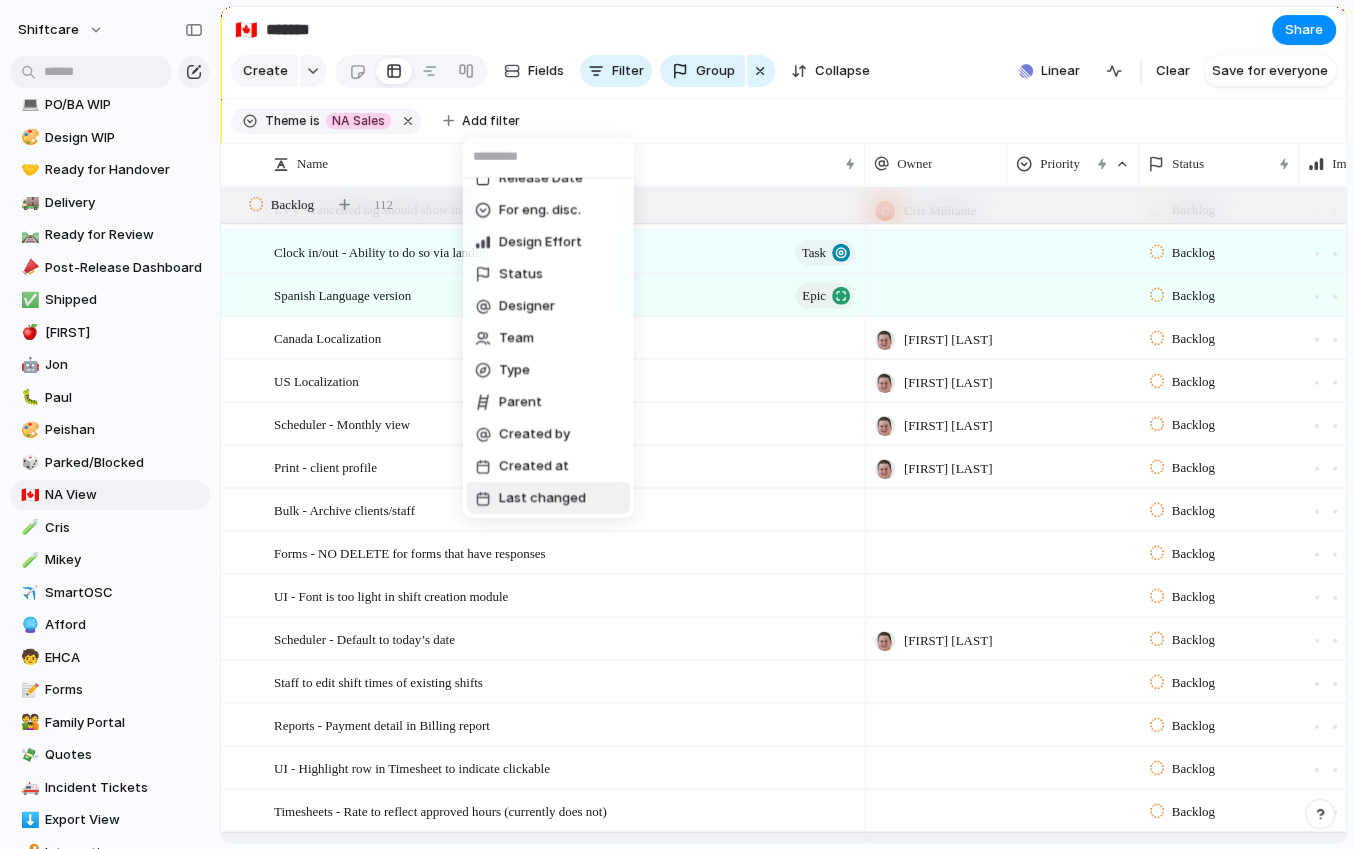 click on "Last changed" at bounding box center (542, 498) 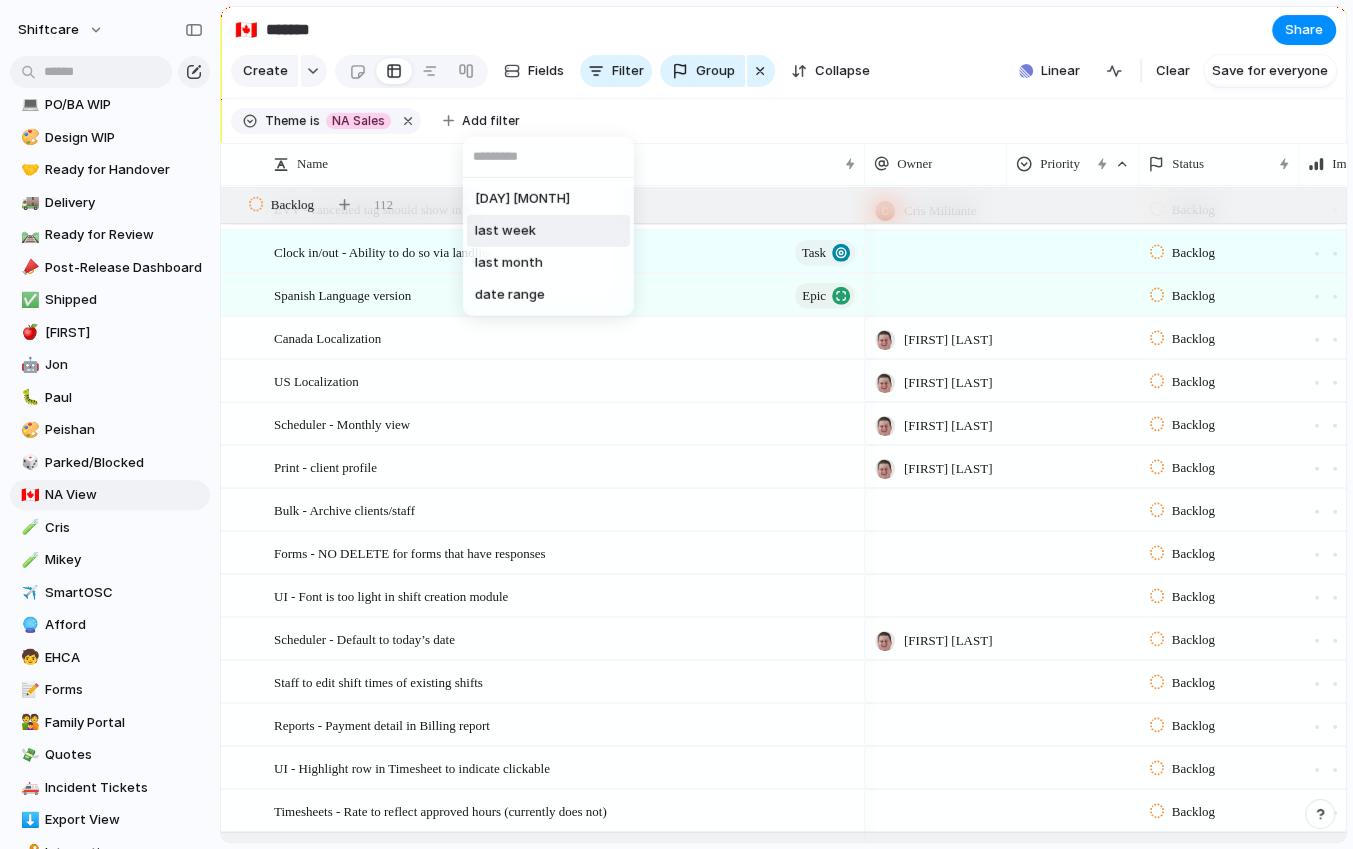 click on "last week" at bounding box center (505, 231) 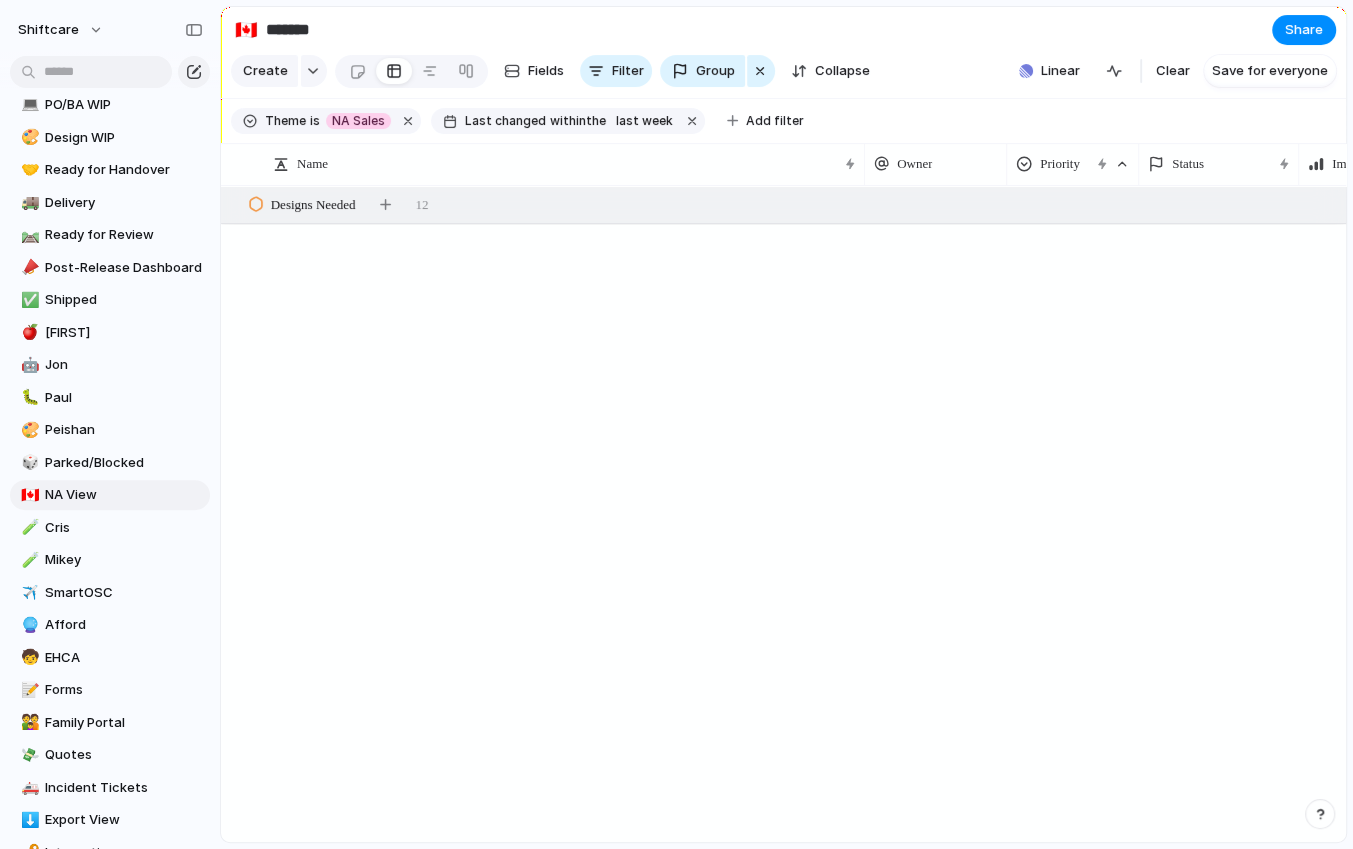 scroll, scrollTop: 2641, scrollLeft: 0, axis: vertical 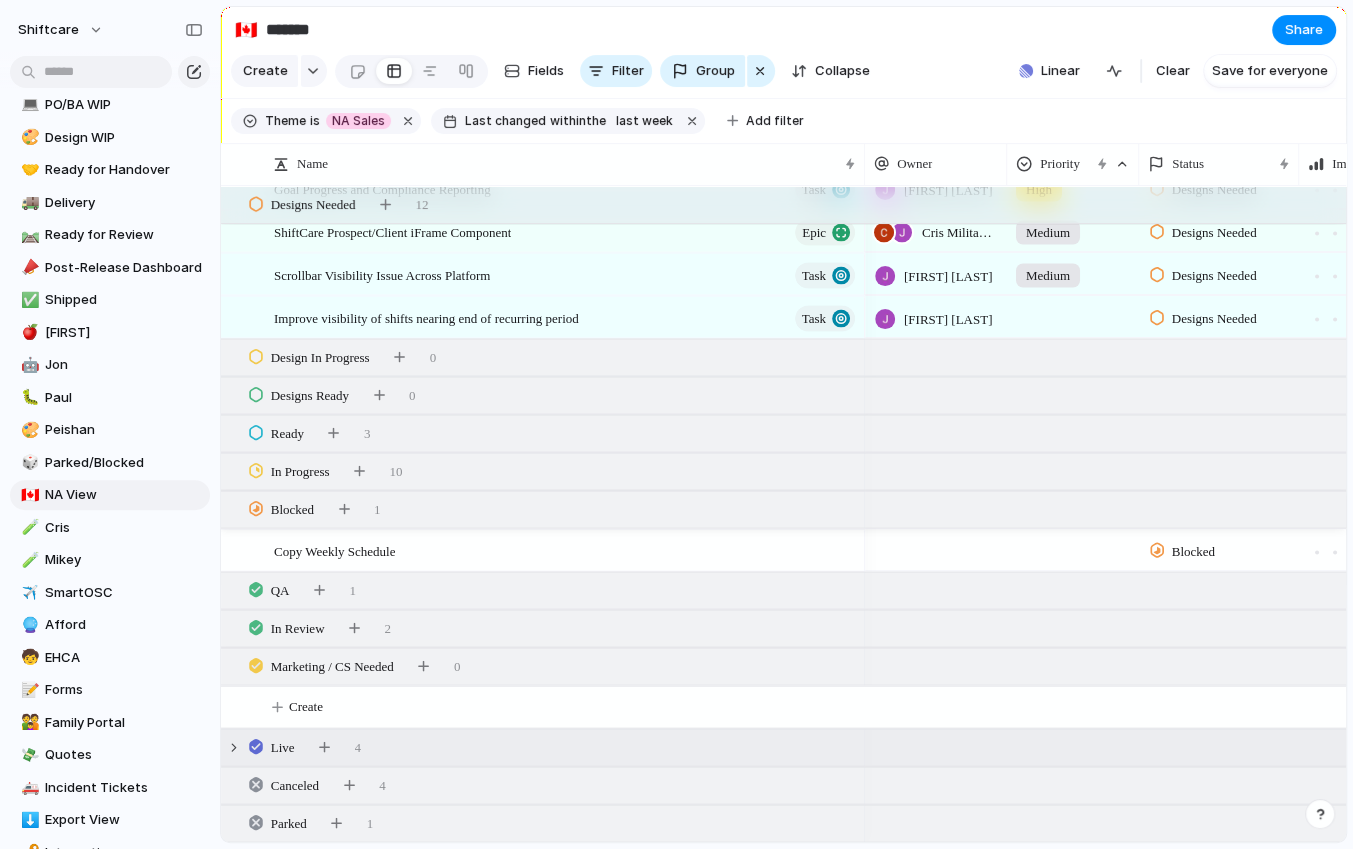 click at bounding box center (256, 746) 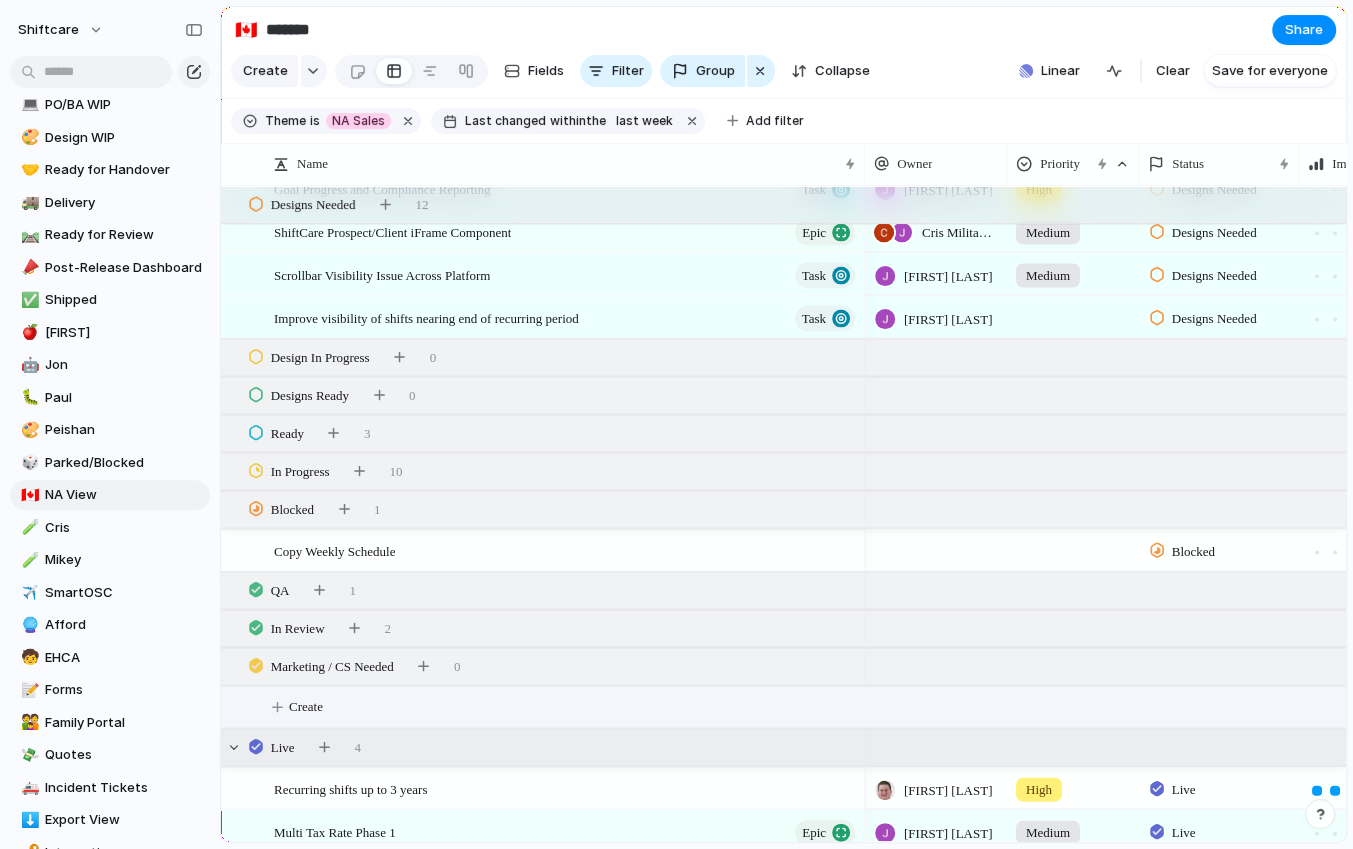 scroll, scrollTop: 2811, scrollLeft: 0, axis: vertical 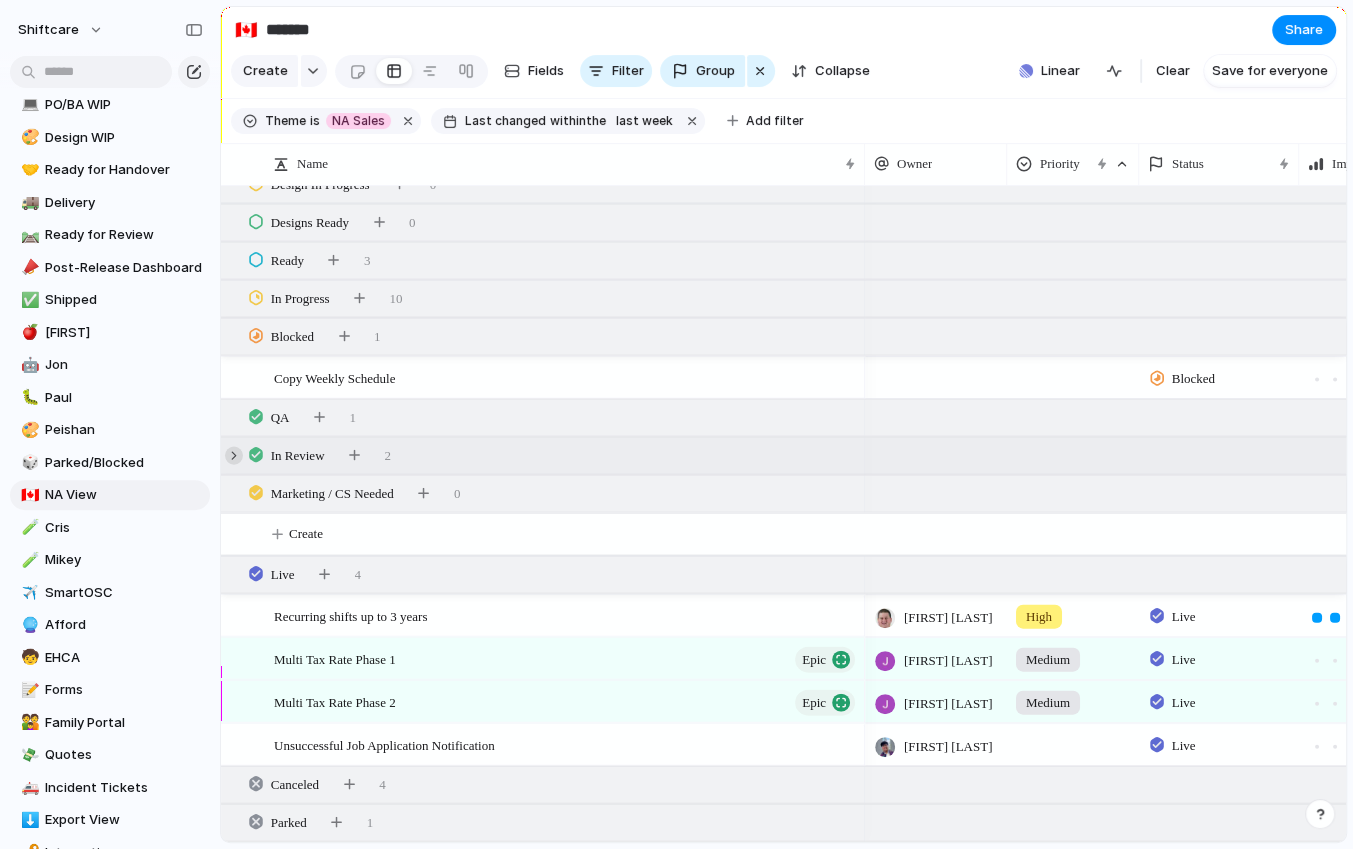 click at bounding box center (234, 456) 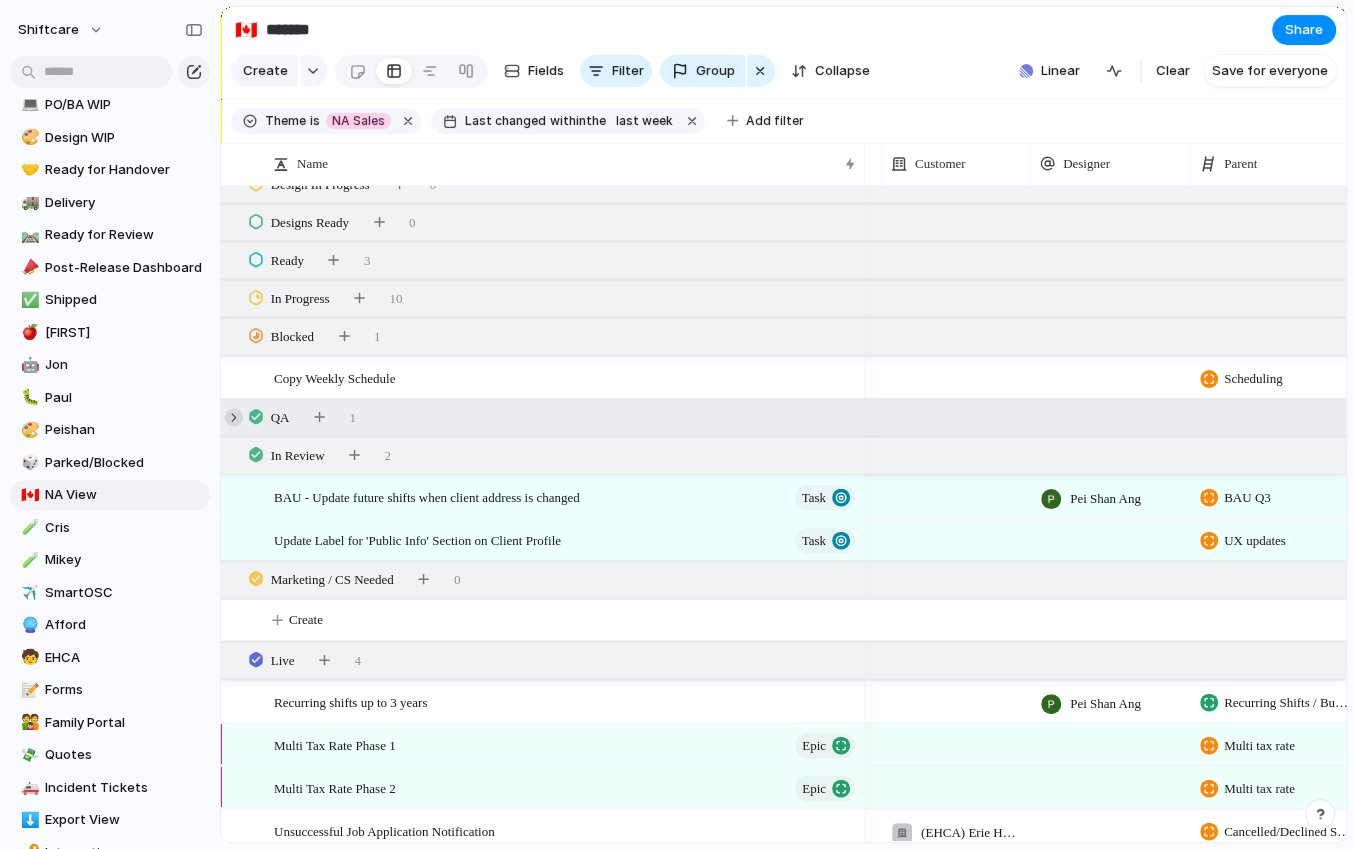 click at bounding box center (234, 418) 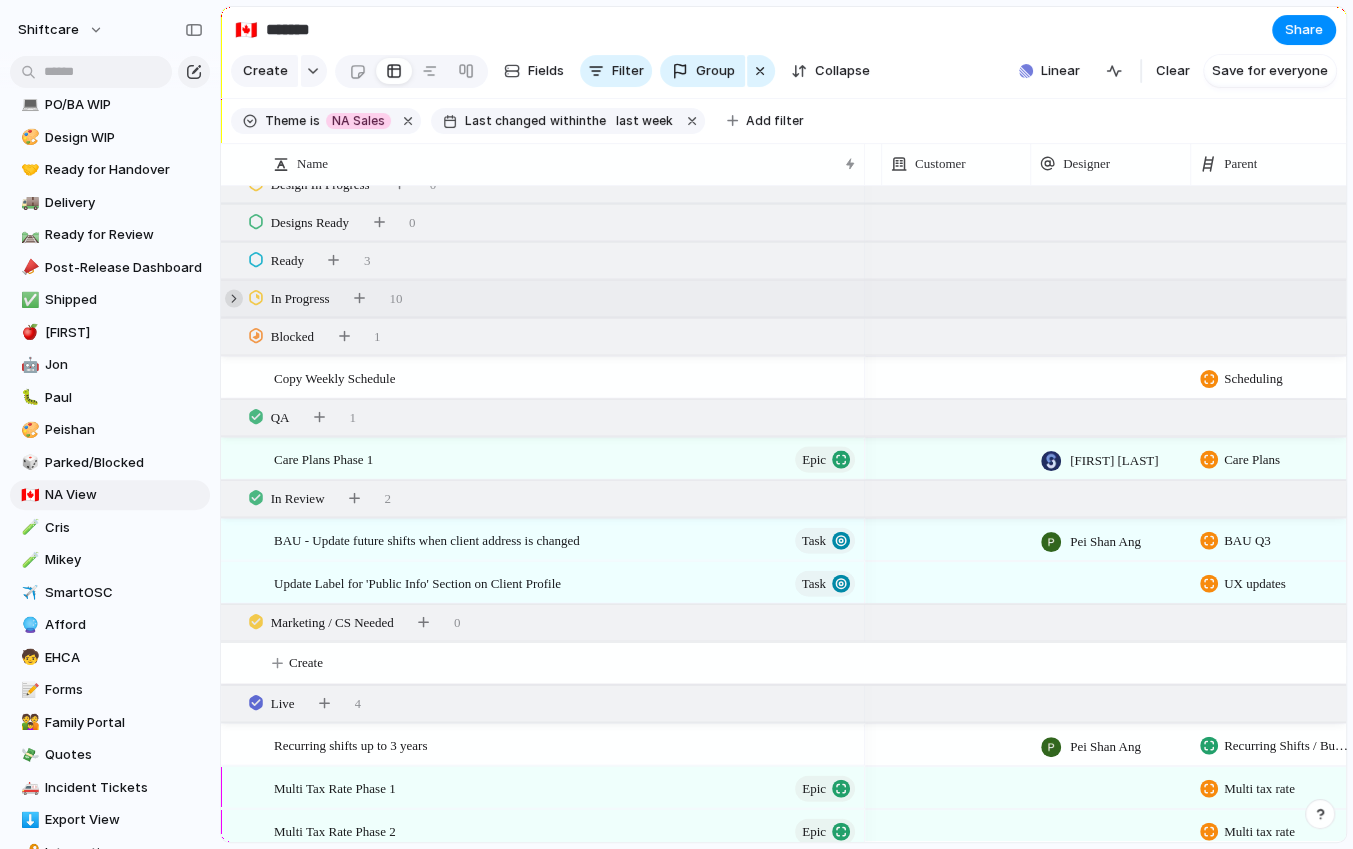 click at bounding box center (234, 299) 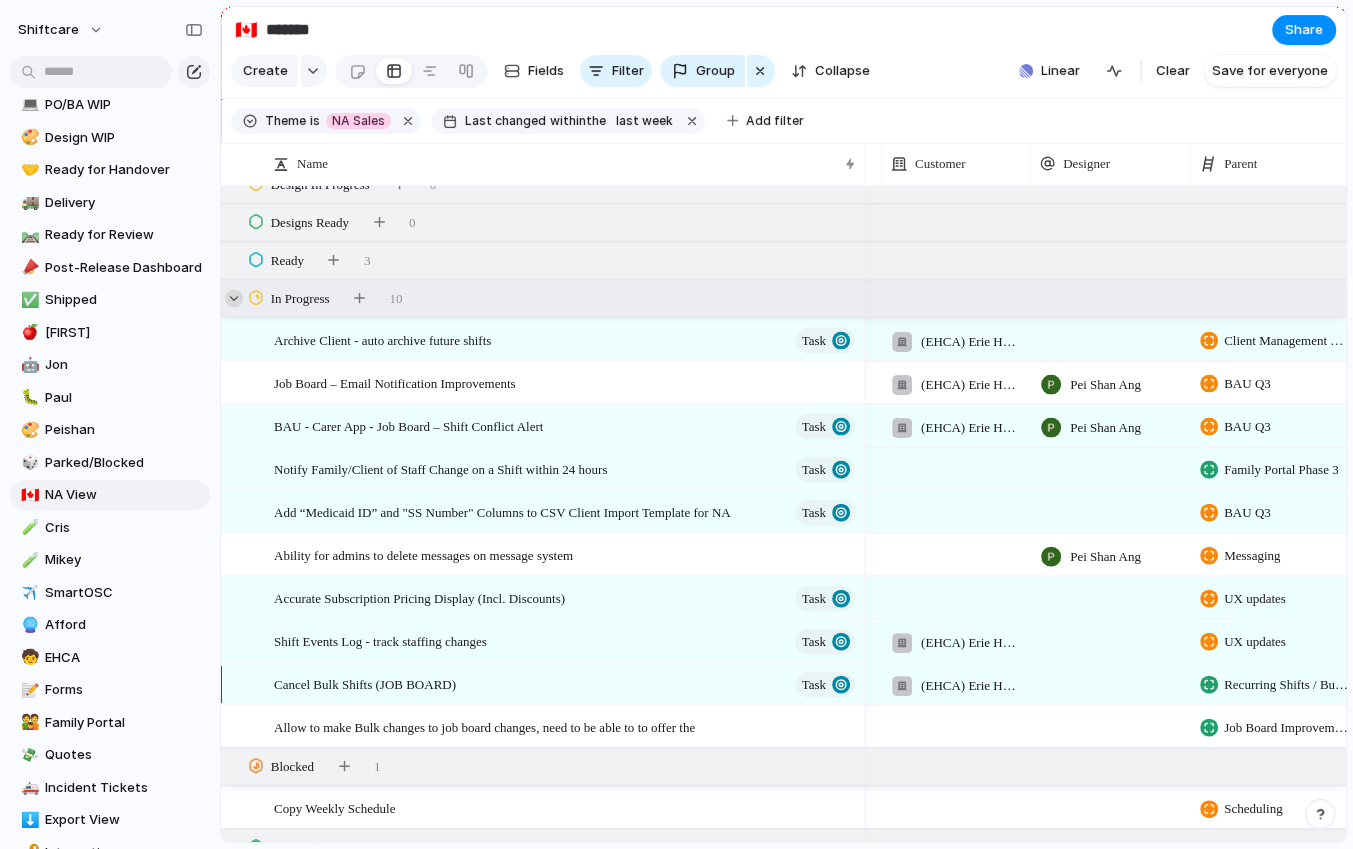 click at bounding box center (234, 299) 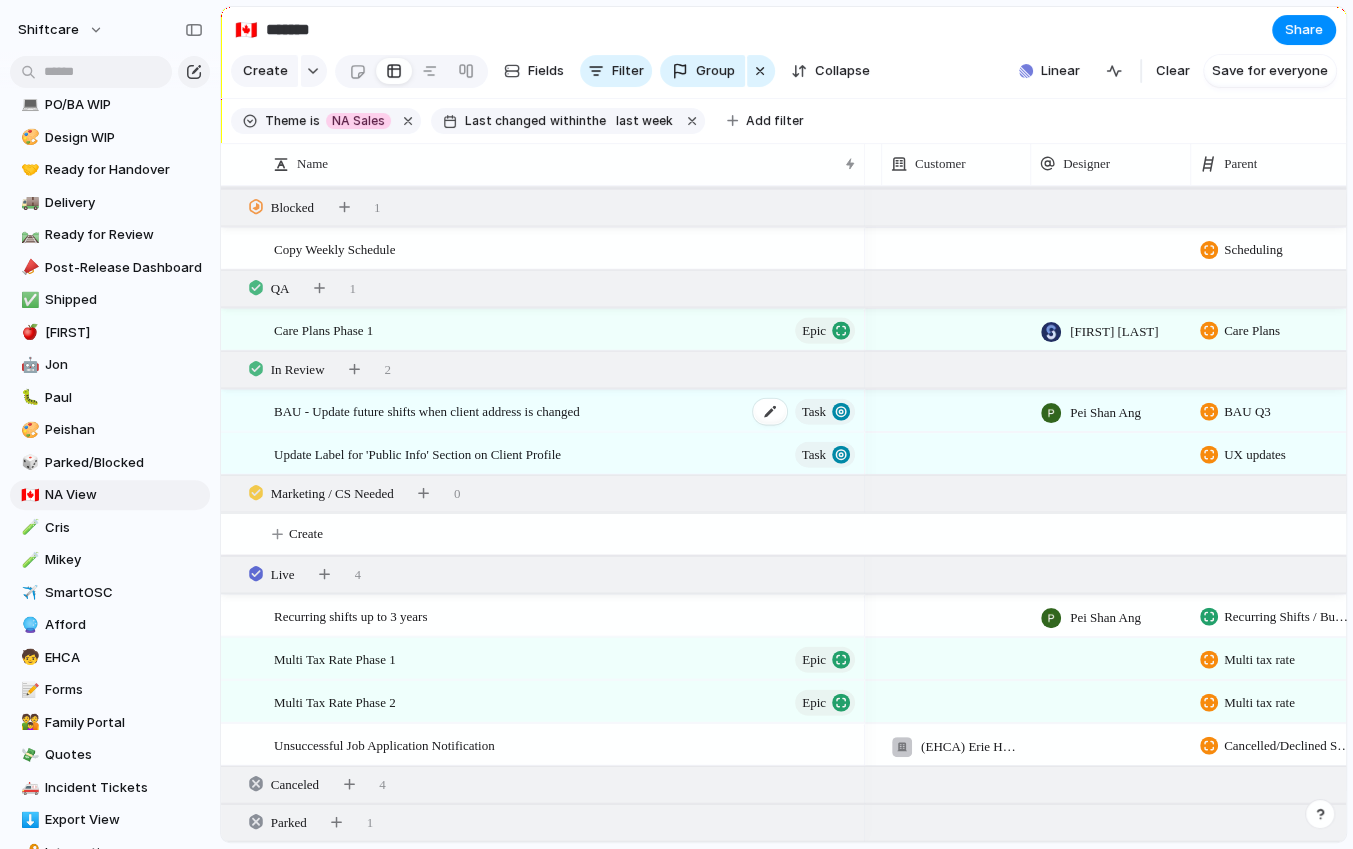 click on "BAU - Update future shifts when client address is changed" at bounding box center (427, 410) 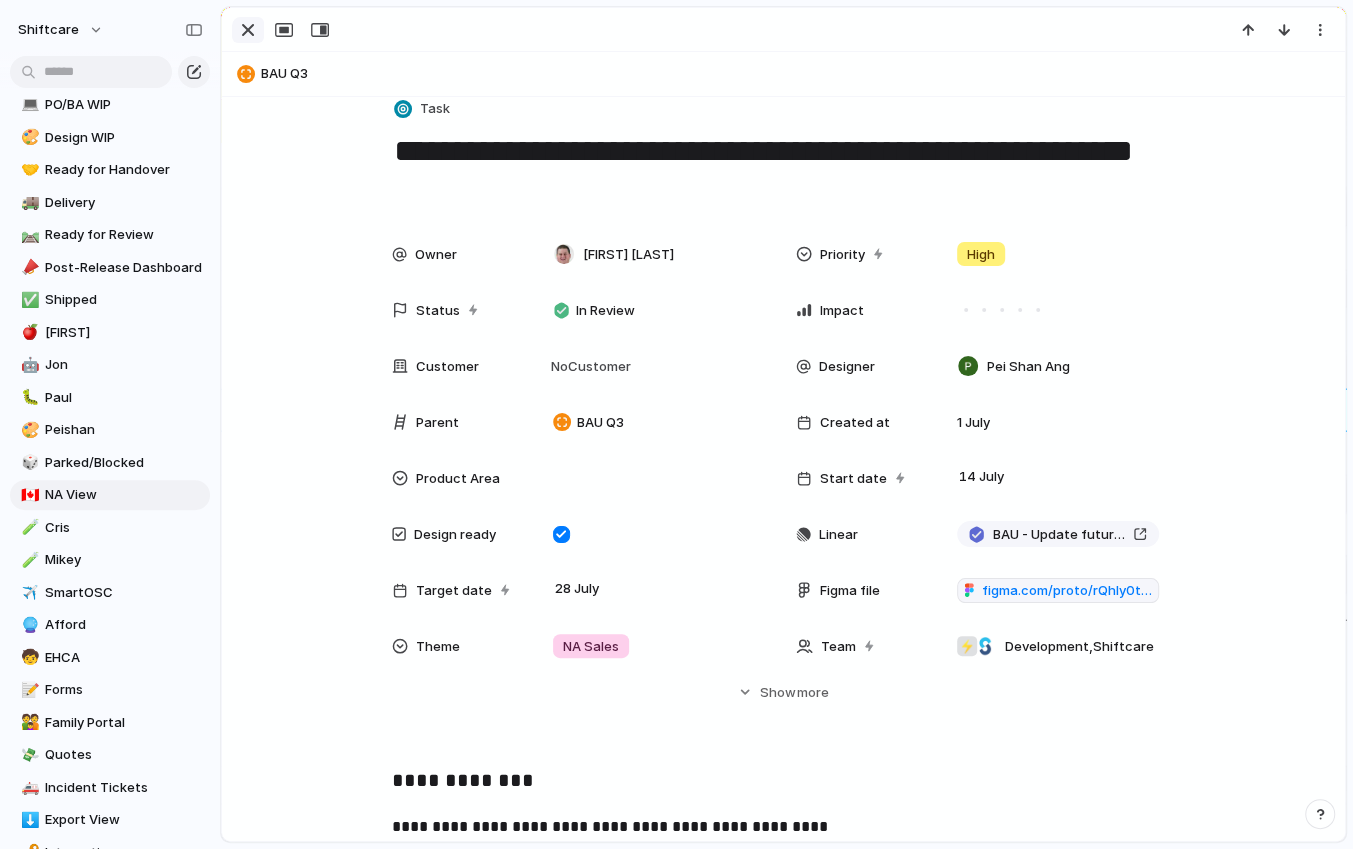 click at bounding box center (248, 30) 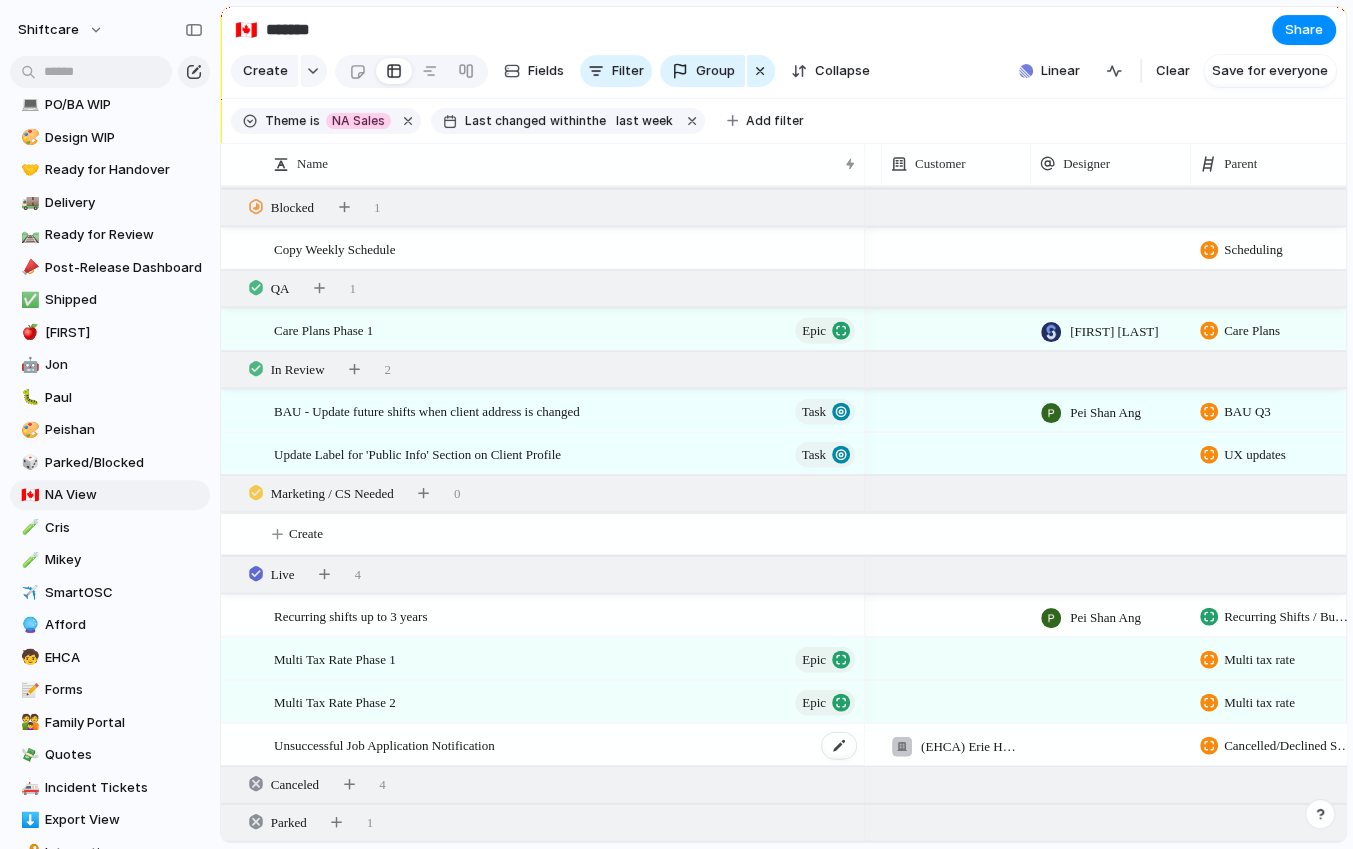 click on "Unsuccessful Job Application Notification" at bounding box center [384, 744] 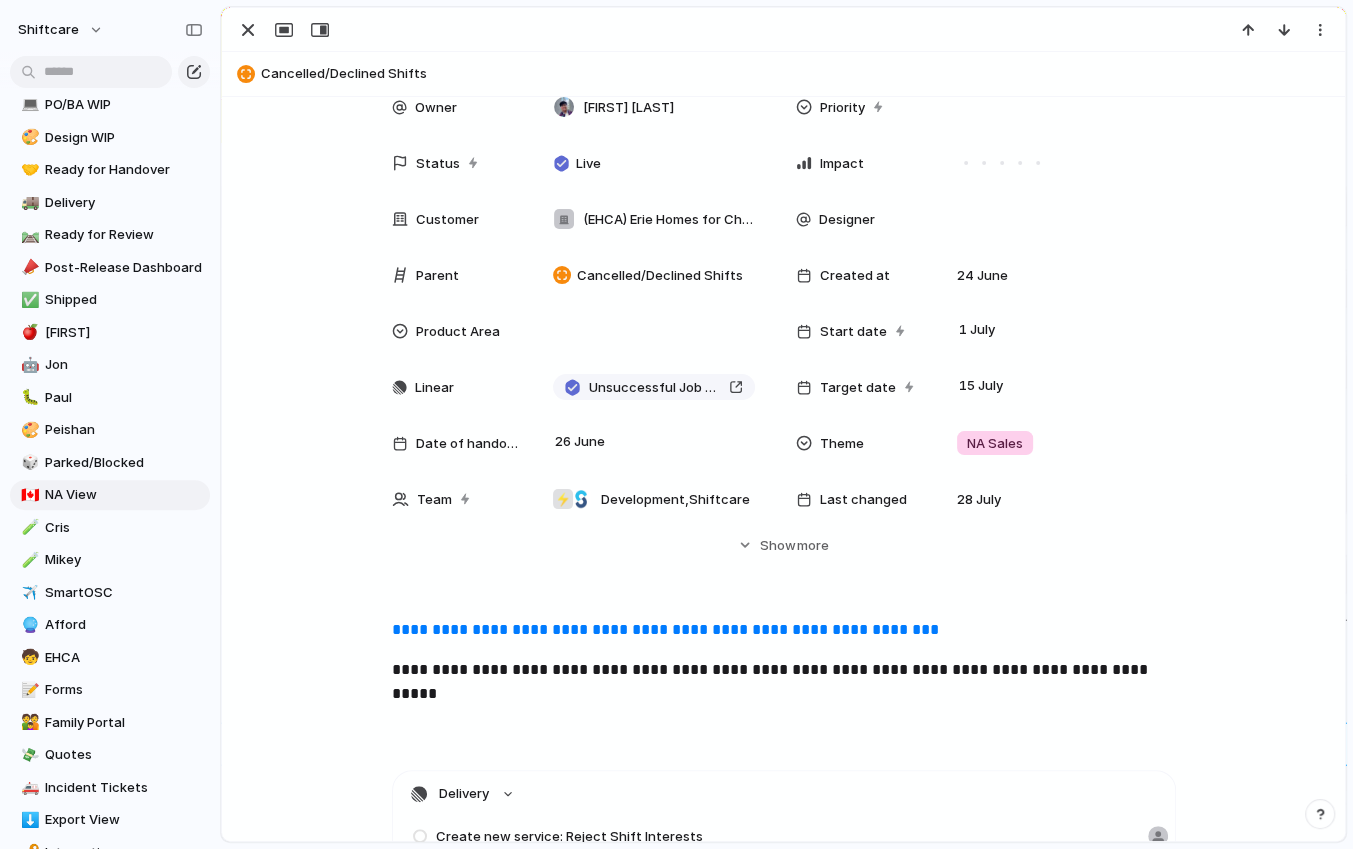 scroll, scrollTop: 0, scrollLeft: 0, axis: both 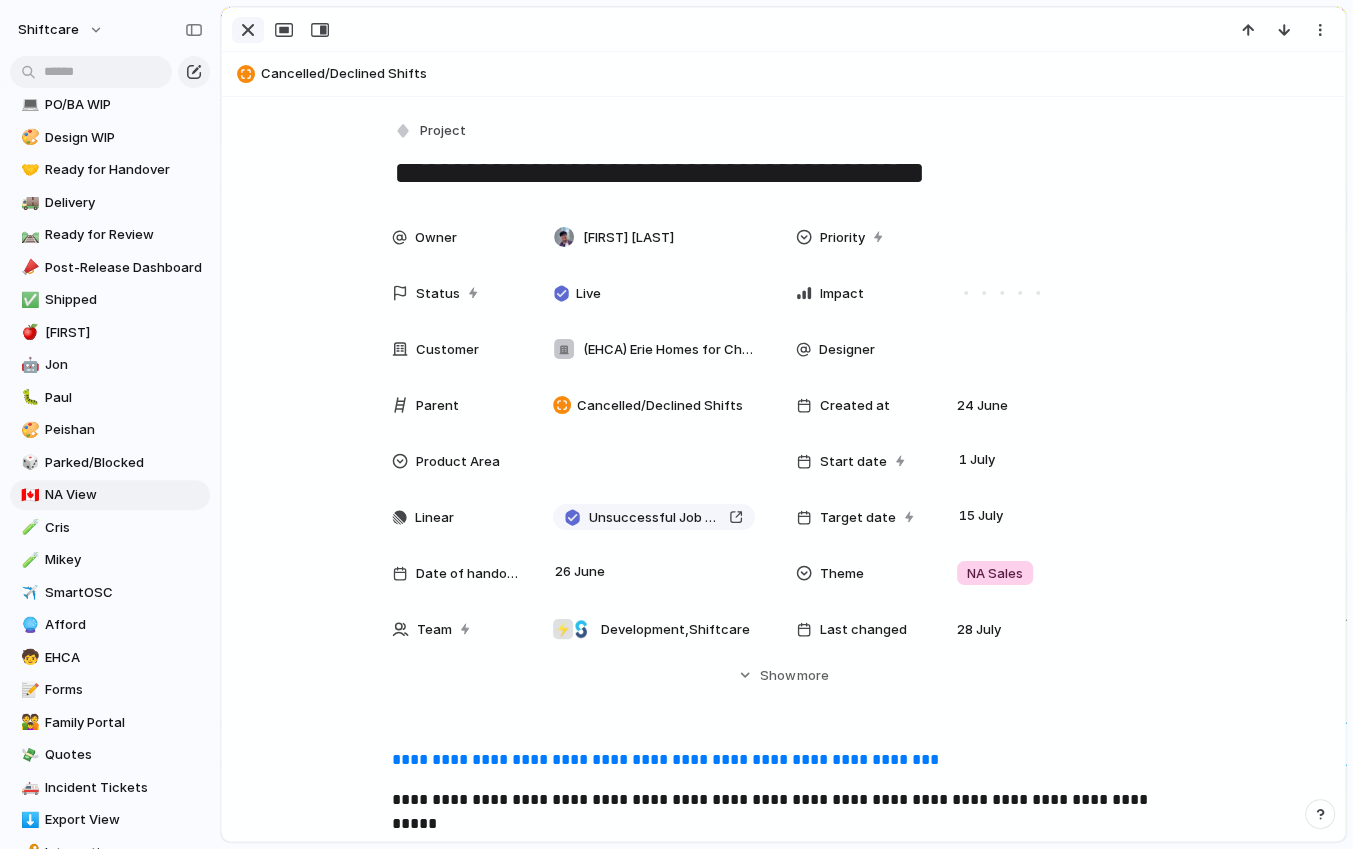 click at bounding box center (248, 30) 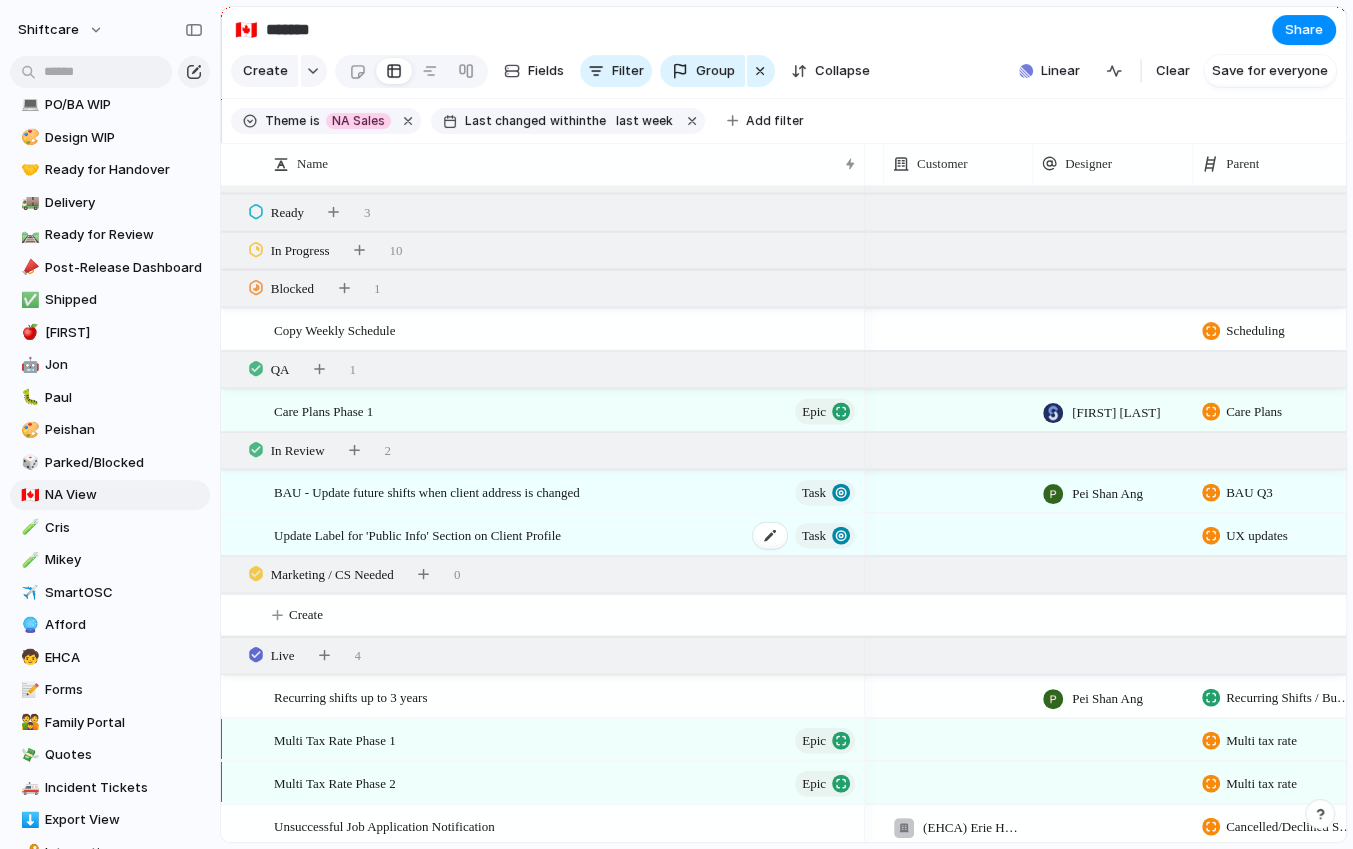 scroll, scrollTop: 2829, scrollLeft: 0, axis: vertical 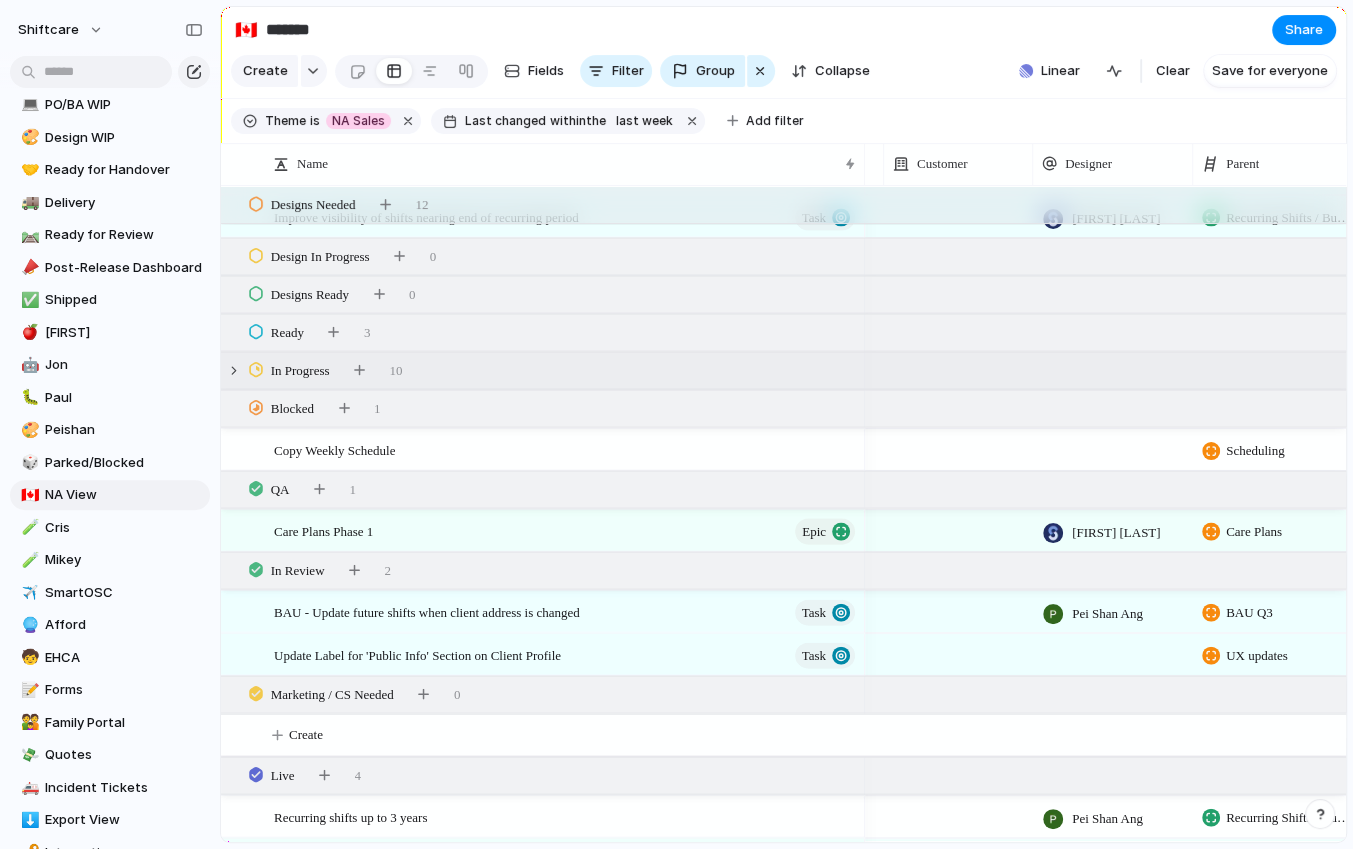 click on "In Progress 10" at bounding box center [785, 371] 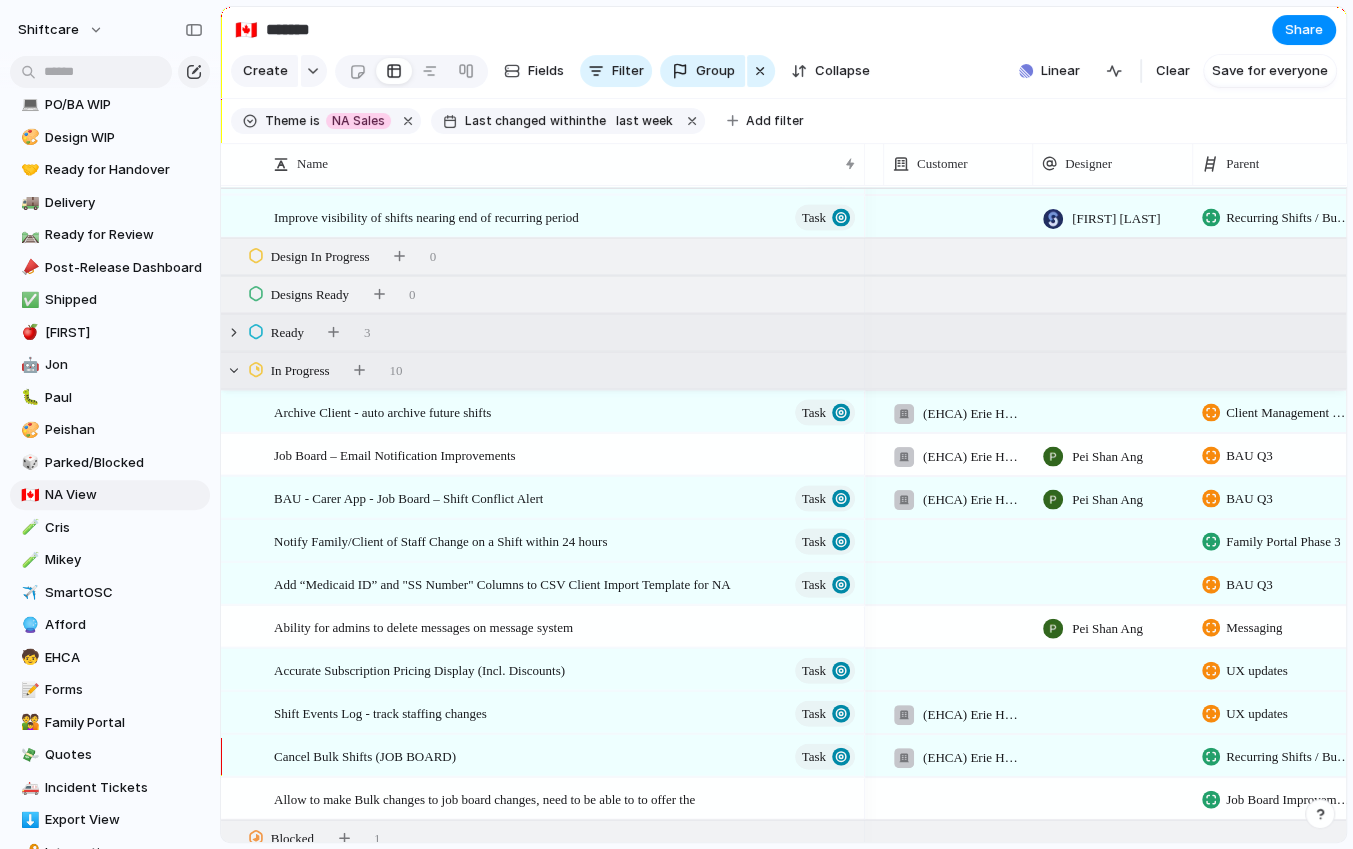 scroll, scrollTop: 2838, scrollLeft: 0, axis: vertical 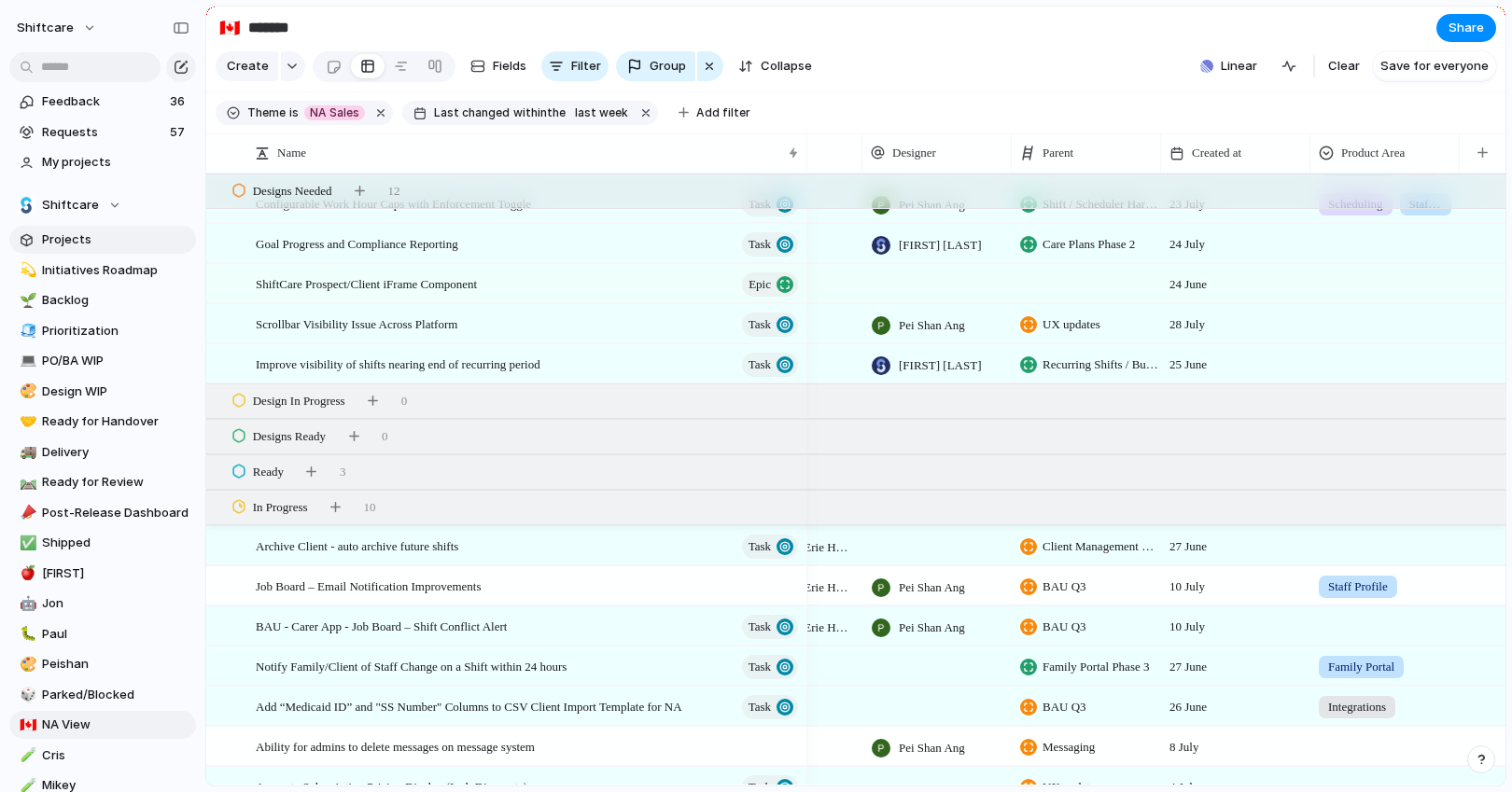 click on "Projects" at bounding box center [116, 240] 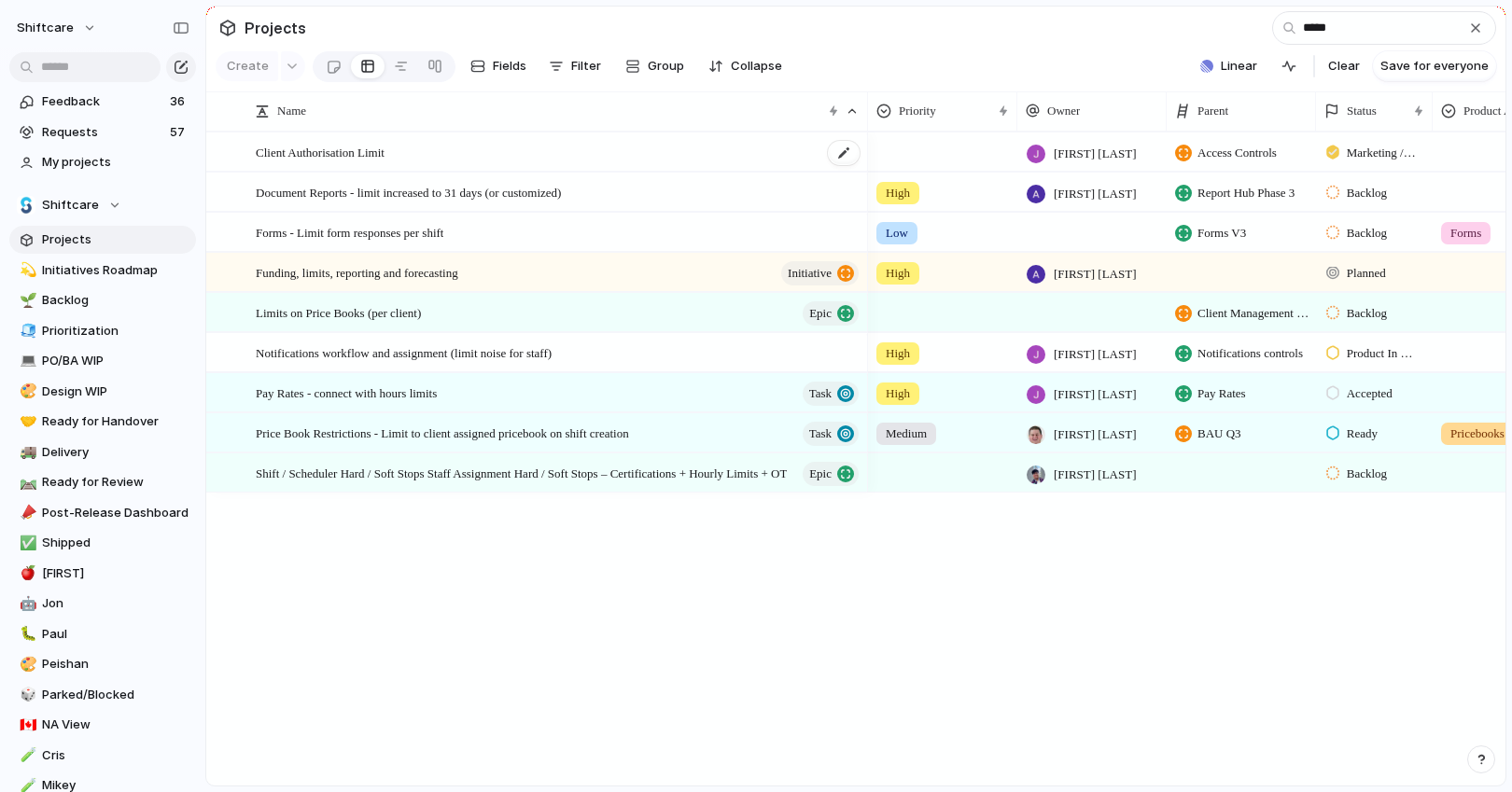 type on "*****" 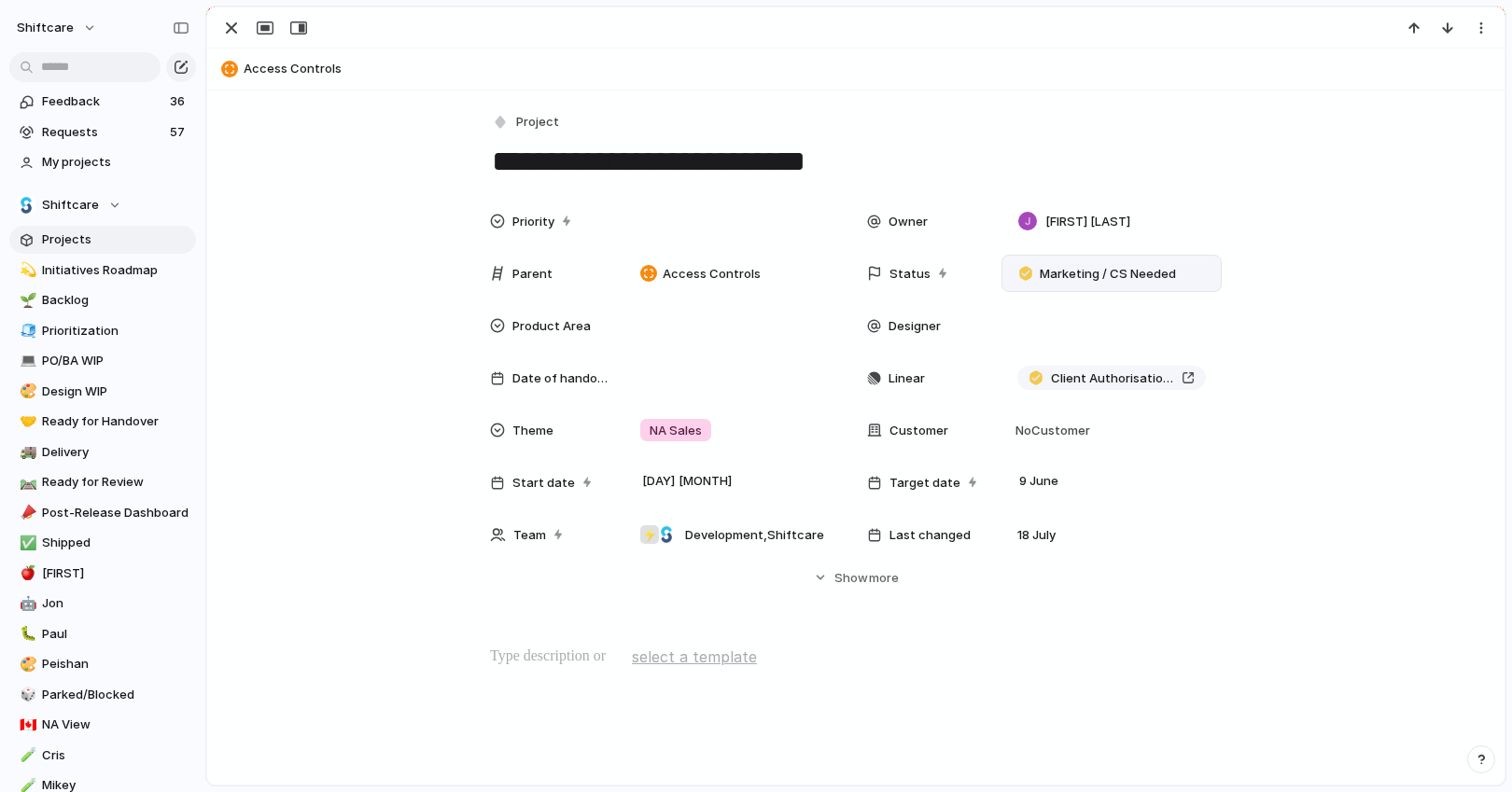 click on "Marketing / CS Needed" at bounding box center [1108, 274] 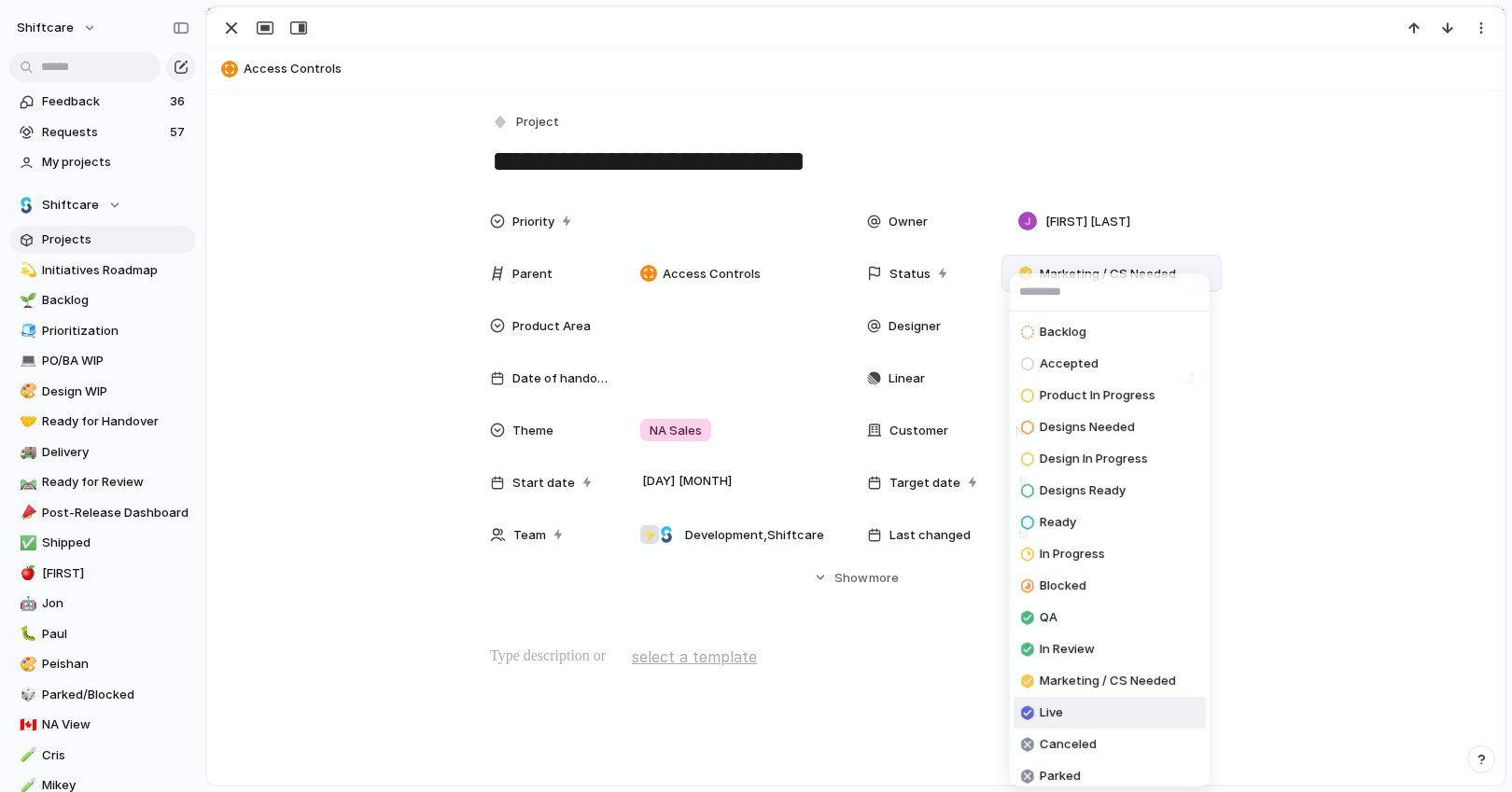 click on "Live" at bounding box center (1051, 713) 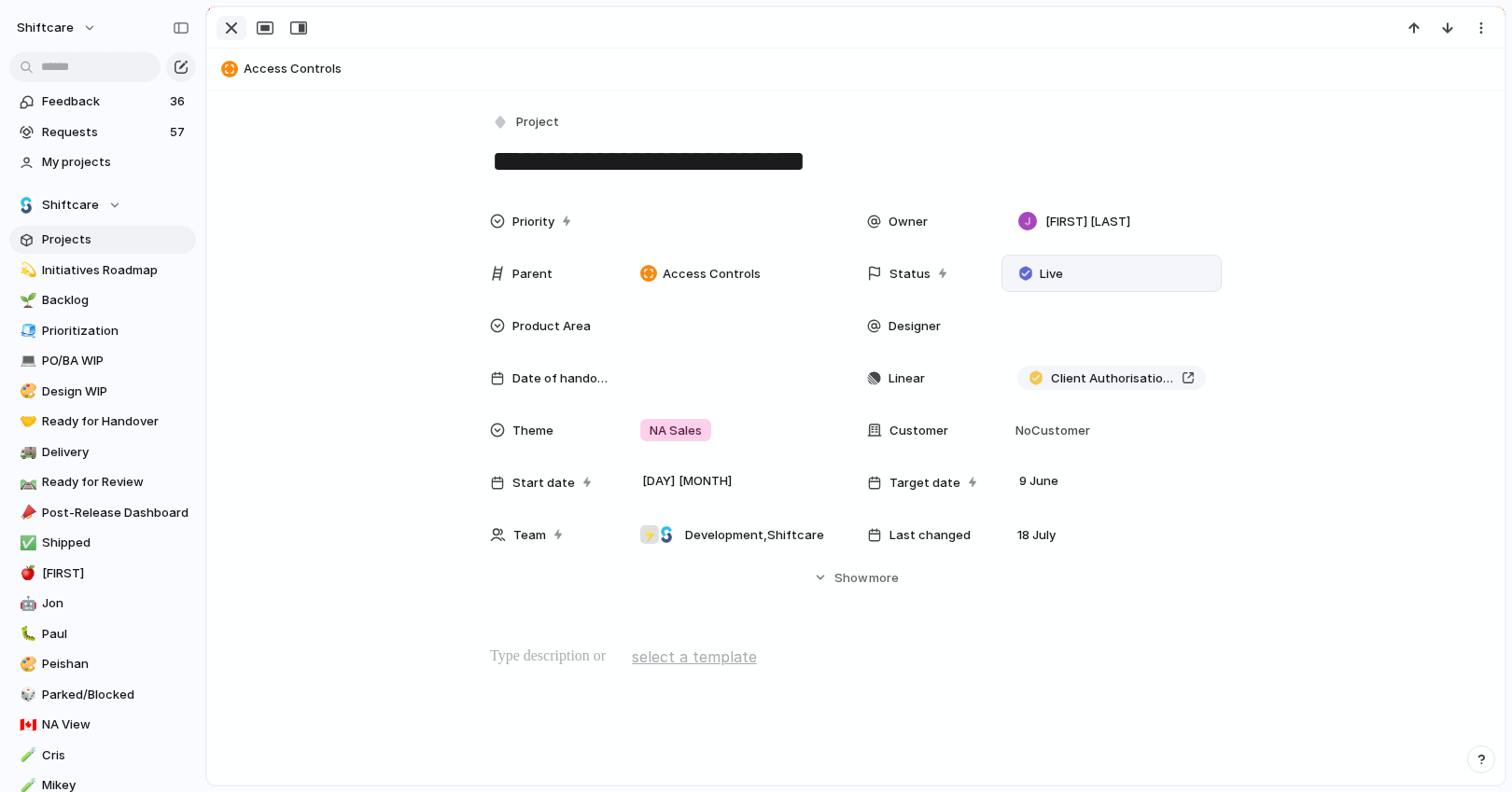 click at bounding box center (231, 28) 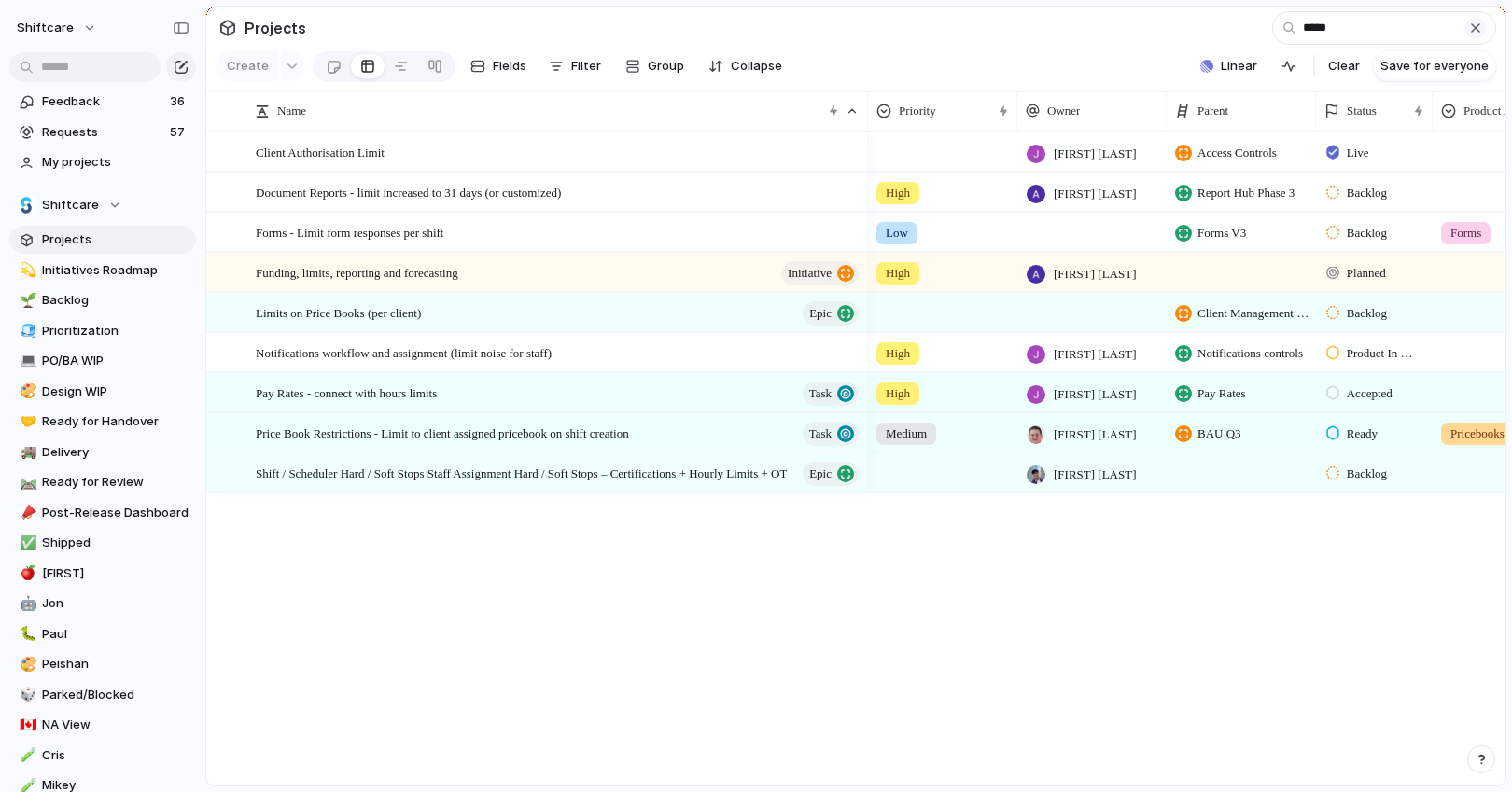 click at bounding box center (1476, 28) 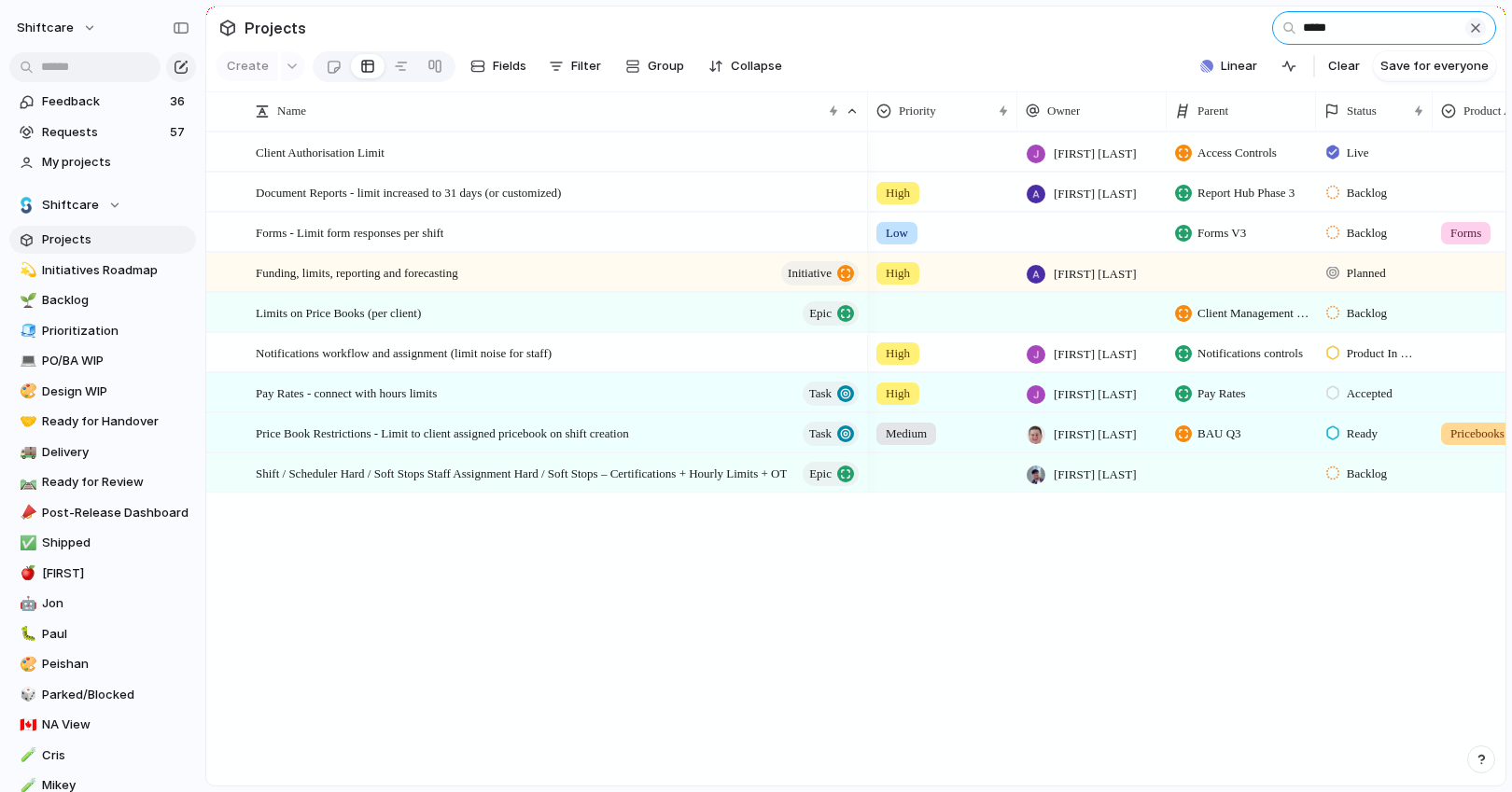 type 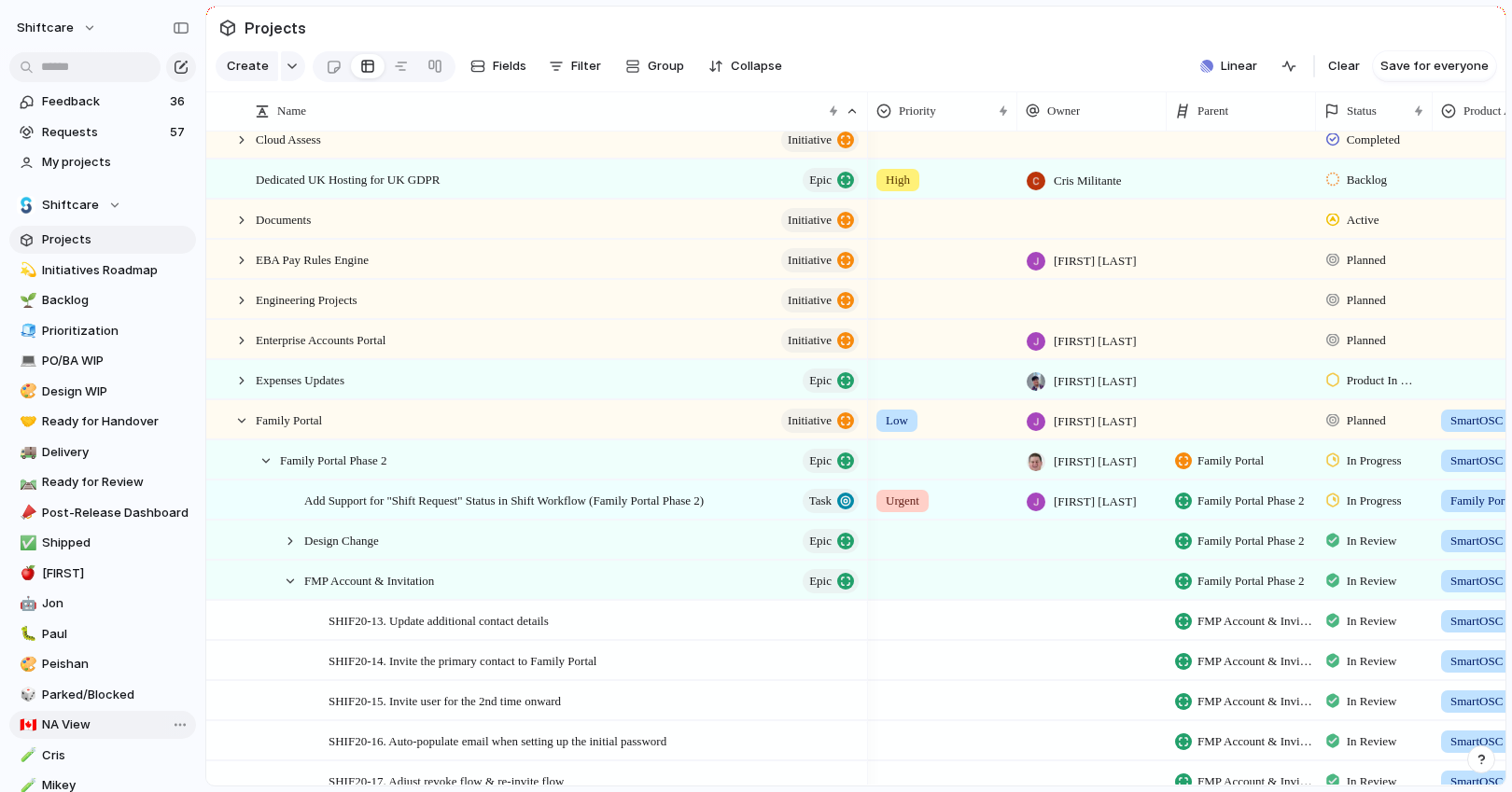 click on "NA View" at bounding box center [116, 725] 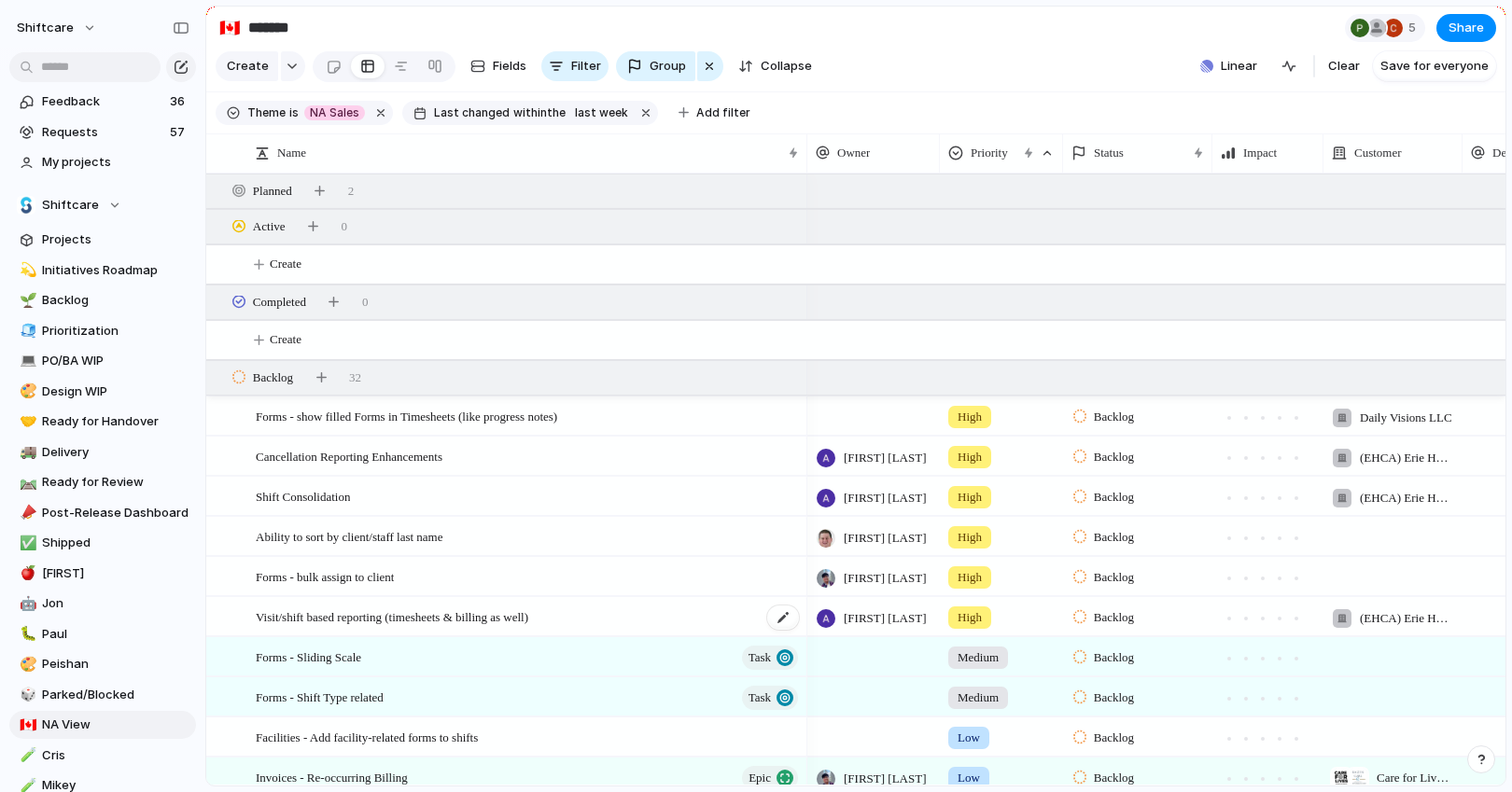 scroll, scrollTop: 411, scrollLeft: 0, axis: vertical 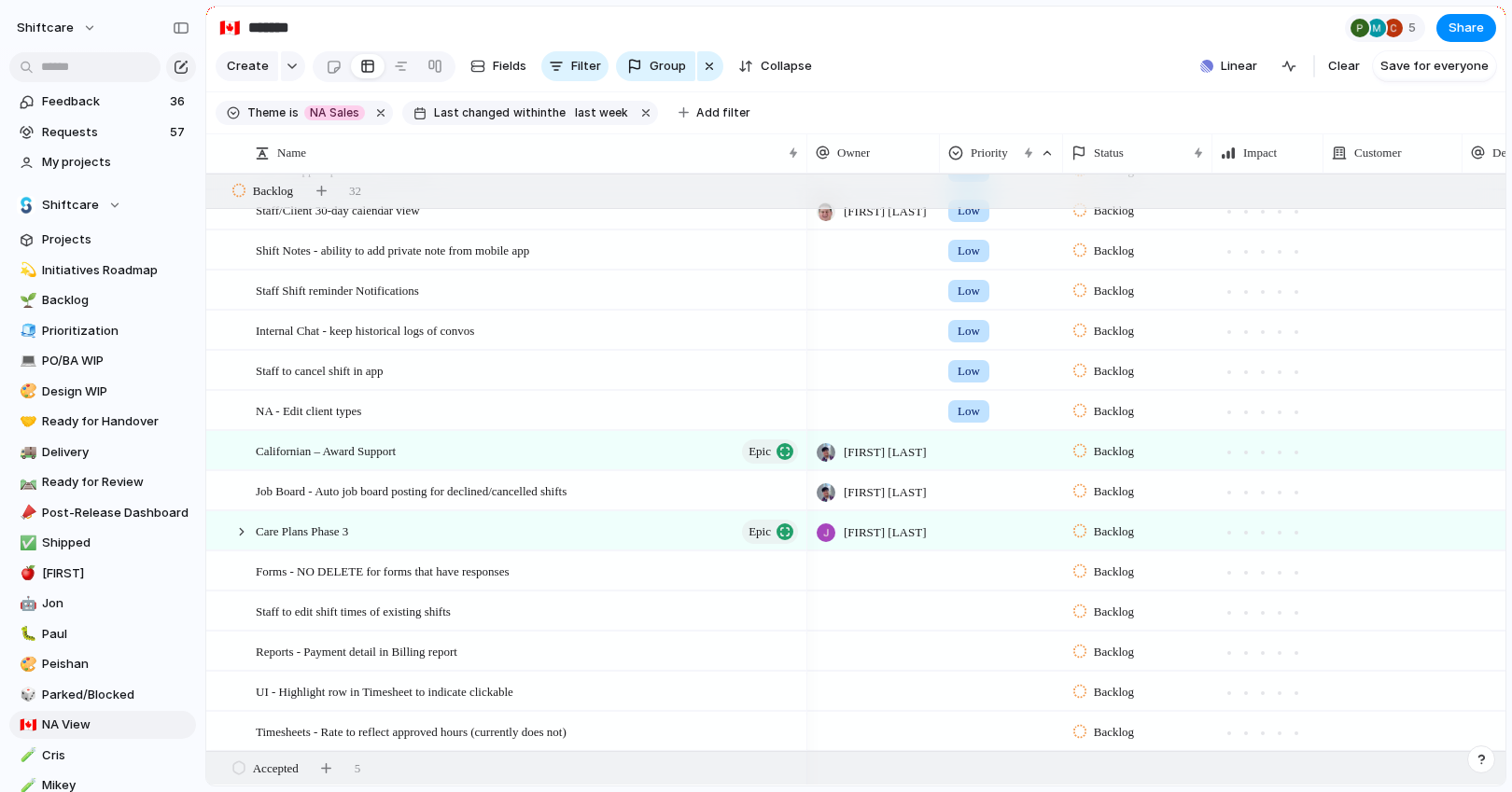 click on "💫 Initiatives Roadmap 🌱 Backlog 🧊 Prioritization 💻 PO/BA WIP 🎨 Design WIP 🤝 Ready for Handover 🚚 Delivery 🛤️ Ready for Review 📣 Post-Release Dashboard ✅ Shipped 🍎 Abner 🤖 Jon 🐛 Paul 🎨 Peishan 🎲 Parked/Blocked 🇨🇦 NA View 🧪 Cris 🧪 Mikey ✈️ SmartOSC 🔮 Afford 🧒 EHCA 📝 Forms 👪 Family Portal 💸 Quotes 🚑 Incident Tickets ⬇️ Export View 🔑 Integrations
To pick up a draggable item, press the space bar.
While dragging, use the arrow keys to move the item.
Press space again to drop the item in its new position, or press escape to cancel.
Create view" at bounding box center [103, 680] 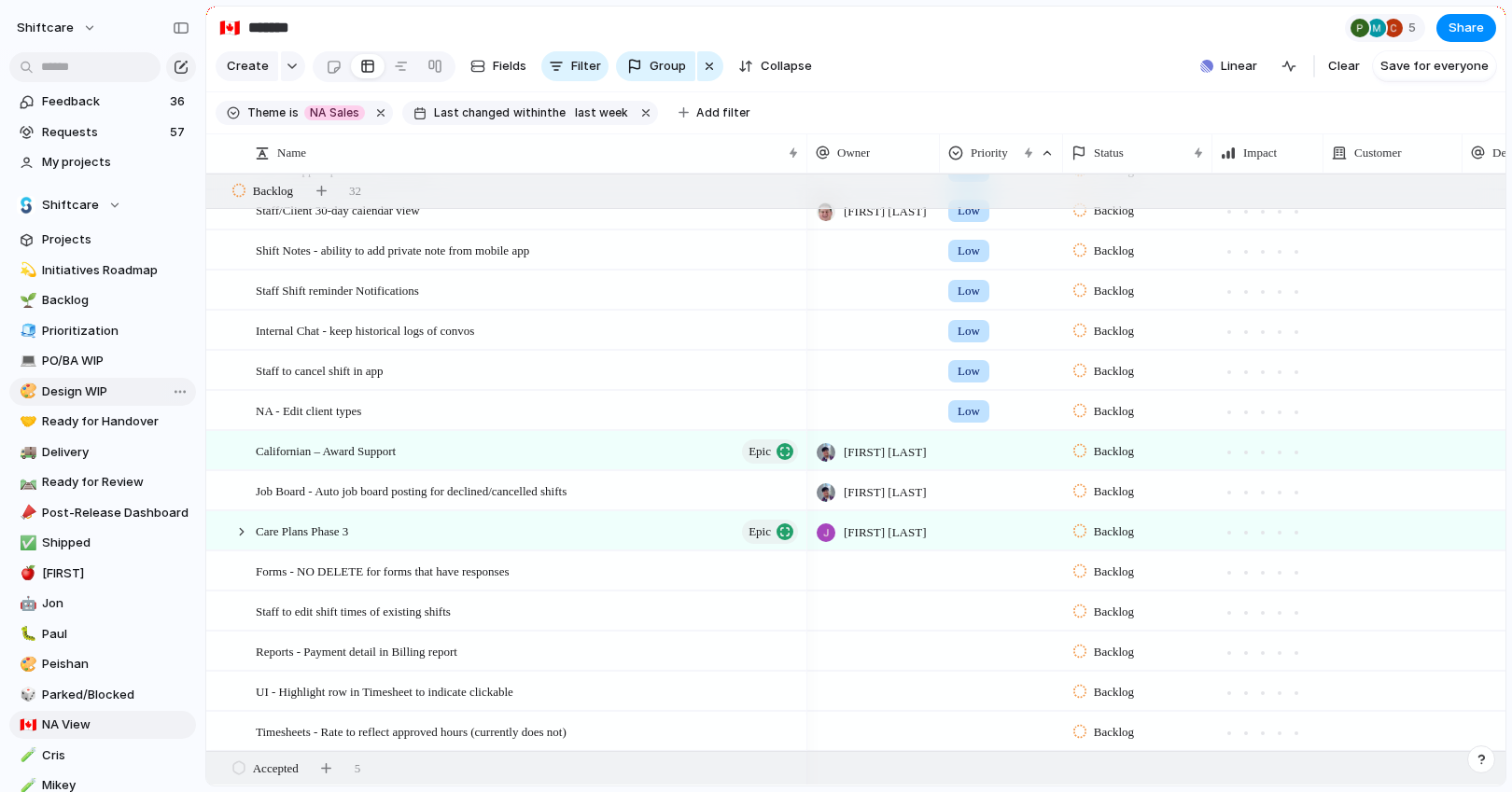 click on "Design WIP" at bounding box center [116, 392] 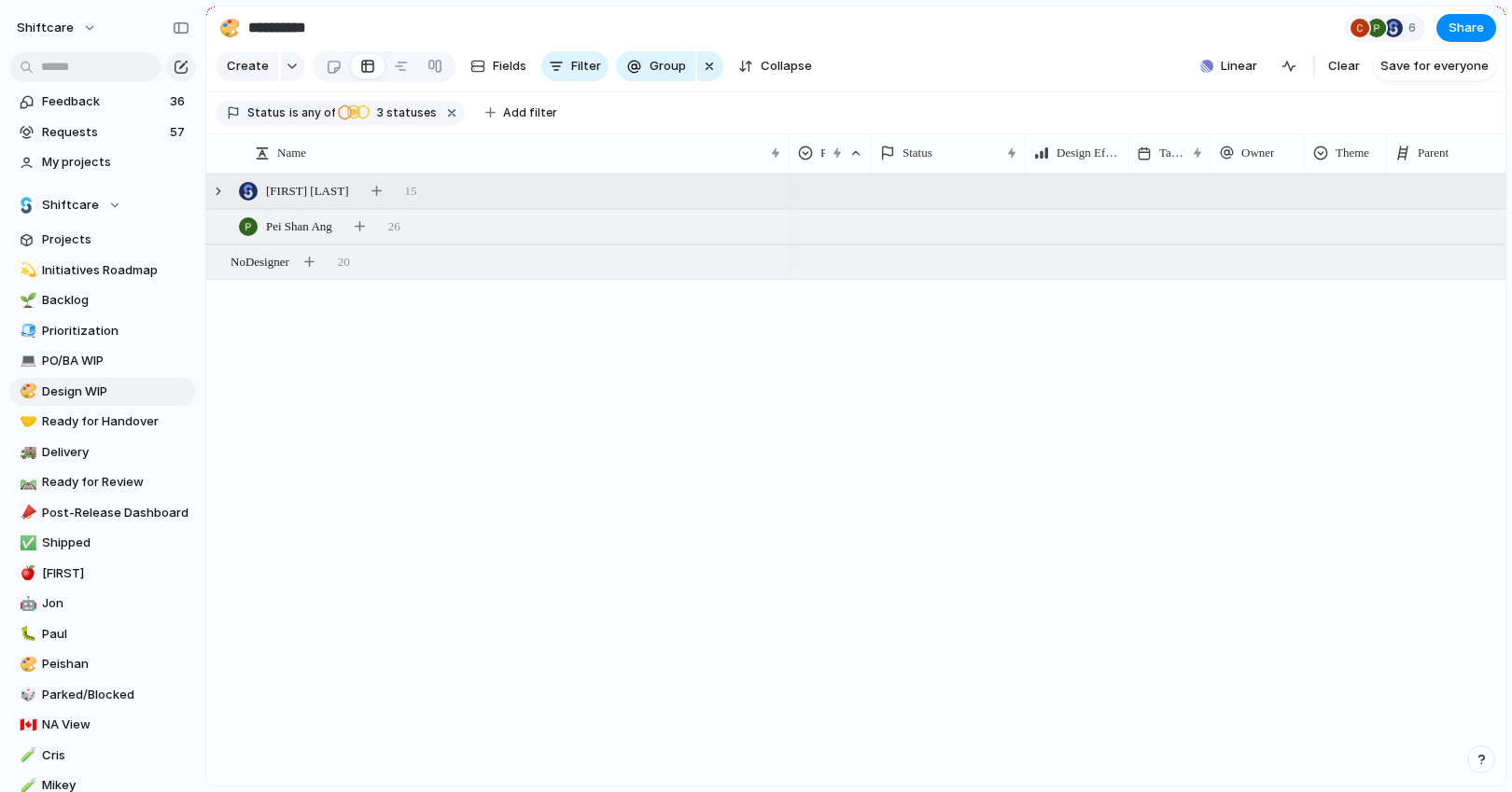 click on "Viscount Villanueva 15" at bounding box center (858, 191) 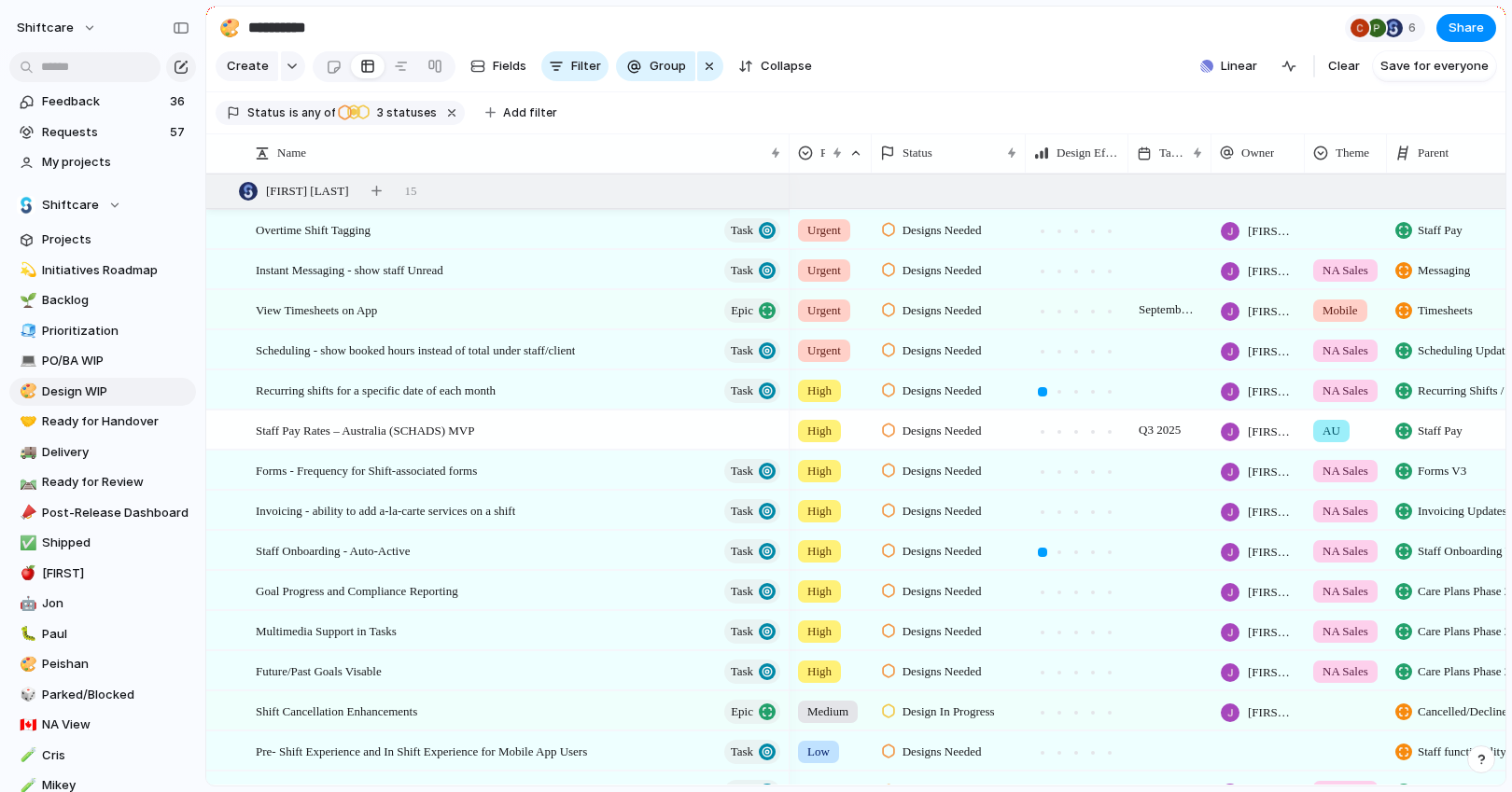 click on "Designs Needed" at bounding box center (942, 230) 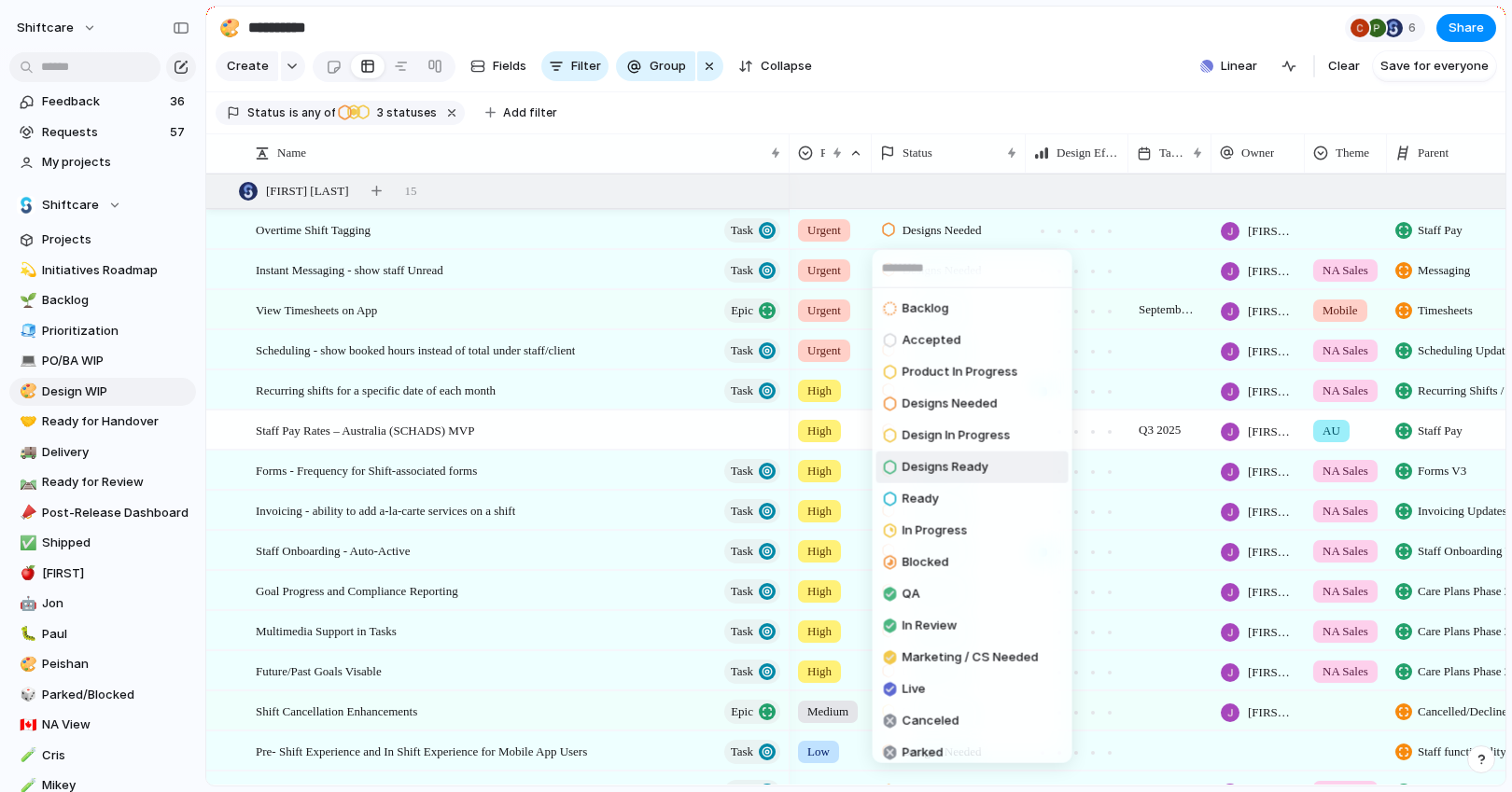 click on "Designs Ready" at bounding box center (945, 467) 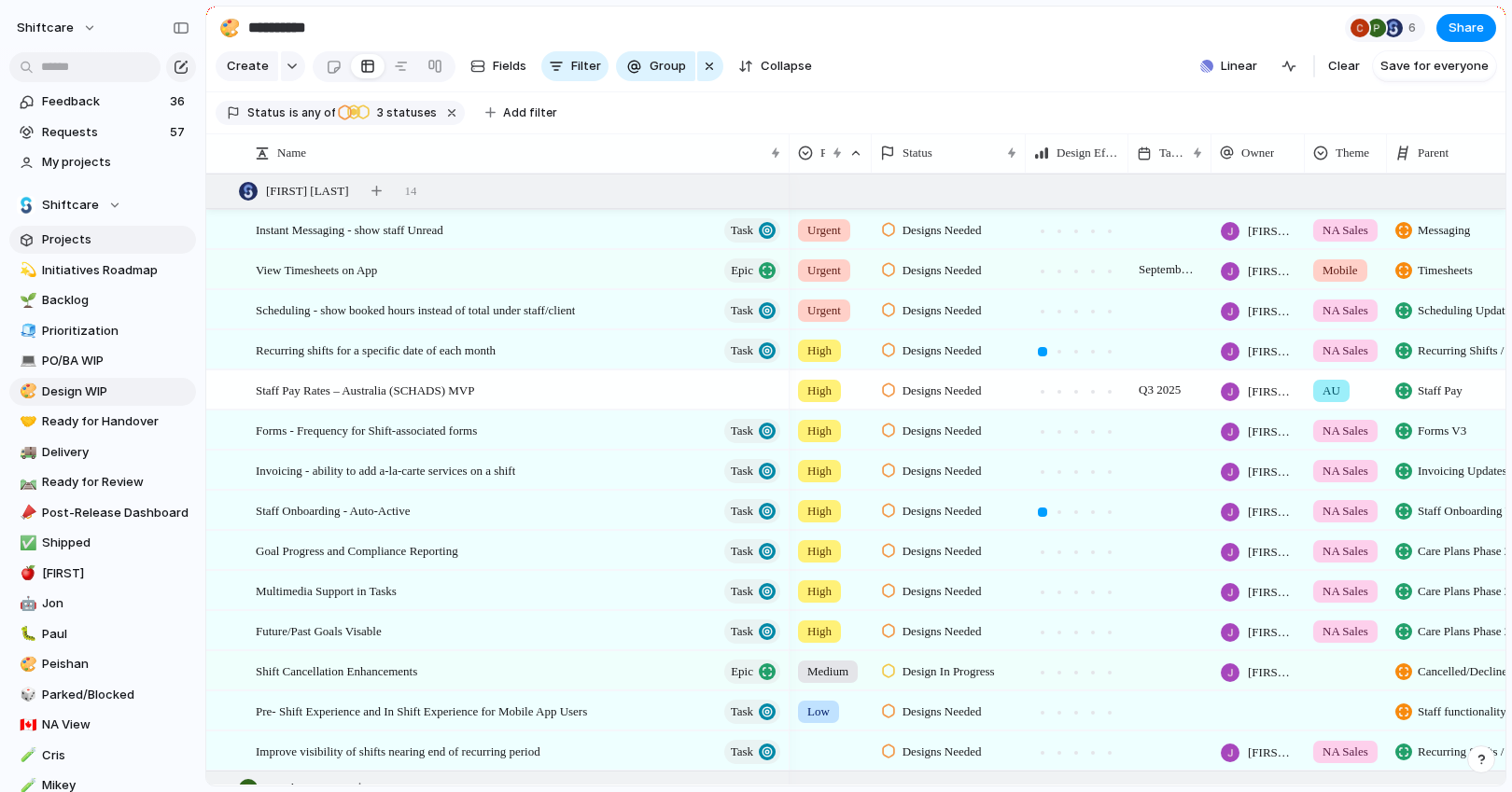 click on "Projects" at bounding box center [116, 240] 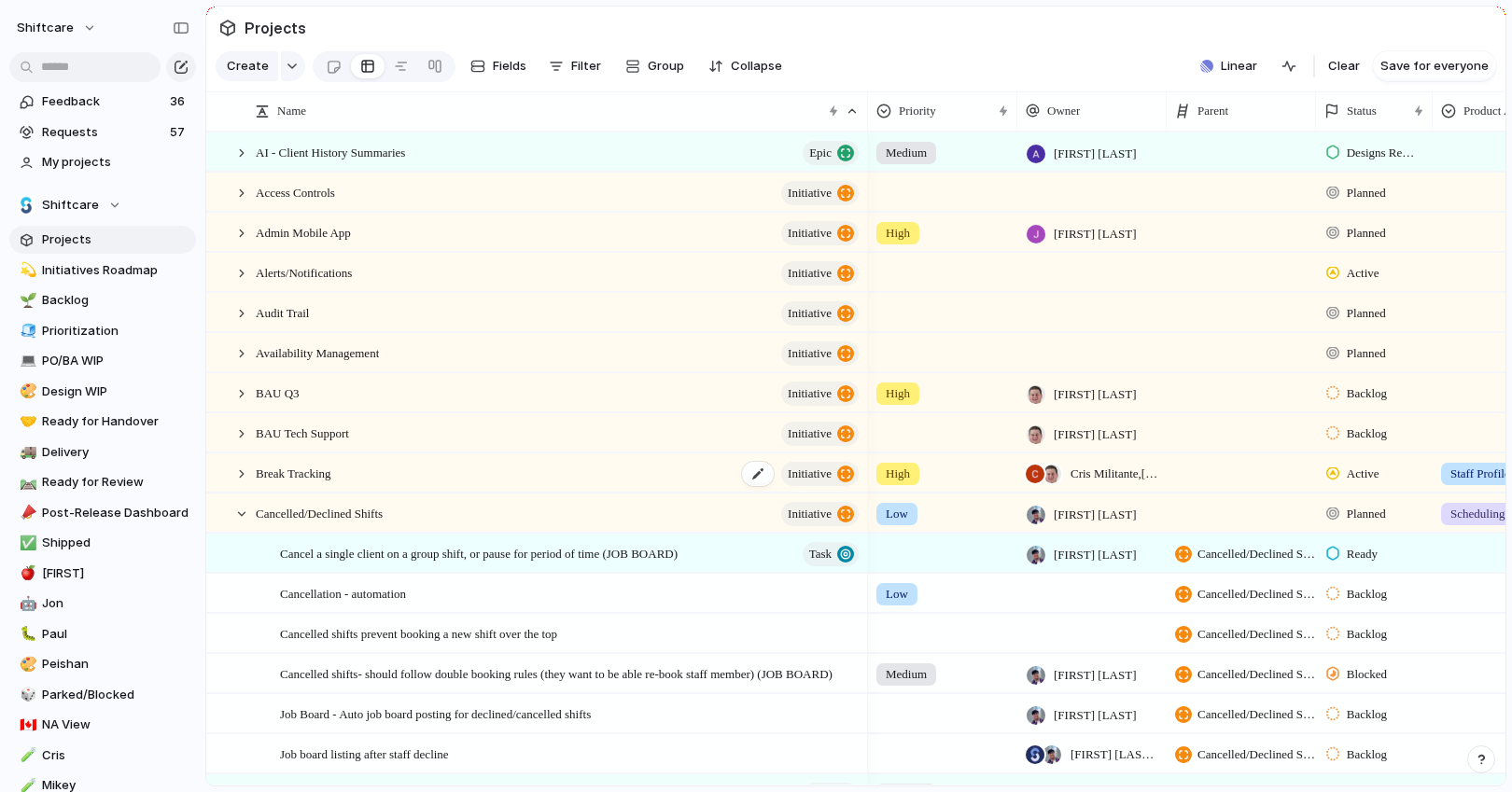 scroll, scrollTop: 1, scrollLeft: 0, axis: vertical 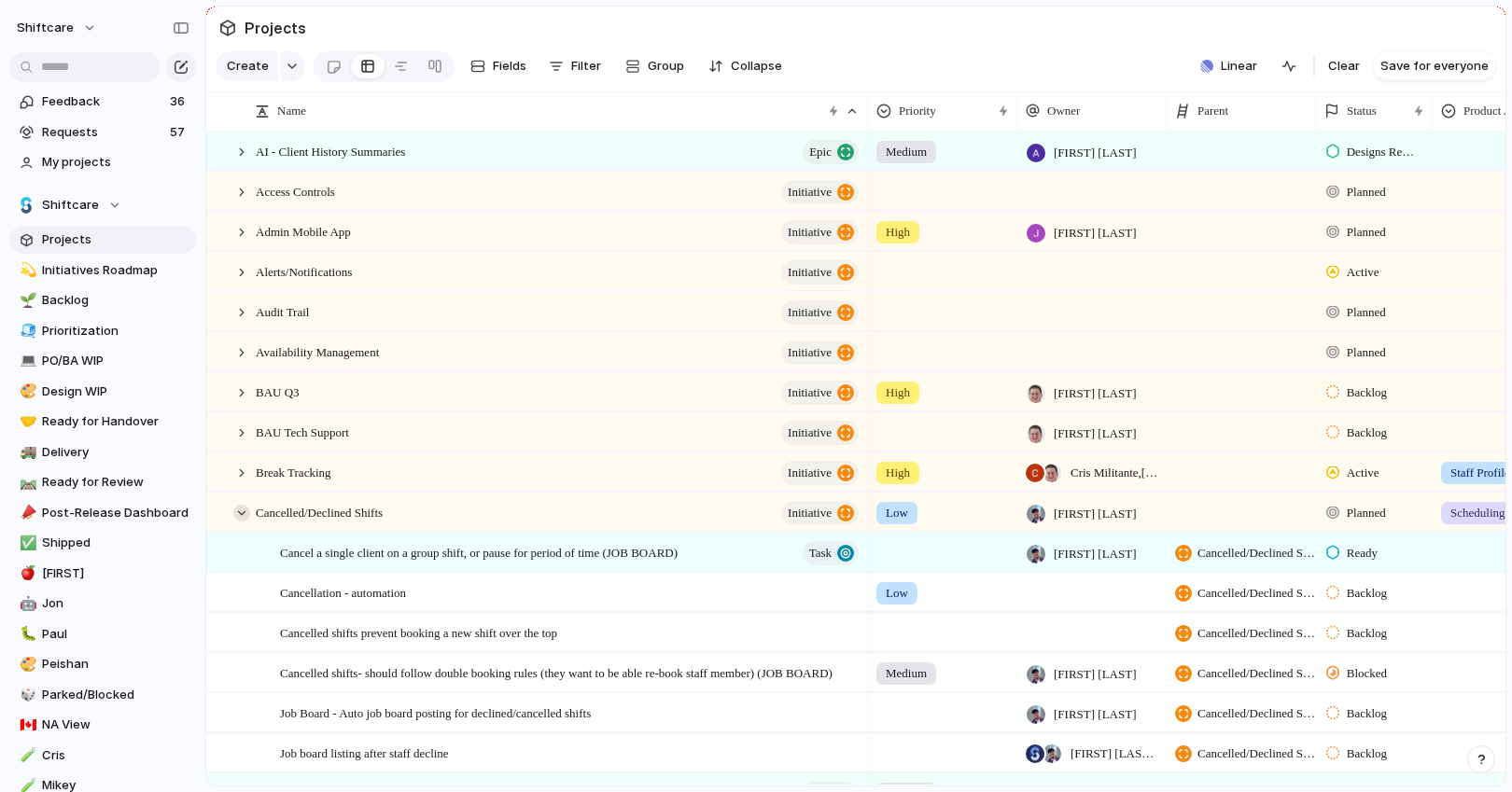 click at bounding box center [242, 513] 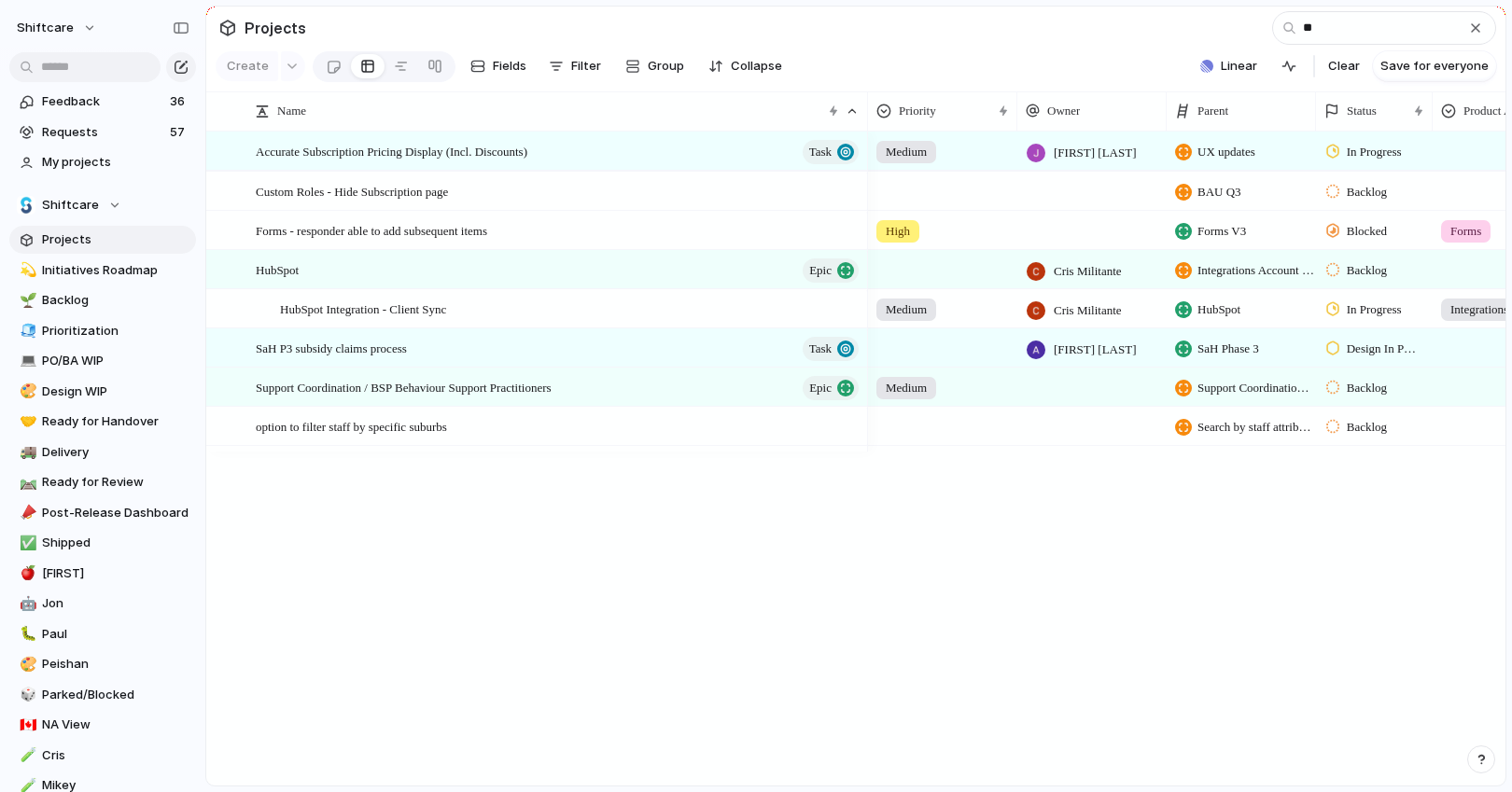 scroll, scrollTop: 0, scrollLeft: 0, axis: both 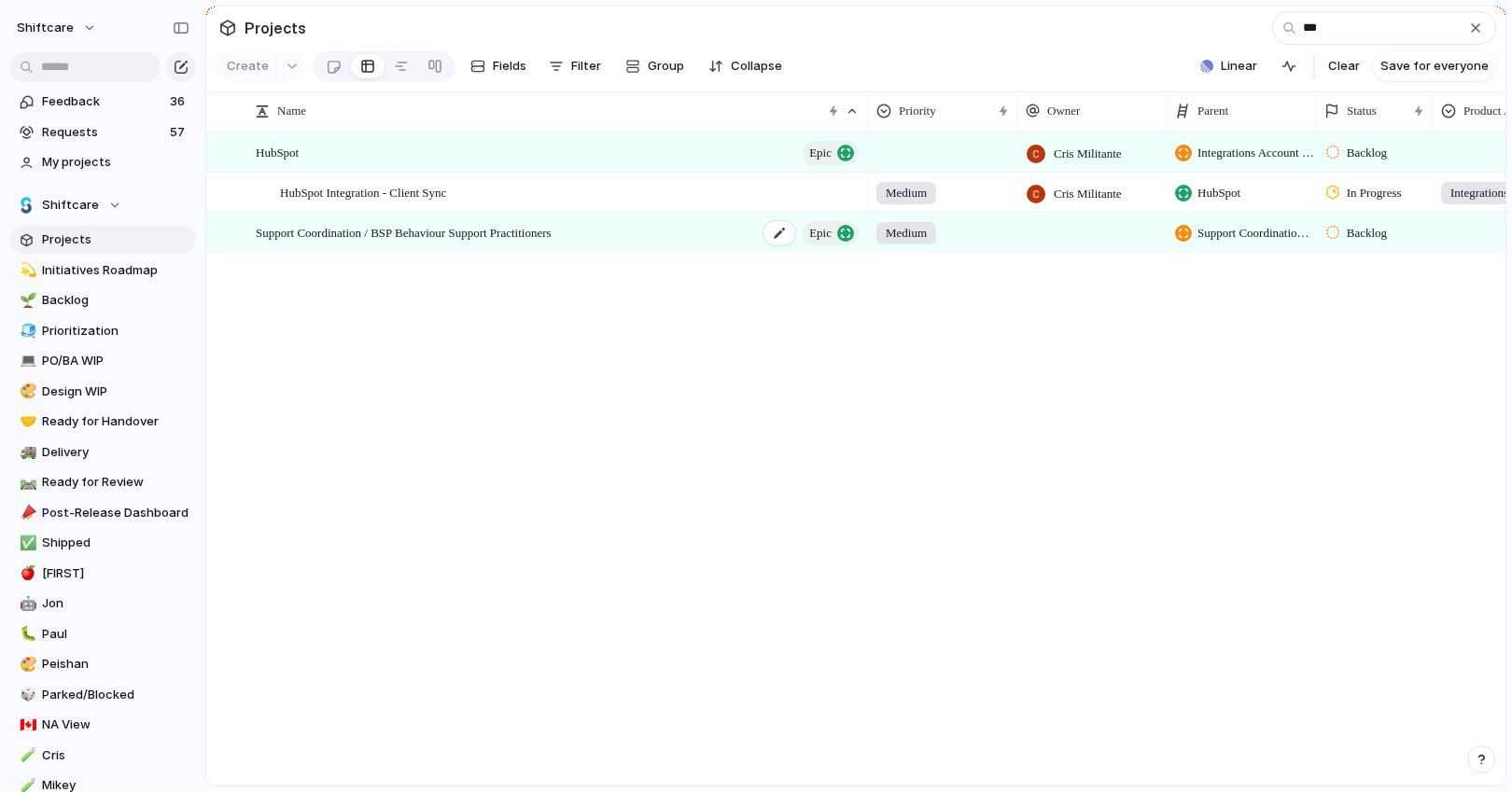 type on "***" 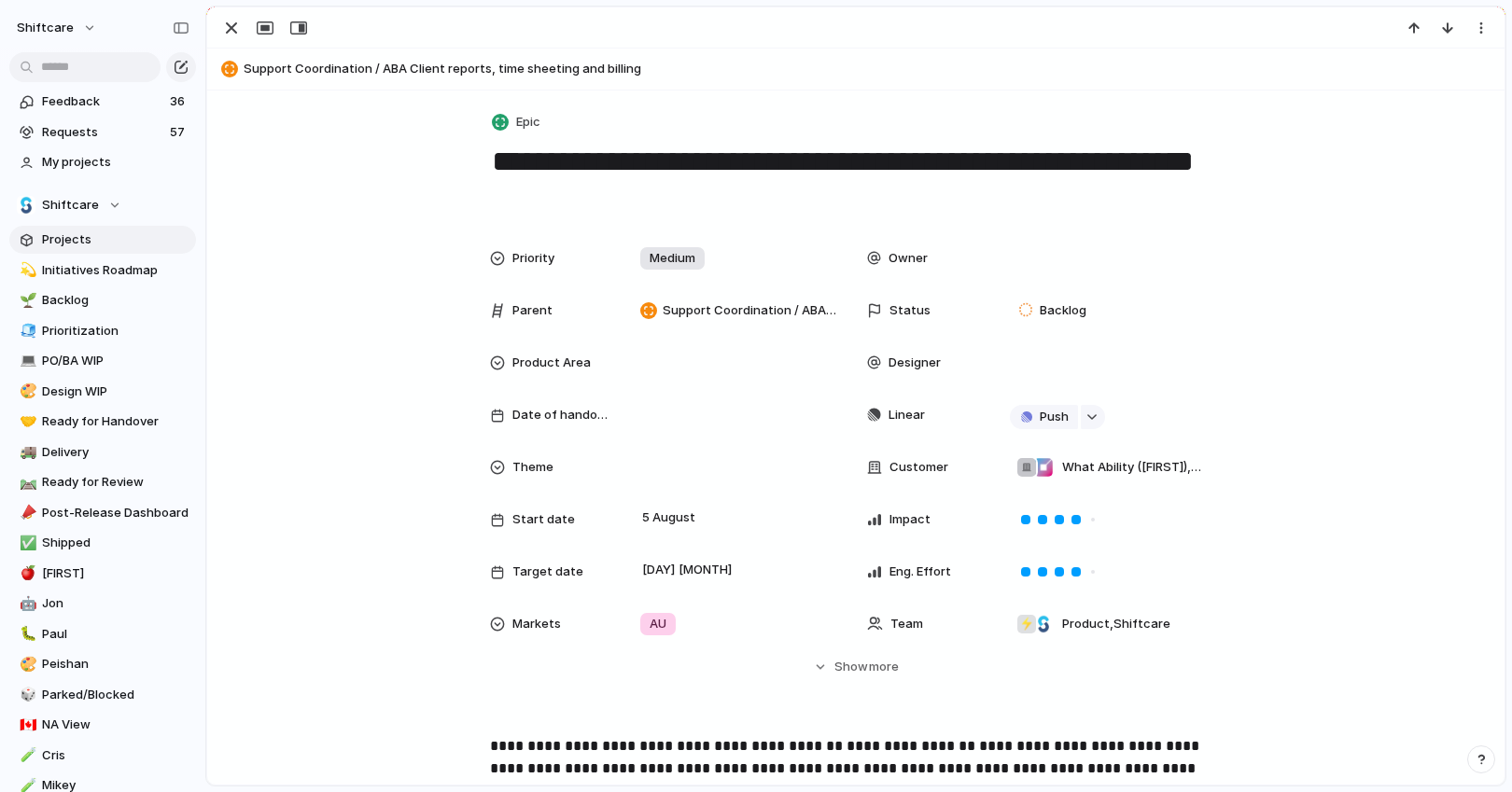 click on "**********" at bounding box center (856, 3094) 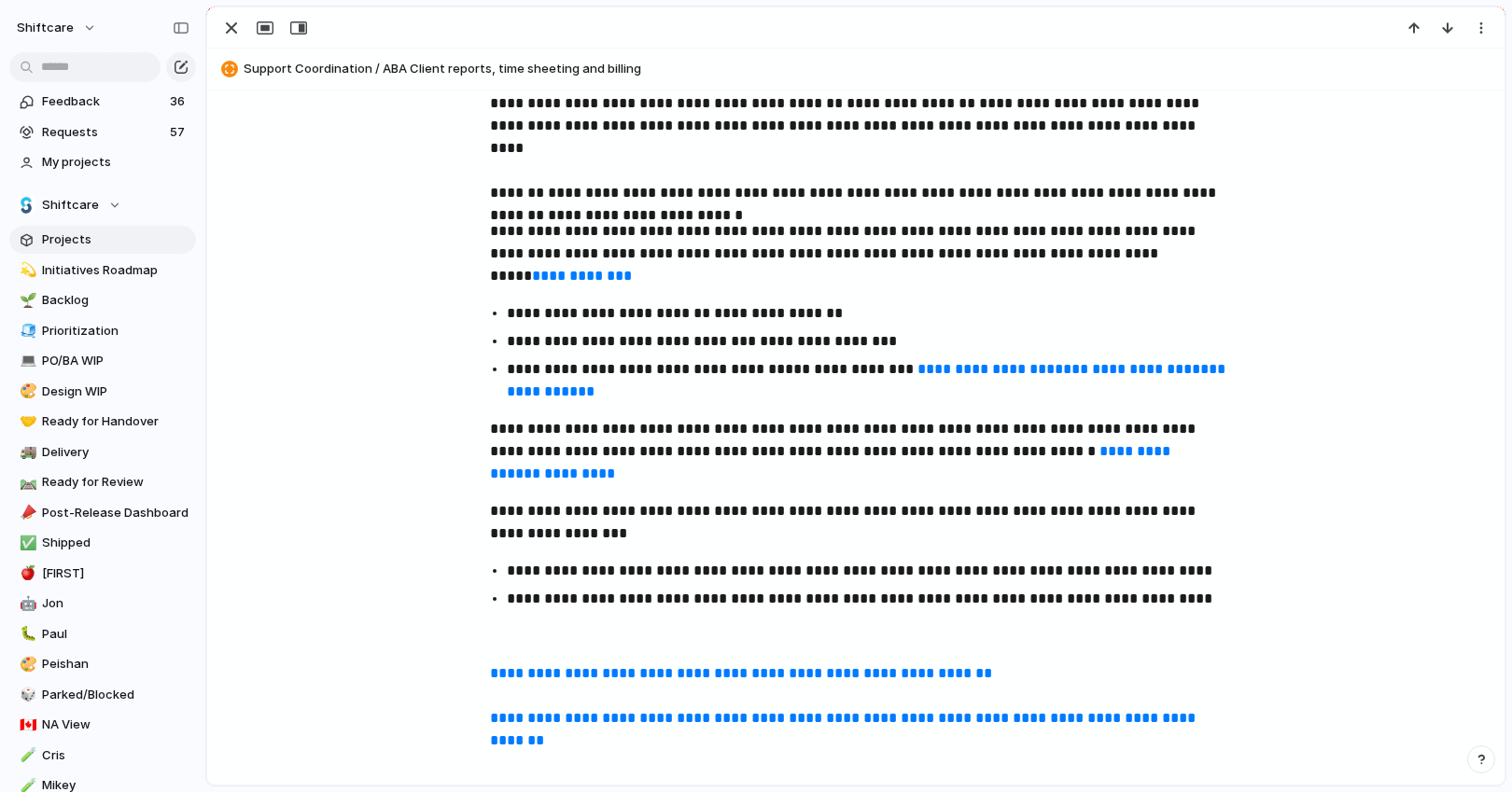 scroll, scrollTop: 632, scrollLeft: 0, axis: vertical 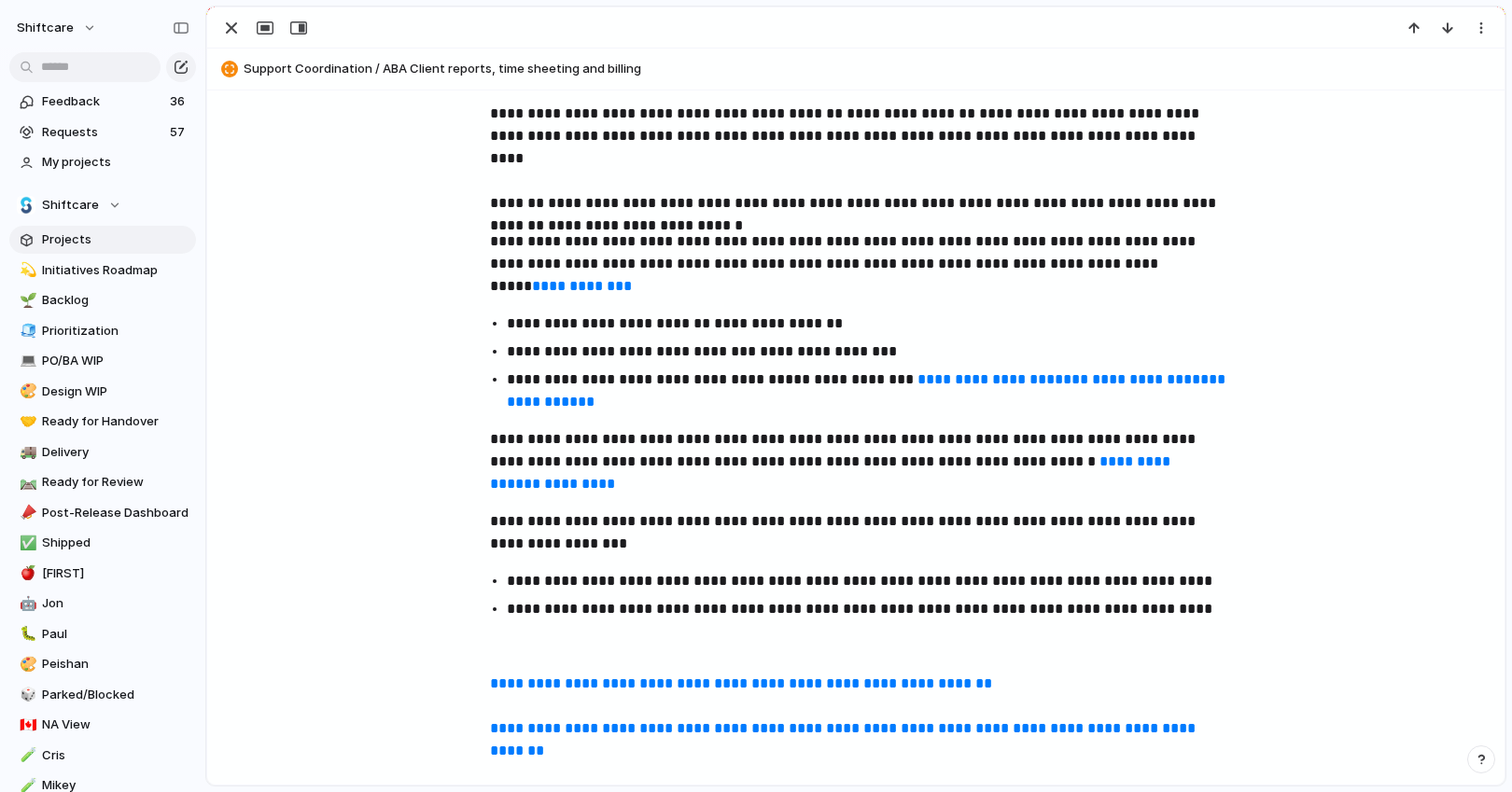 click on "**********" at bounding box center (856, 264) 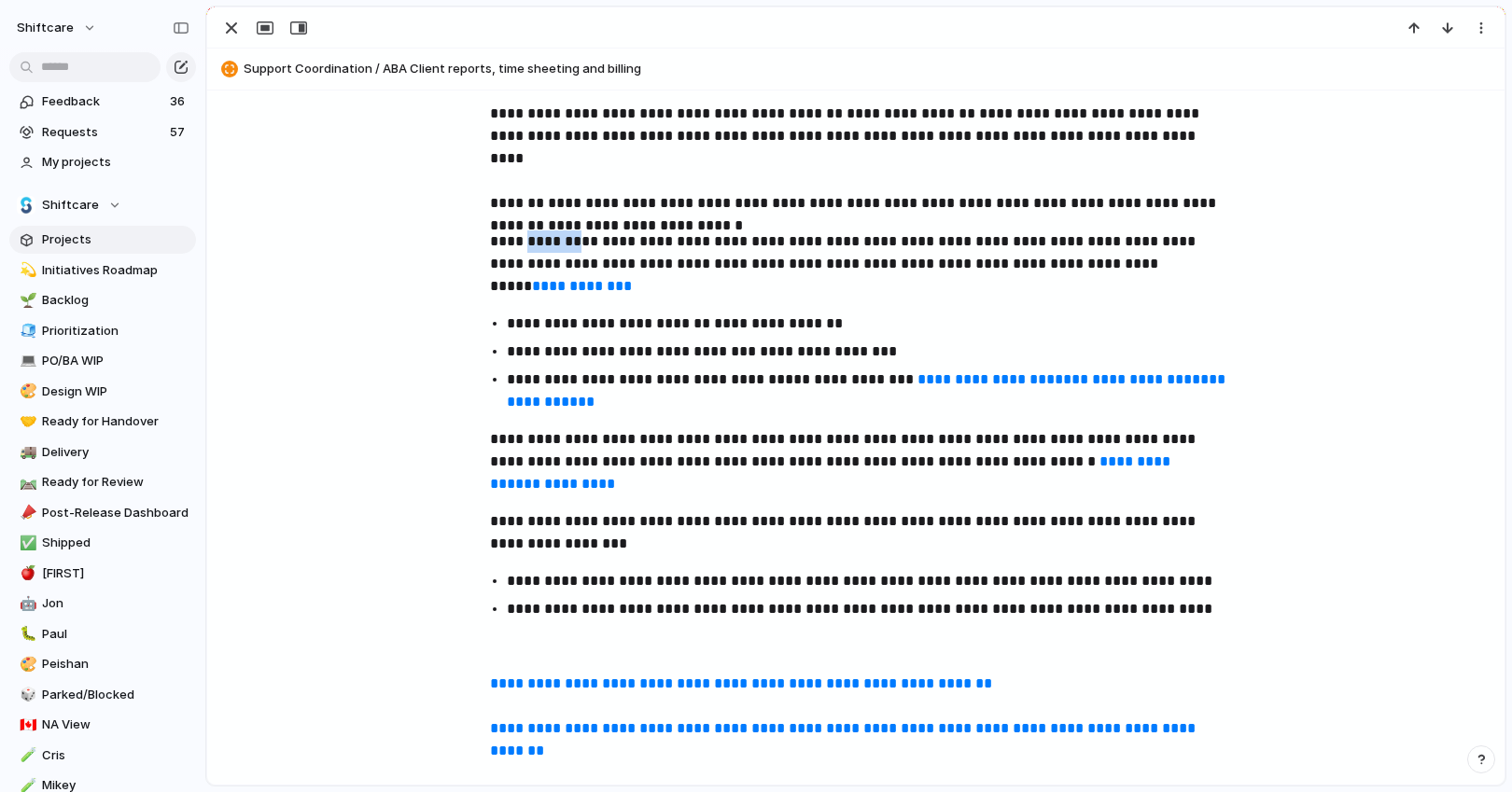 click on "**********" at bounding box center (856, 264) 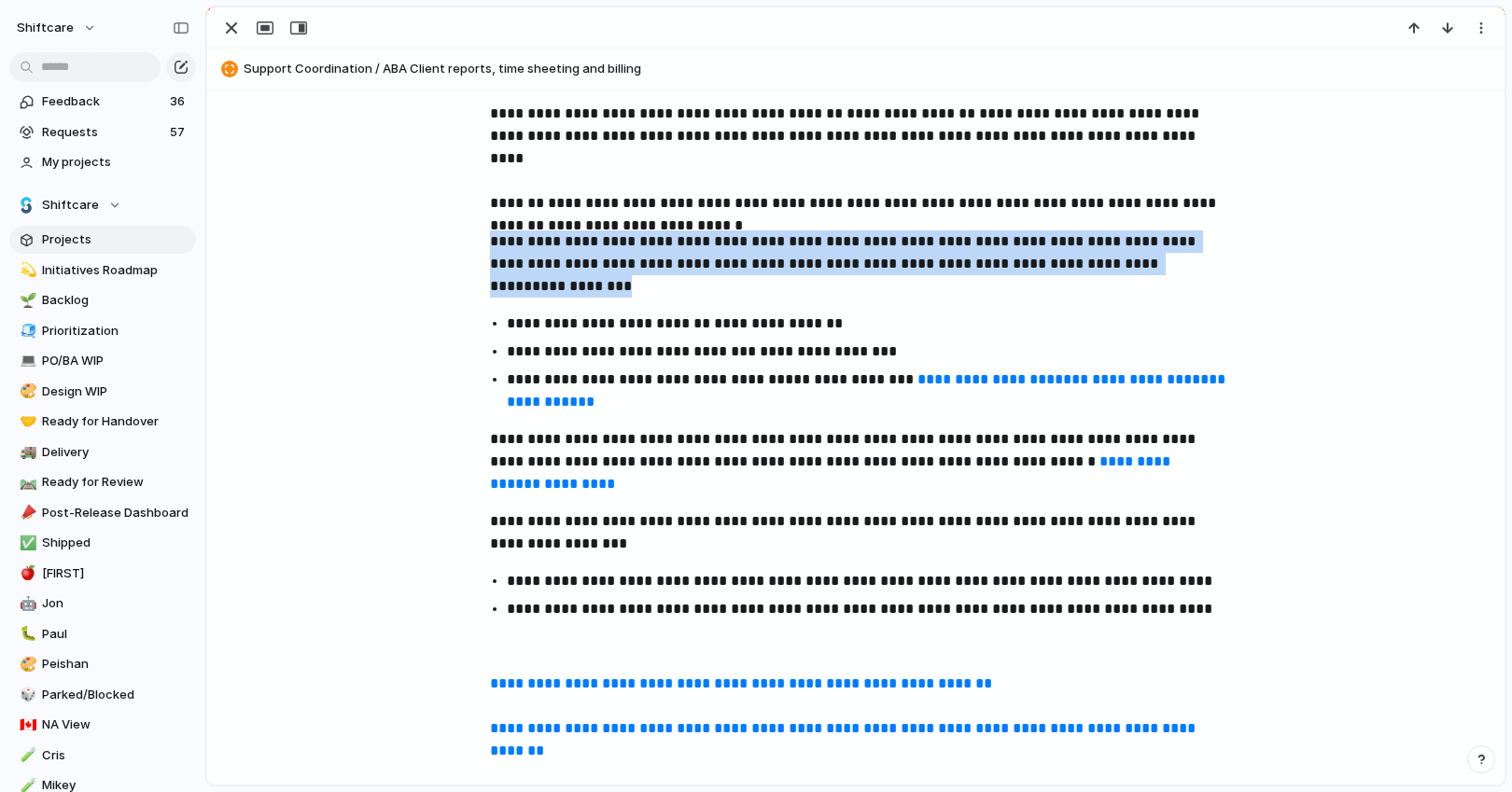 click on "**********" at bounding box center (856, 264) 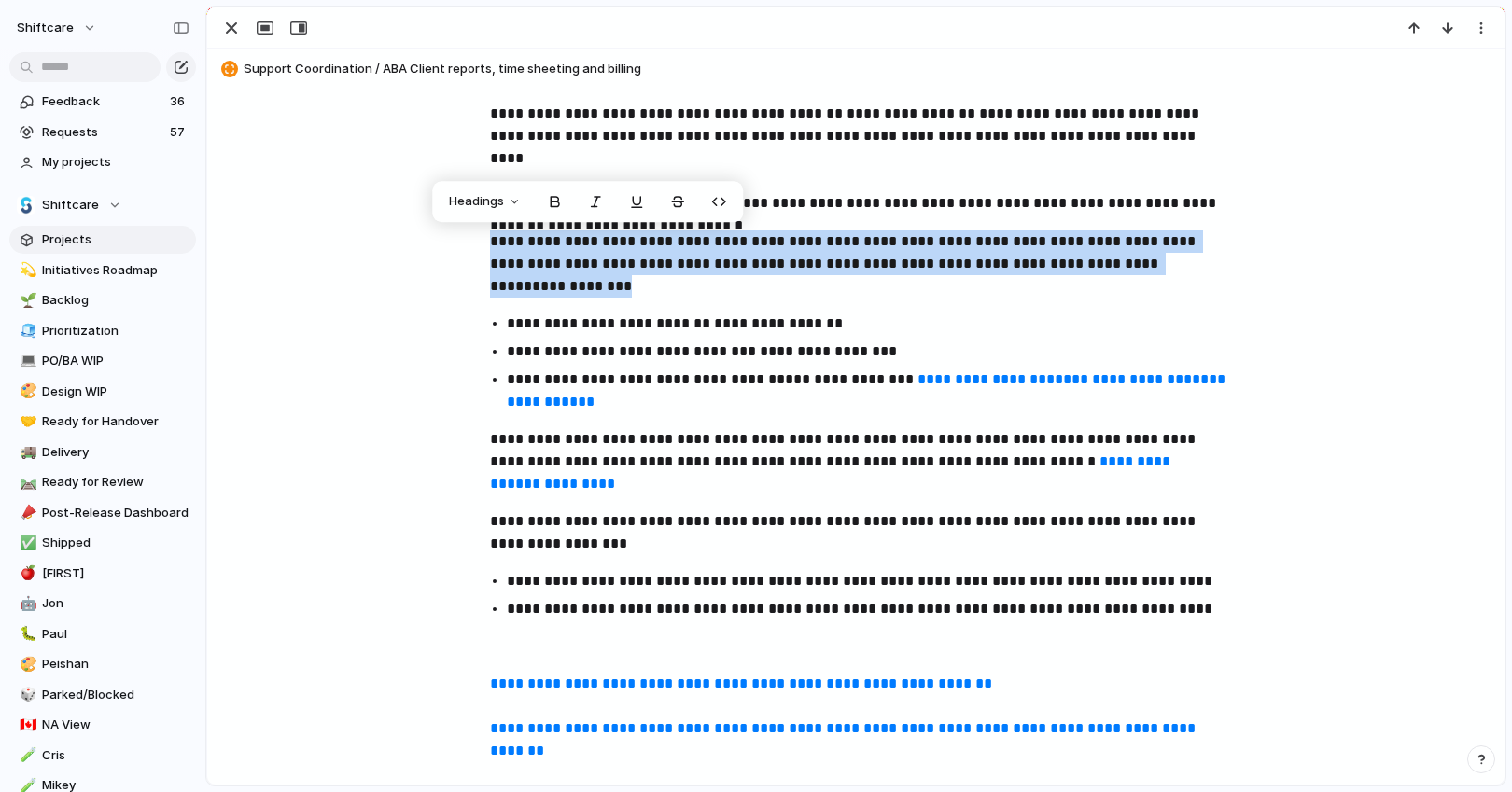click on "**********" at bounding box center (856, 264) 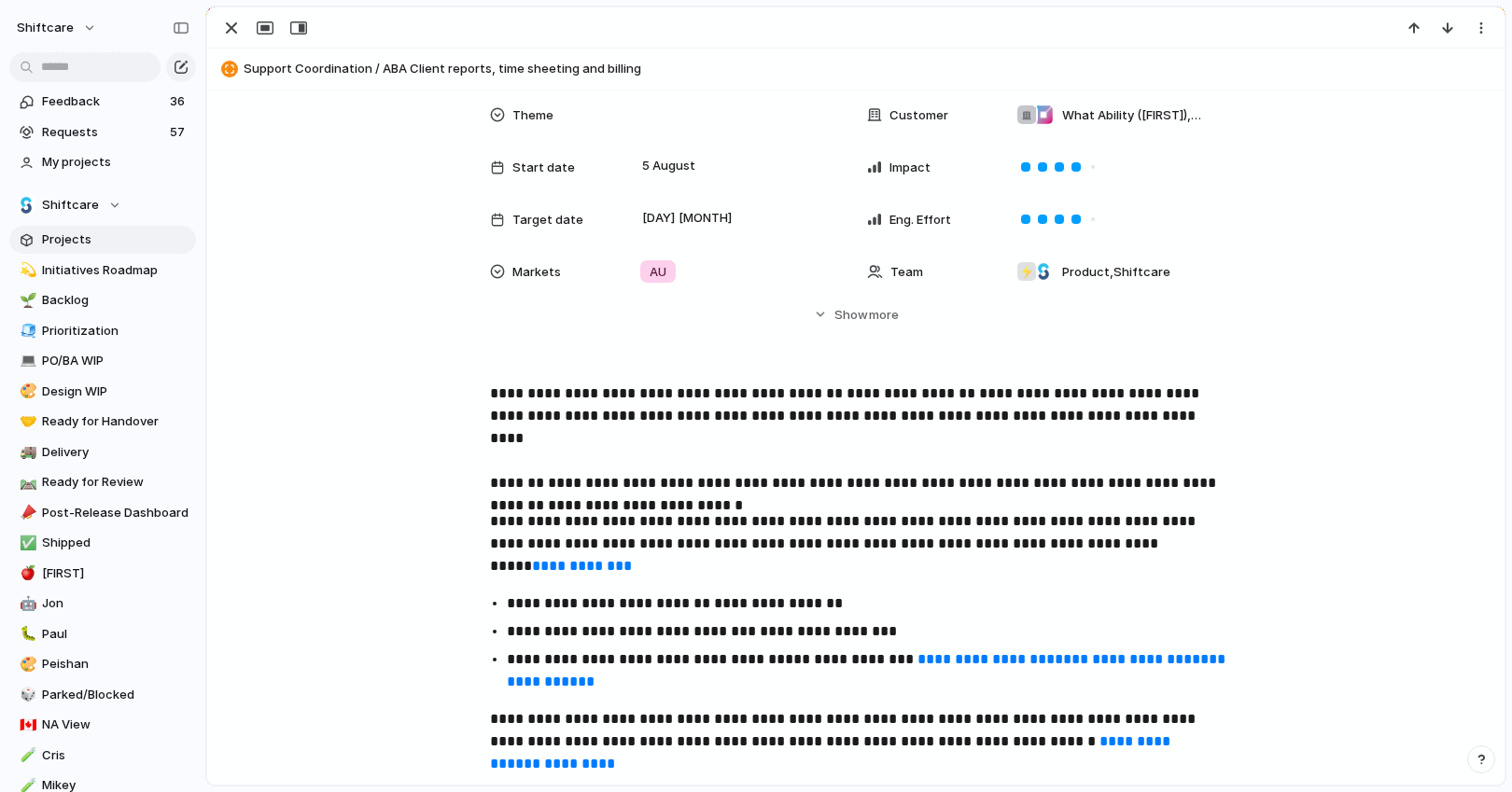 scroll, scrollTop: 0, scrollLeft: 0, axis: both 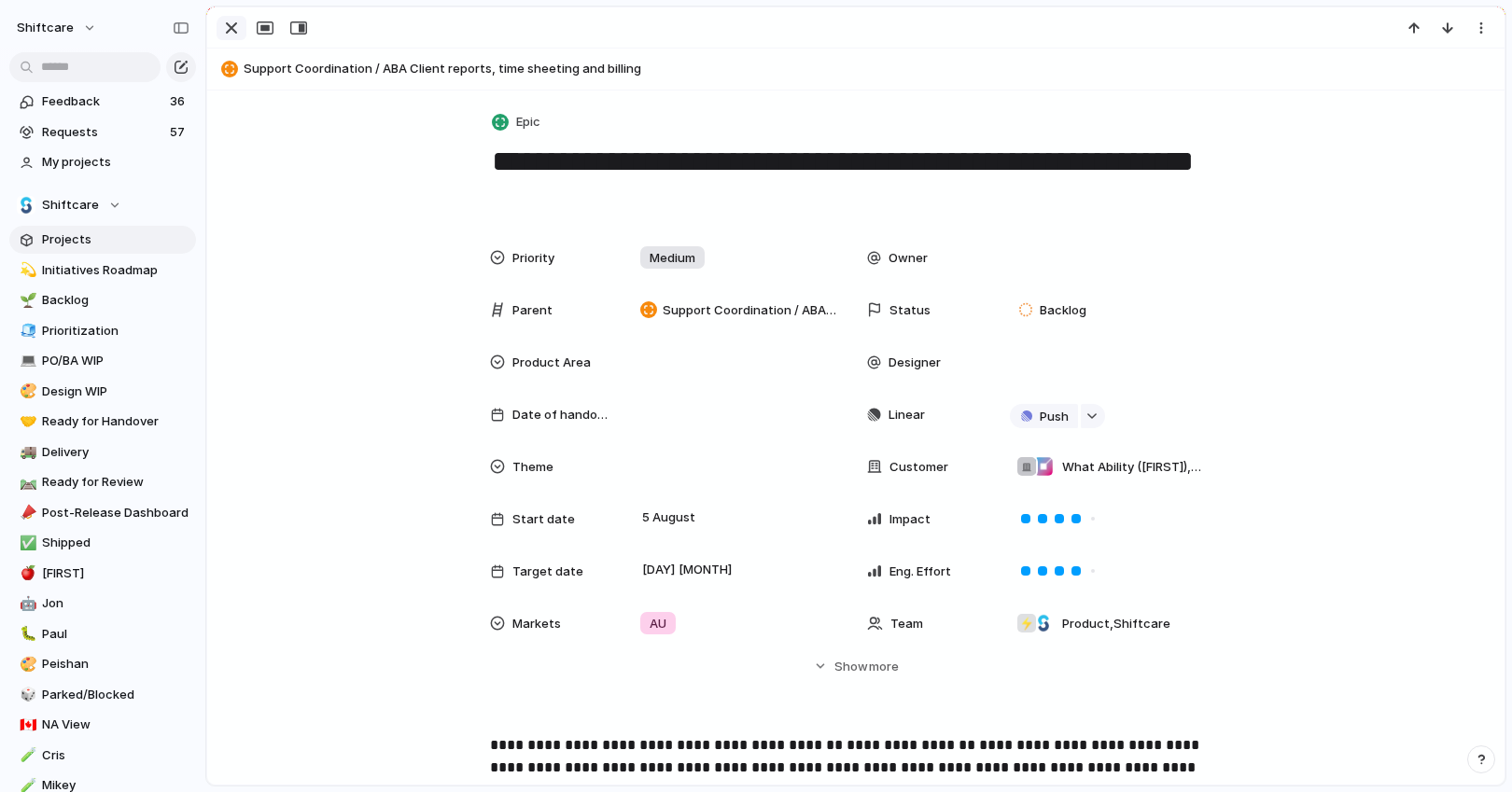 click at bounding box center [231, 28] 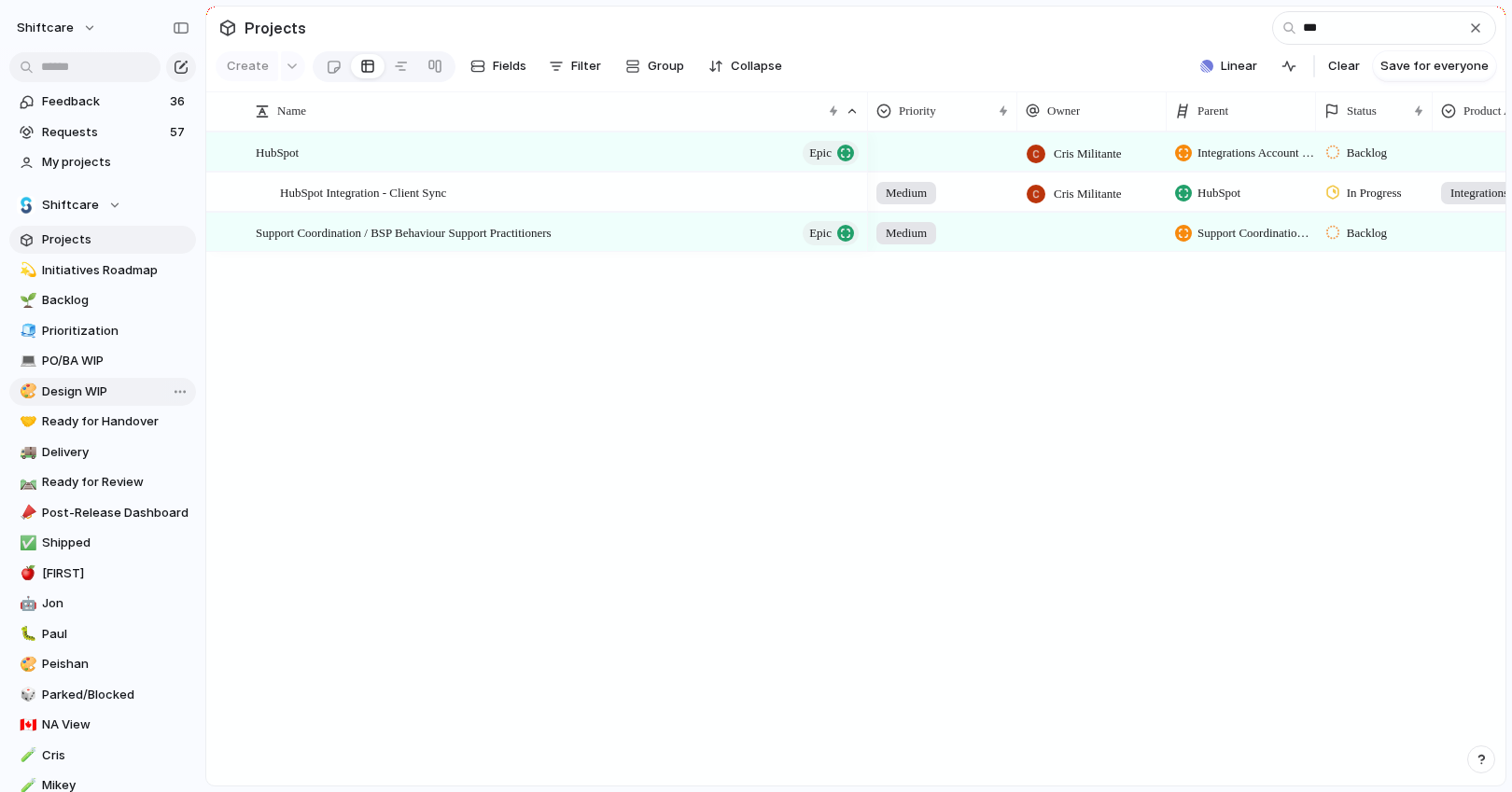 click on "Design WIP" at bounding box center (116, 392) 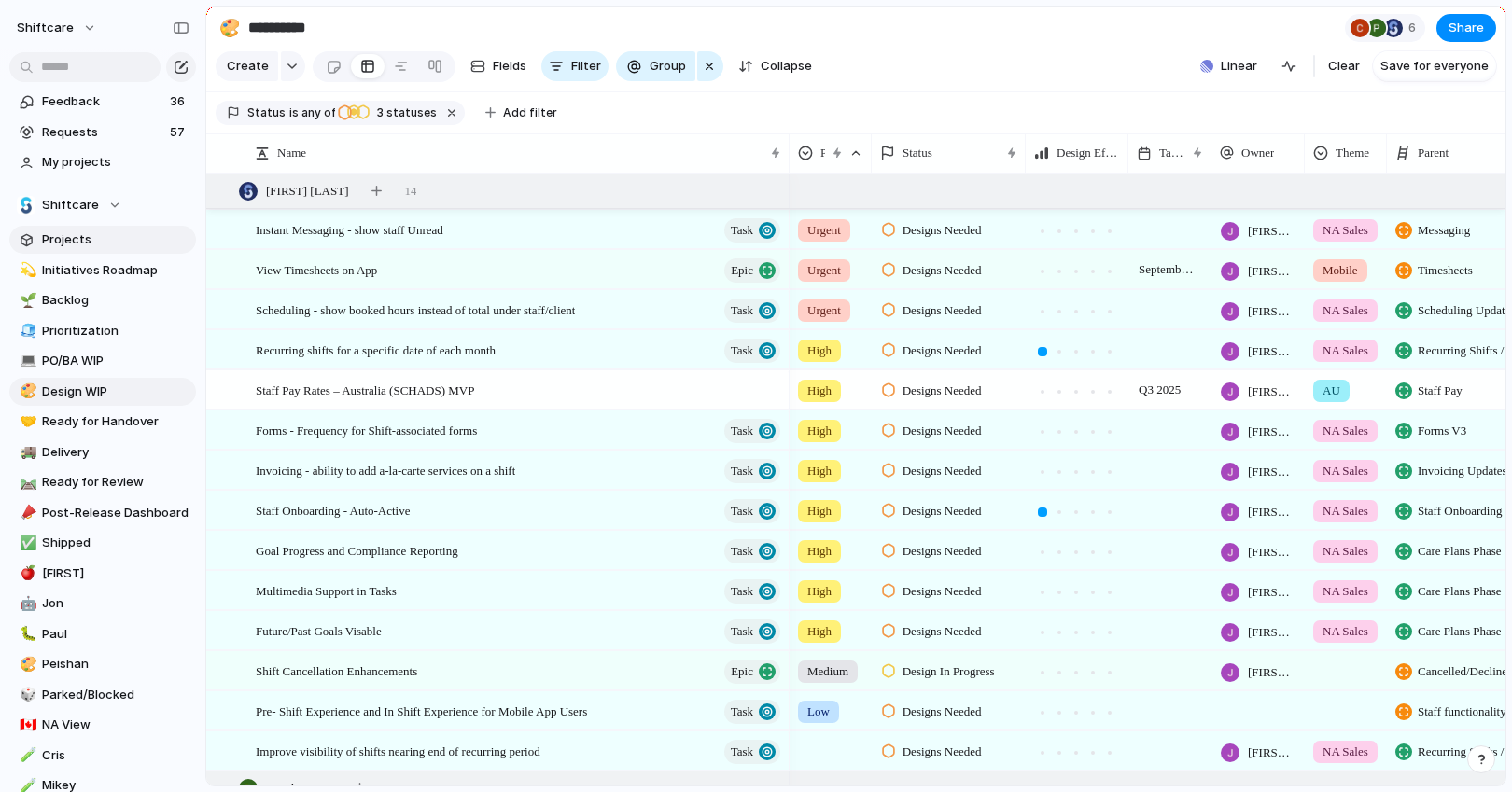 click on "Projects" at bounding box center [116, 240] 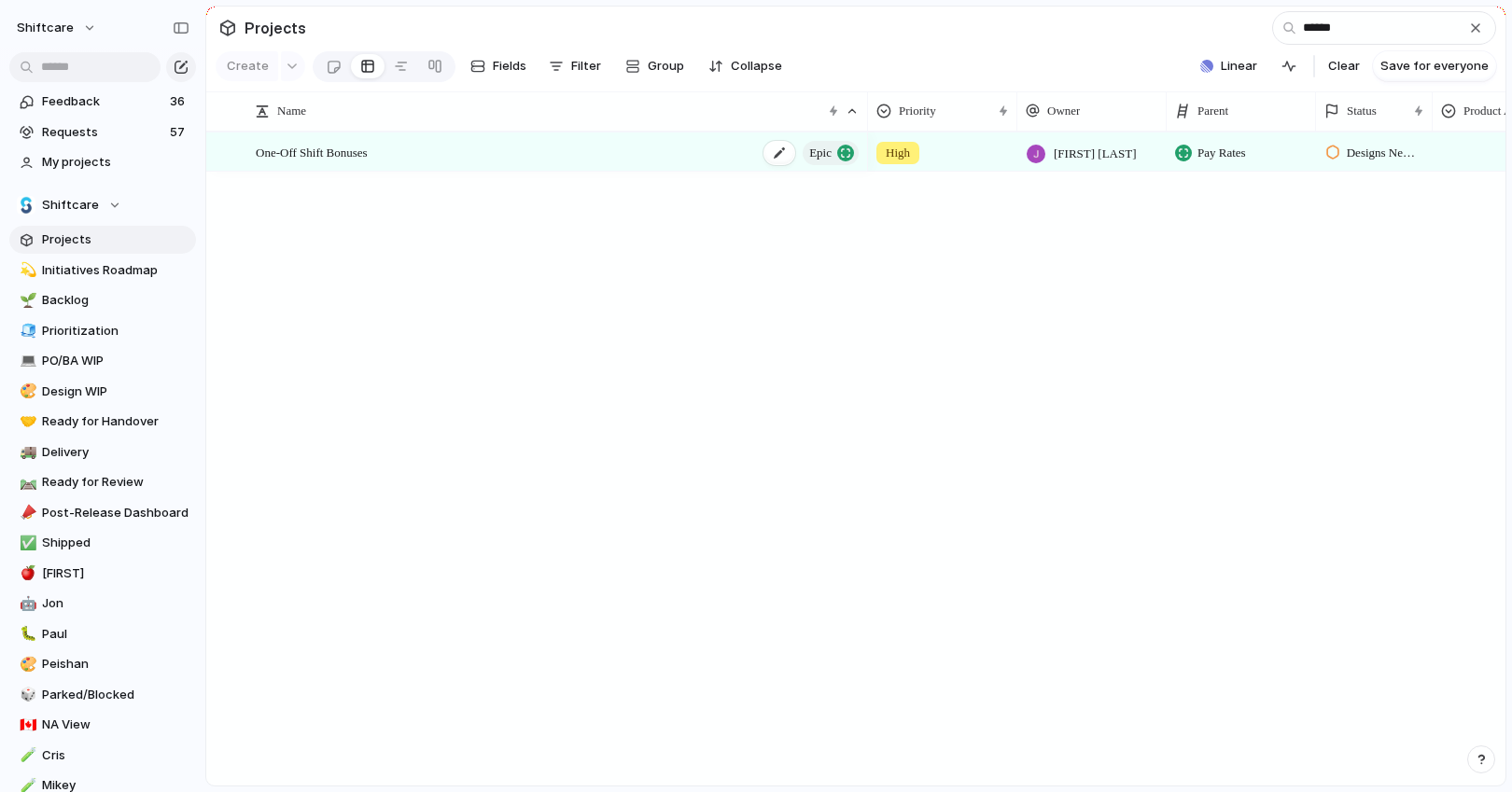 type on "******" 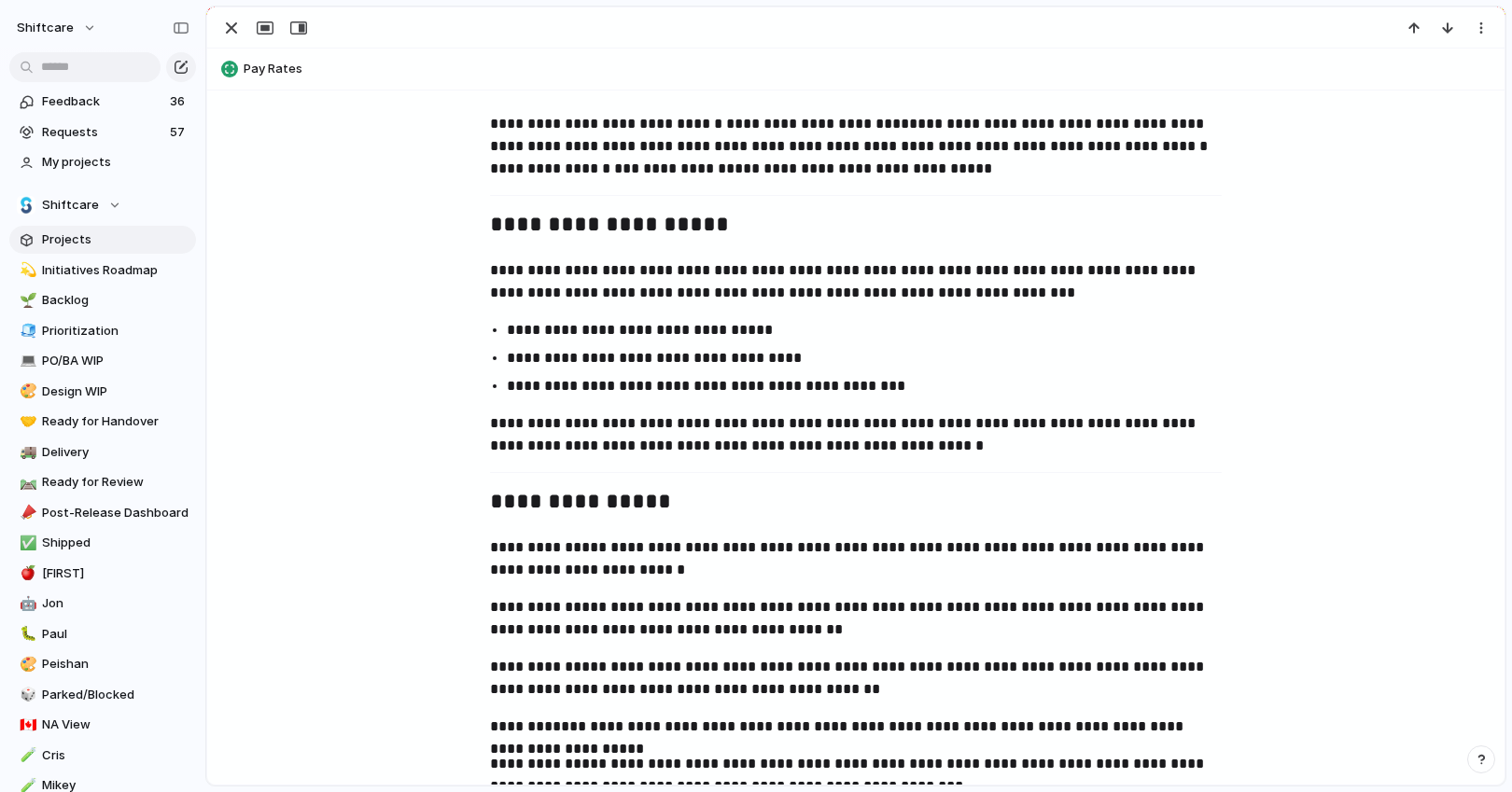 scroll, scrollTop: 568, scrollLeft: 0, axis: vertical 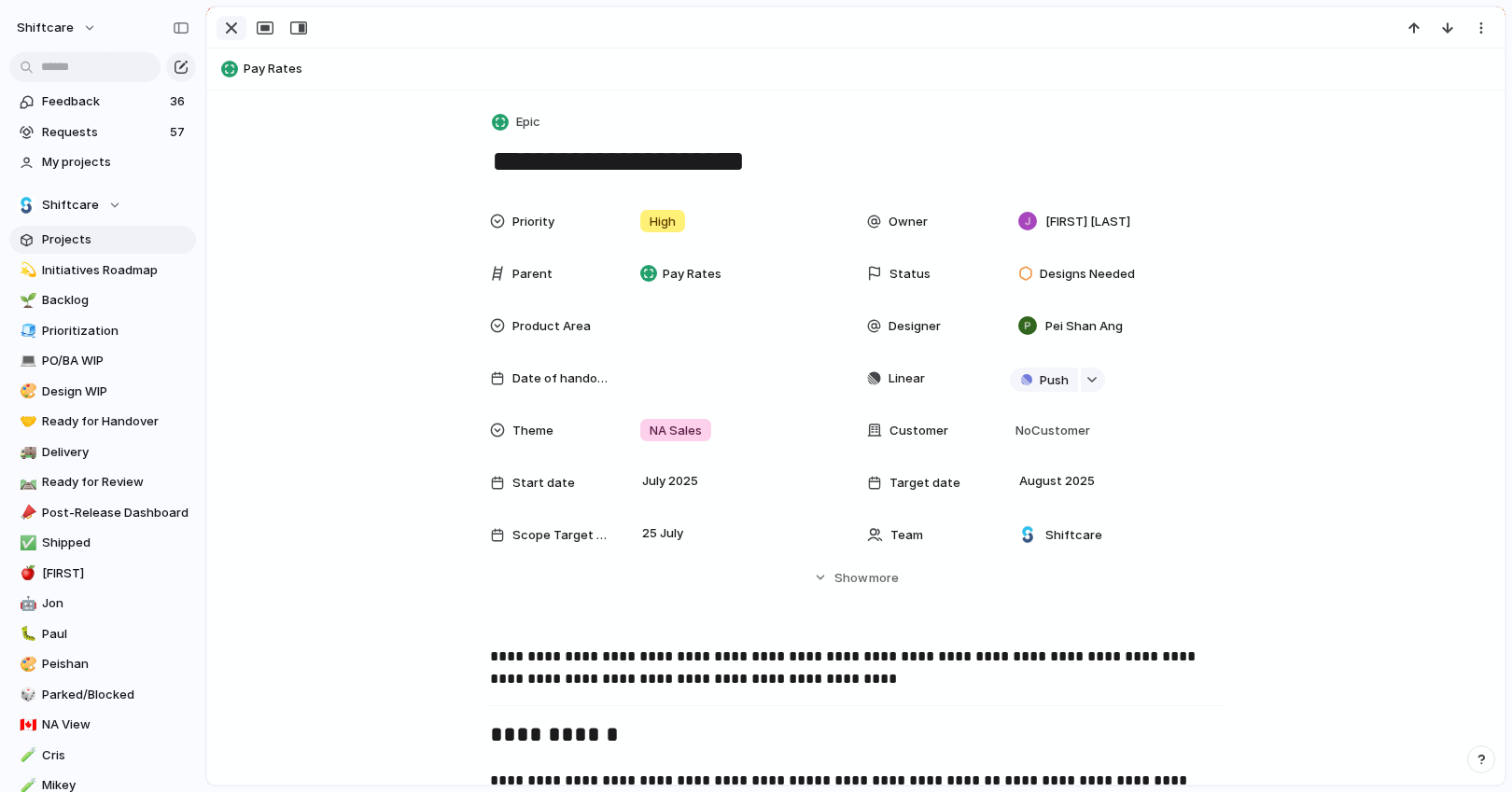 click at bounding box center [231, 28] 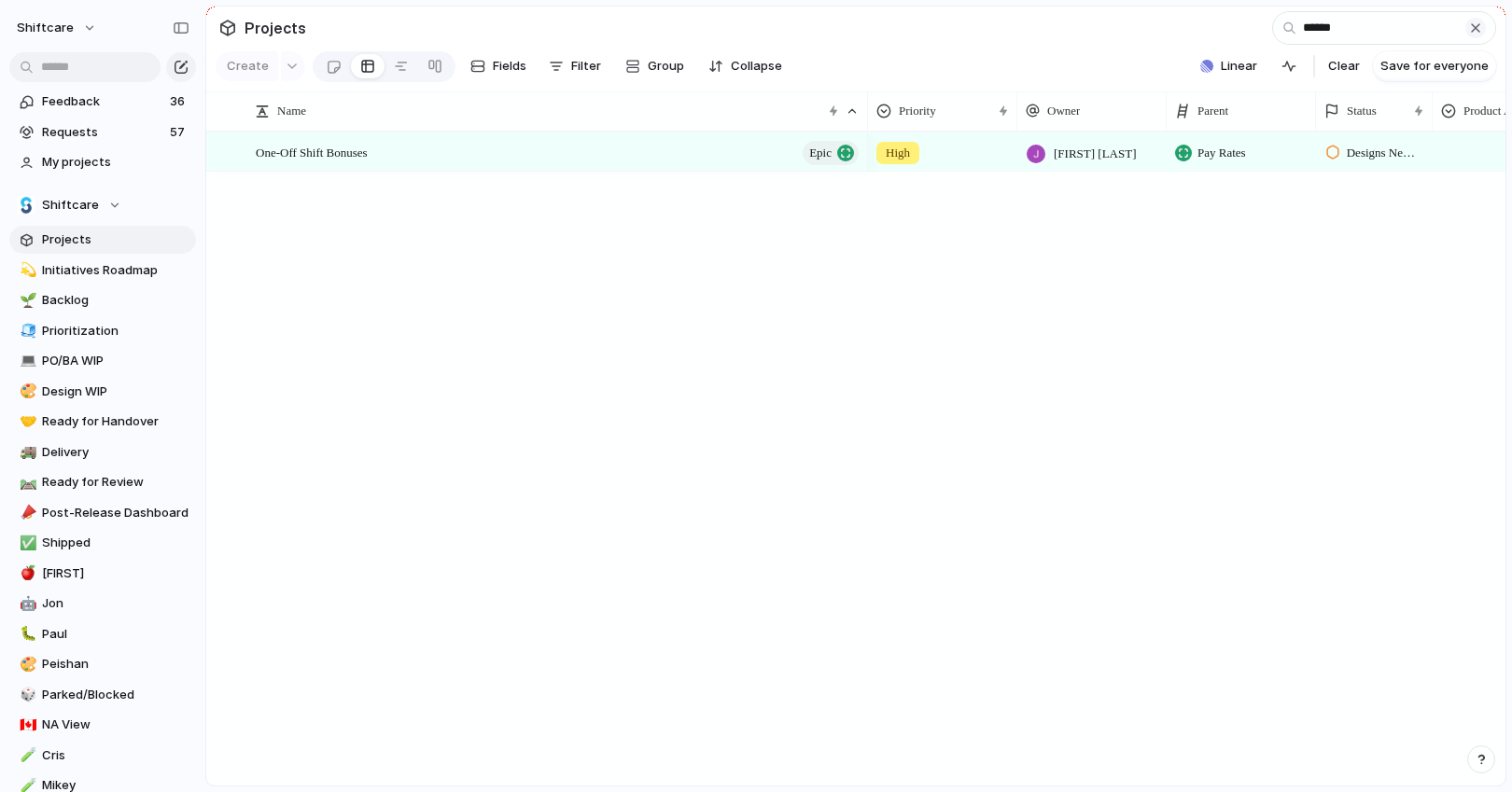 click at bounding box center (1476, 28) 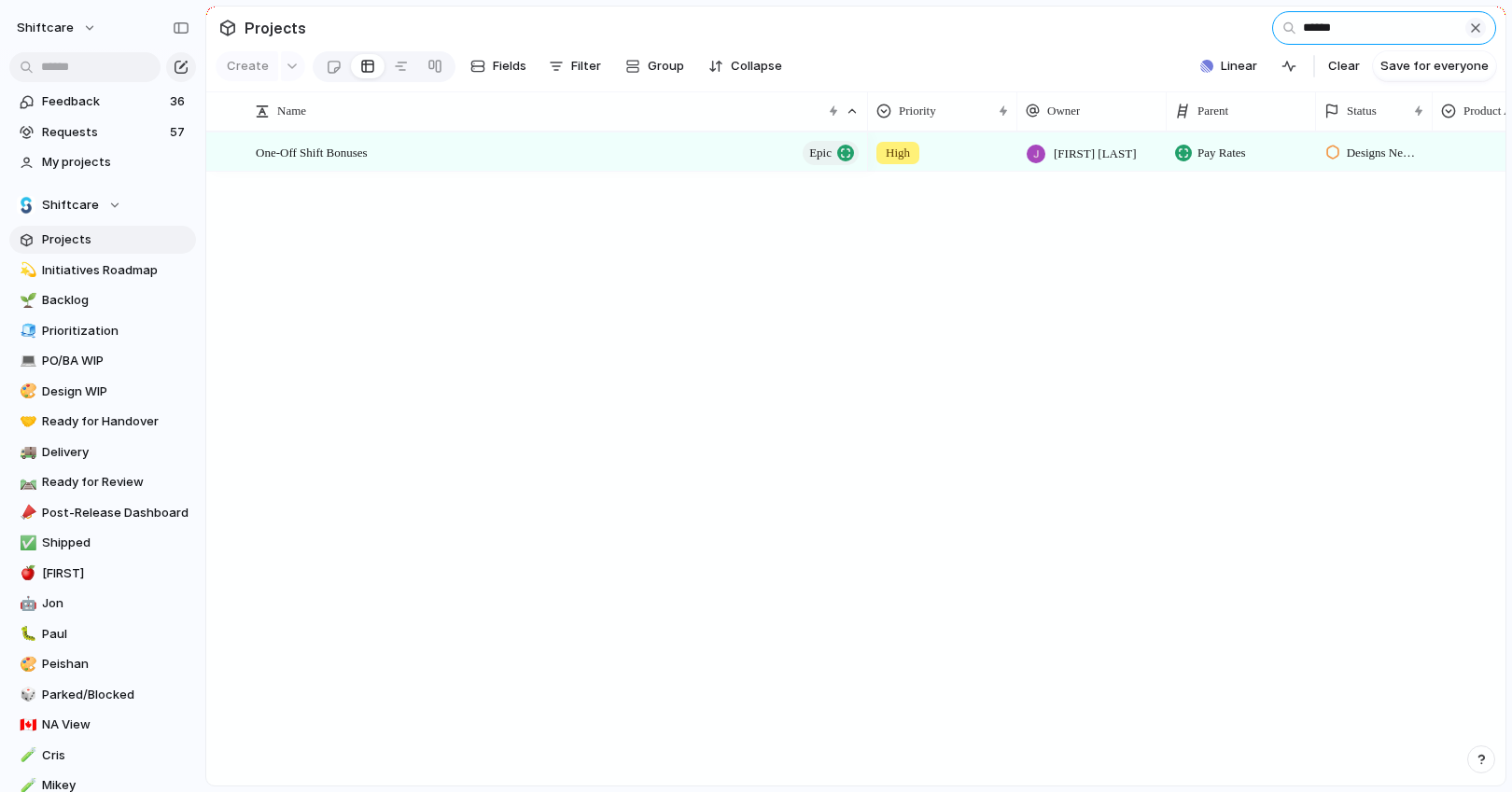 type 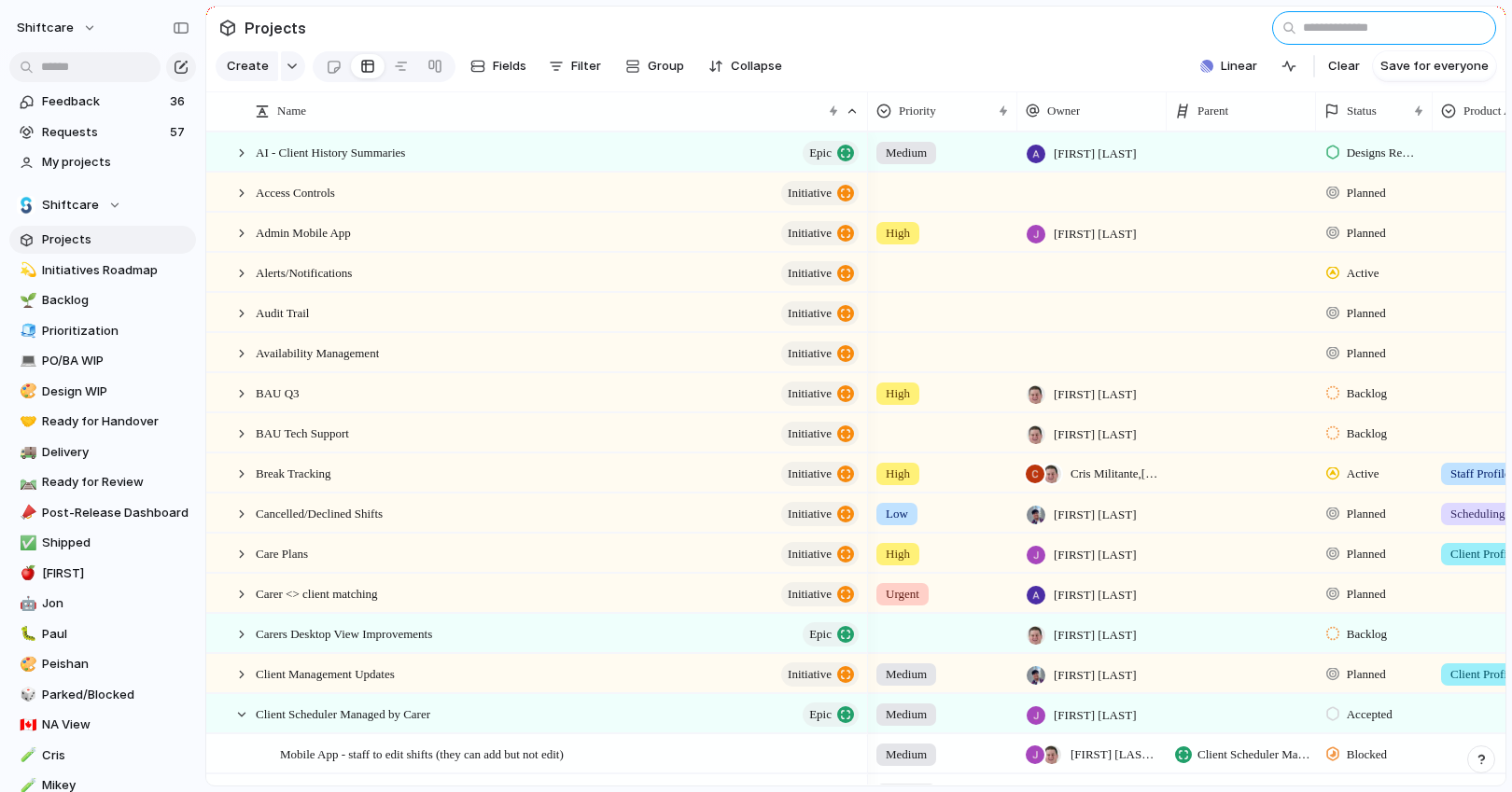 scroll, scrollTop: 344, scrollLeft: 0, axis: vertical 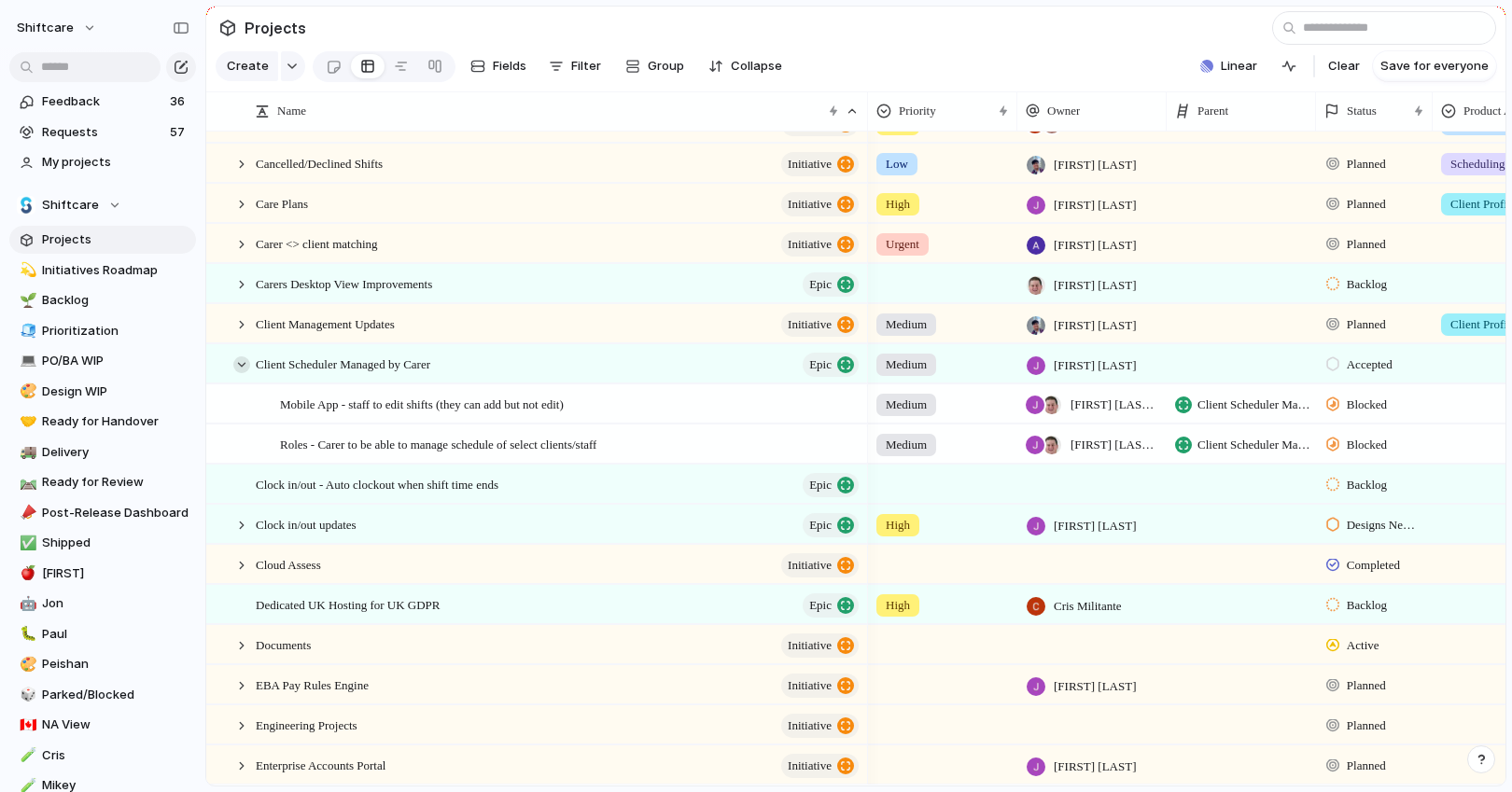 click at bounding box center (242, 365) 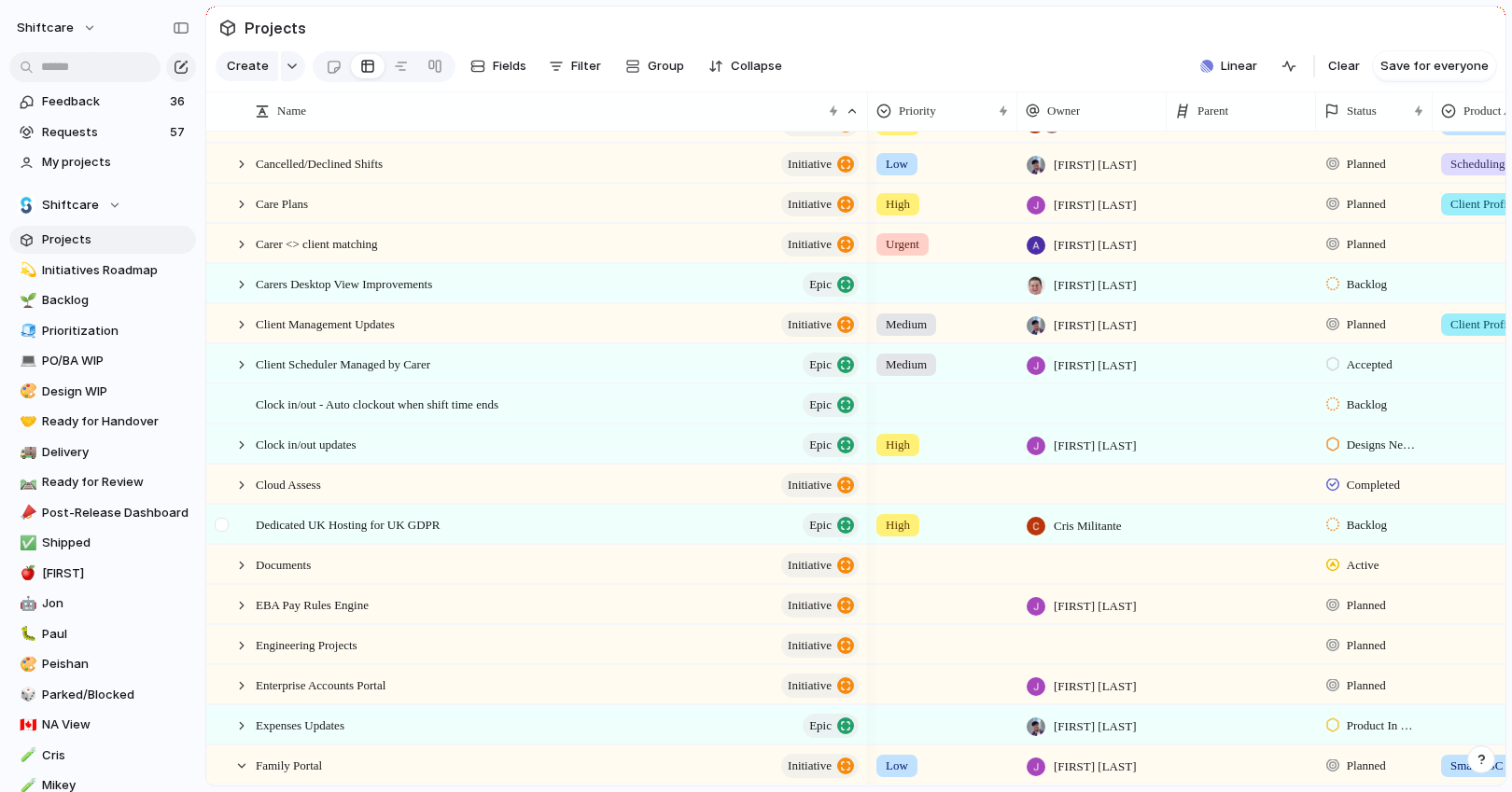 scroll, scrollTop: 601, scrollLeft: 0, axis: vertical 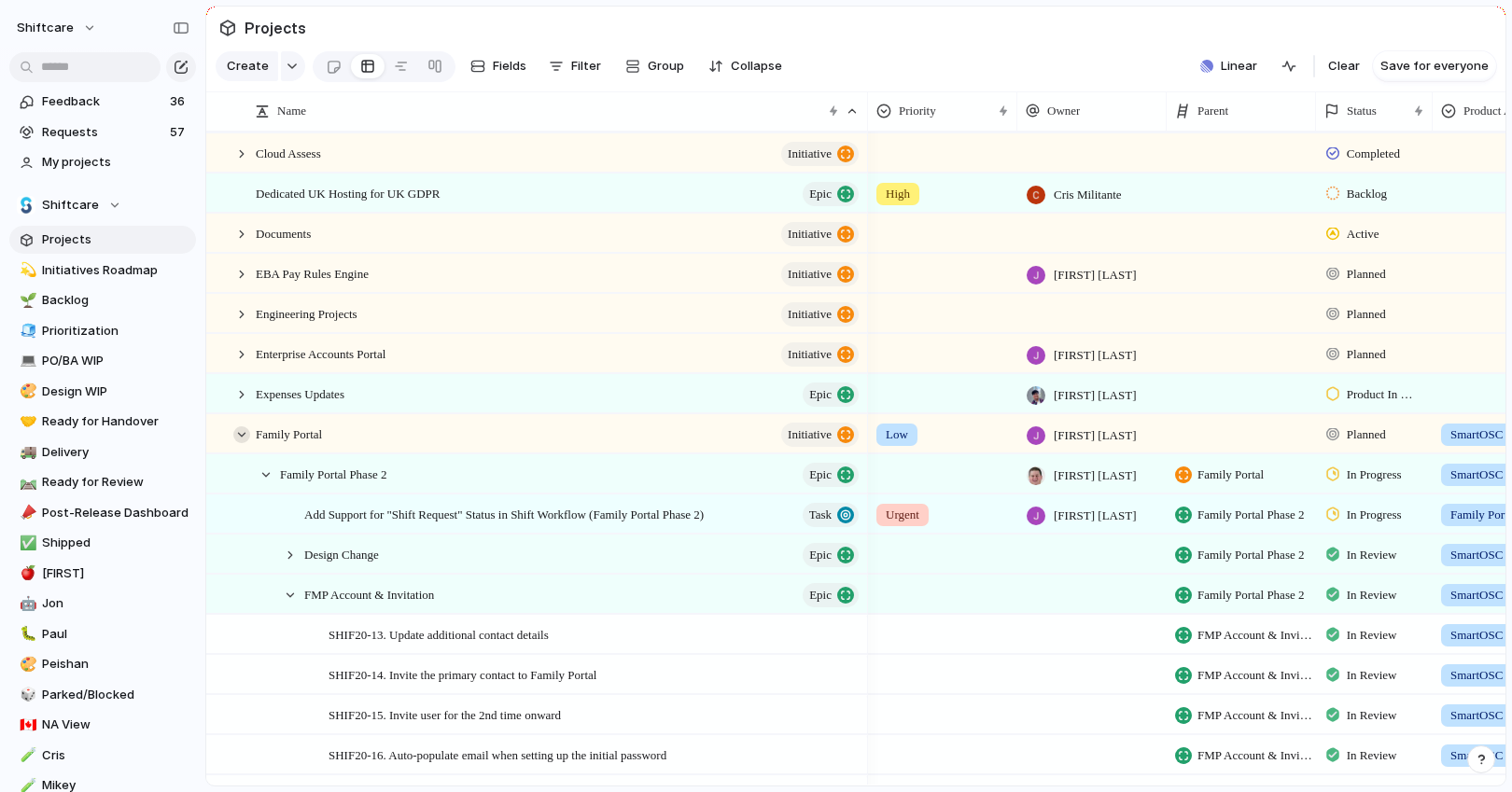 click at bounding box center [242, 435] 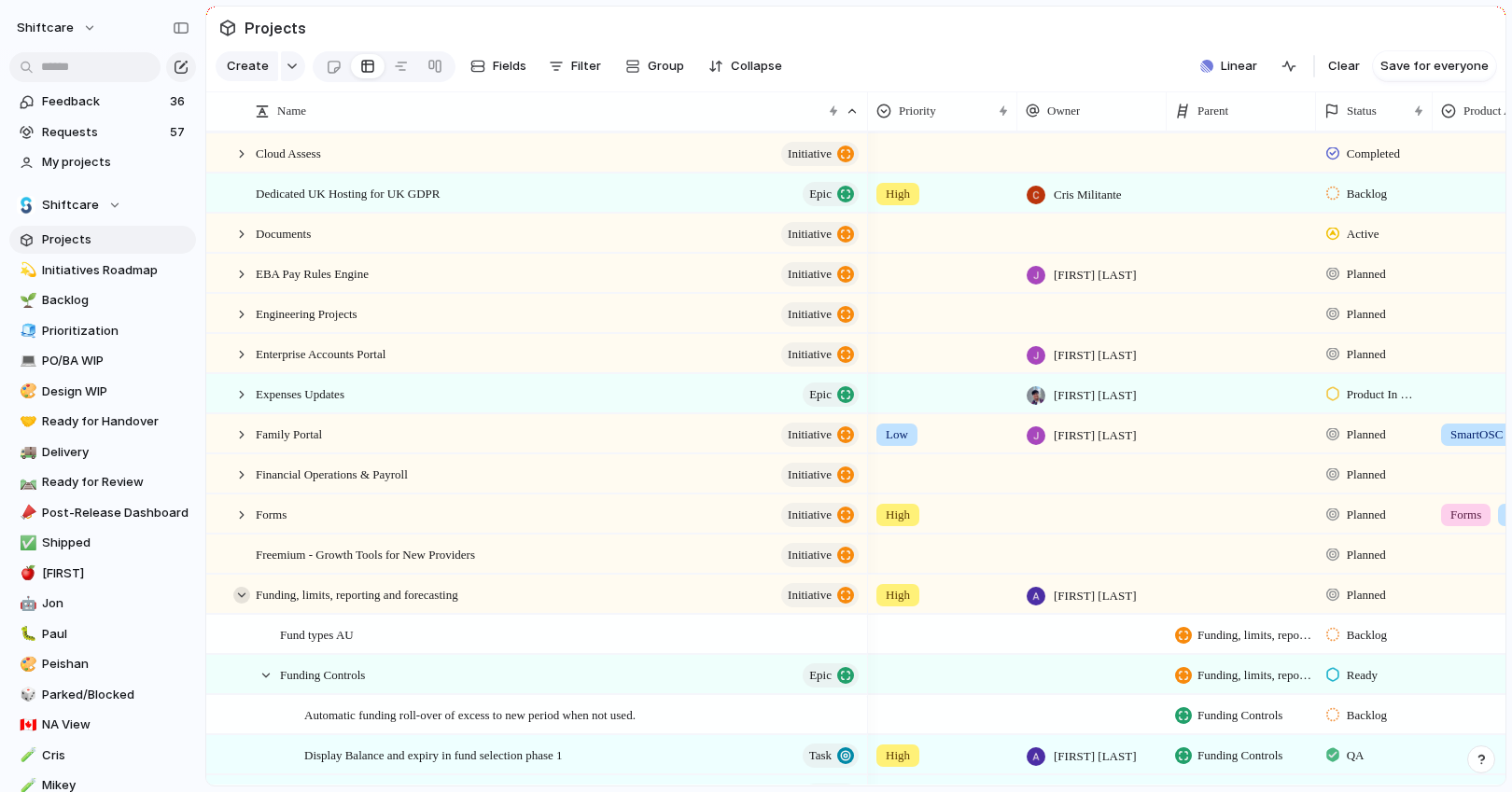 click at bounding box center (242, 595) 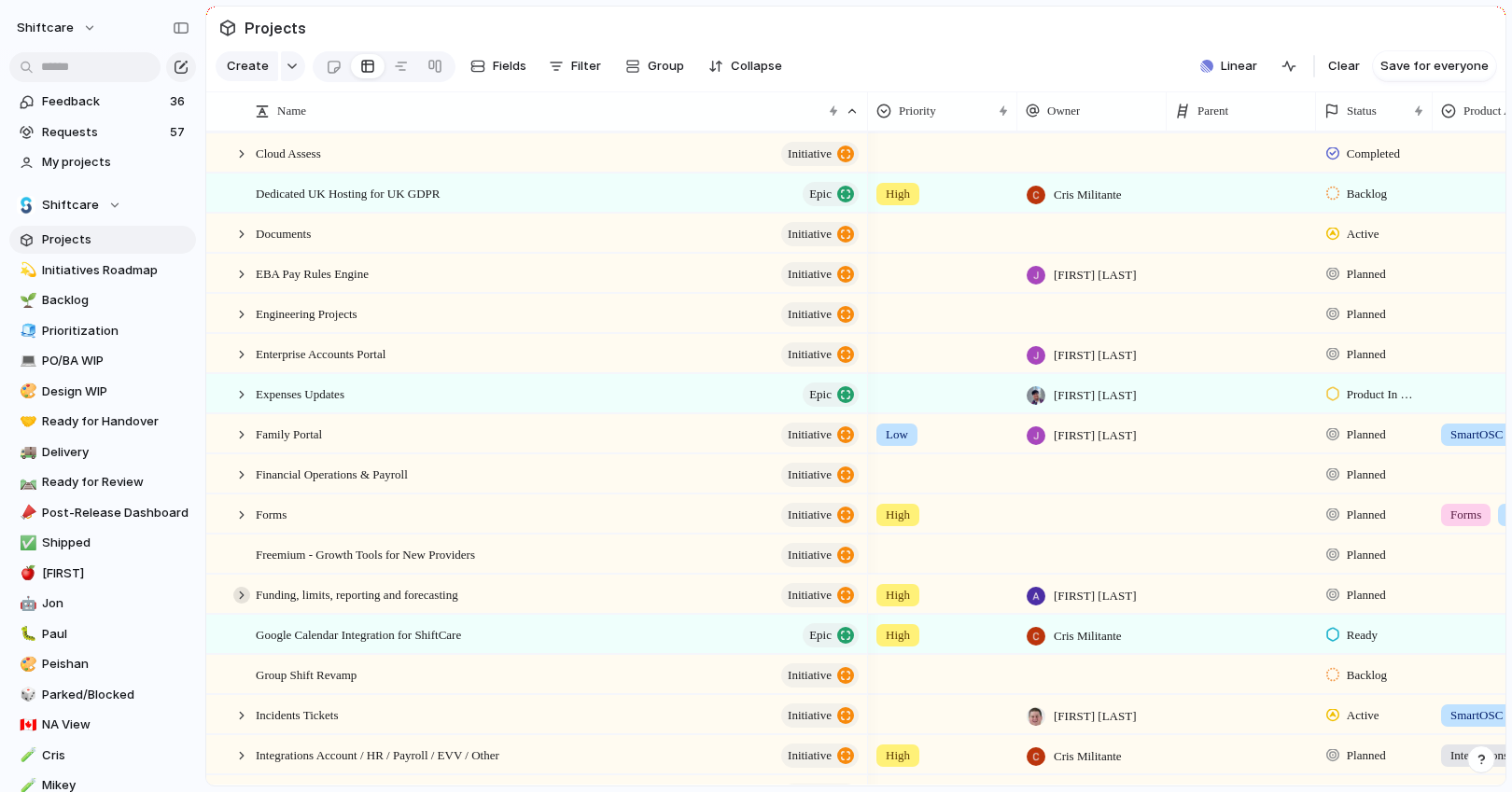 scroll, scrollTop: 944, scrollLeft: 0, axis: vertical 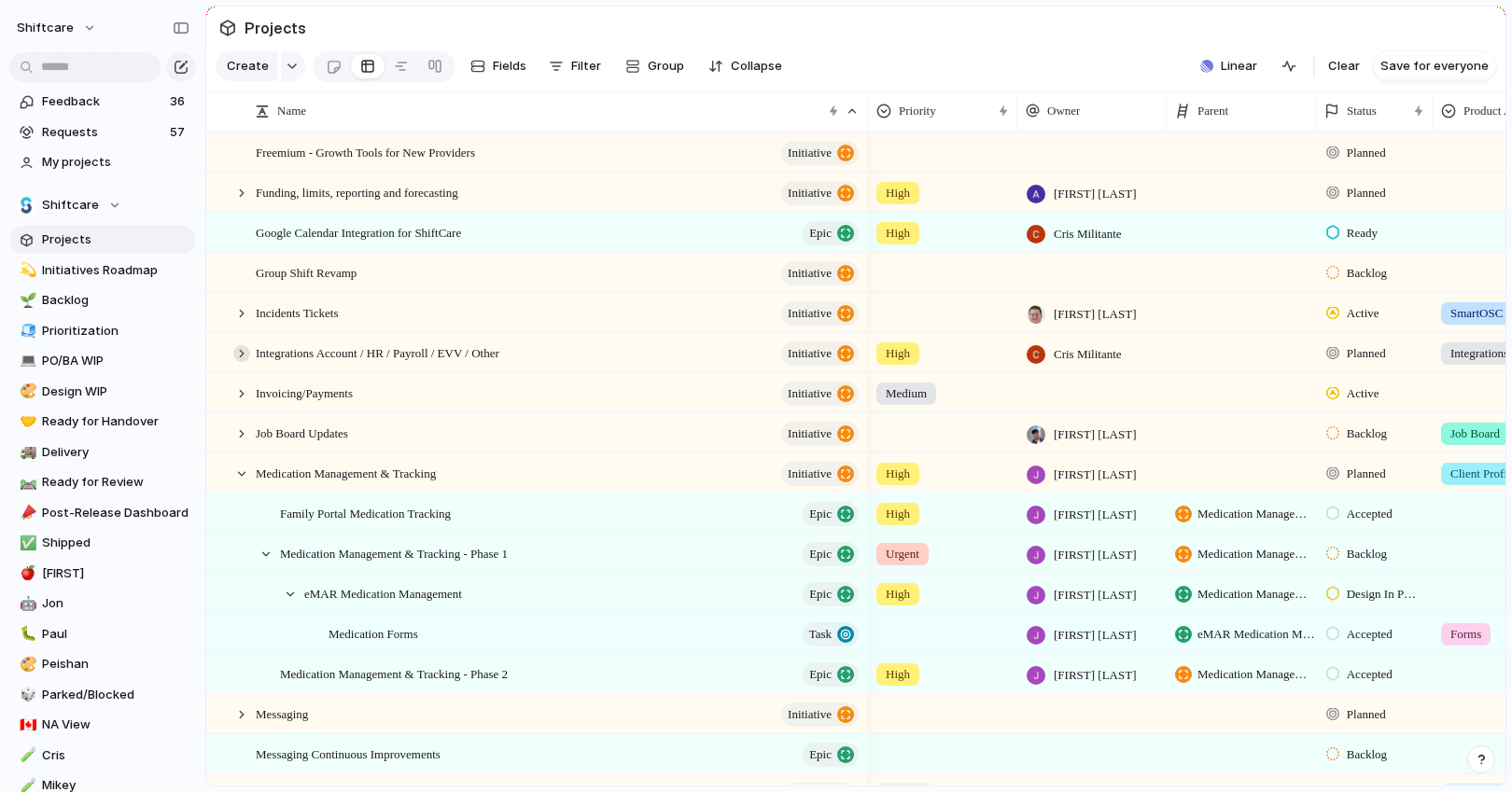 click at bounding box center (242, 354) 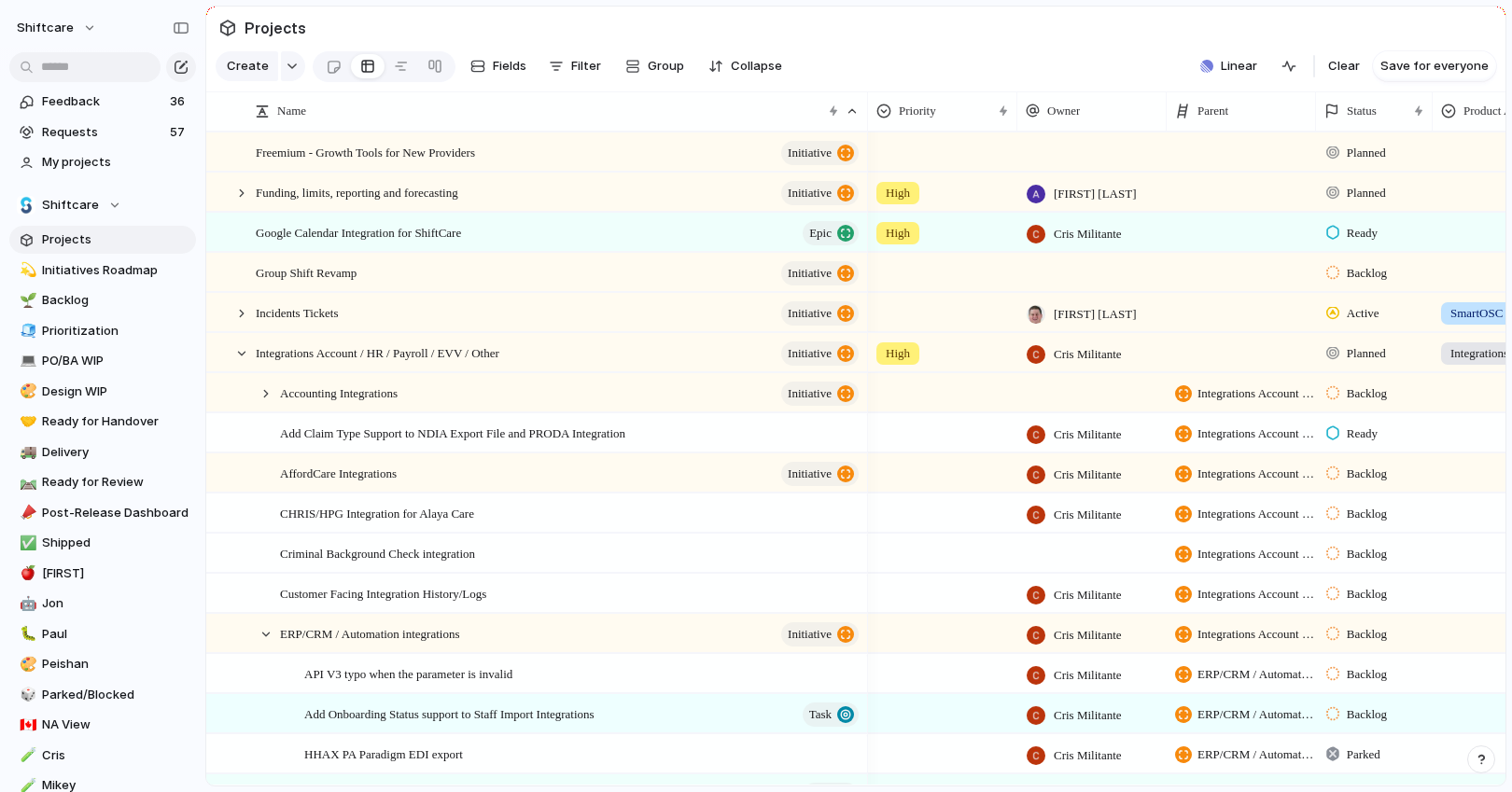 scroll, scrollTop: 1174, scrollLeft: 0, axis: vertical 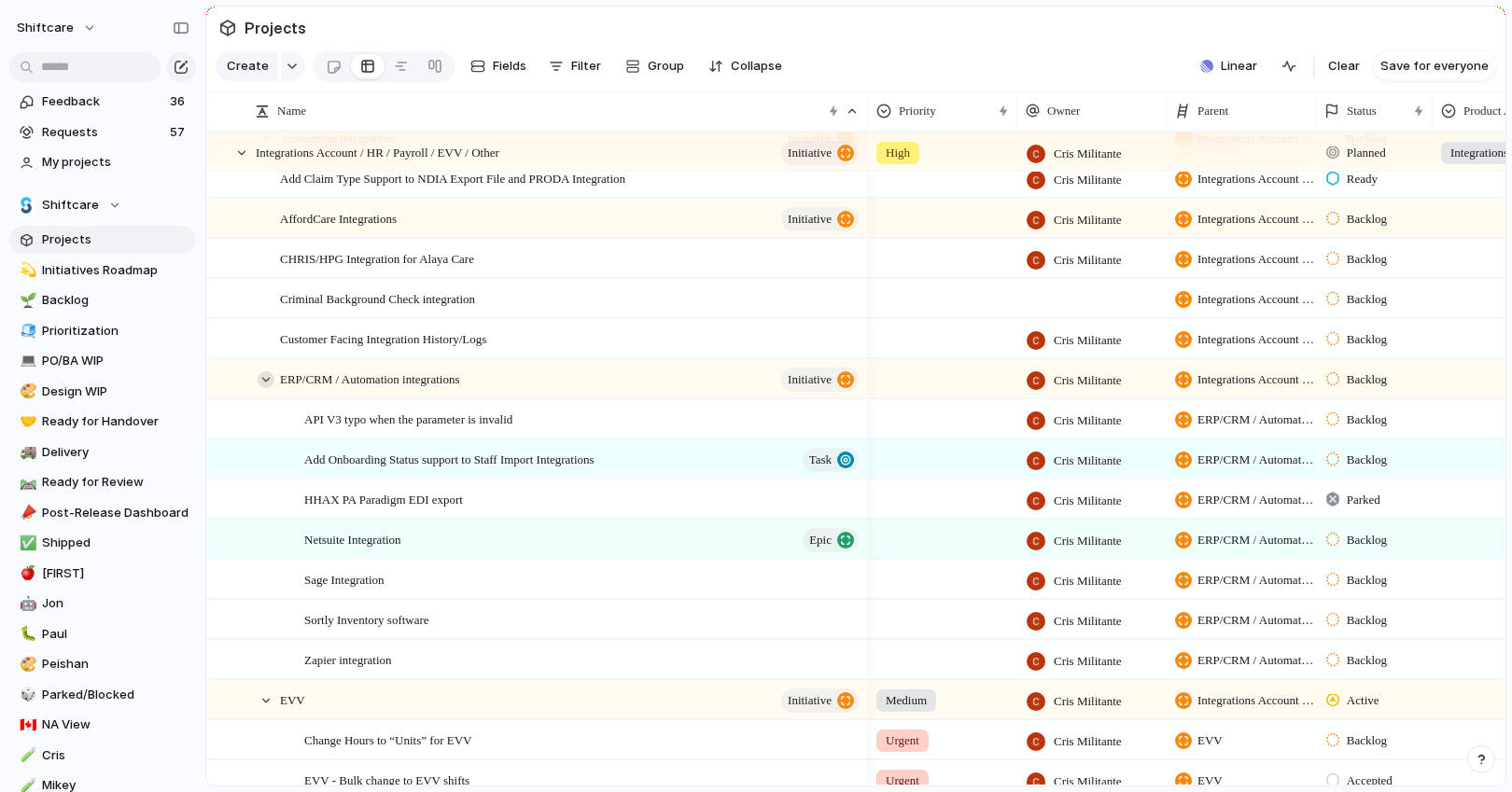 click at bounding box center [266, 380] 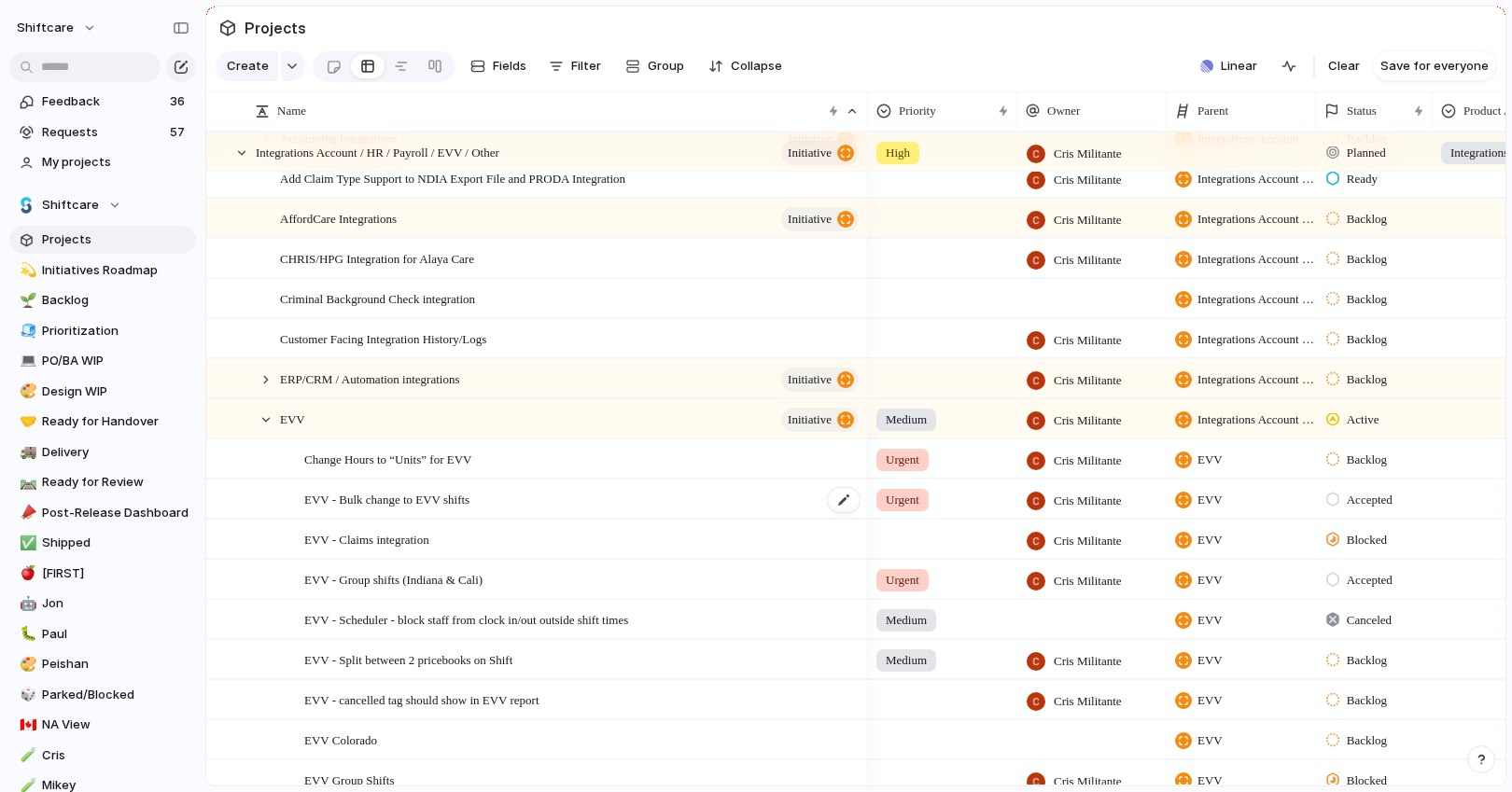 scroll, scrollTop: 1536, scrollLeft: 0, axis: vertical 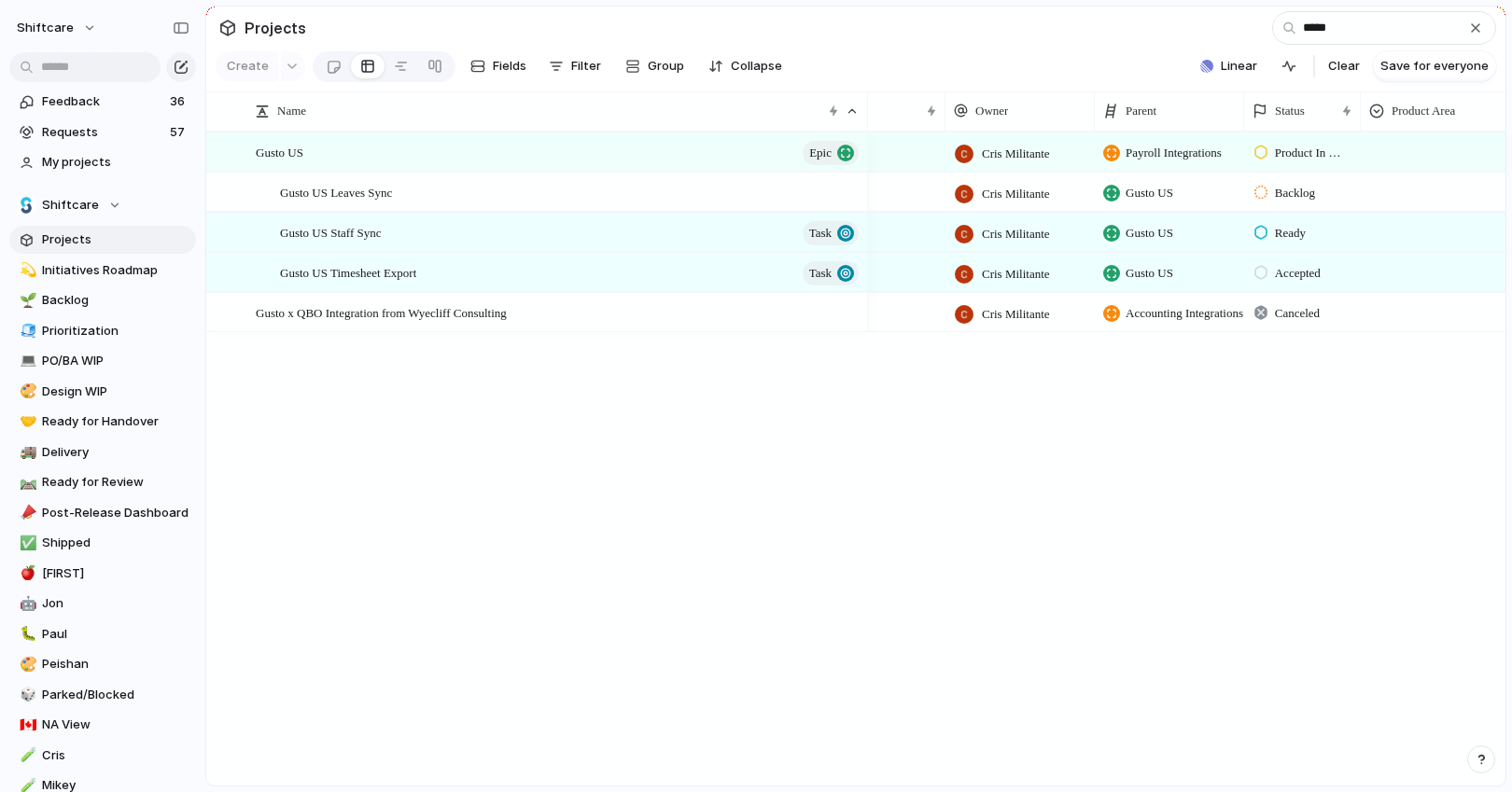 type on "*****" 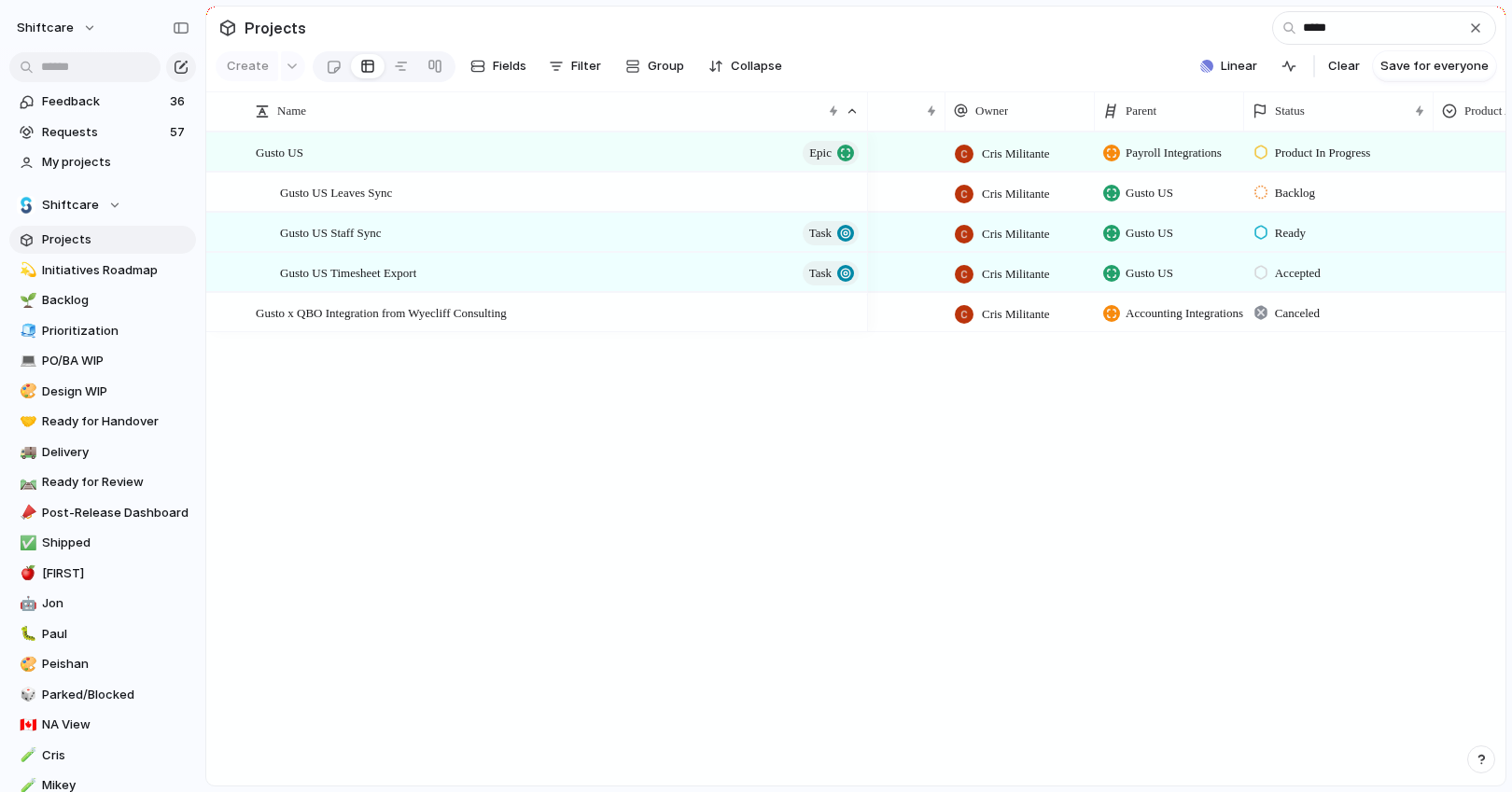 drag, startPoint x: 1357, startPoint y: 108, endPoint x: 1422, endPoint y: 120, distance: 66.09841 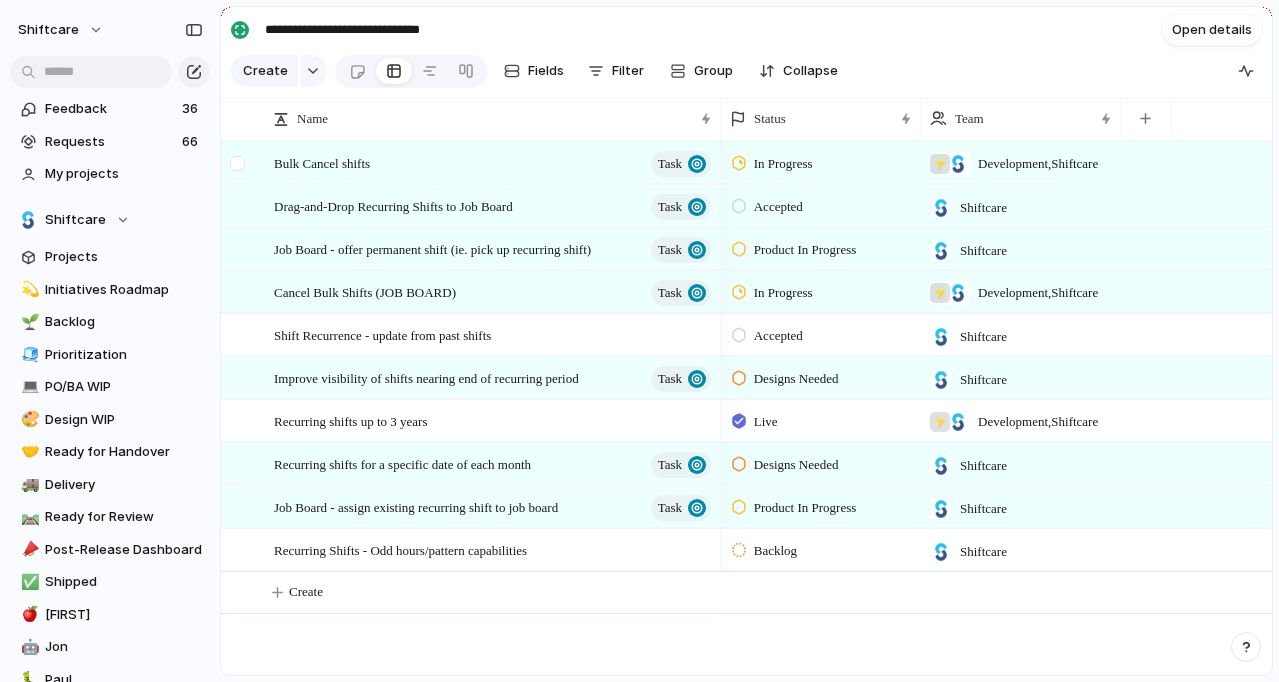 scroll, scrollTop: 0, scrollLeft: 0, axis: both 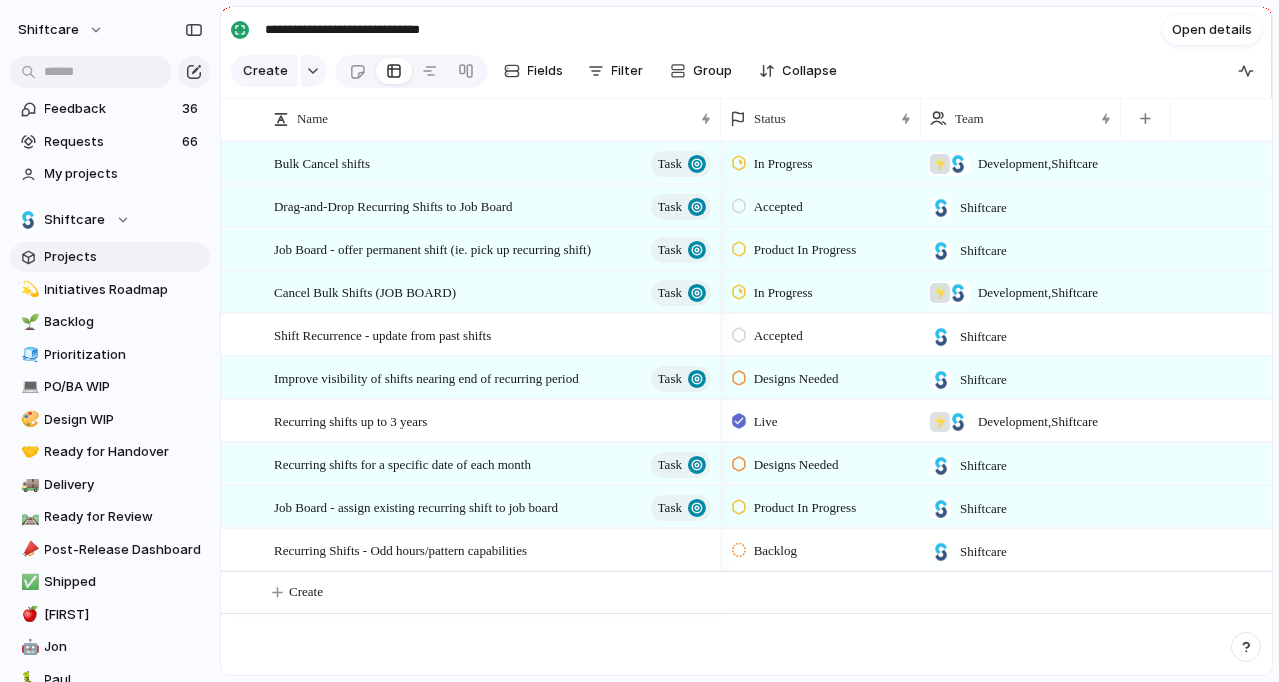 click on "Projects" at bounding box center [124, 257] 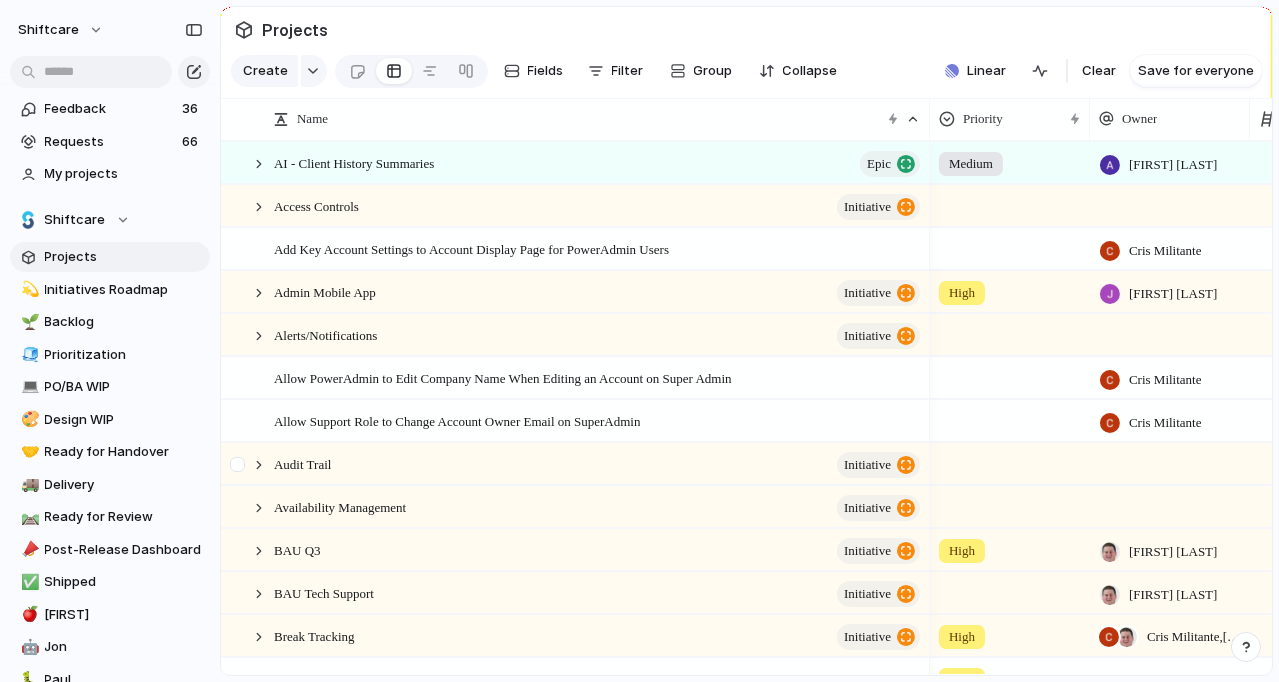 scroll, scrollTop: 228, scrollLeft: 0, axis: vertical 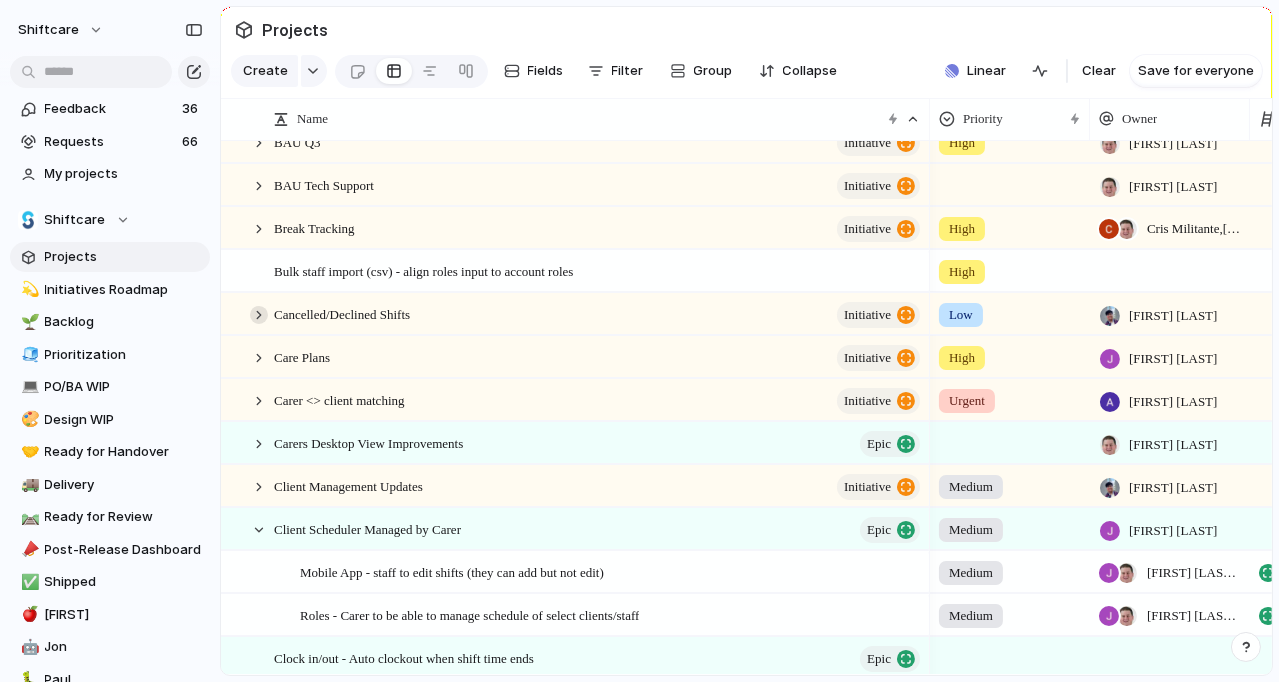 click at bounding box center (259, 315) 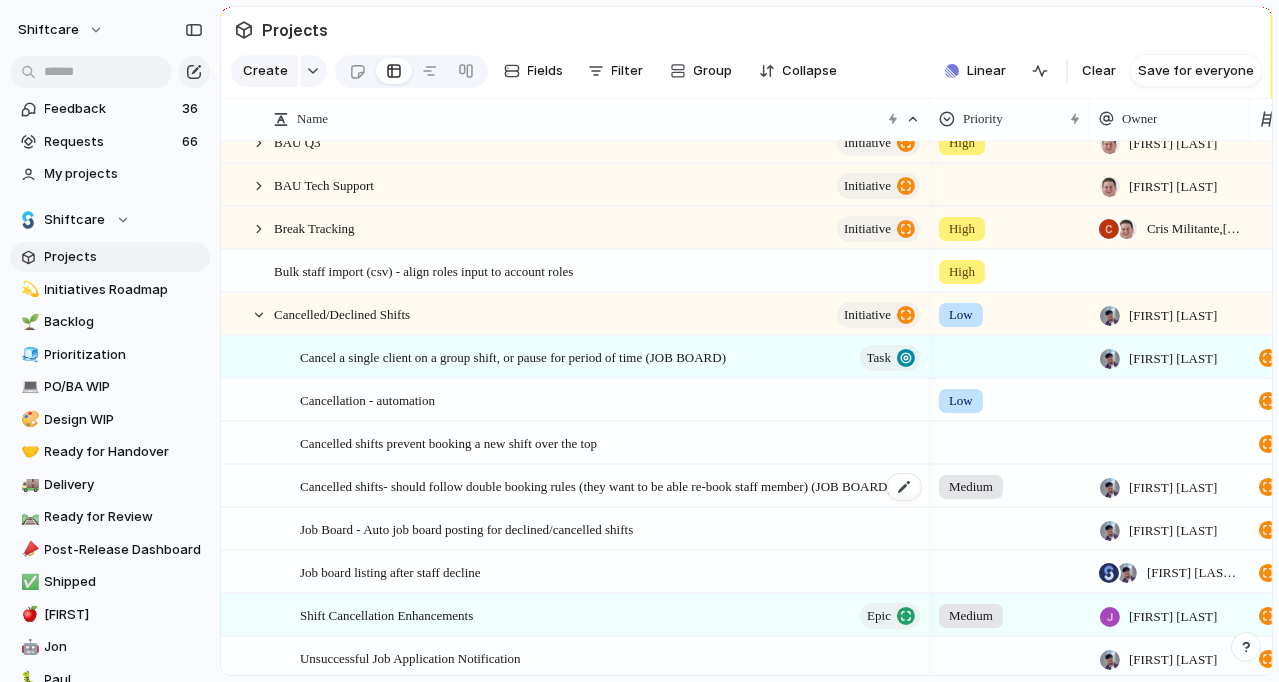 scroll, scrollTop: 533, scrollLeft: 0, axis: vertical 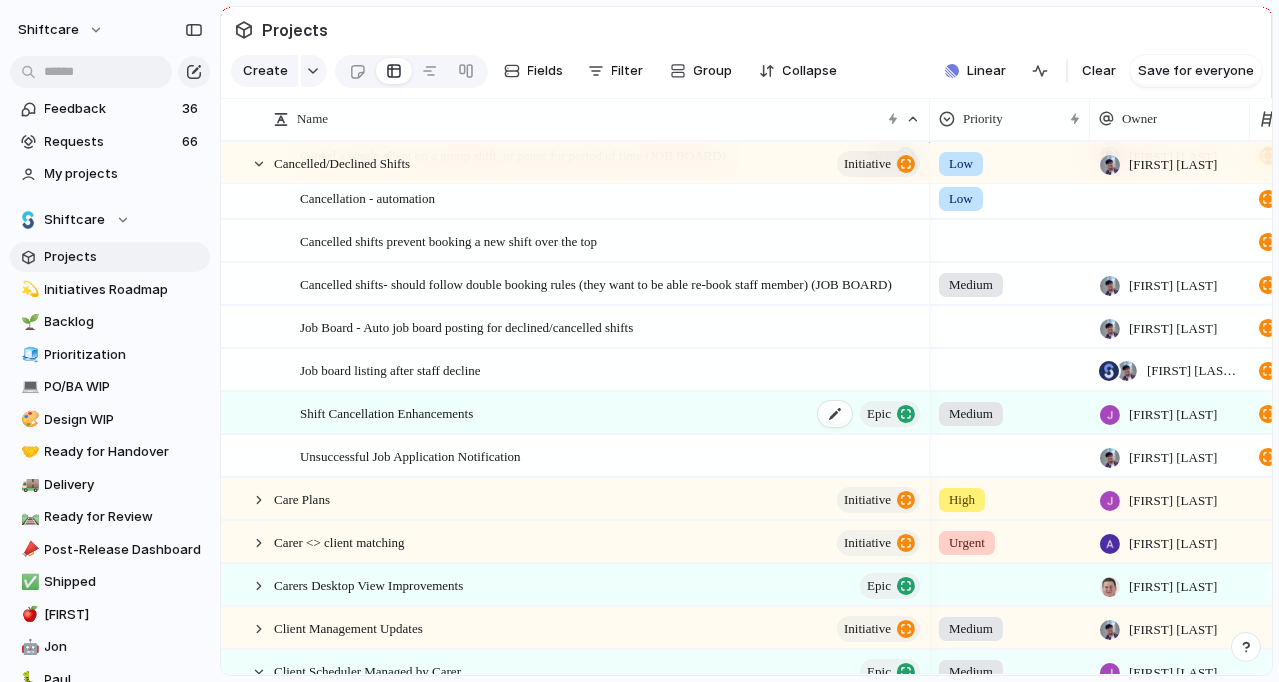 click on "Shift Cancellation Enhancements" at bounding box center [386, 412] 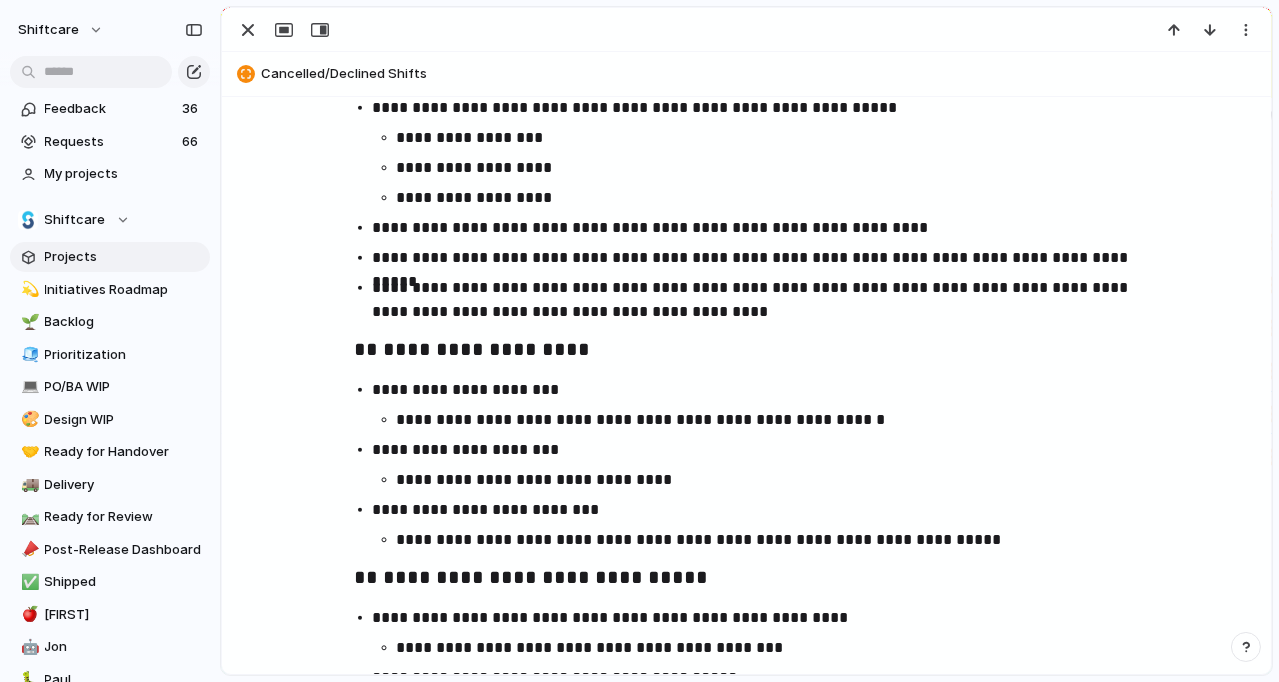 scroll, scrollTop: 2221, scrollLeft: 0, axis: vertical 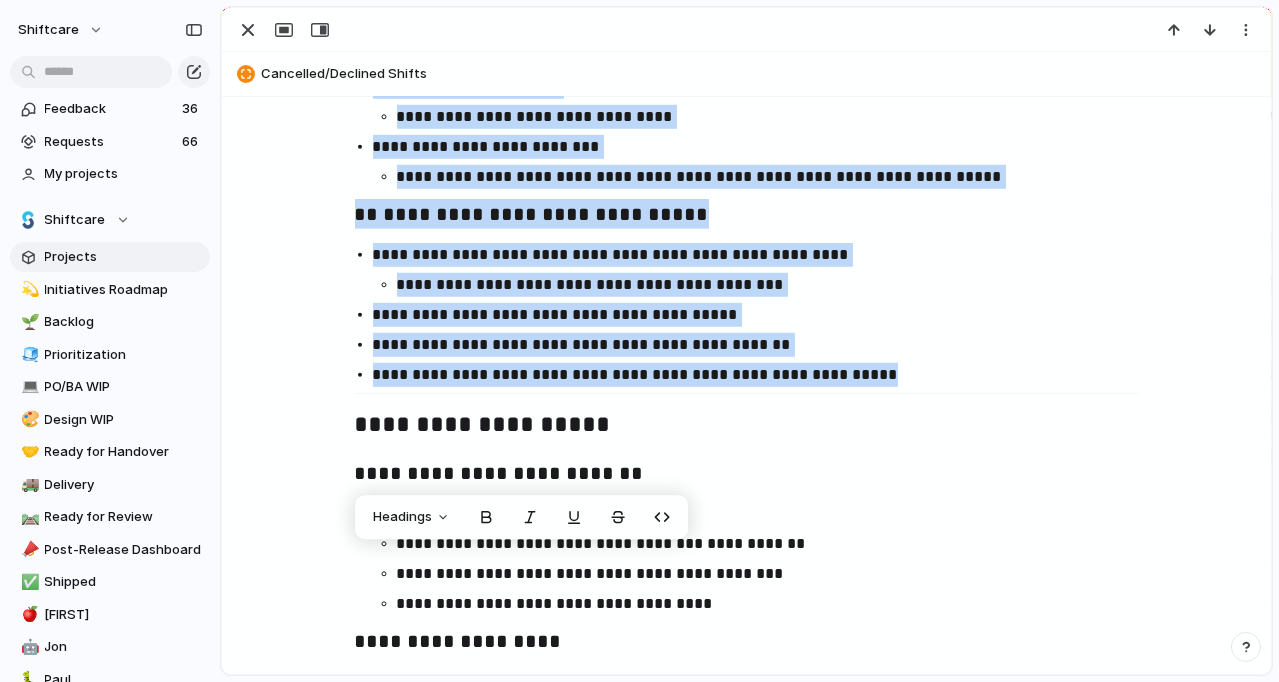 drag, startPoint x: 388, startPoint y: 327, endPoint x: 947, endPoint y: 375, distance: 561.05707 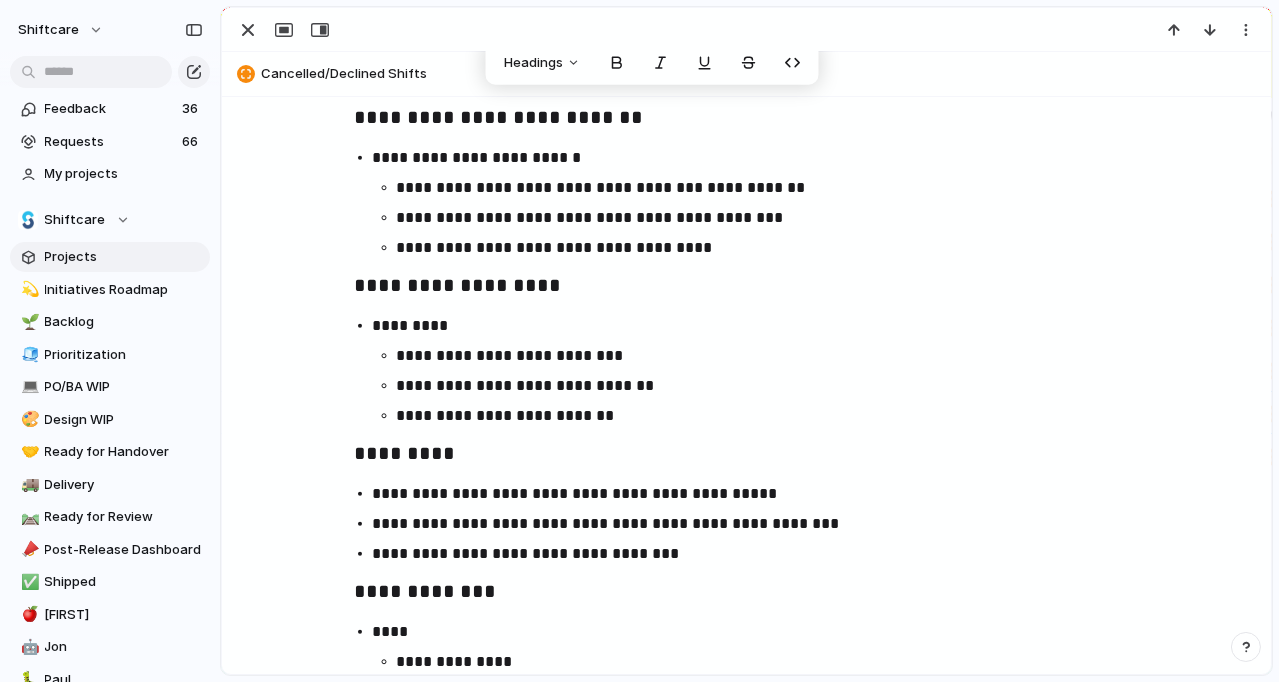 scroll, scrollTop: 2915, scrollLeft: 0, axis: vertical 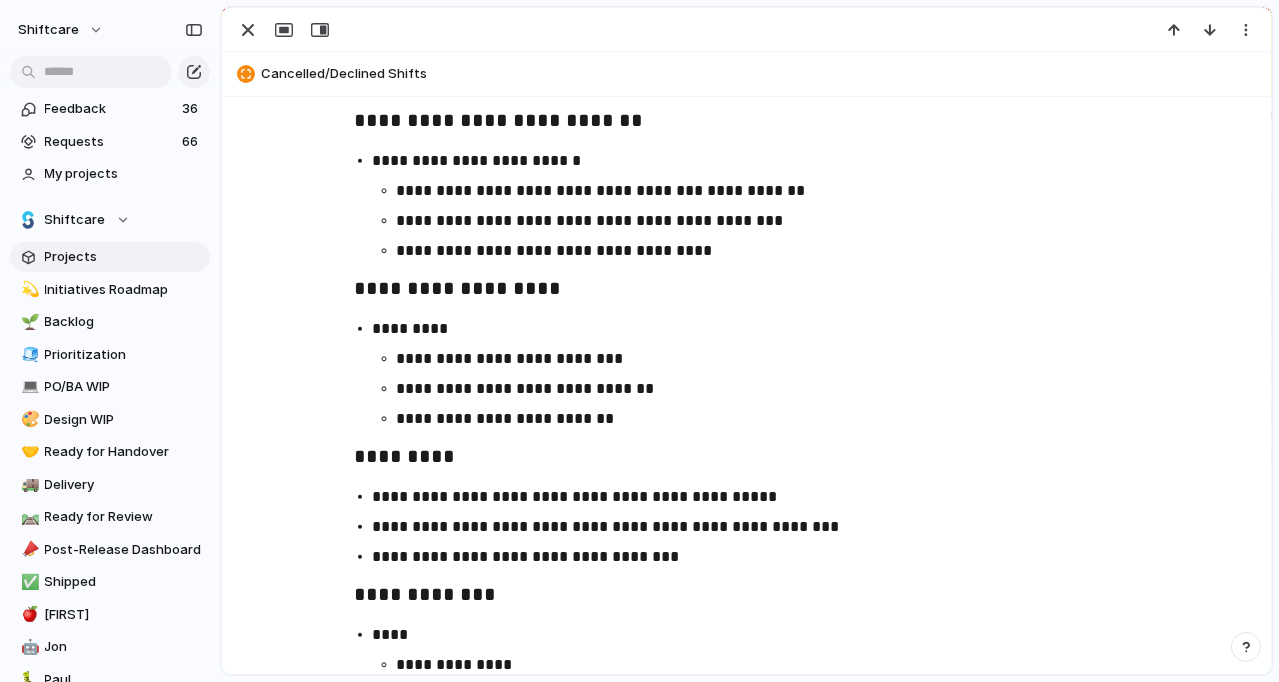 click on "**********" at bounding box center [746, 0] 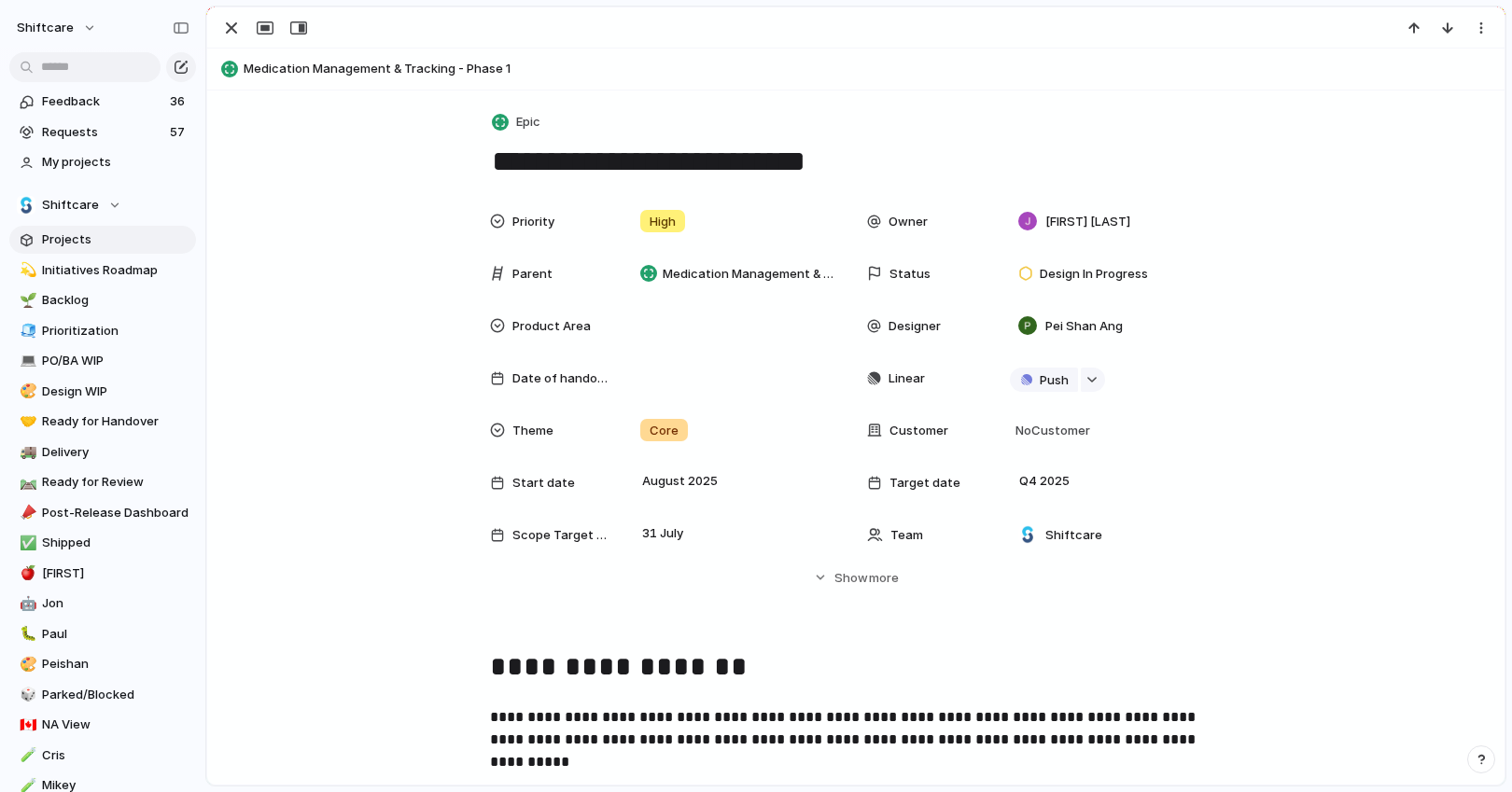scroll, scrollTop: 0, scrollLeft: 0, axis: both 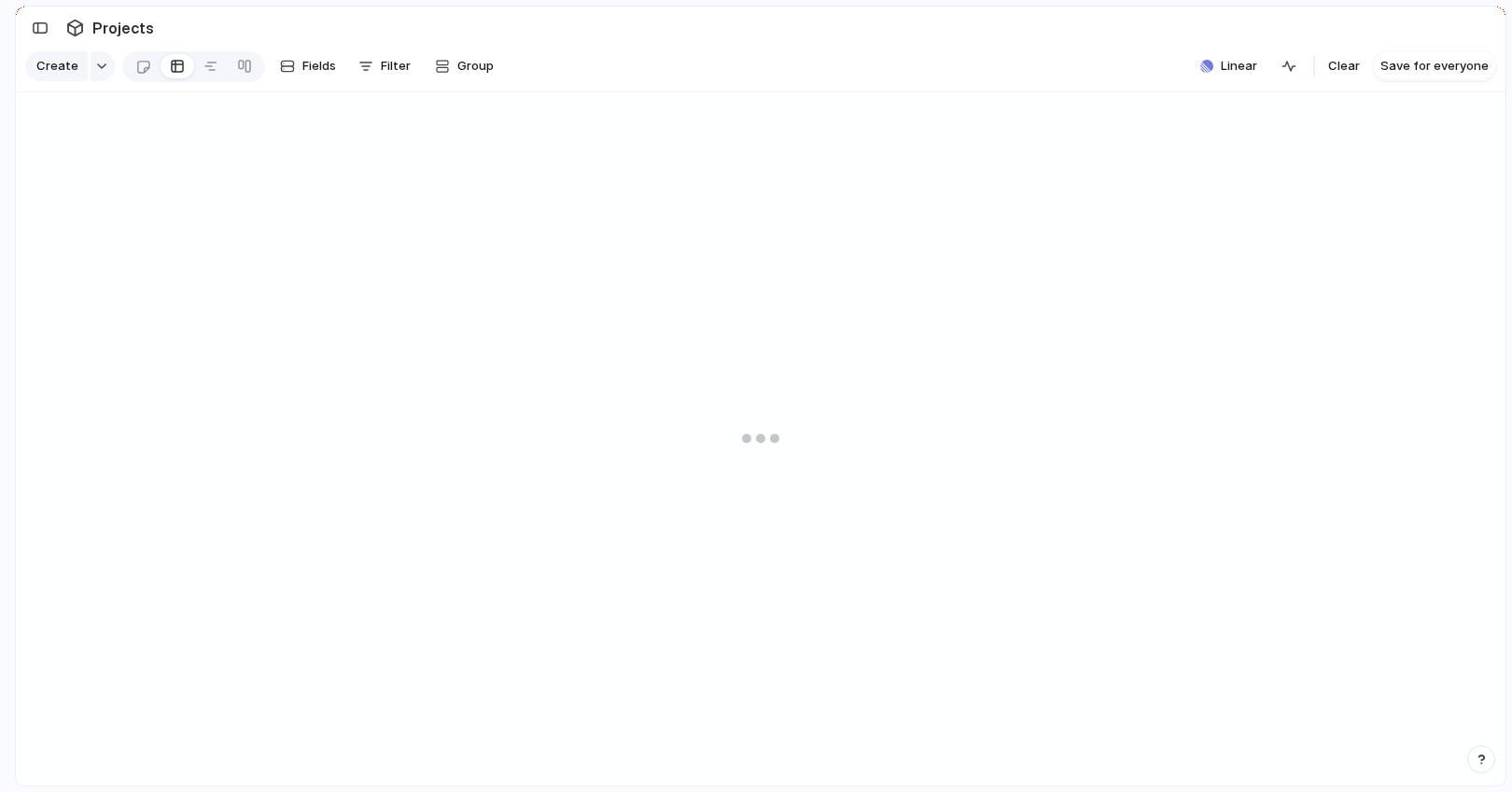 click on "Projects" at bounding box center [761, 27] 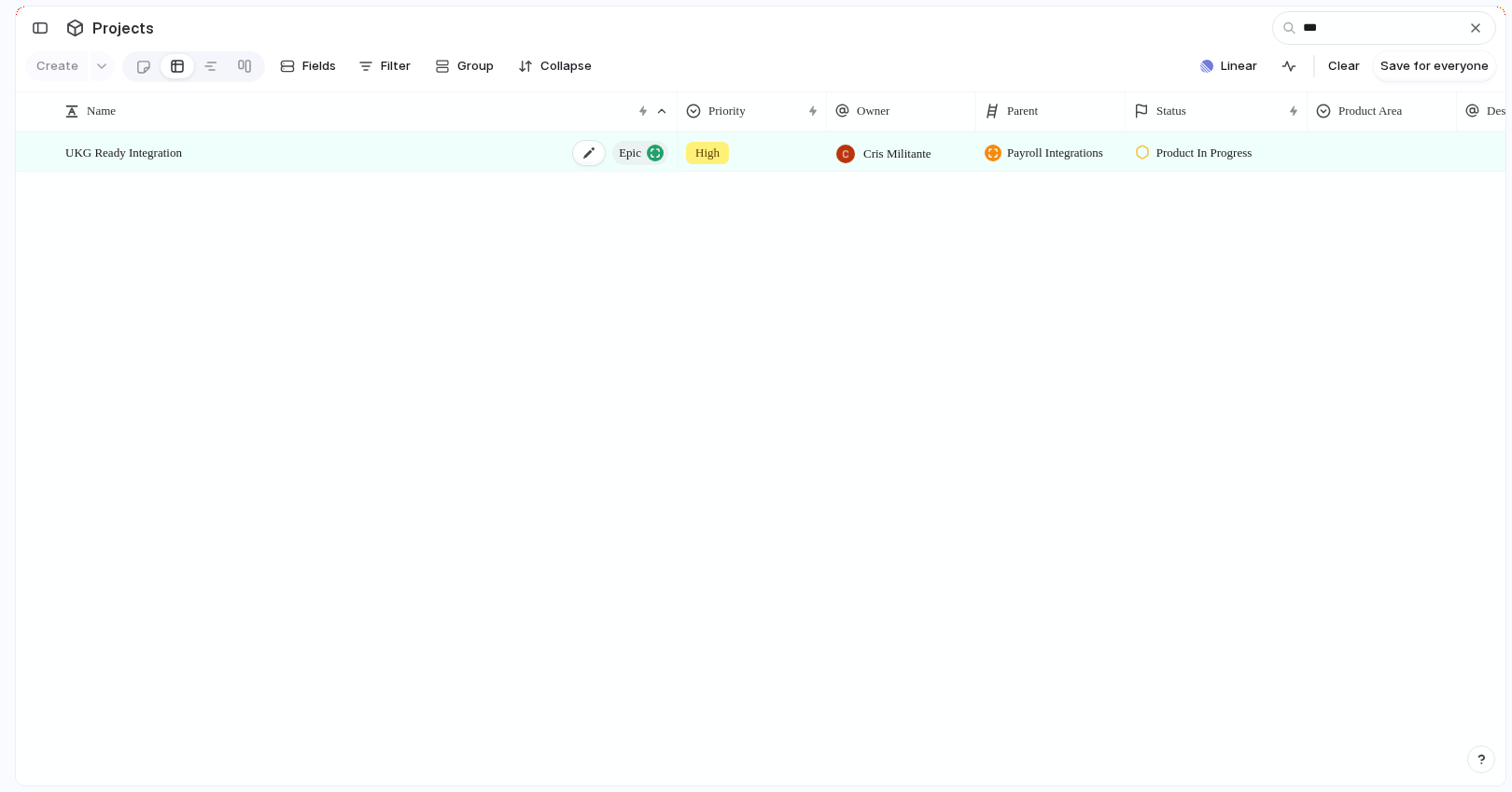 click on "UKG Ready Integration Epic" at bounding box center [368, 152] 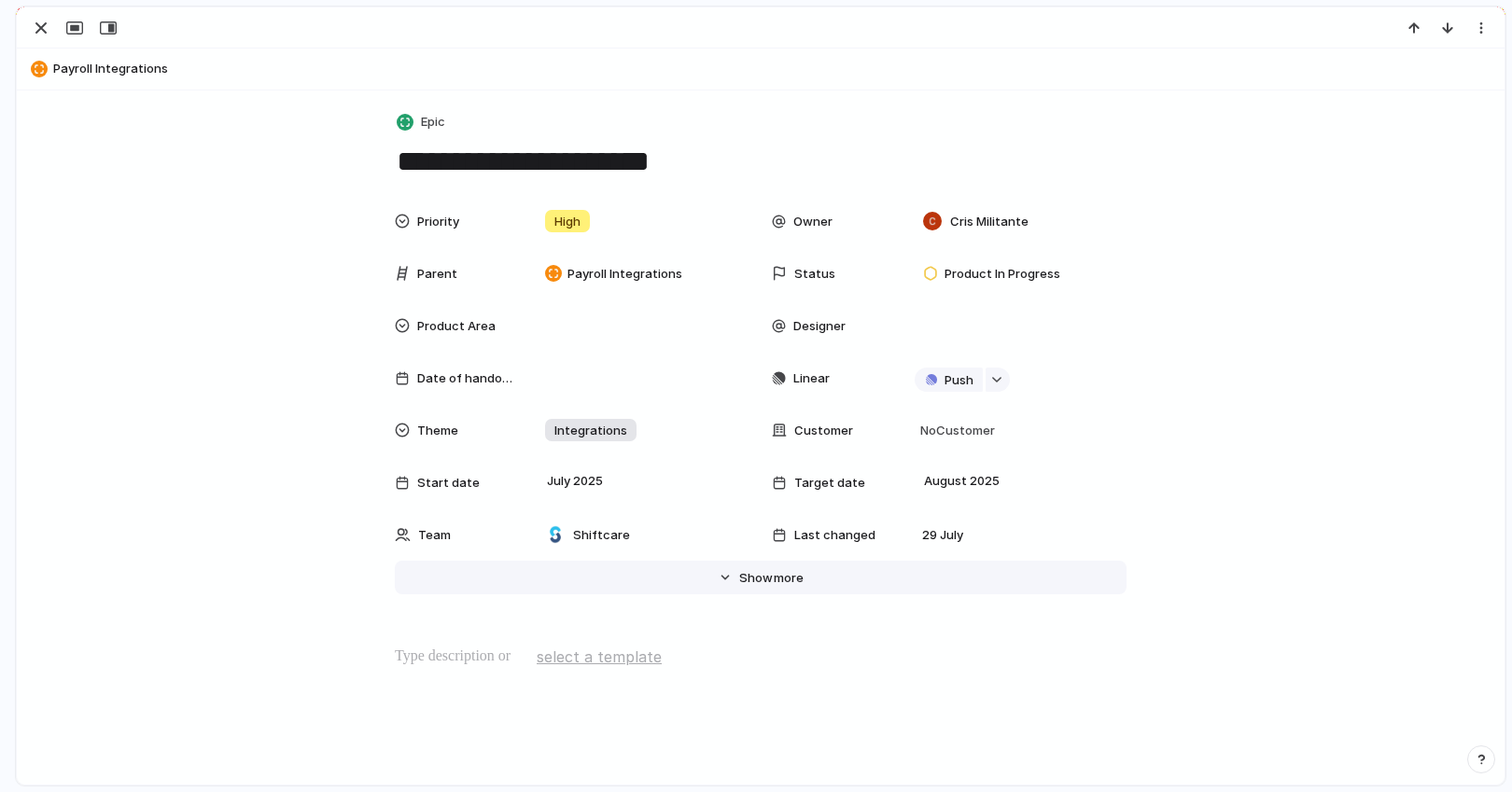 scroll, scrollTop: 40, scrollLeft: 0, axis: vertical 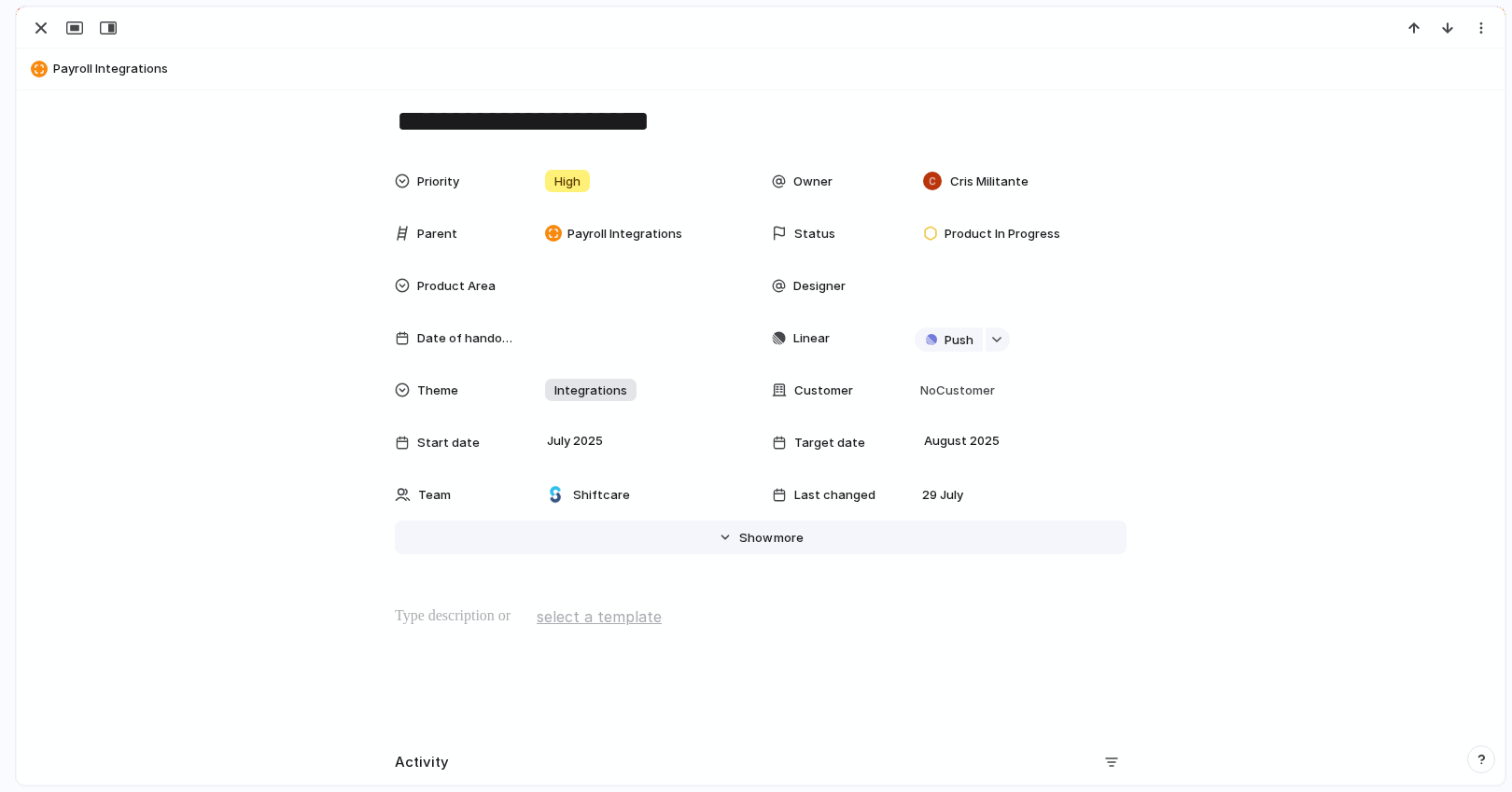 click on "Hide Show more" at bounding box center [761, 537] 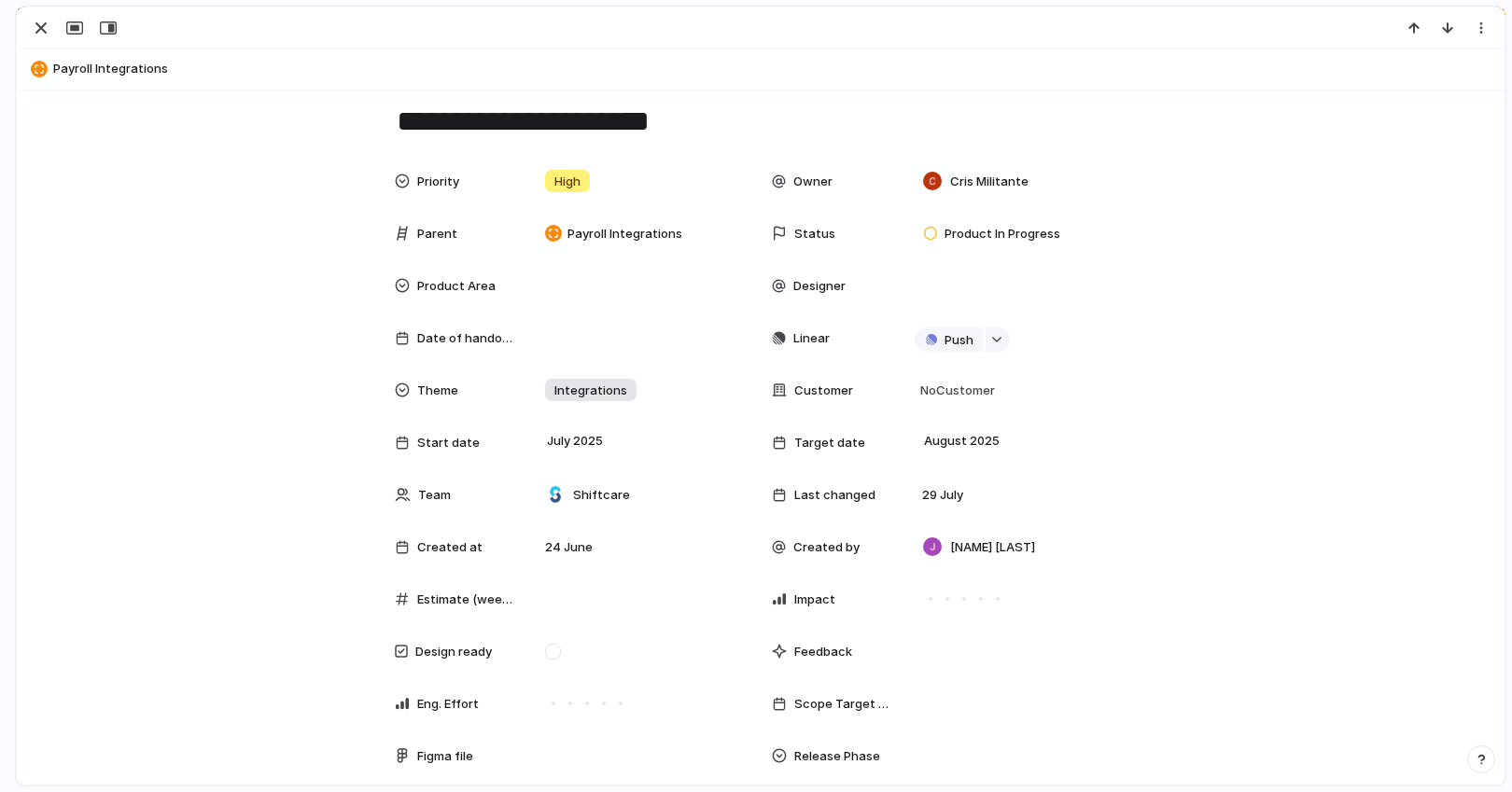 scroll, scrollTop: 363, scrollLeft: 0, axis: vertical 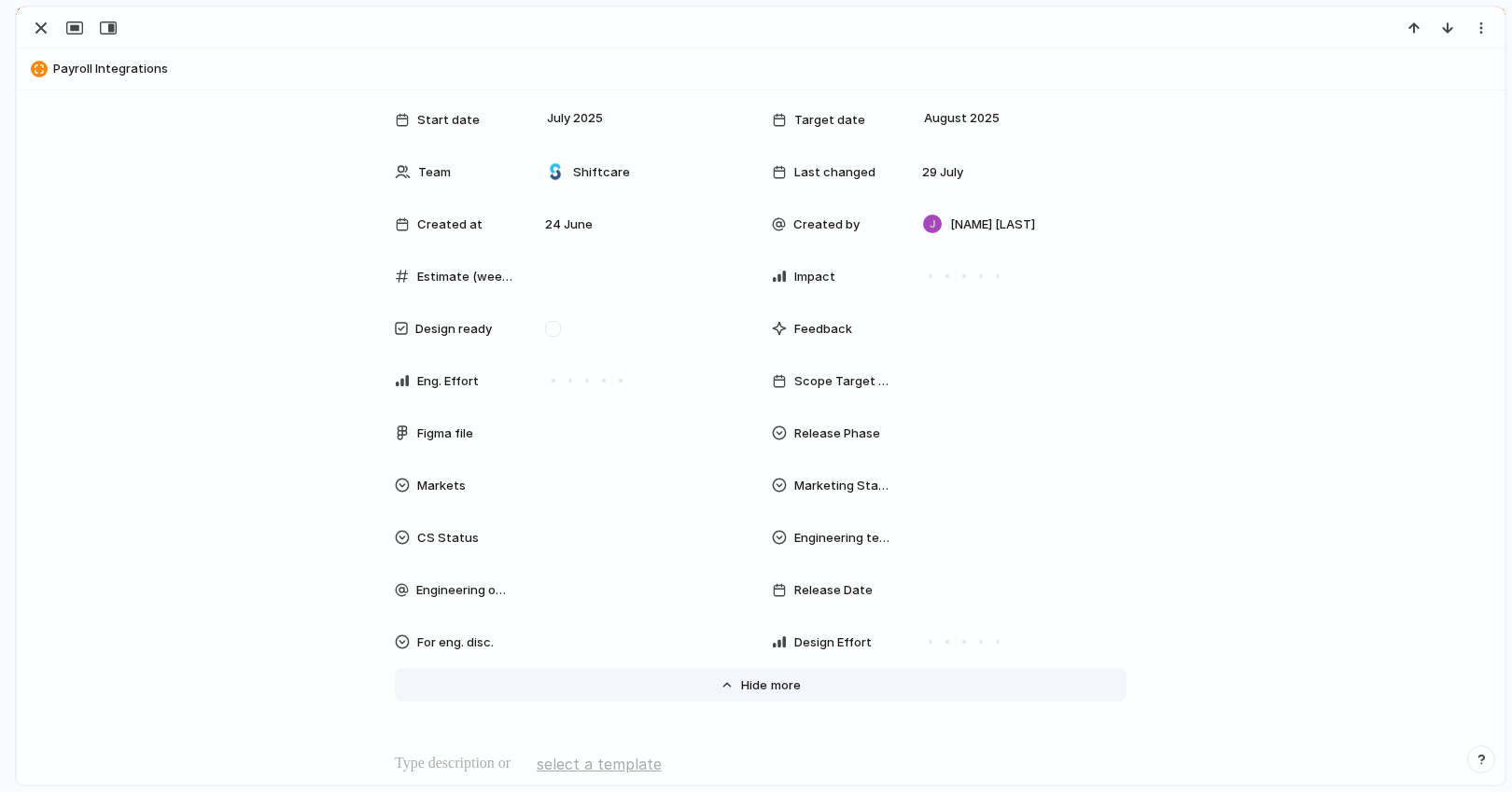 click on "more" at bounding box center [786, 686] 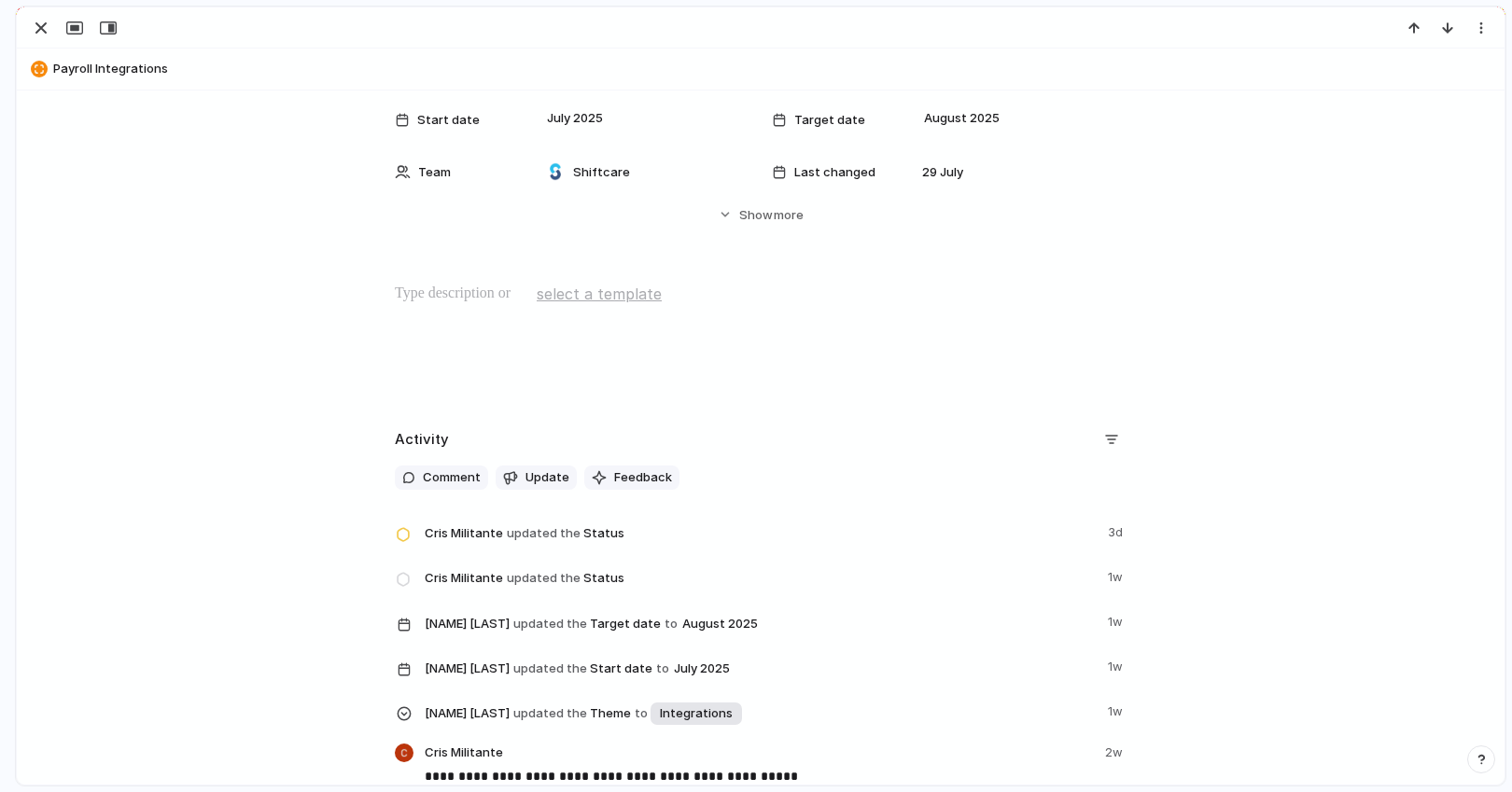 scroll, scrollTop: 492, scrollLeft: 0, axis: vertical 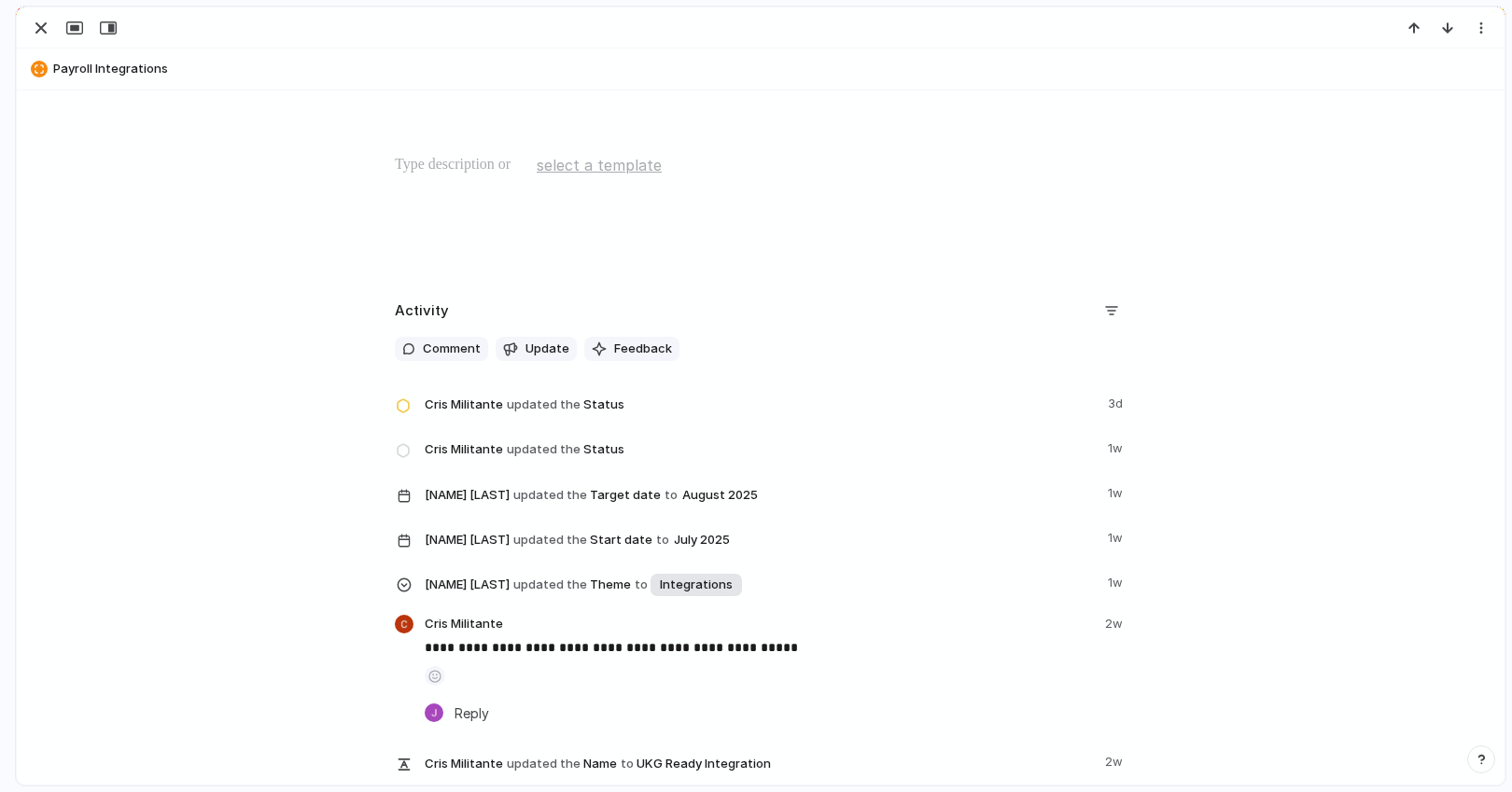 drag, startPoint x: 1102, startPoint y: 404, endPoint x: 1155, endPoint y: 414, distance: 53.935146 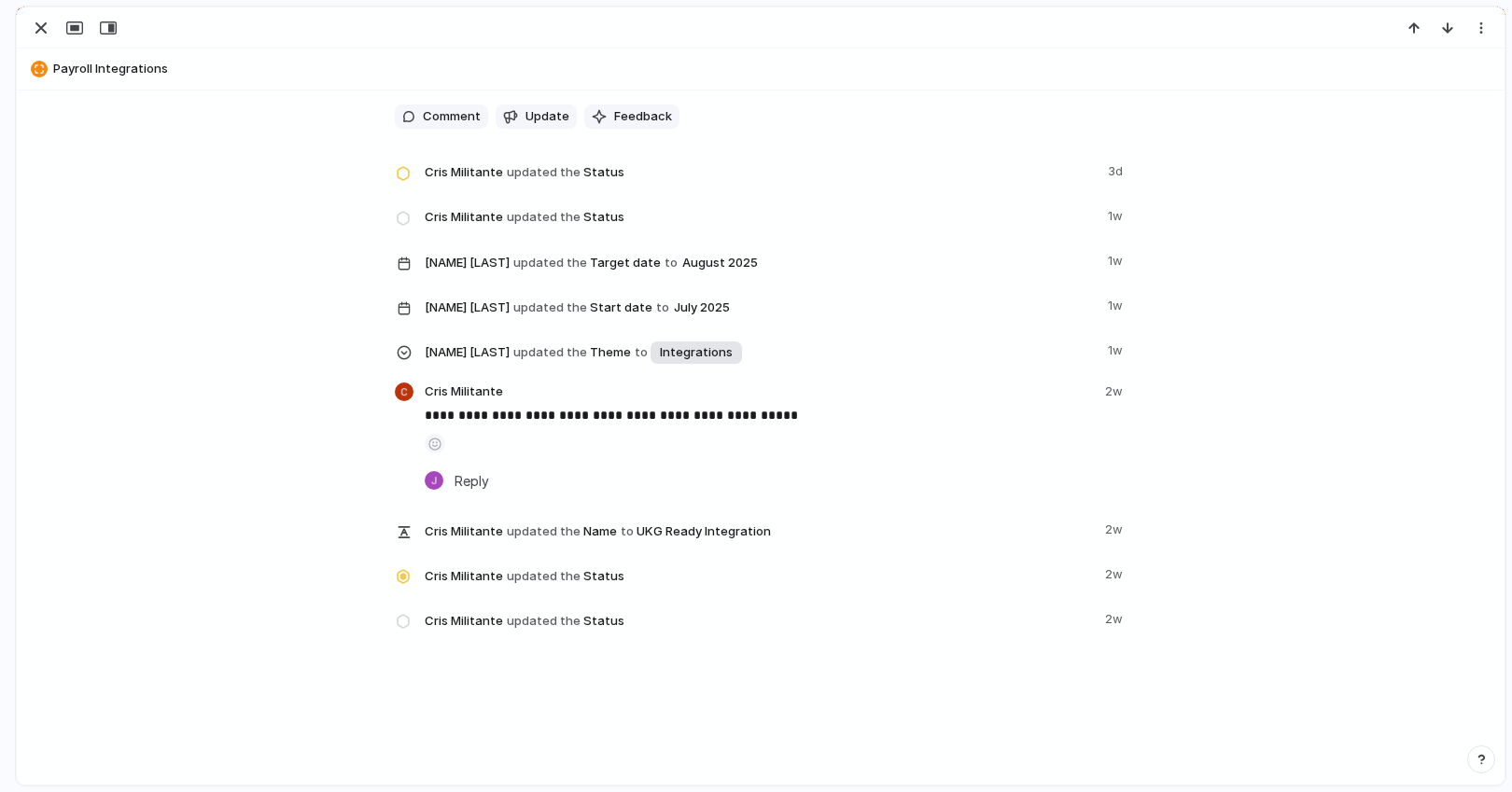 scroll, scrollTop: 0, scrollLeft: 0, axis: both 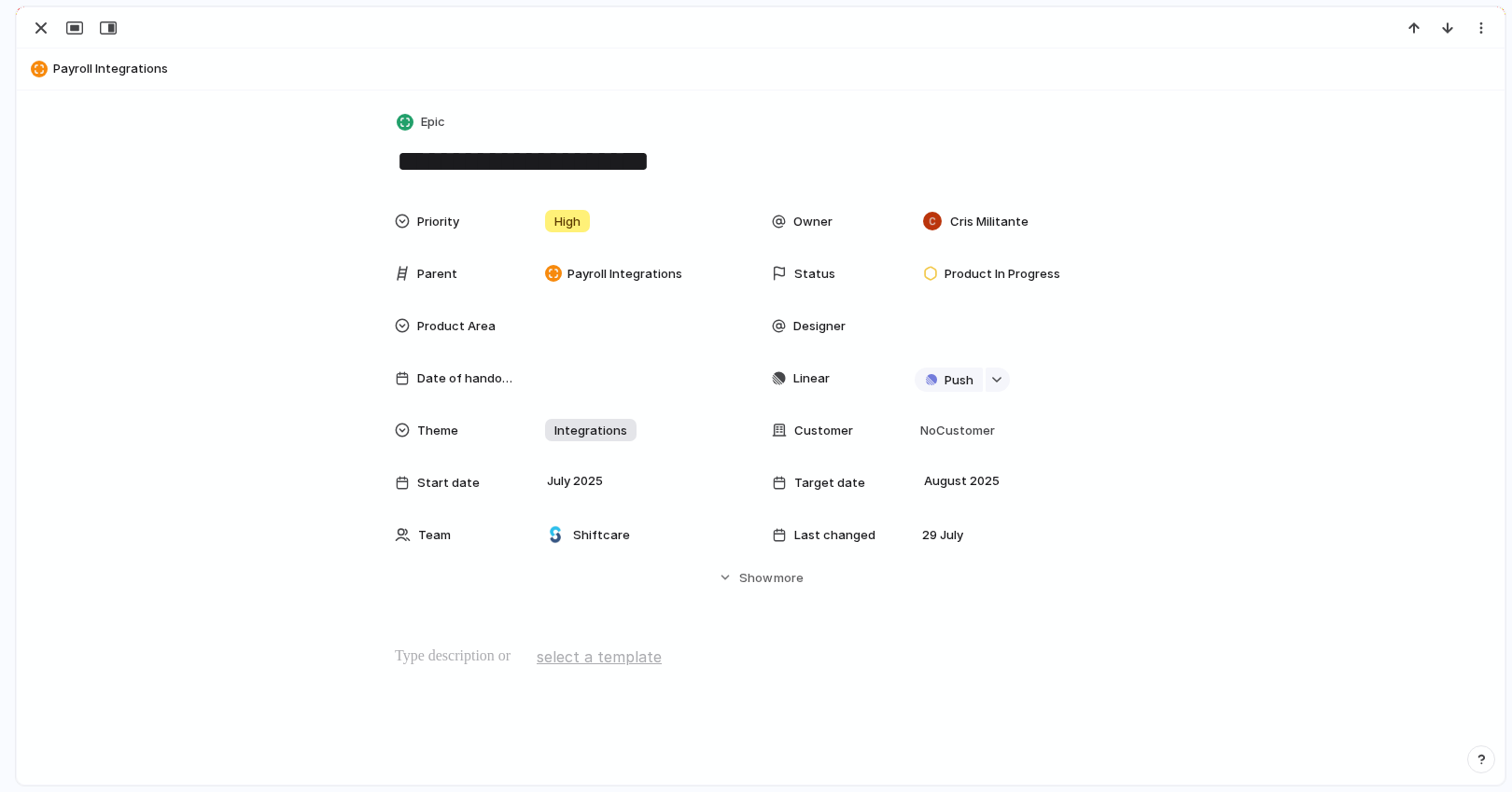 click on "Priority High Owner [NAME] [LAST] Parent Payroll Integrations Status Product In Progress Product Area Designer Date of handover Linear Push Theme Integrations Customer No Customer Start date July 2025 Target date August 2025 Team Shiftcare Last changed 29 July Created at 24 June Created by [NAME] [LAST] Estimate (weeks) Impact Design ready Feedback Eng. Effort Scope Target Date Figma file Release Phase Markets Marketing Status CS Status Engineering team Engineering owner Release Date For eng. disc. Design Effort Hide Show more" at bounding box center (761, 395) 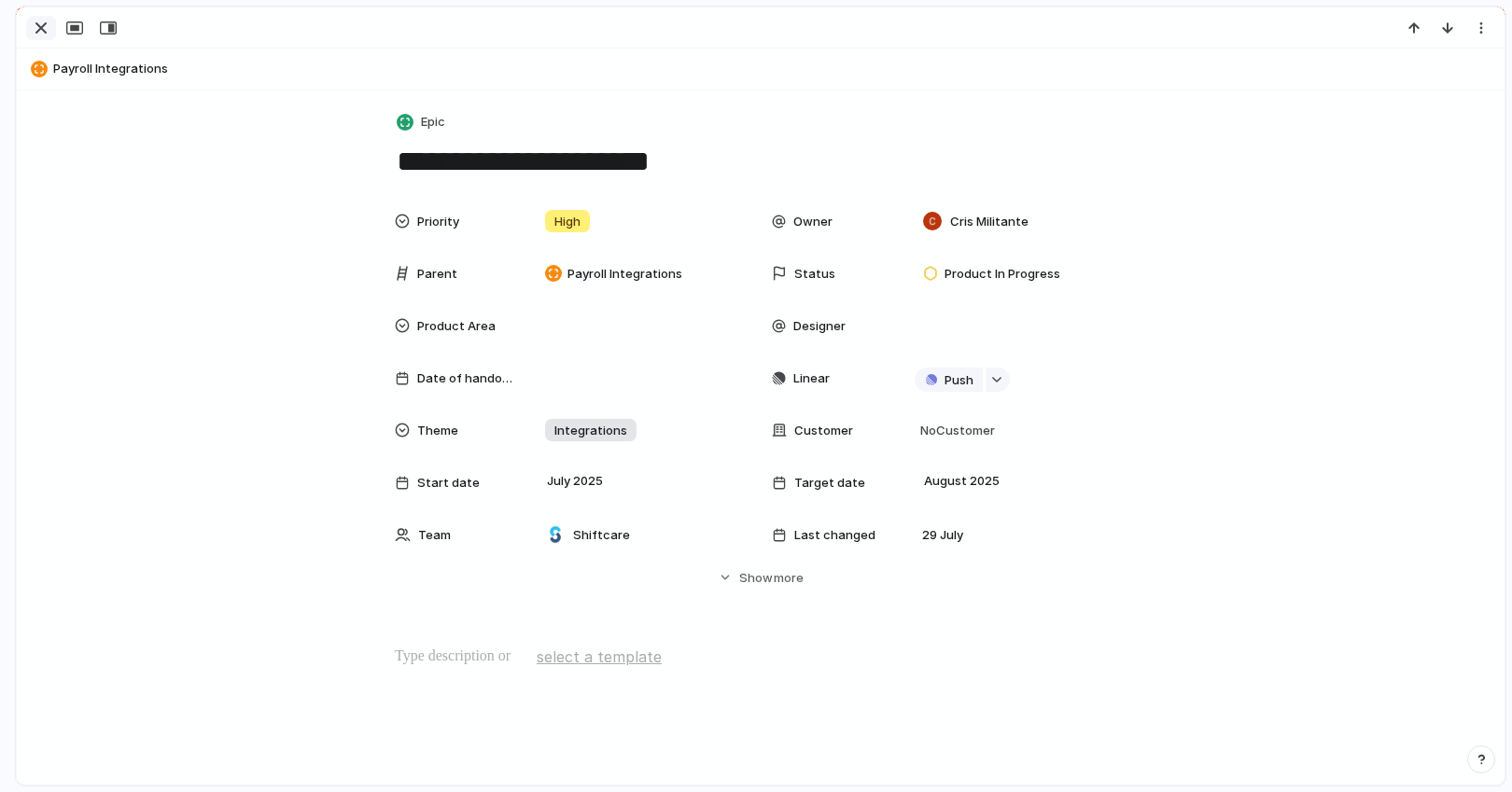 click at bounding box center [41, 28] 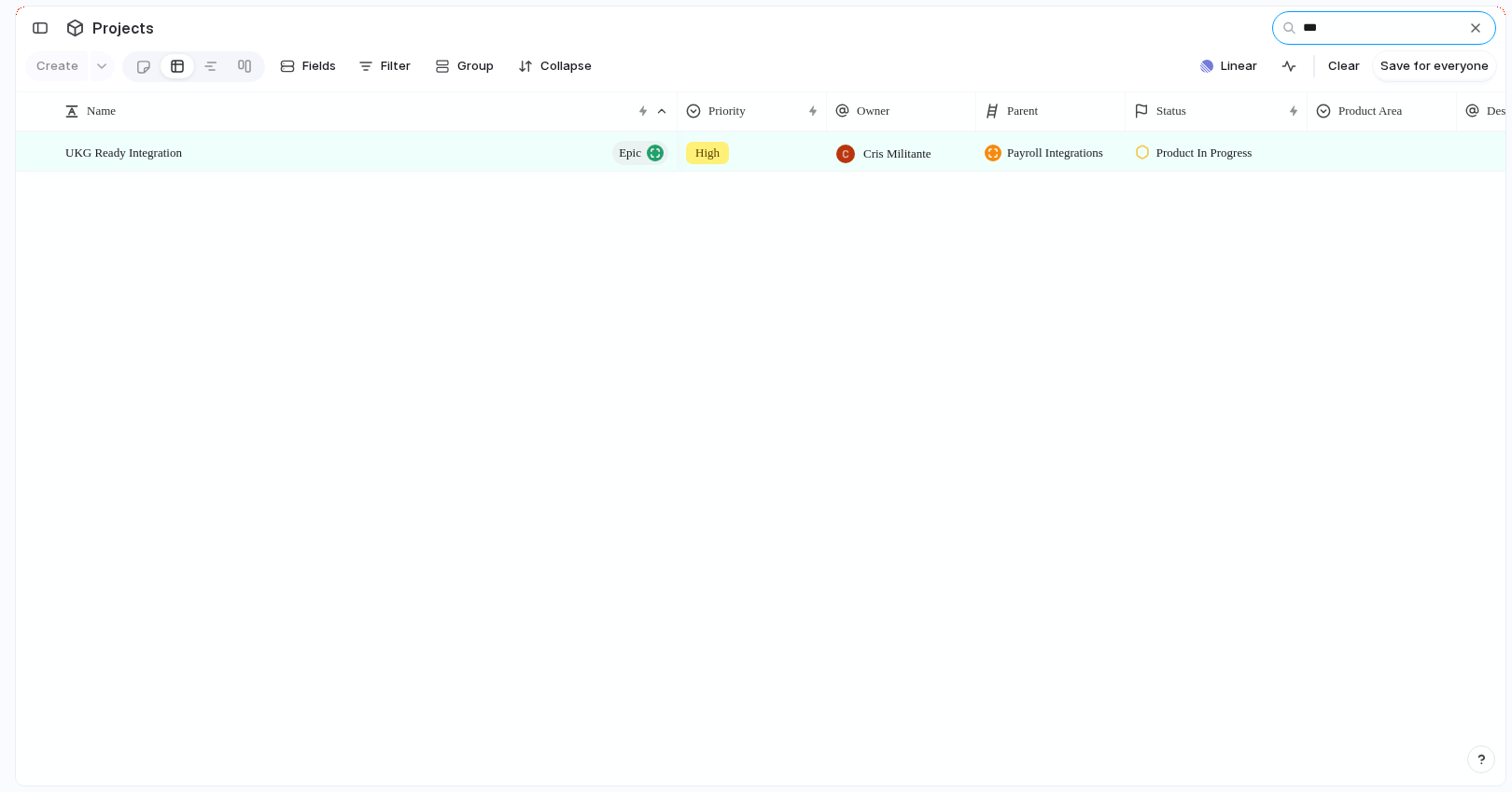 click on "***" at bounding box center [1384, 28] 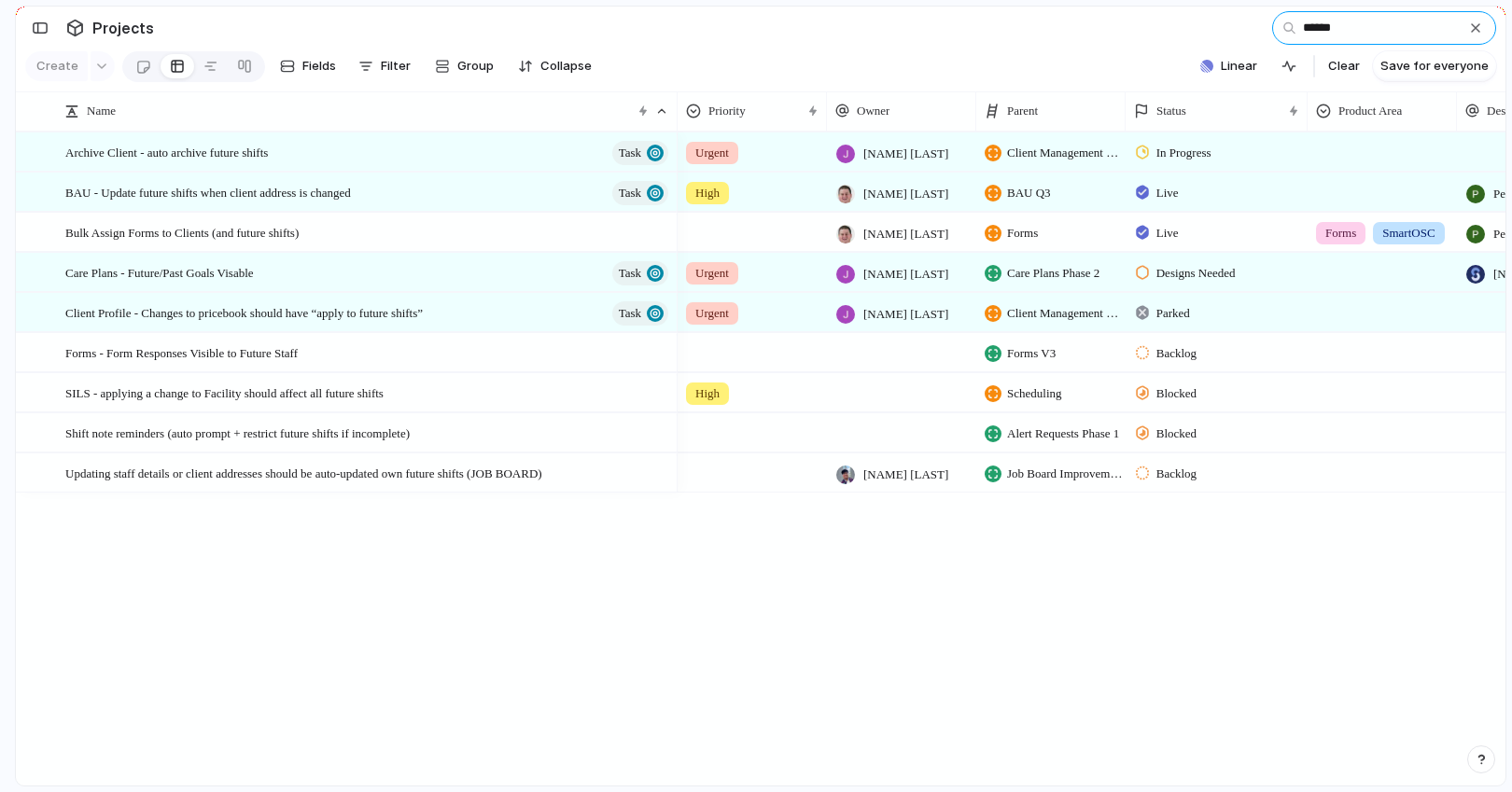 click on "******" at bounding box center (1384, 28) 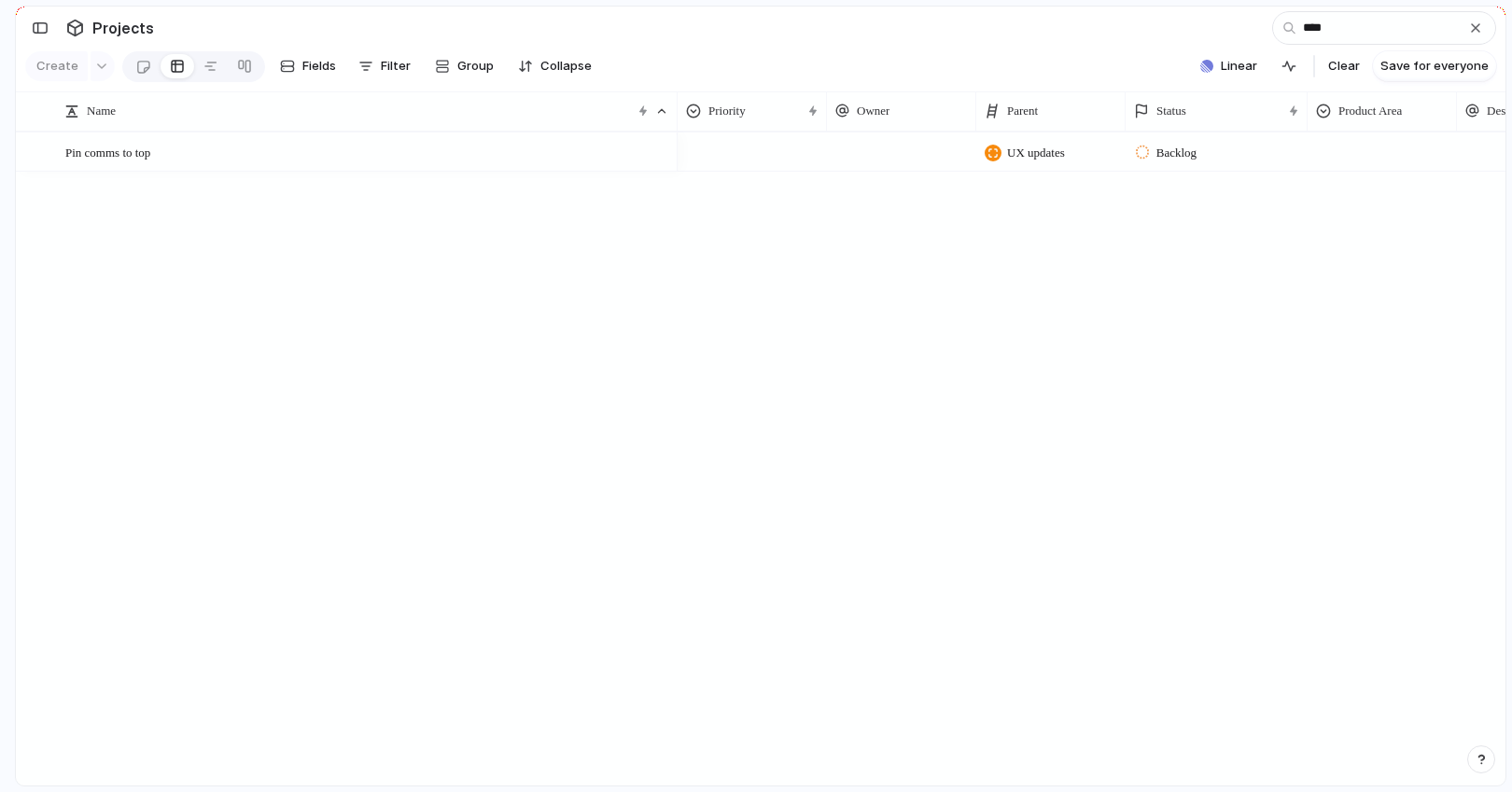 click on "Projects ****" at bounding box center [761, 27] 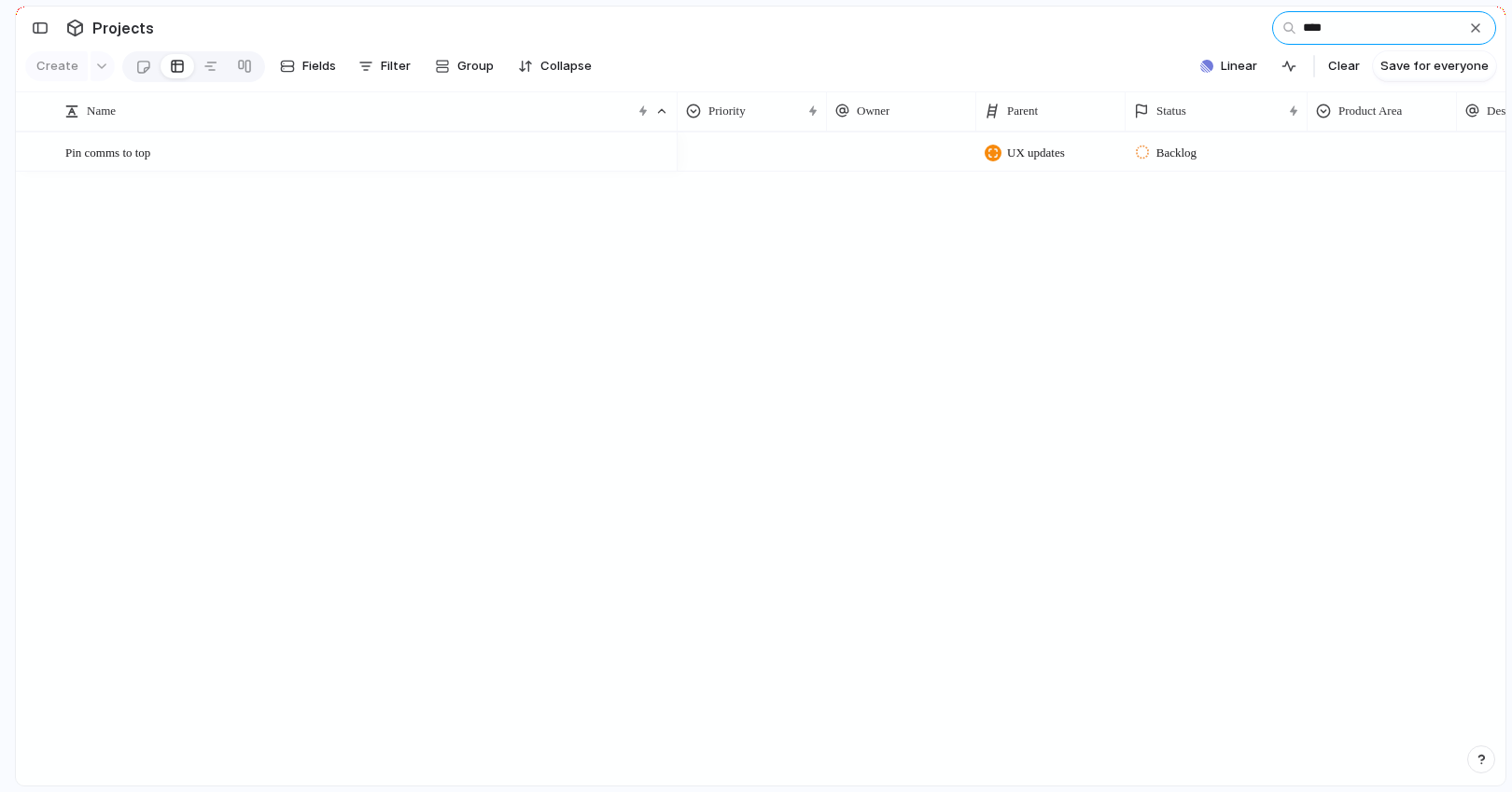 click on "****" at bounding box center [1384, 28] 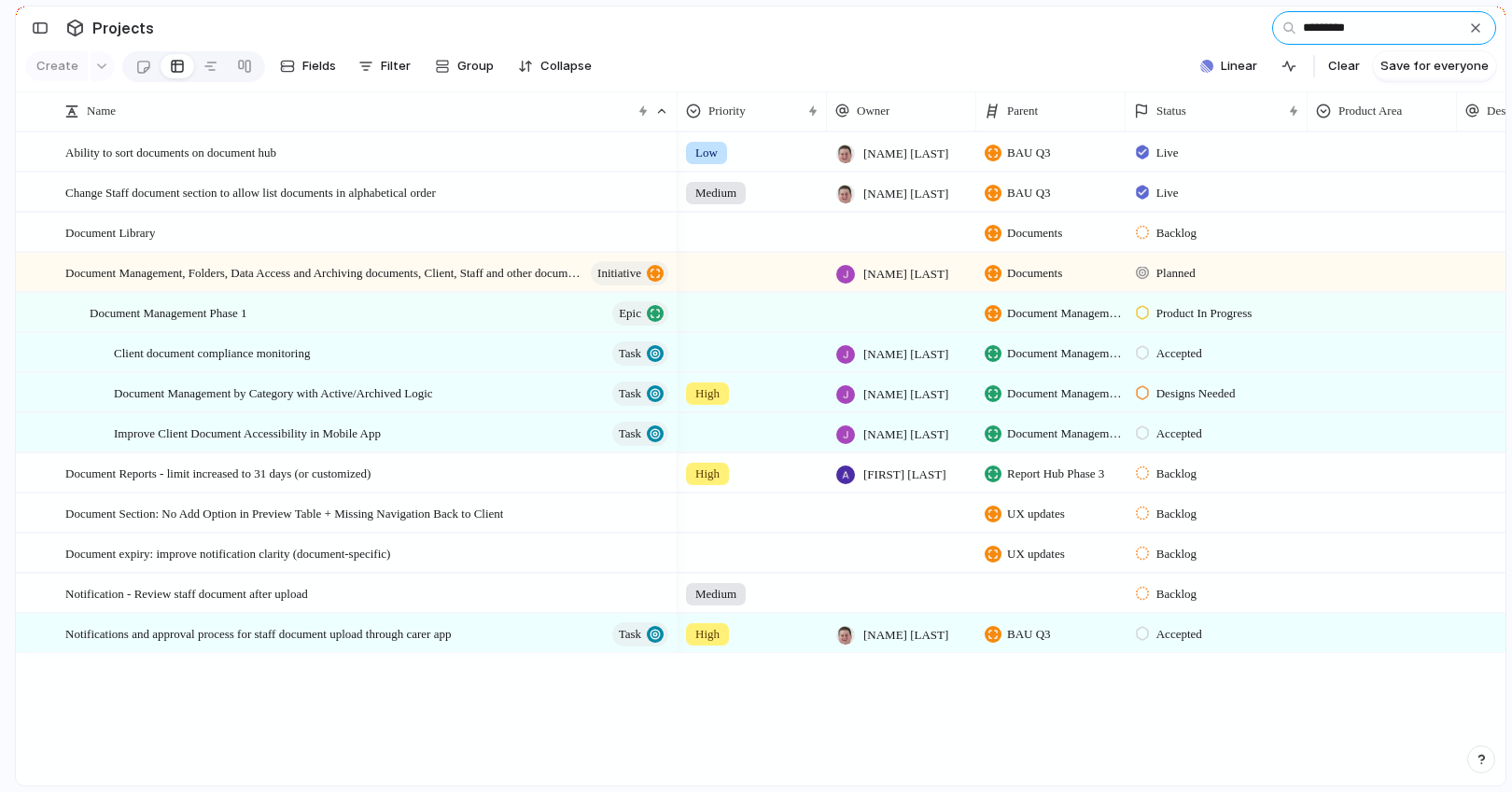 type on "********" 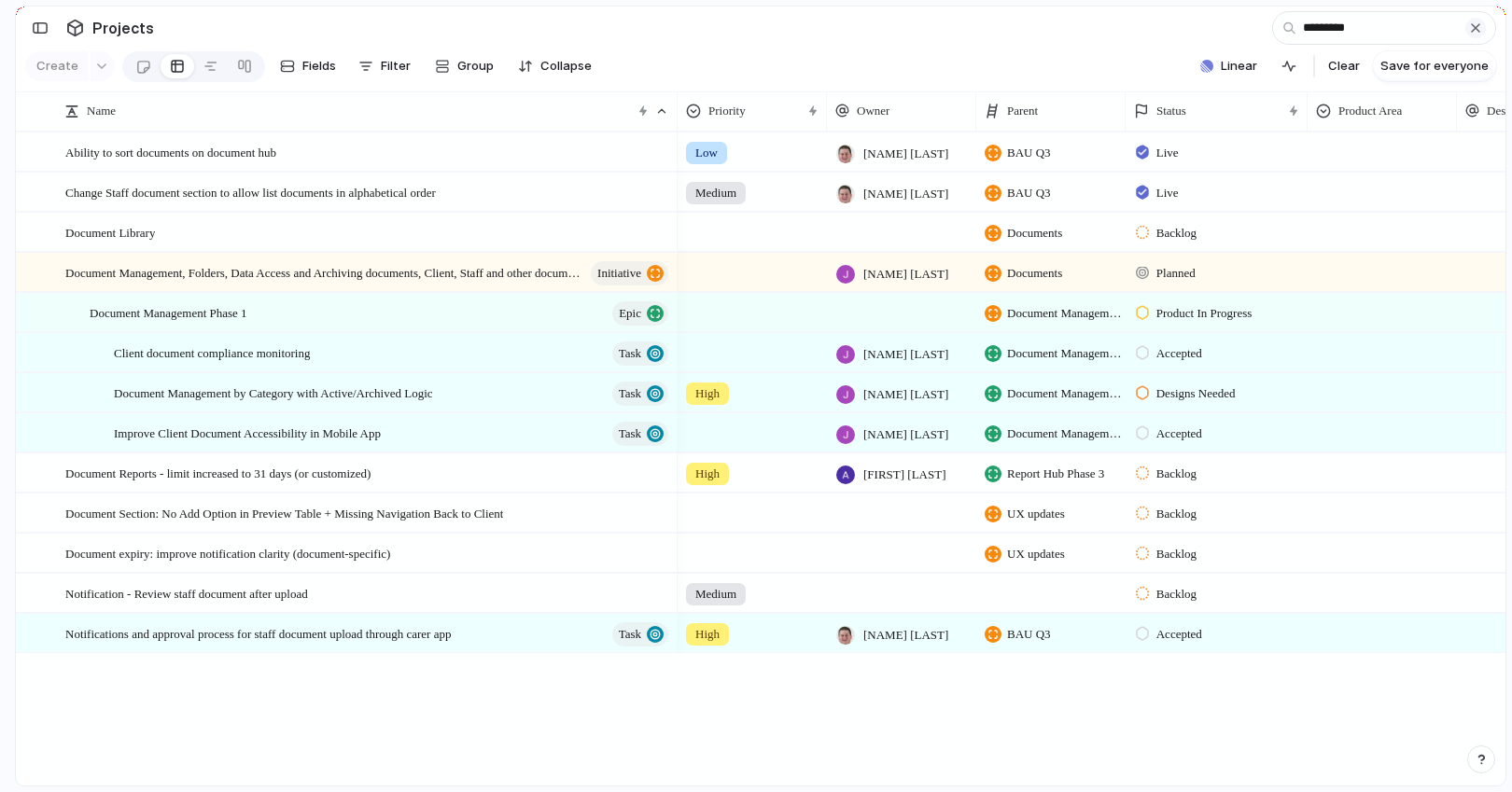 click at bounding box center (1476, 28) 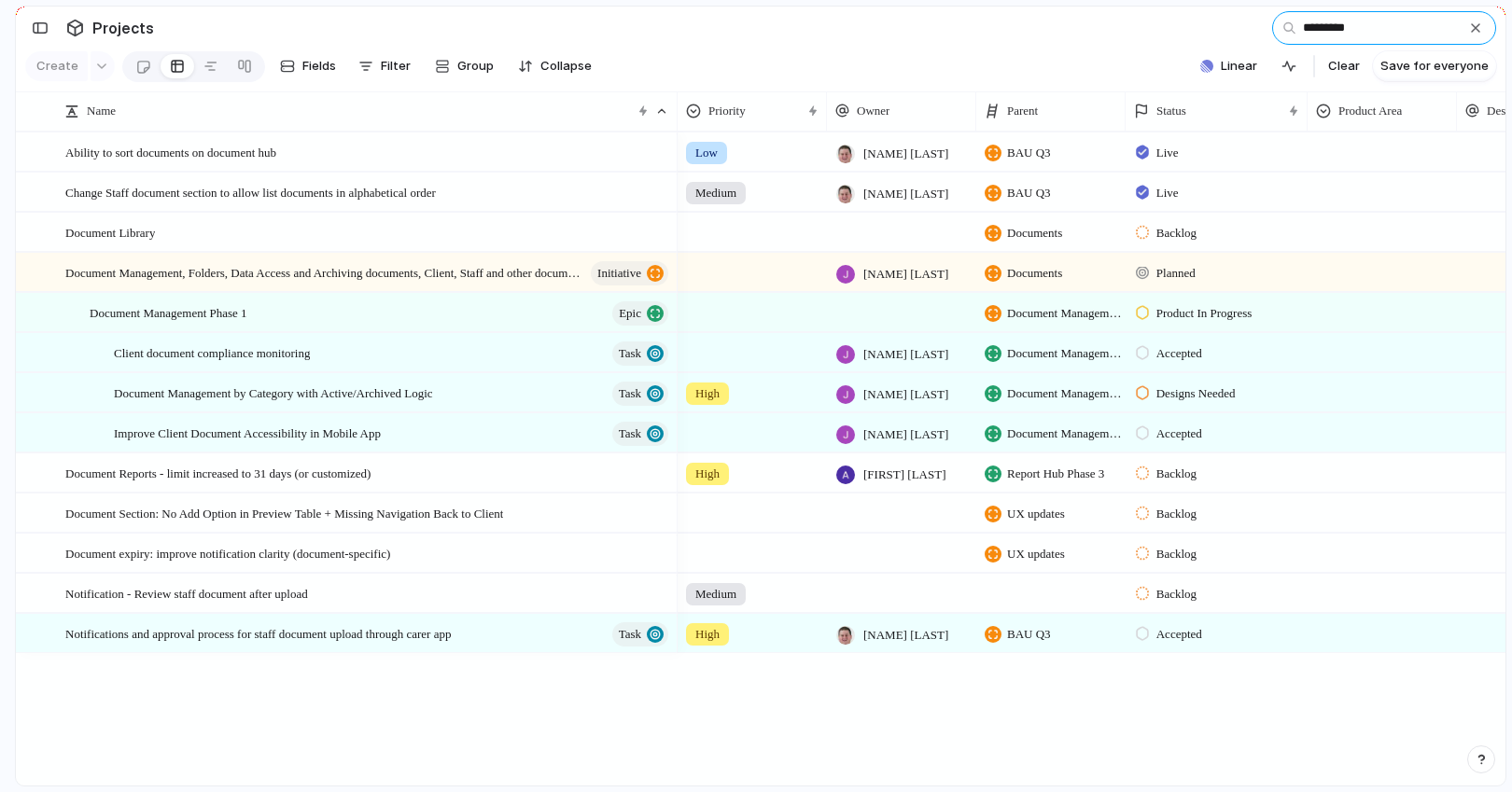 type 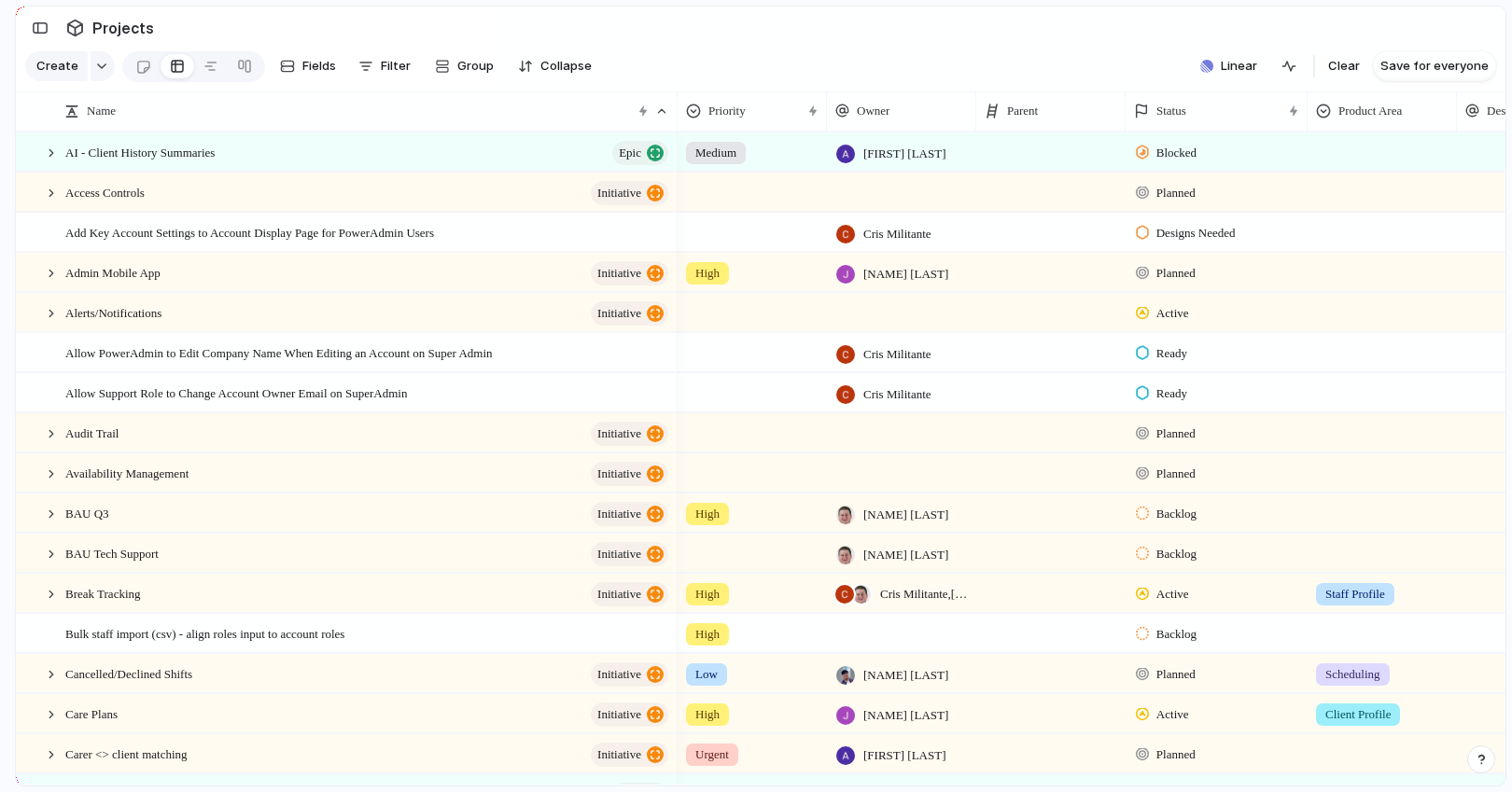 click on "Projects" at bounding box center [91, 28] 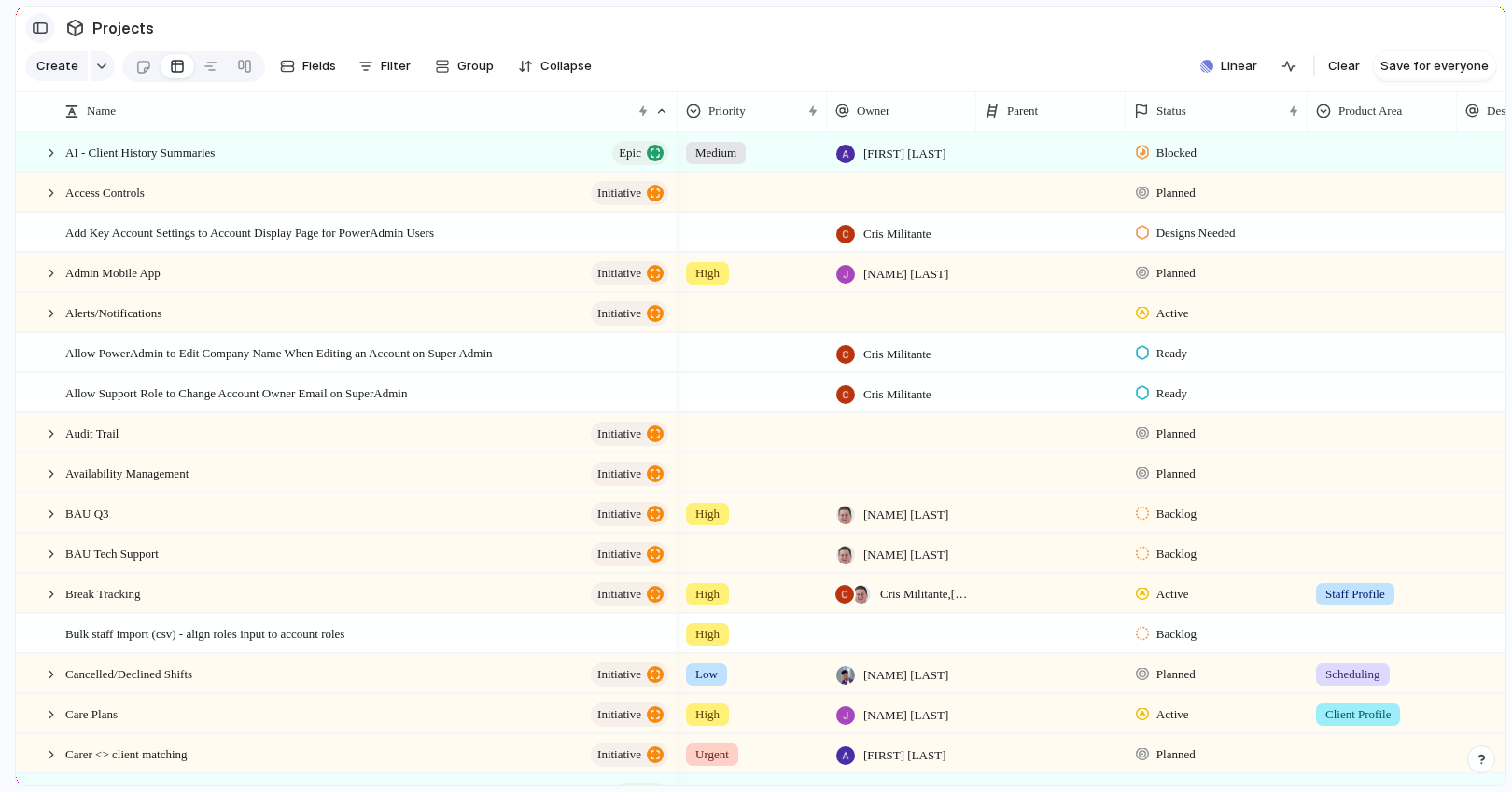 click at bounding box center [40, 28] 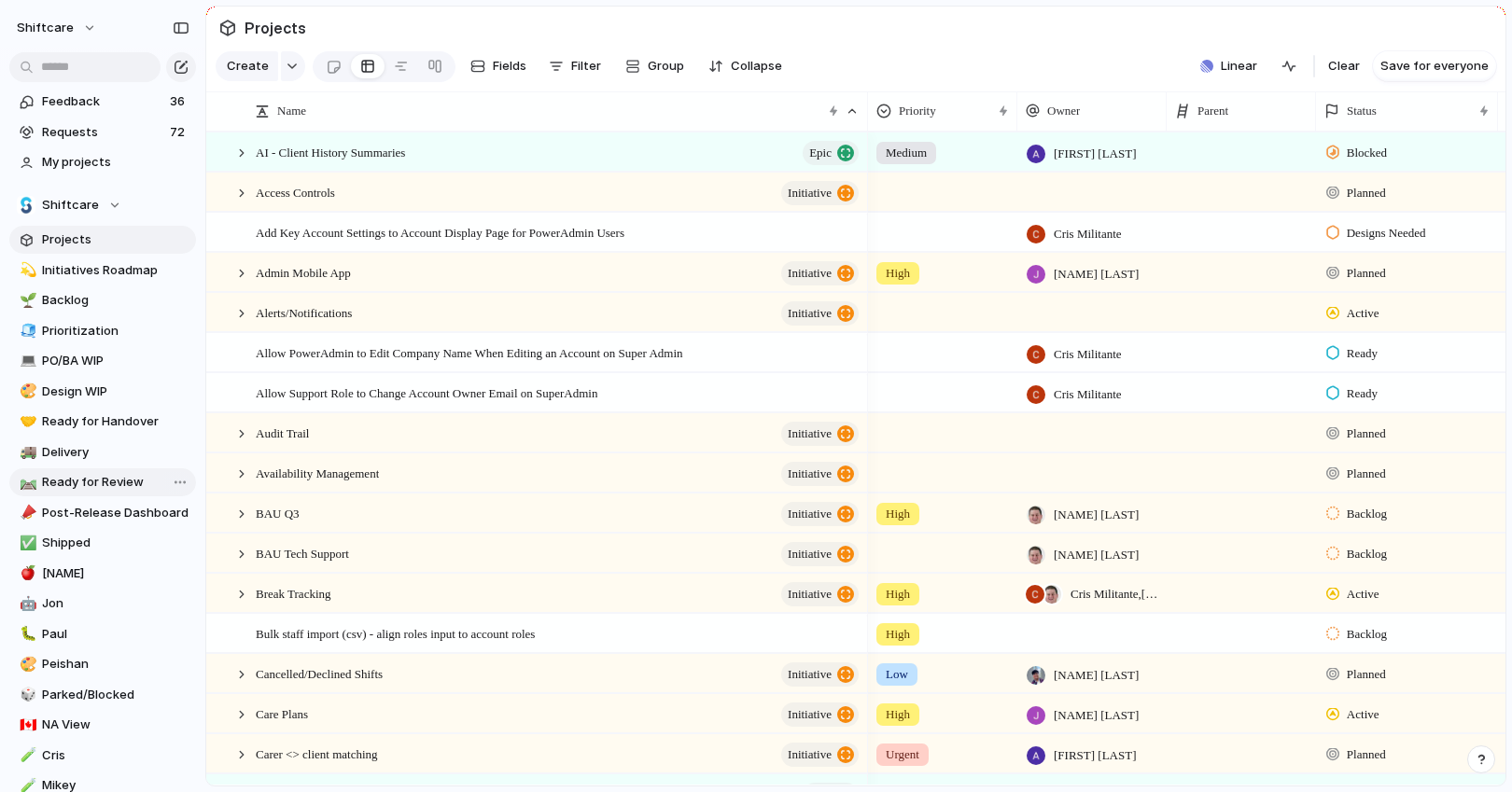 click on "Ready for Review" at bounding box center [116, 482] 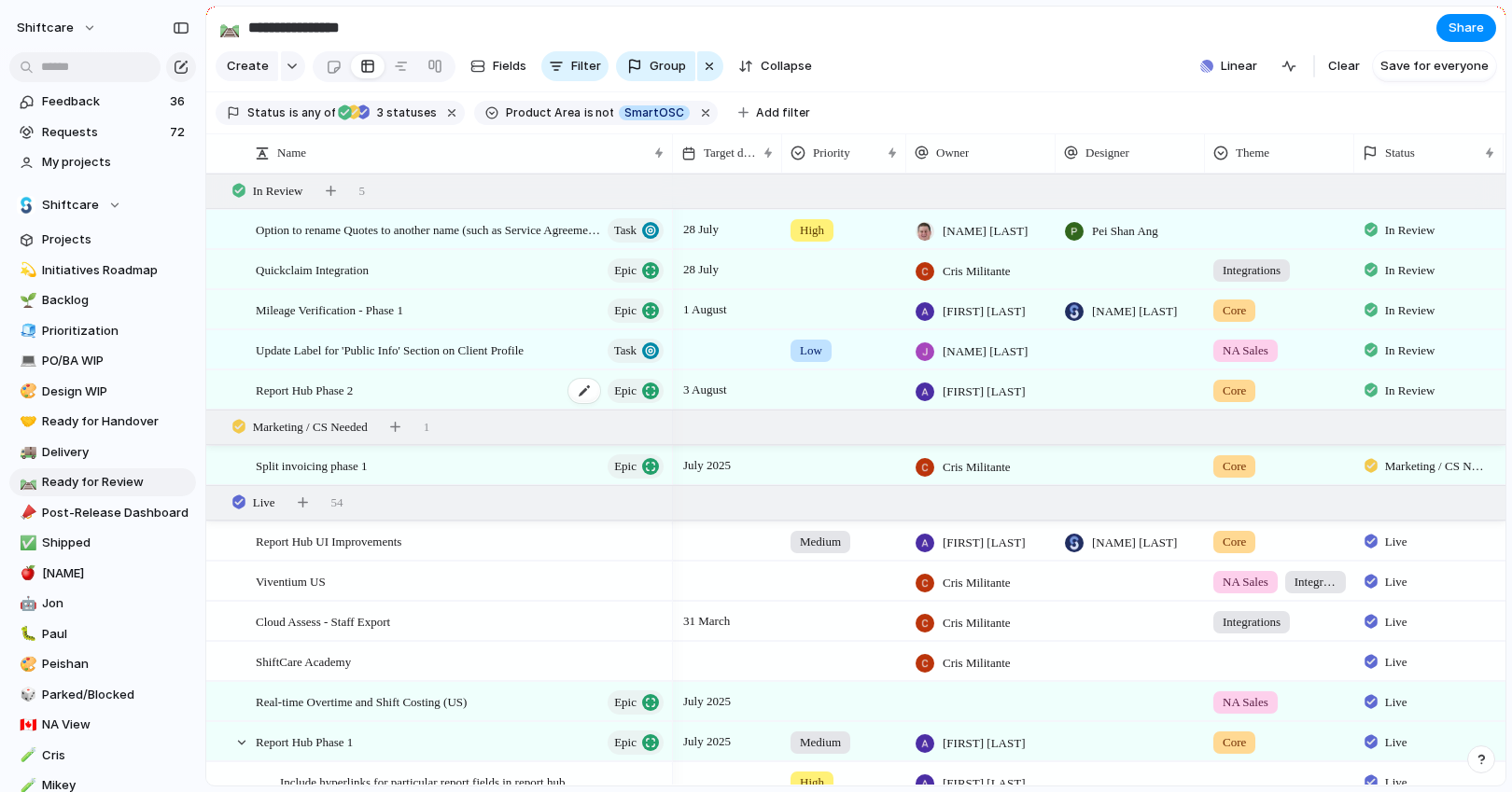 scroll, scrollTop: 23, scrollLeft: 0, axis: vertical 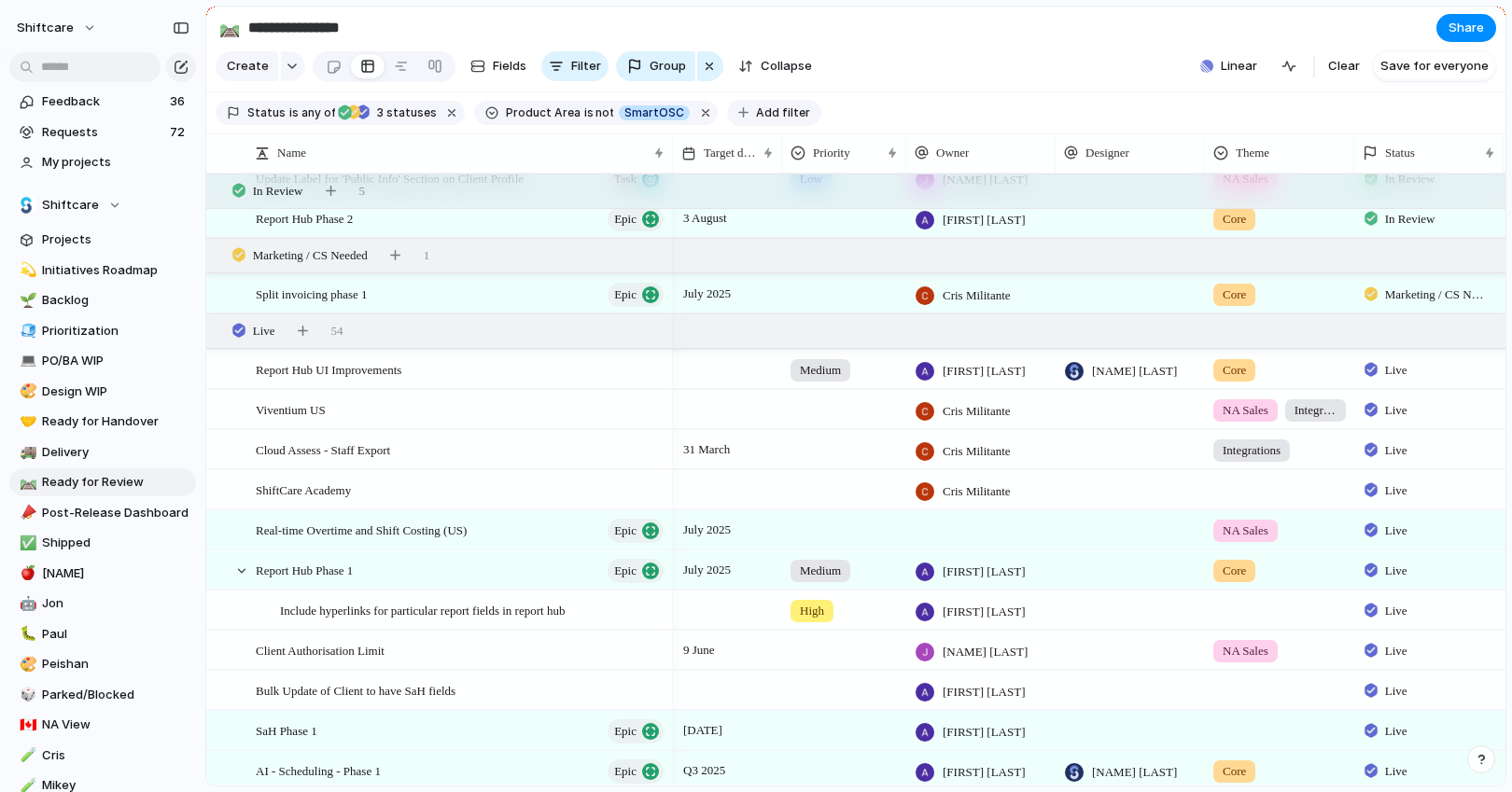 click on "Add filter" at bounding box center (783, 113) 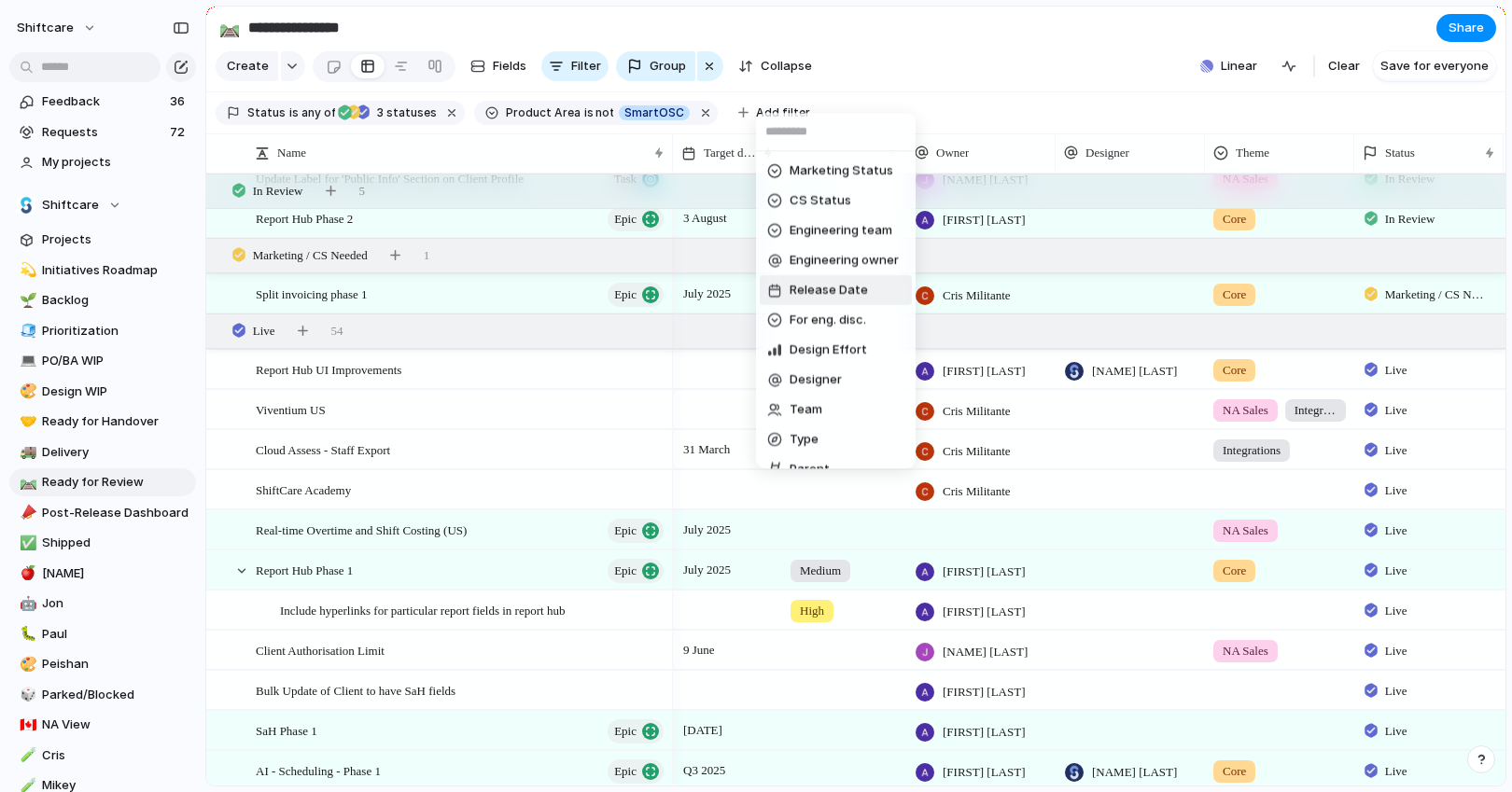 scroll, scrollTop: 527, scrollLeft: 0, axis: vertical 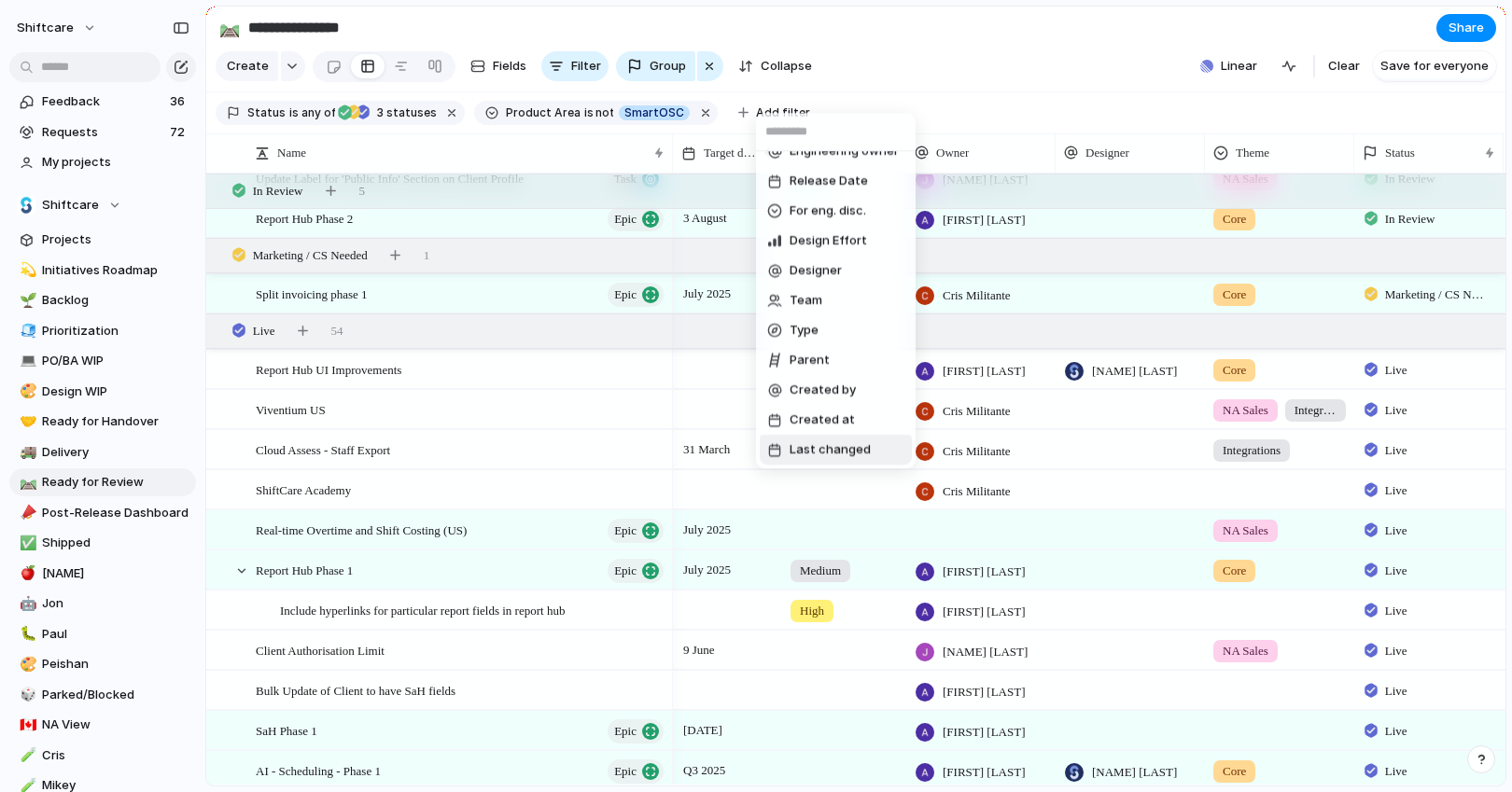 click on "Last changed" at bounding box center (835, 450) 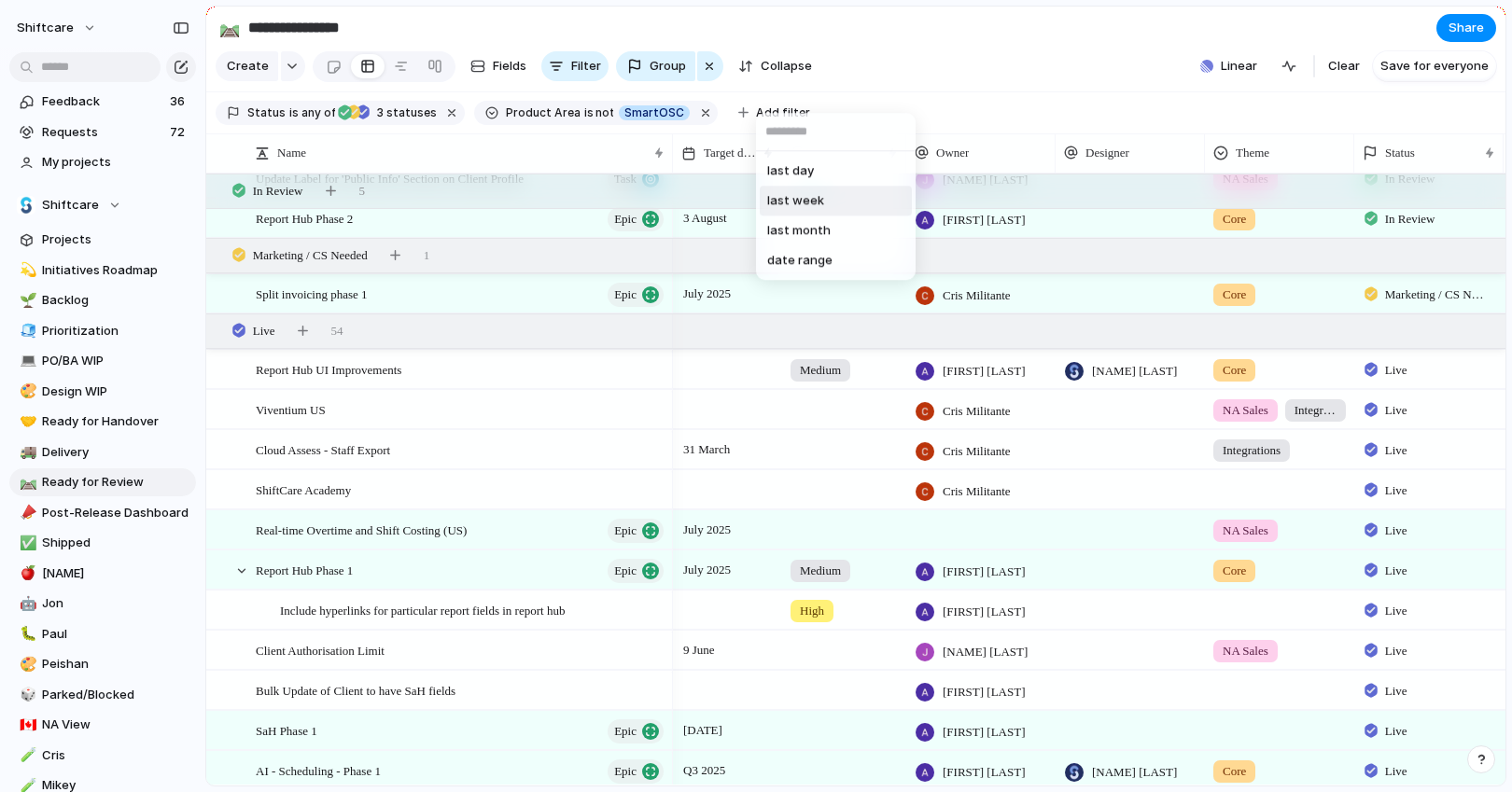 click on "last week" at bounding box center [835, 201] 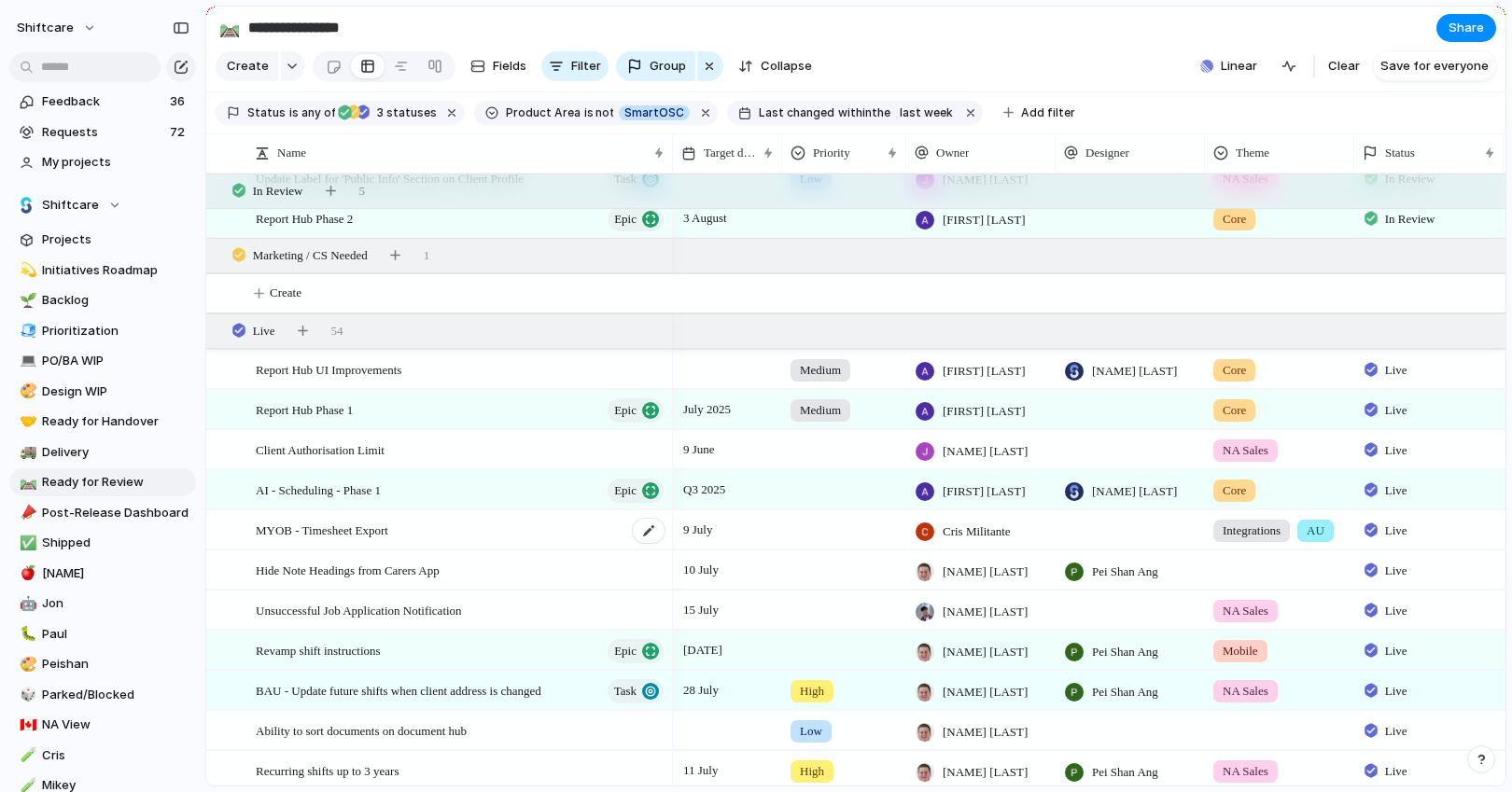 scroll, scrollTop: 182, scrollLeft: 0, axis: vertical 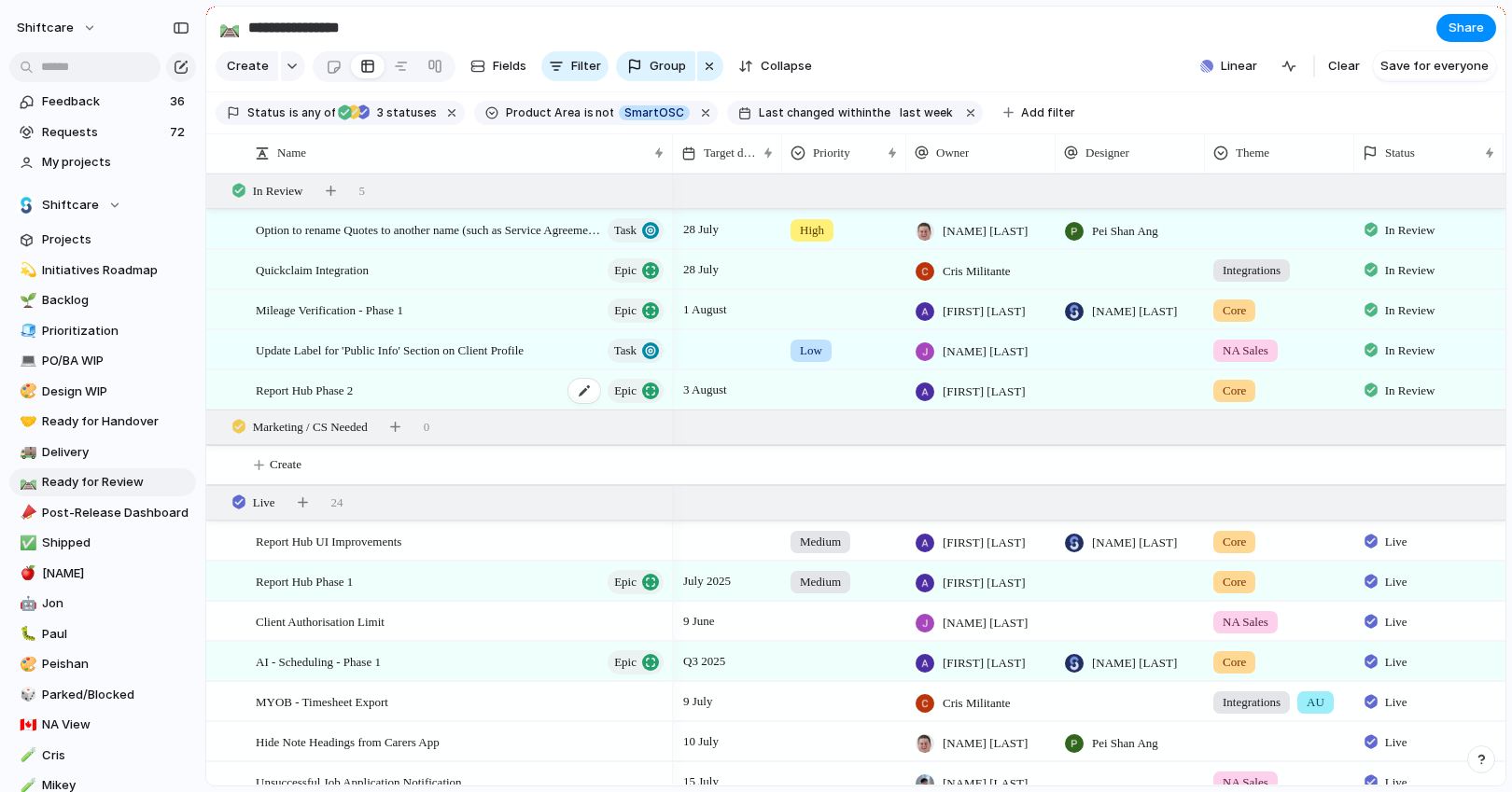 click on "Report Hub Phase 2" at bounding box center [304, 389] 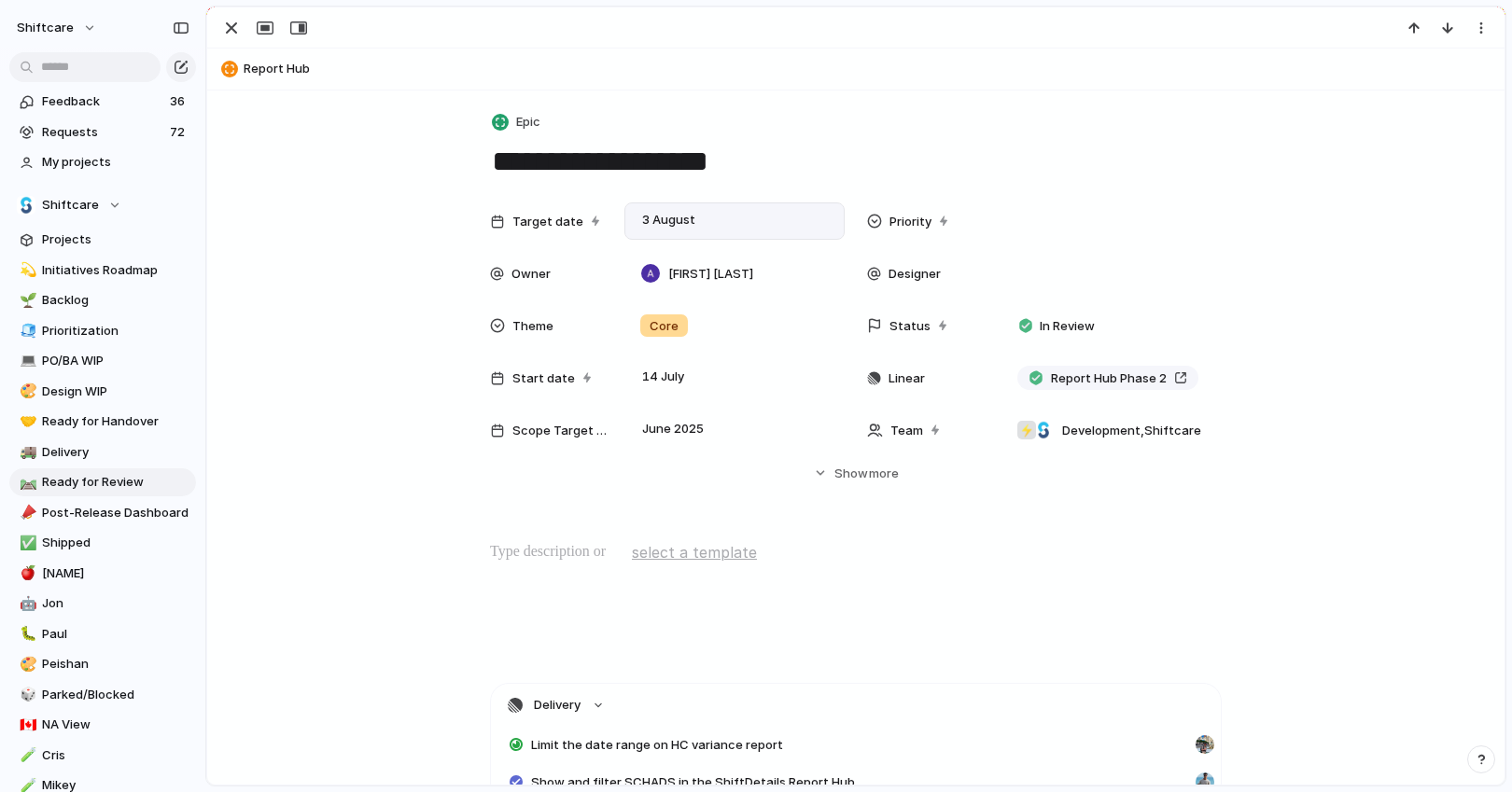 click on "3 August" at bounding box center (735, 221) 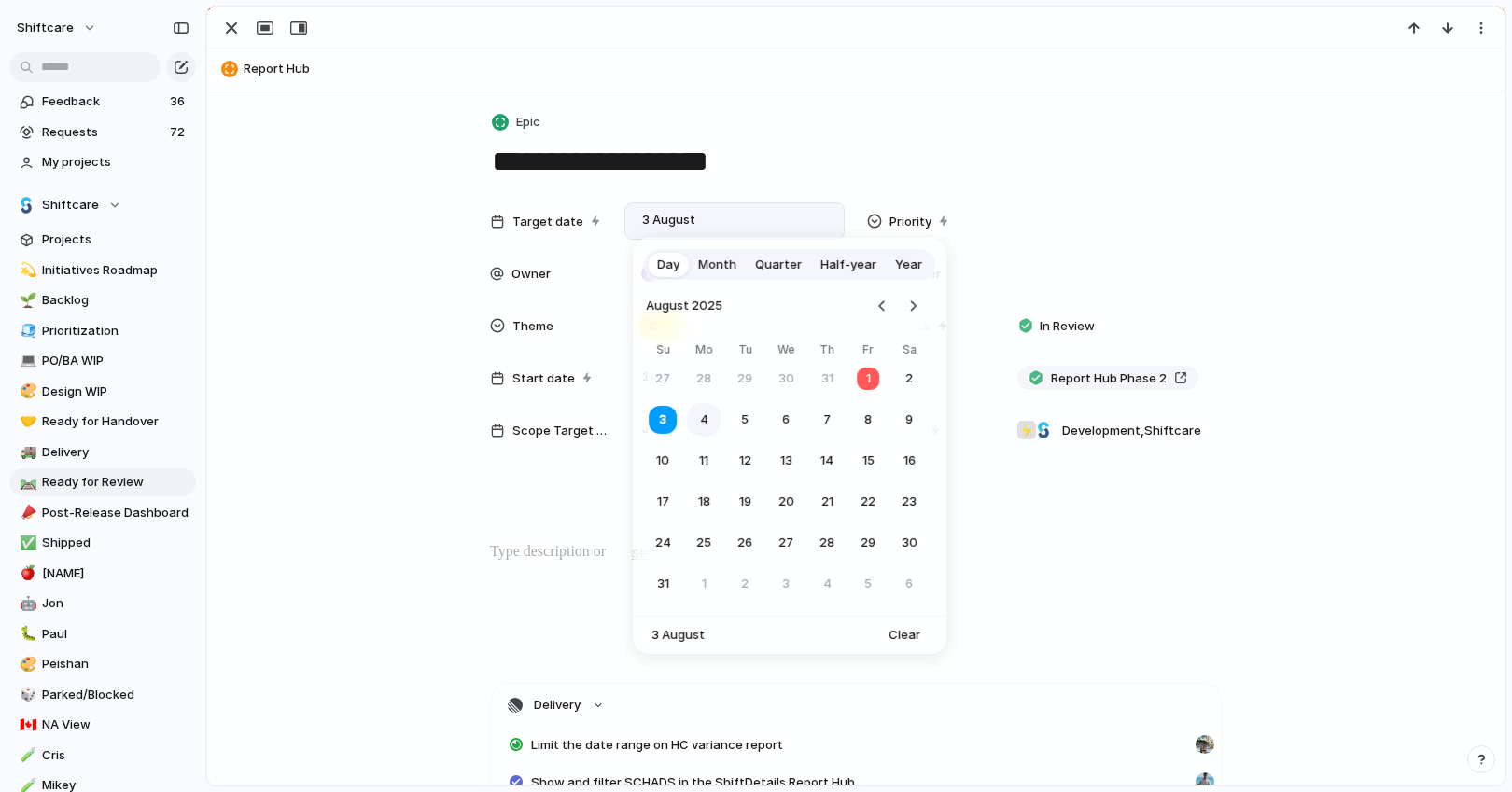 click on "4" at bounding box center [704, 420] 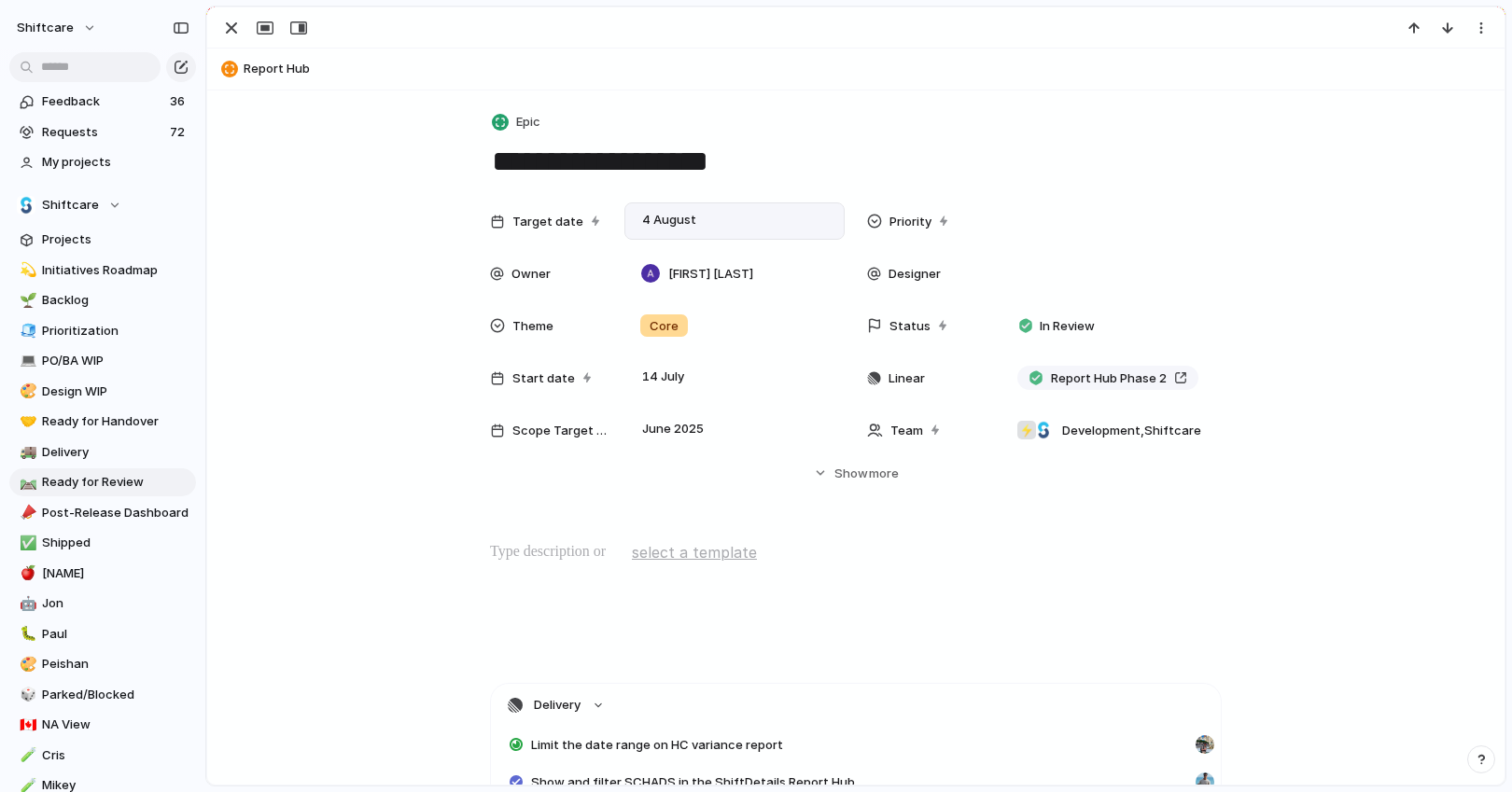 click on "Target date 4 August Priority Owner [NAME] [LAST] Designer Theme Core Status In Review Start date 14 July Linear Report Hub Phase 2 Scope Target Date June 2025 Team ⚡ Development , Shiftcare Last changed 1 August Created at 18 July Created by [NAME] [LAST] Estimate (weeks) Impact Design ready Feedback Eng. Effort Customer No Customer Date of handover Figma file Product Area Release Phase Markets Marketing Status CS Status Engineering team Engineering owner Release Date For eng. disc. Design Effort Parent Report Hub Hide Show more" at bounding box center [856, 359] 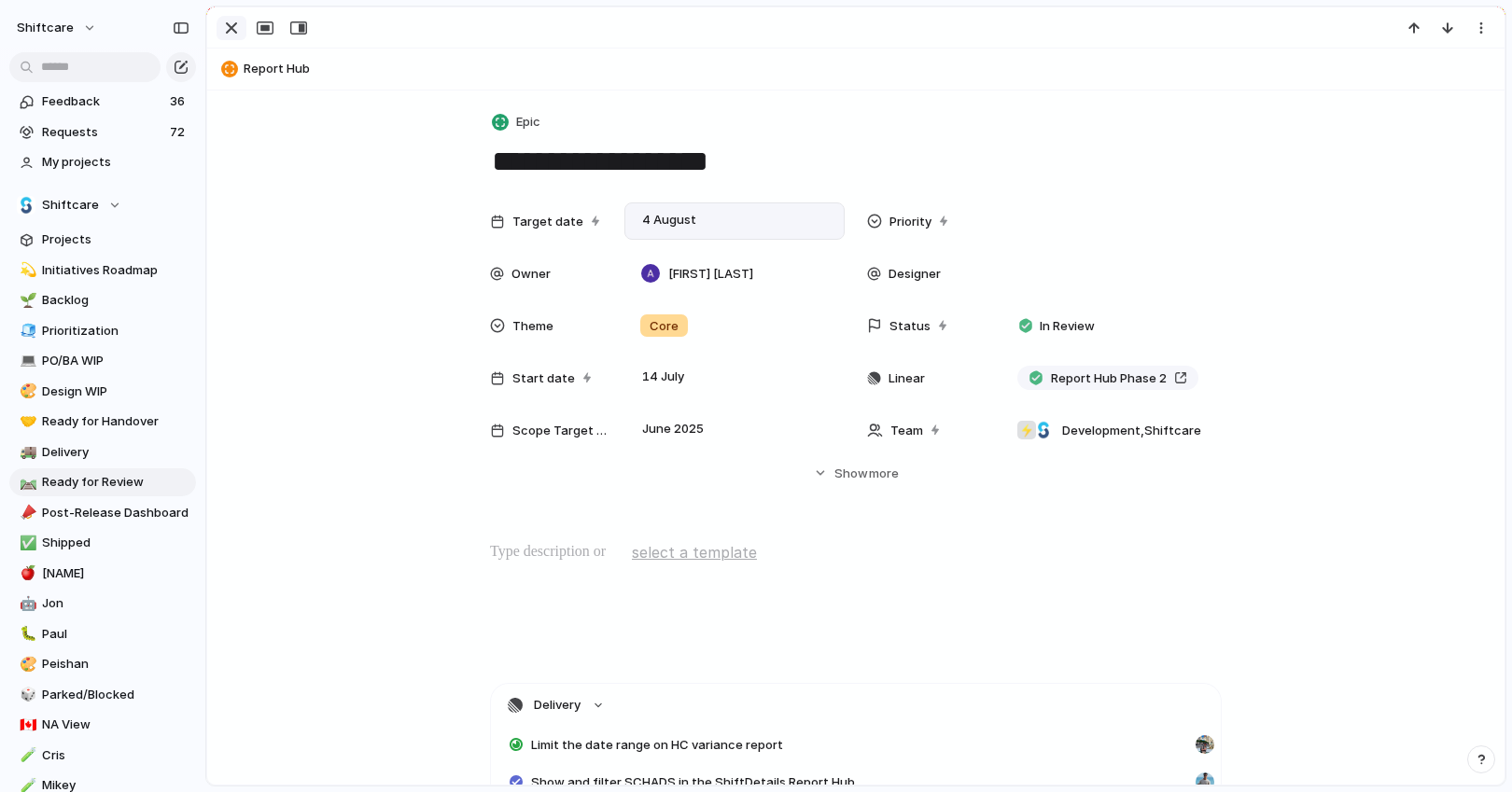 click at bounding box center (231, 28) 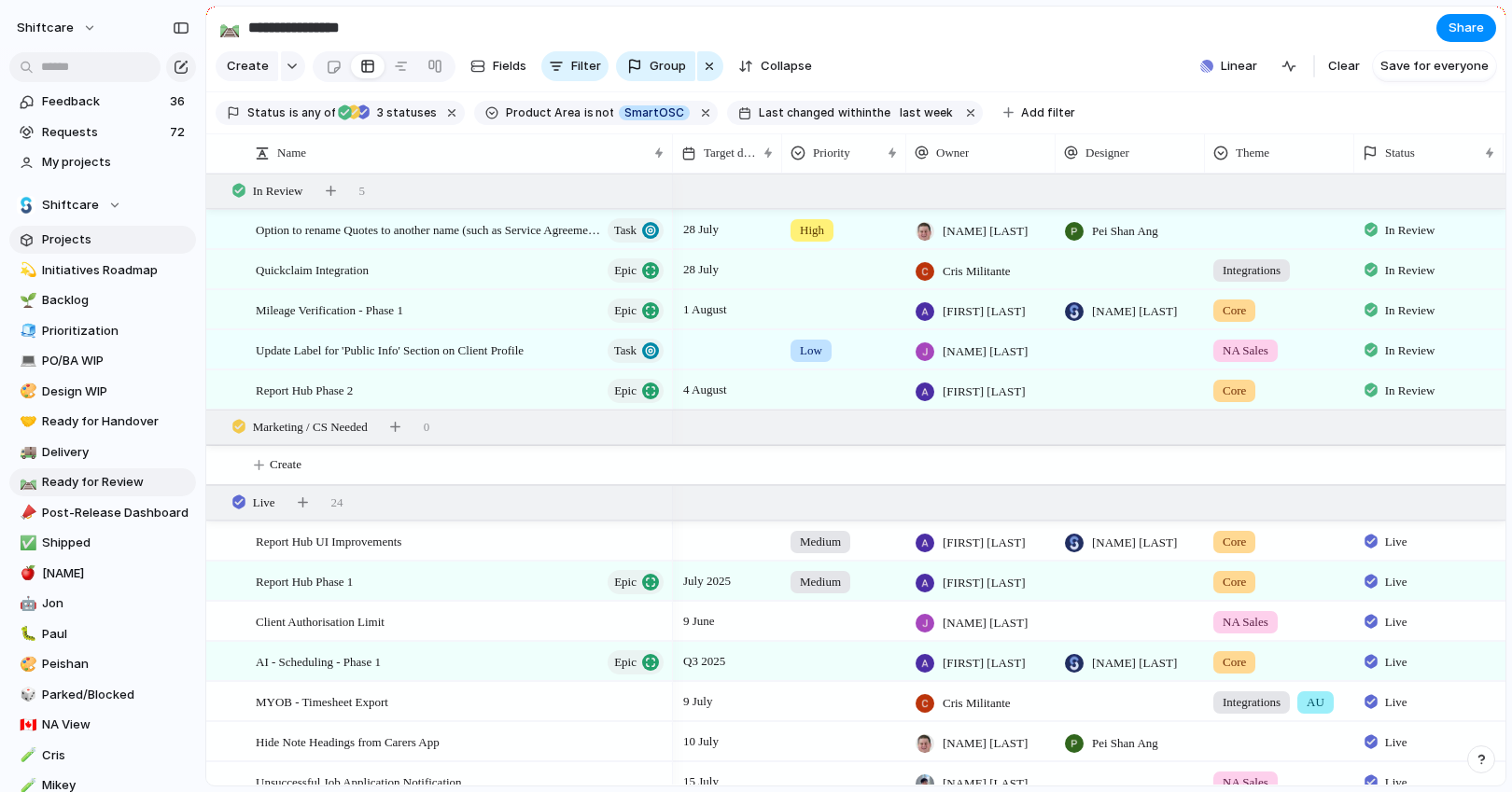 click on "Projects" at bounding box center [103, 240] 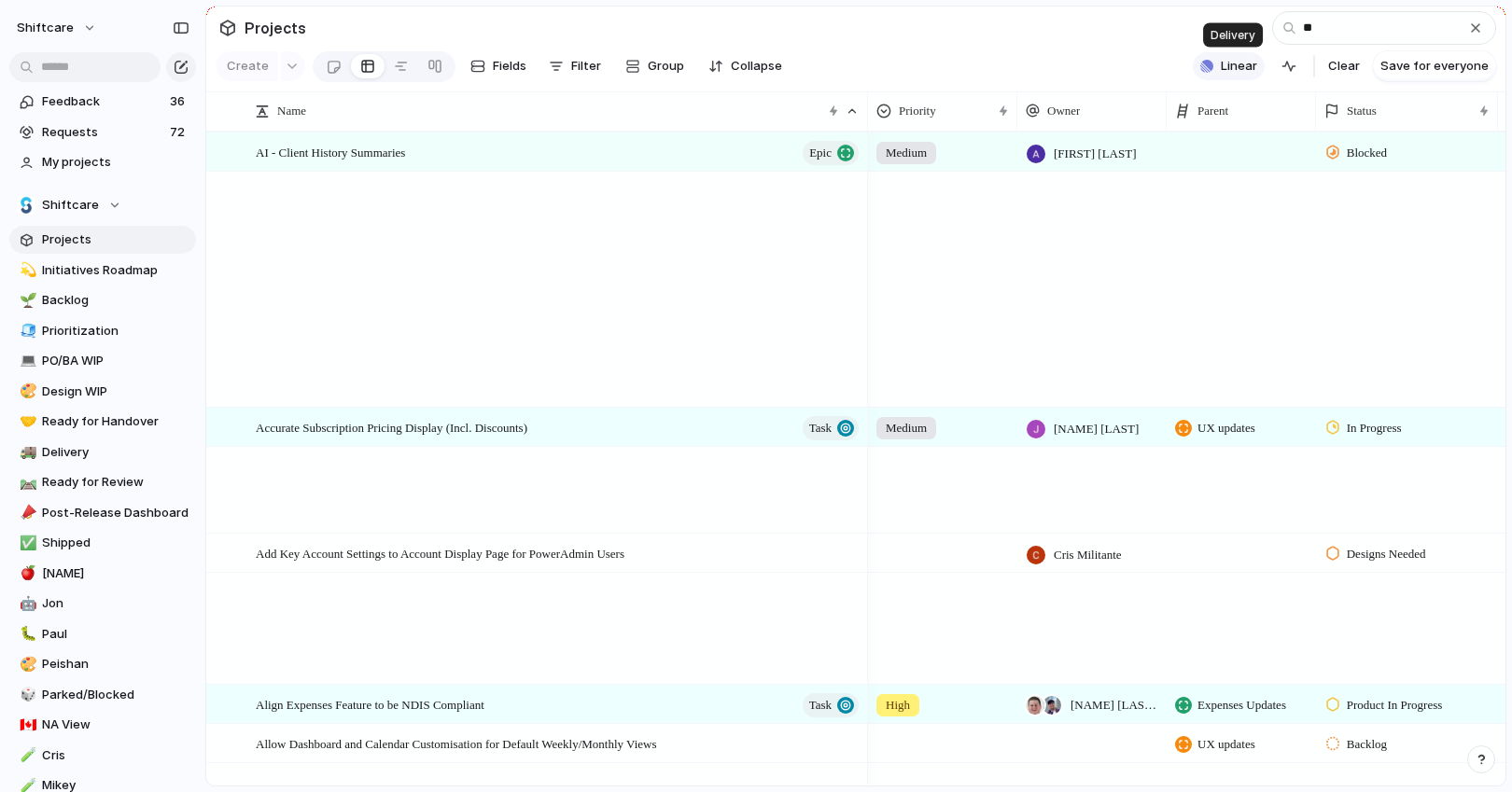type on "***" 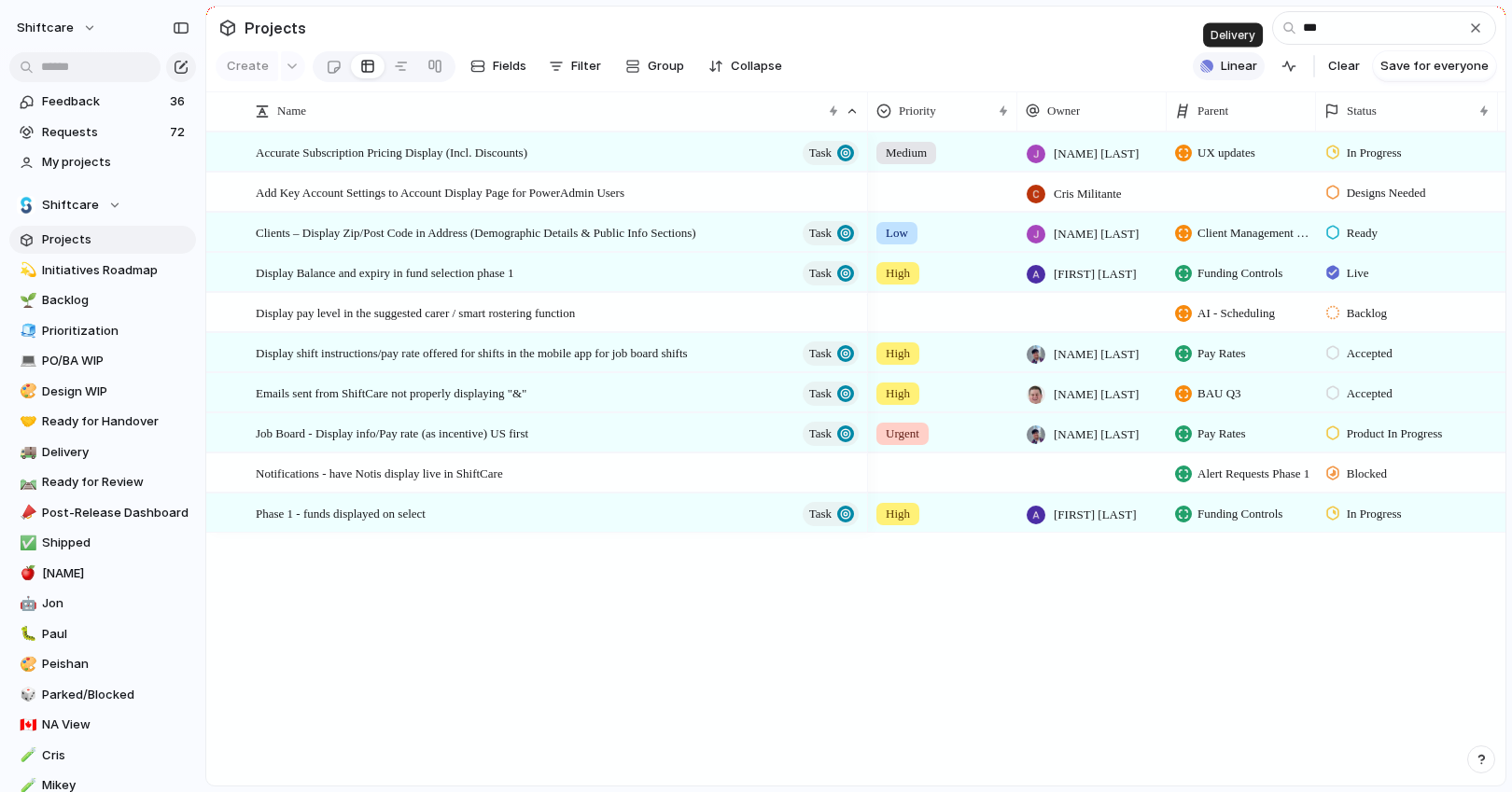 type 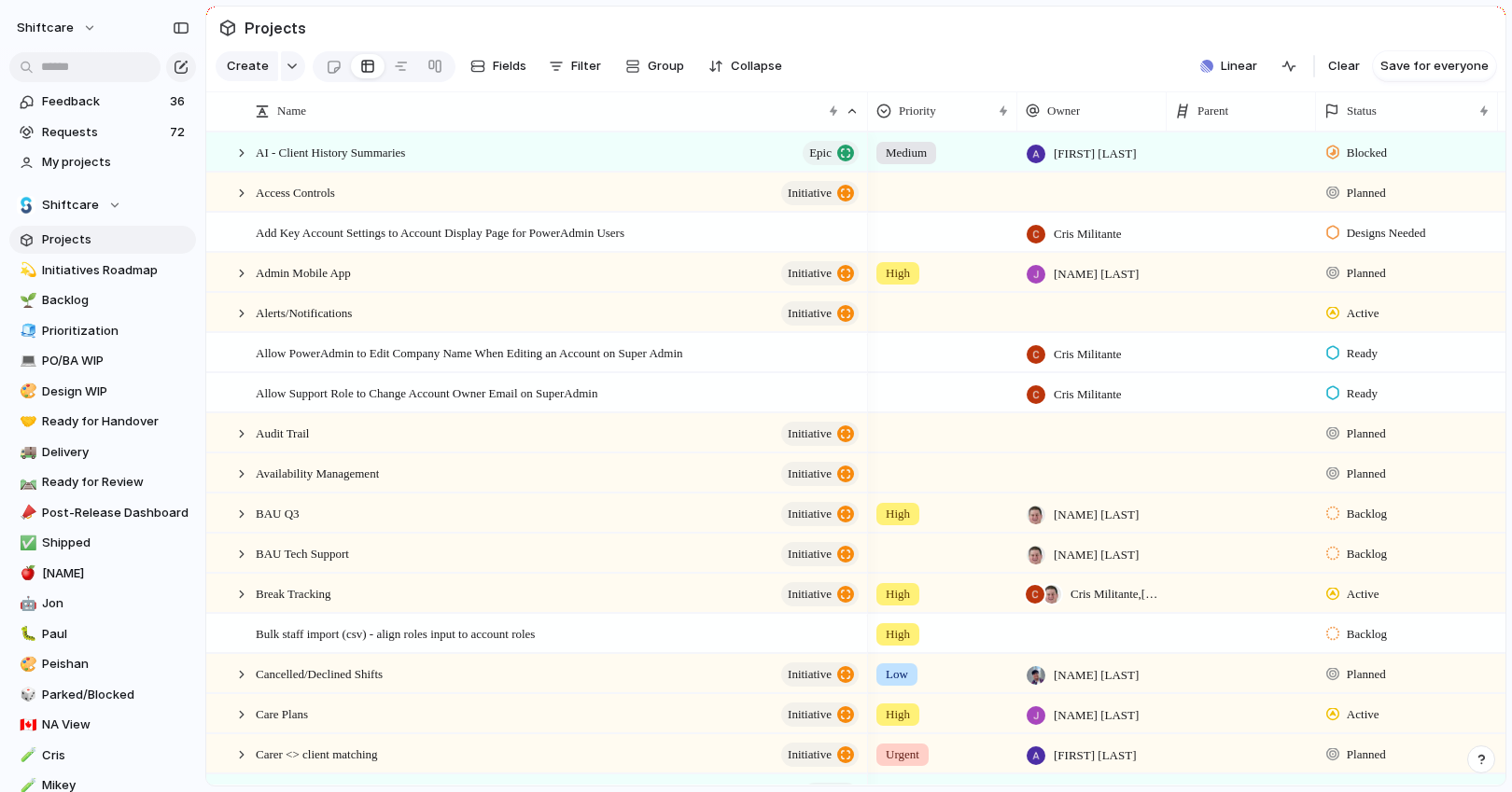 scroll, scrollTop: 196, scrollLeft: 0, axis: vertical 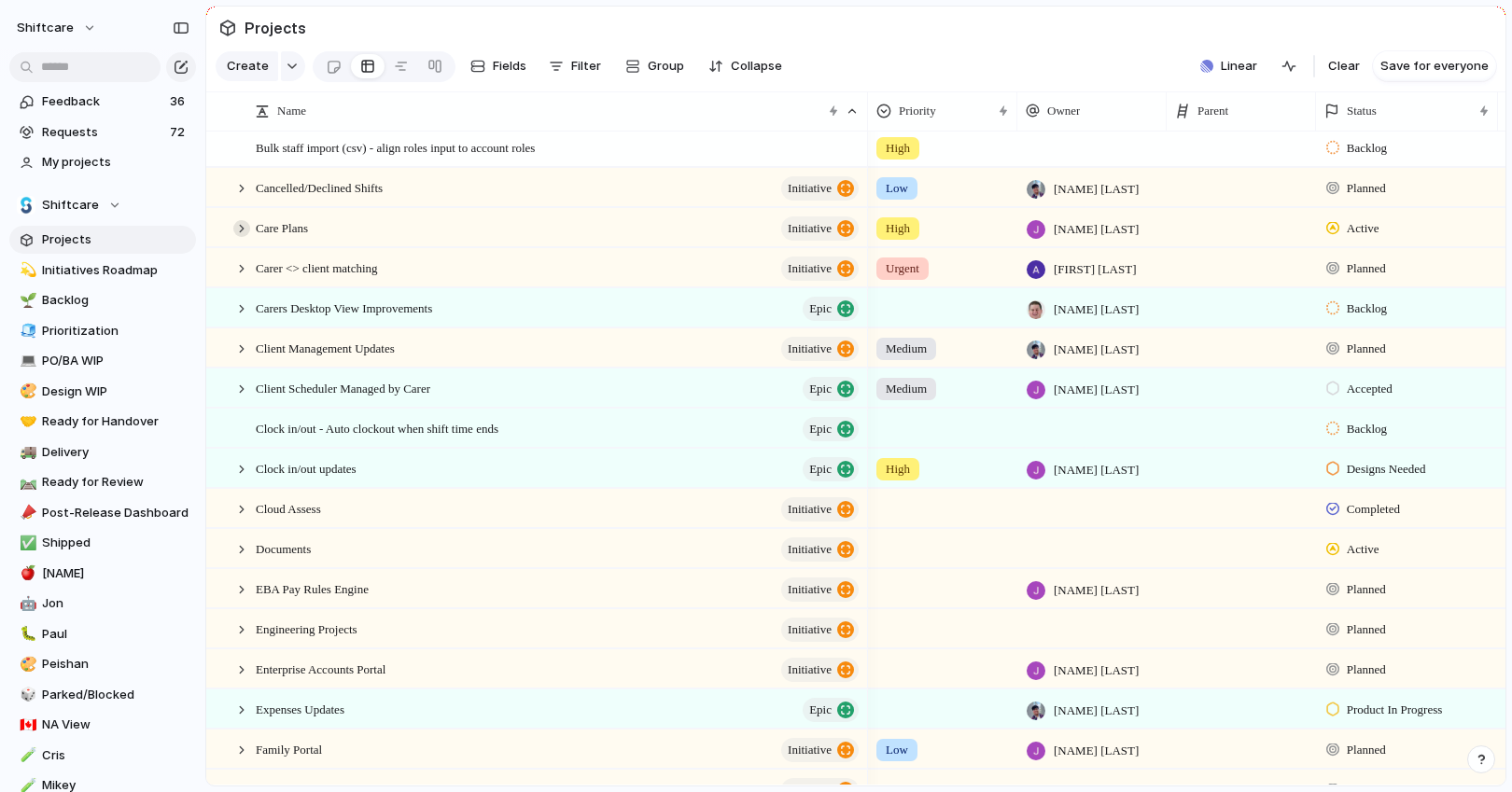 click at bounding box center [242, 229] 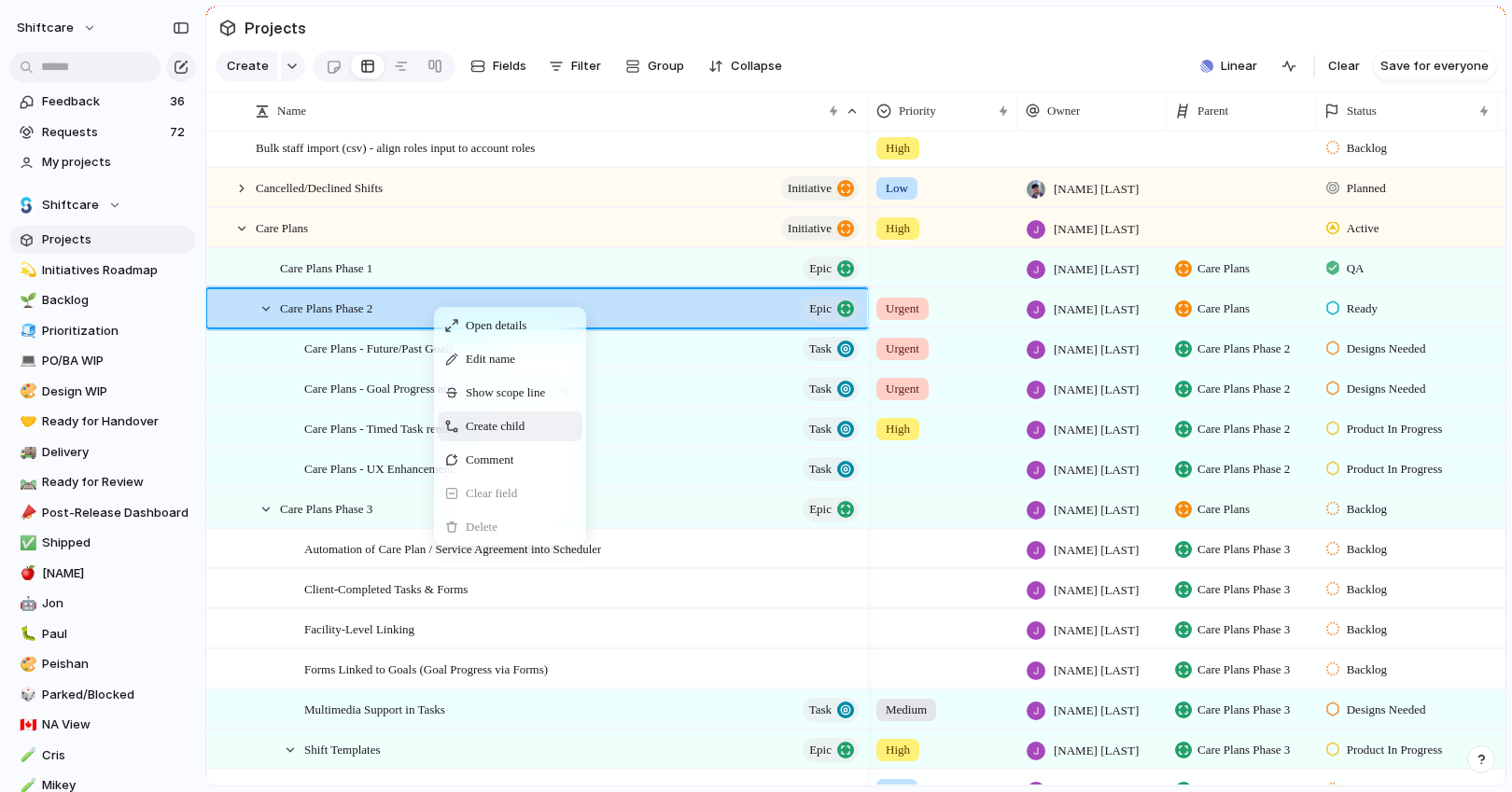 click on "Create child" at bounding box center (495, 426) 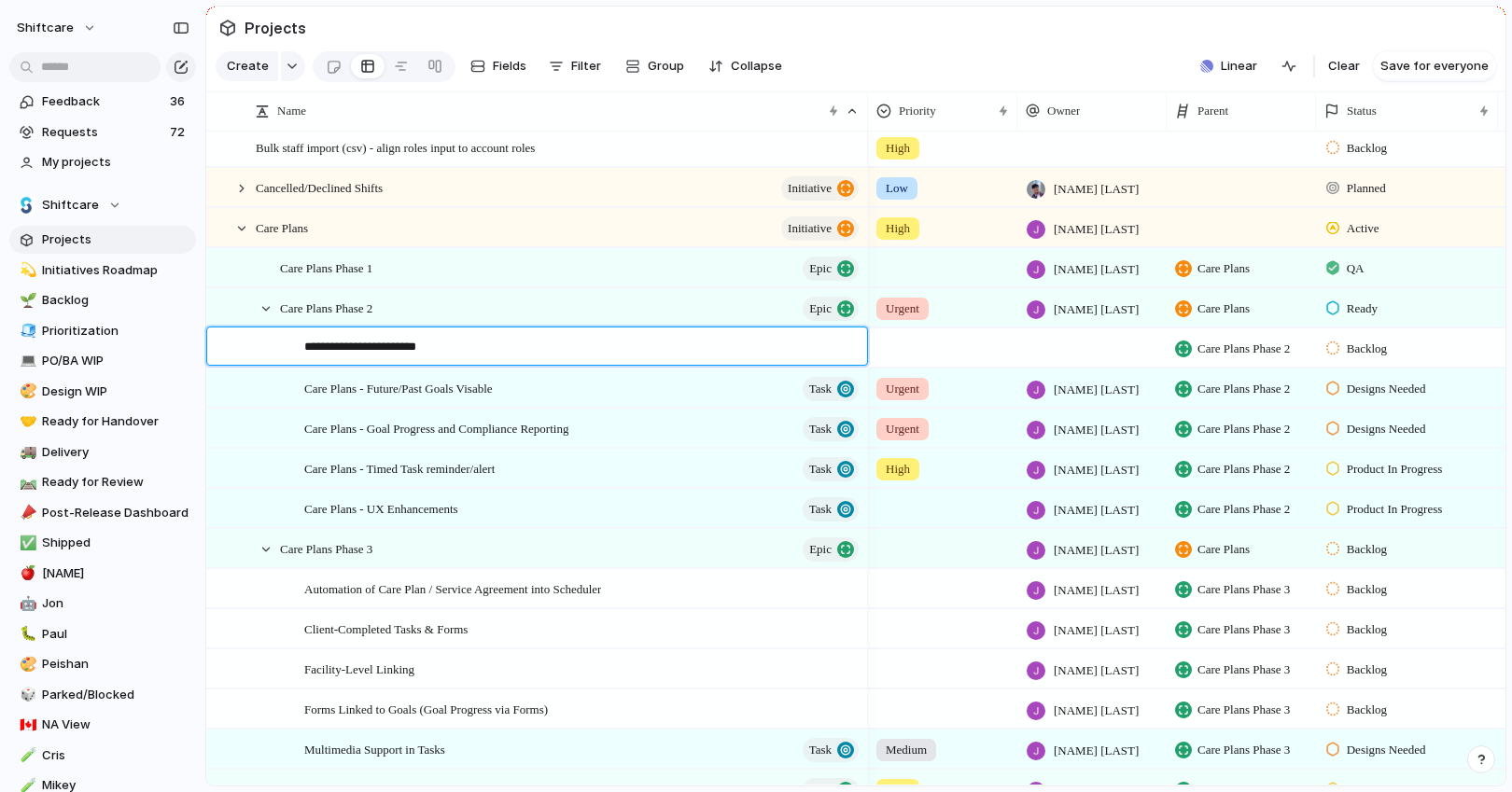 type on "**********" 